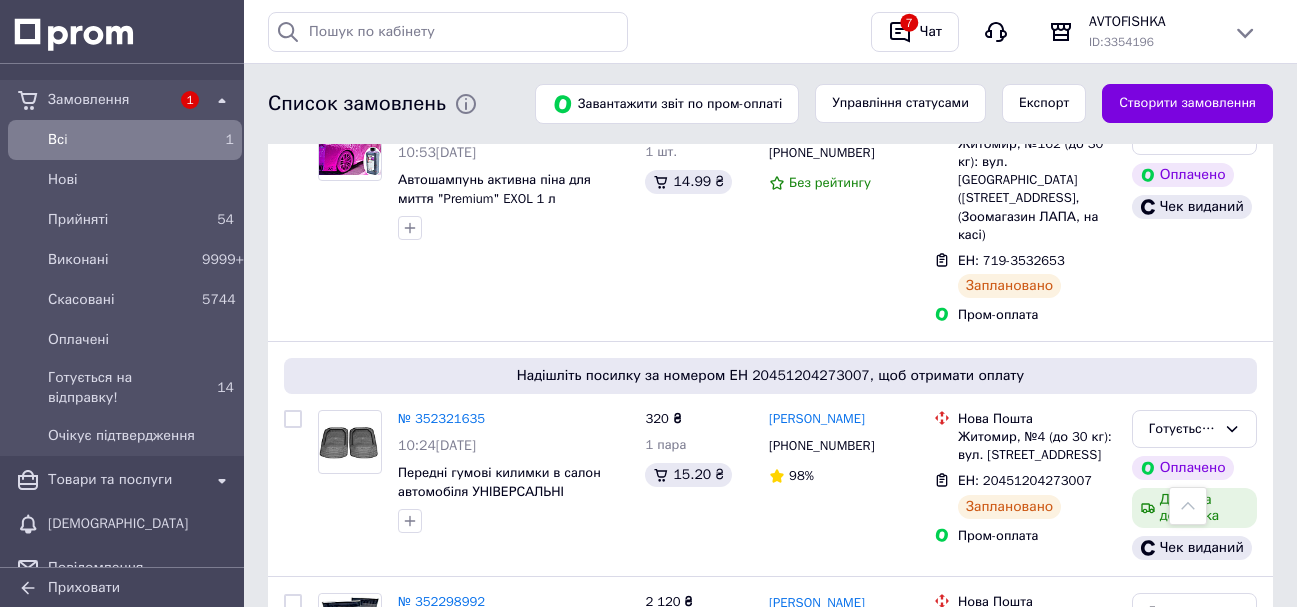 scroll, scrollTop: 600, scrollLeft: 0, axis: vertical 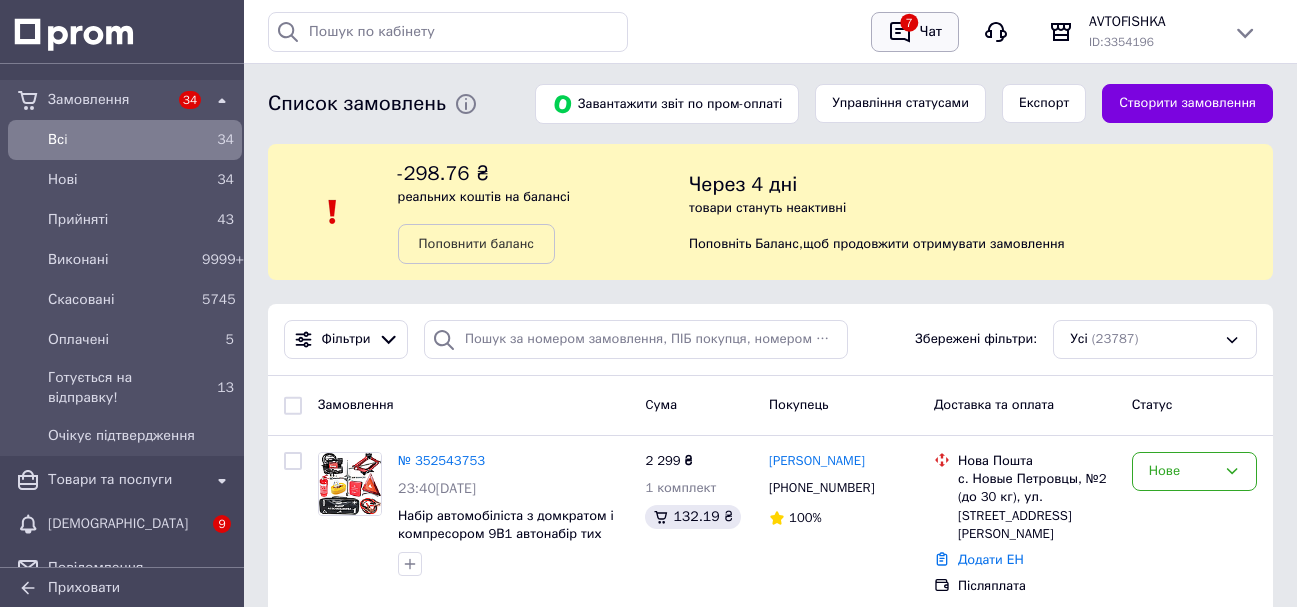 click on "Чат" at bounding box center (931, 32) 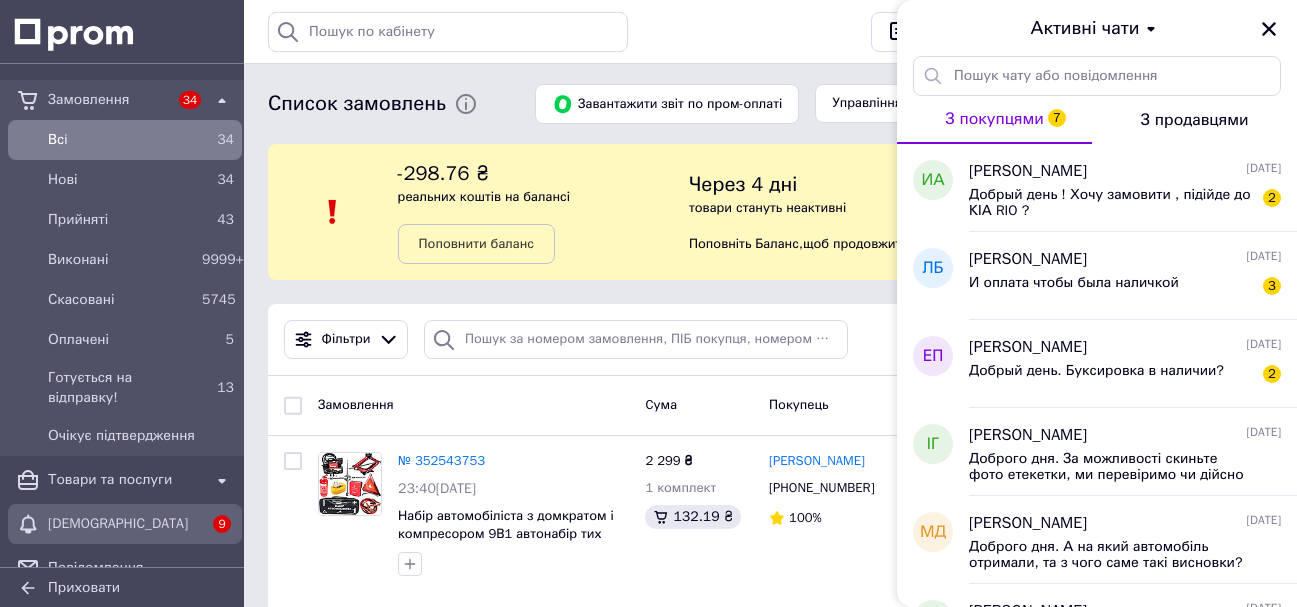 click on "[DEMOGRAPHIC_DATA]" at bounding box center [125, 524] 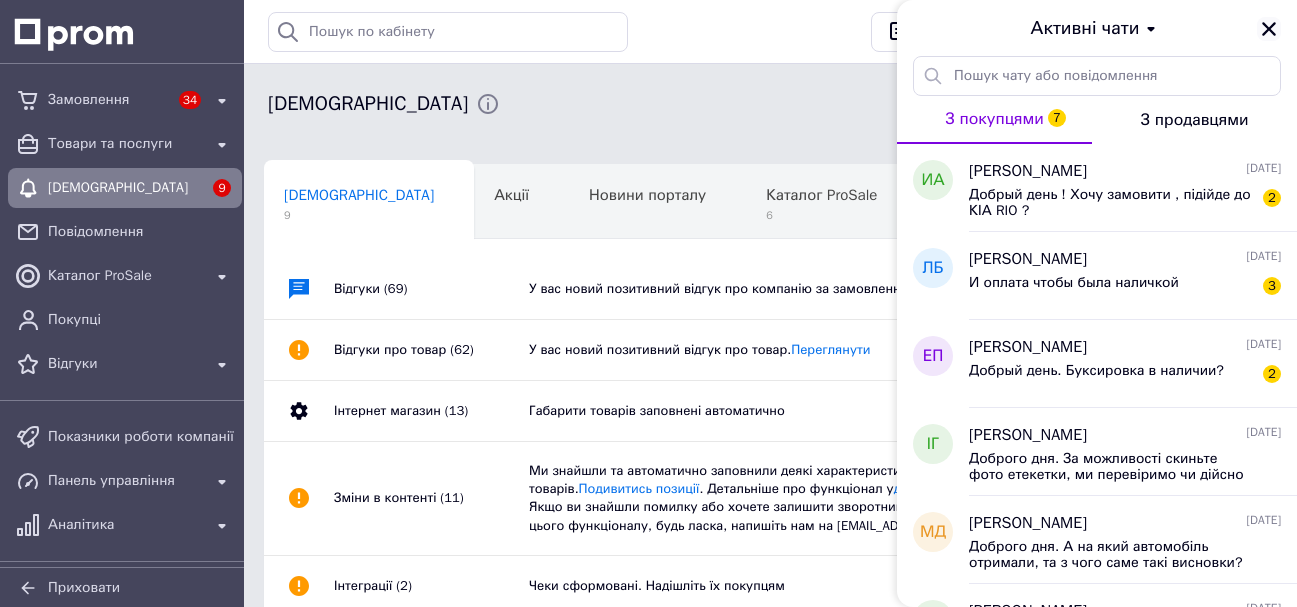 click 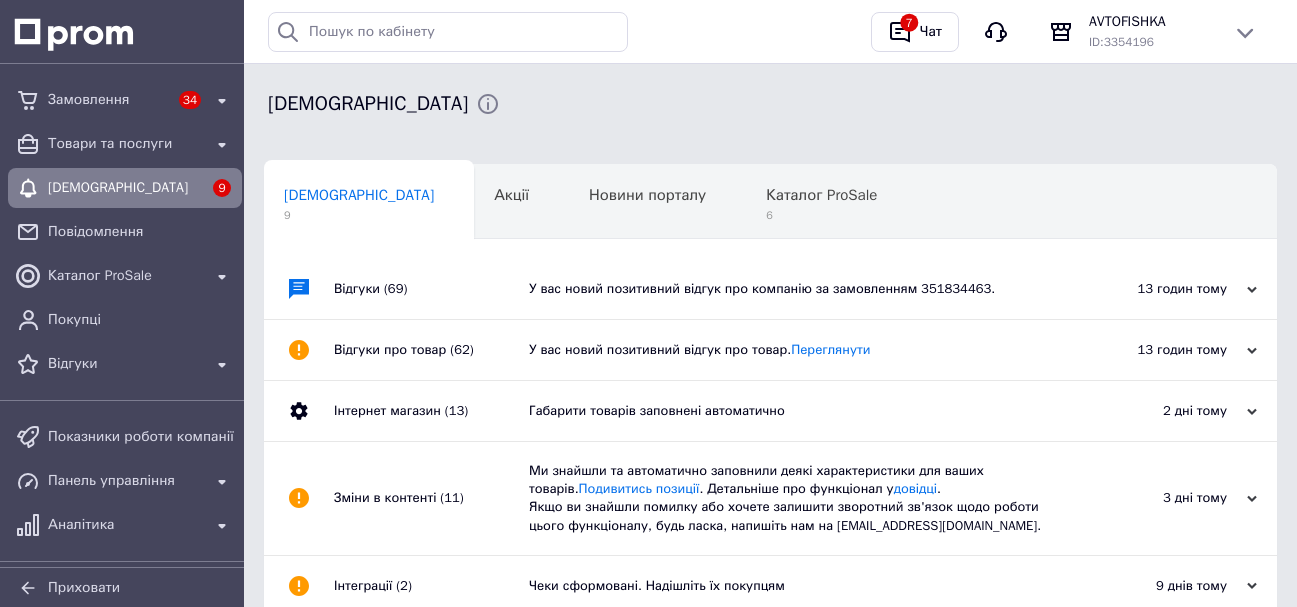 click on "У вас новий позитивний відгук про товар.  Переглянути" at bounding box center [793, 350] 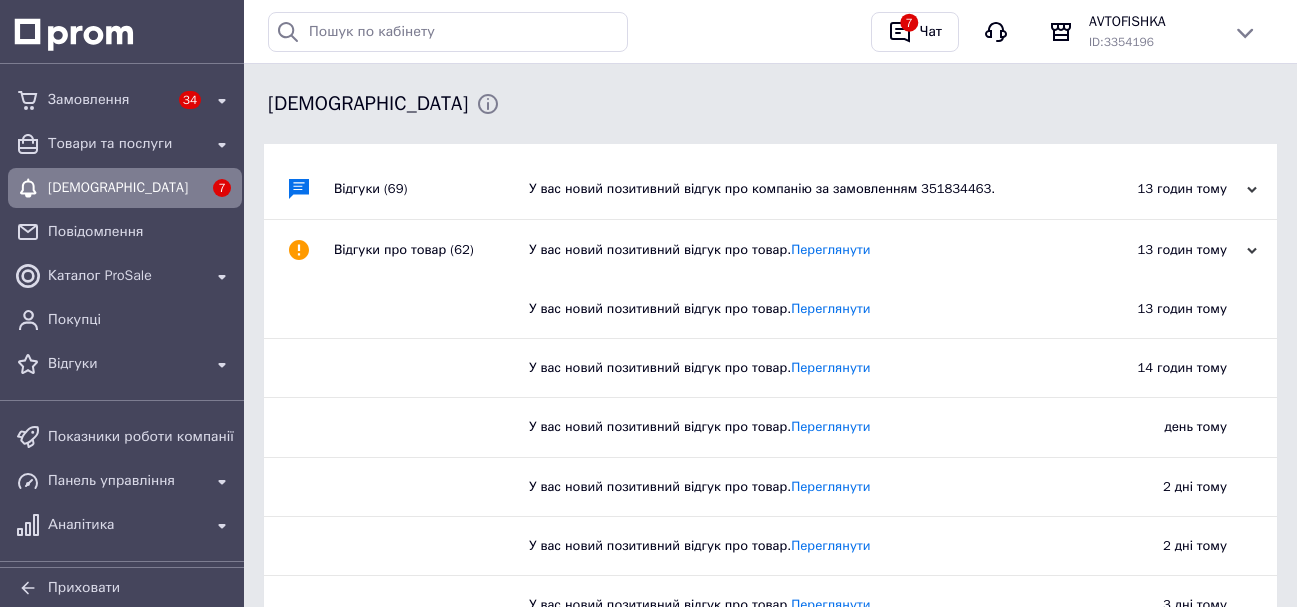 scroll, scrollTop: 0, scrollLeft: 0, axis: both 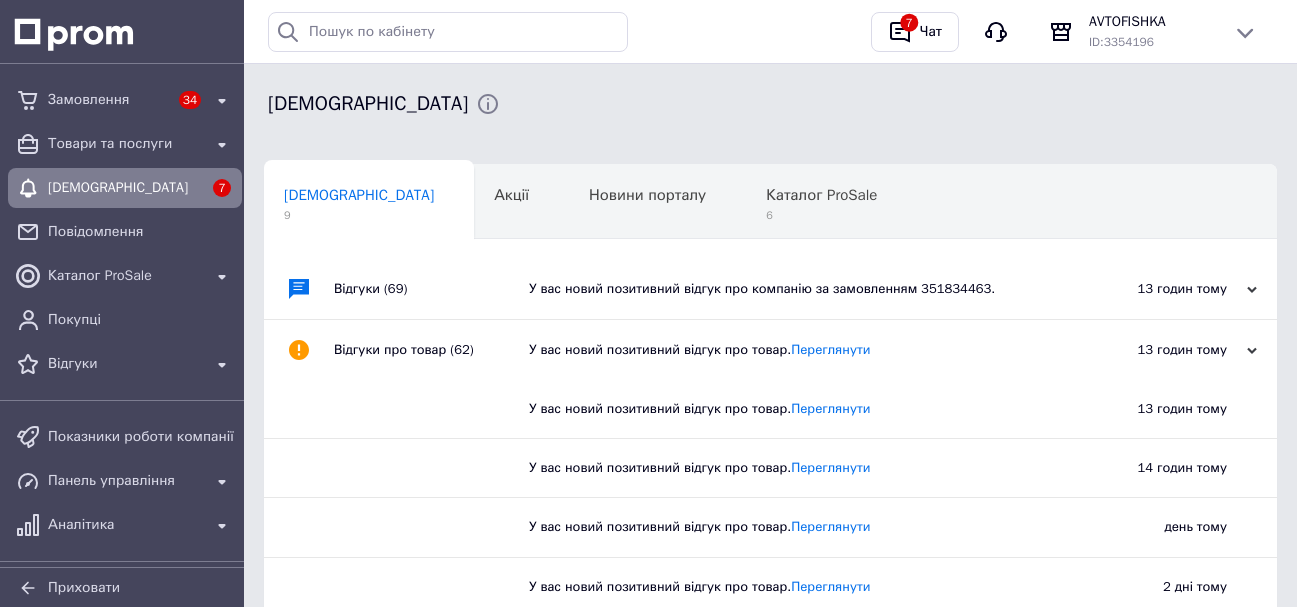 click on "У вас новий позитивний відгук про компанію за замовленням 351834463." at bounding box center [793, 289] 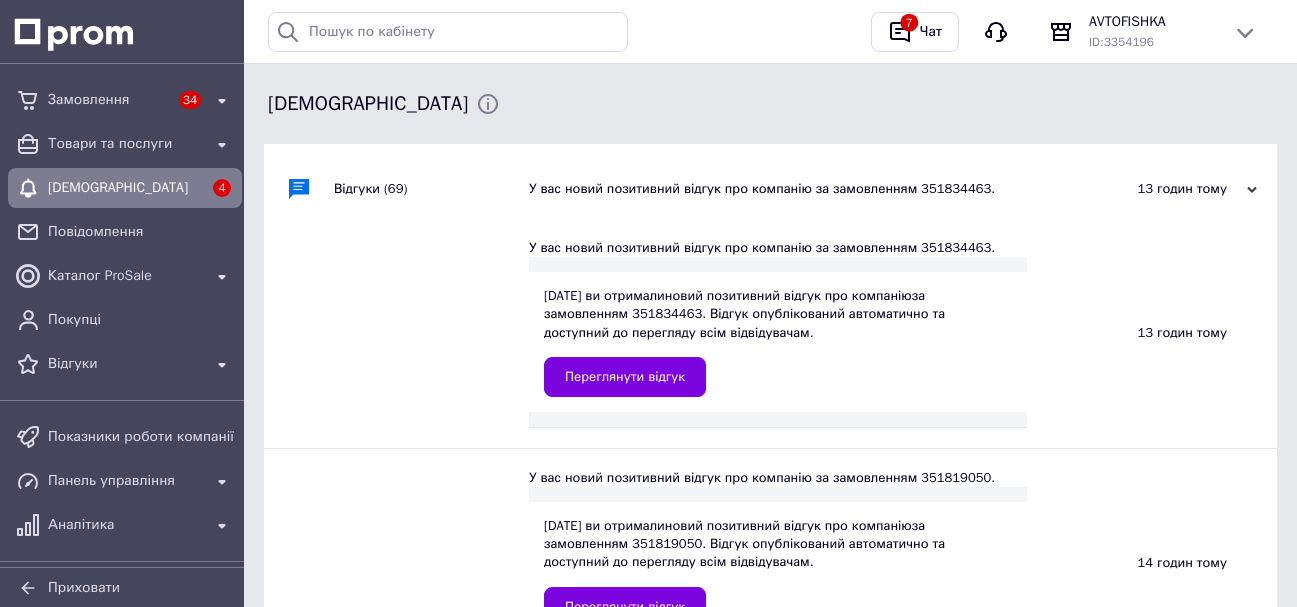 scroll, scrollTop: 0, scrollLeft: 0, axis: both 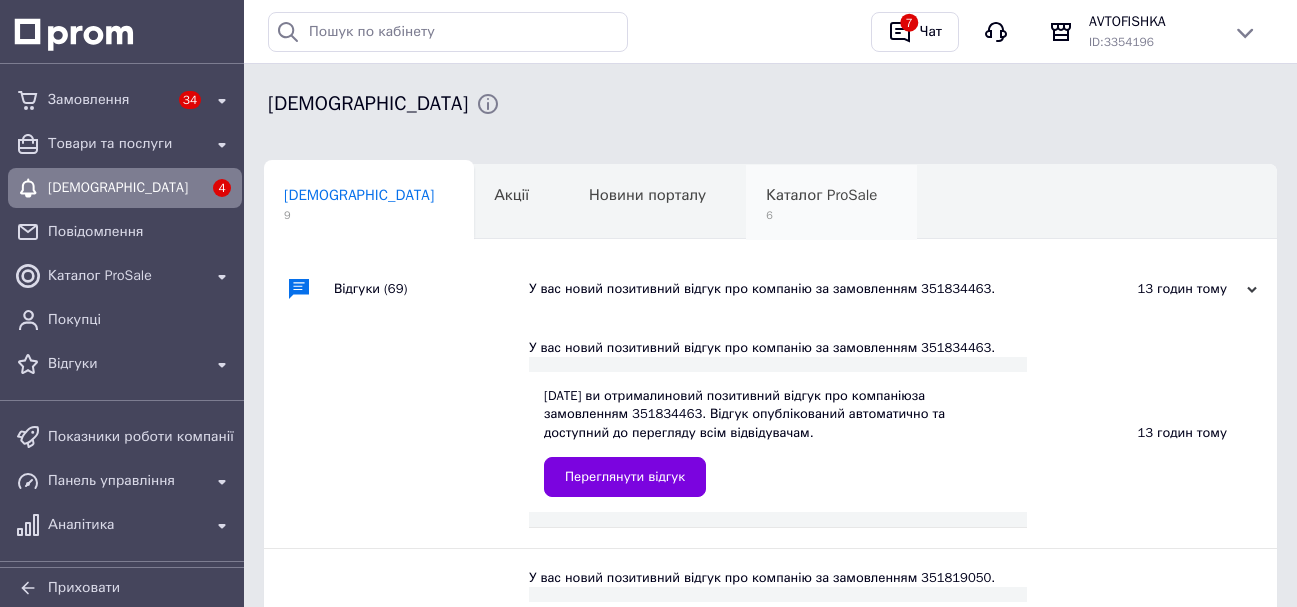 click on "Каталог ProSale" at bounding box center [821, 195] 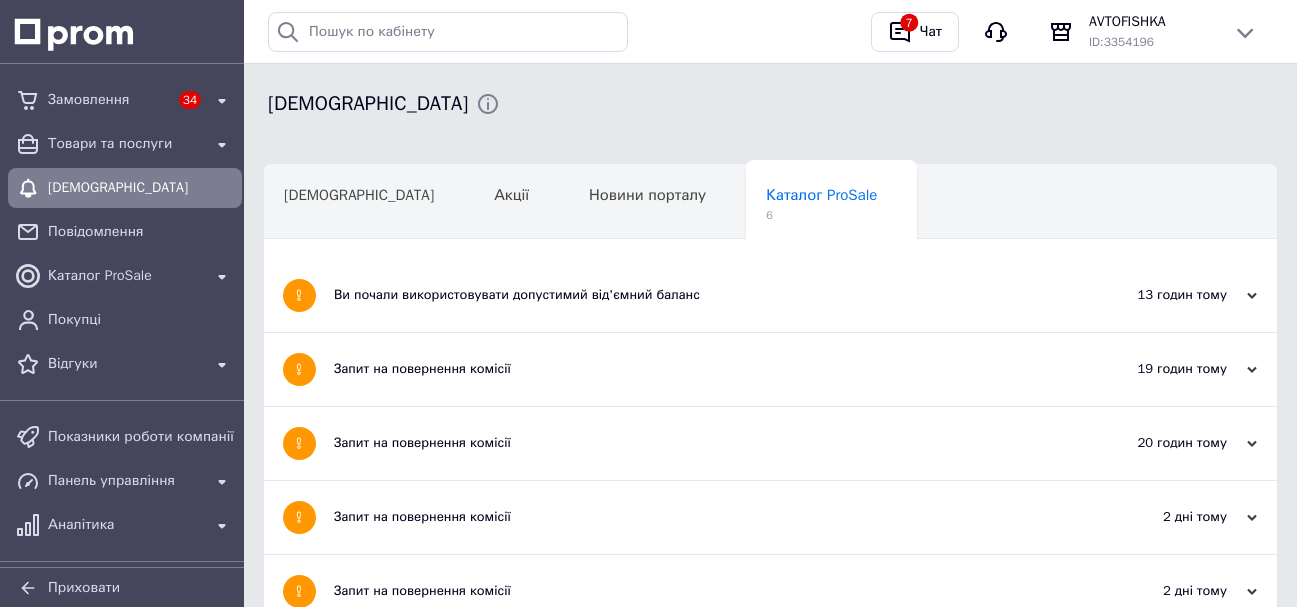 scroll, scrollTop: 100, scrollLeft: 0, axis: vertical 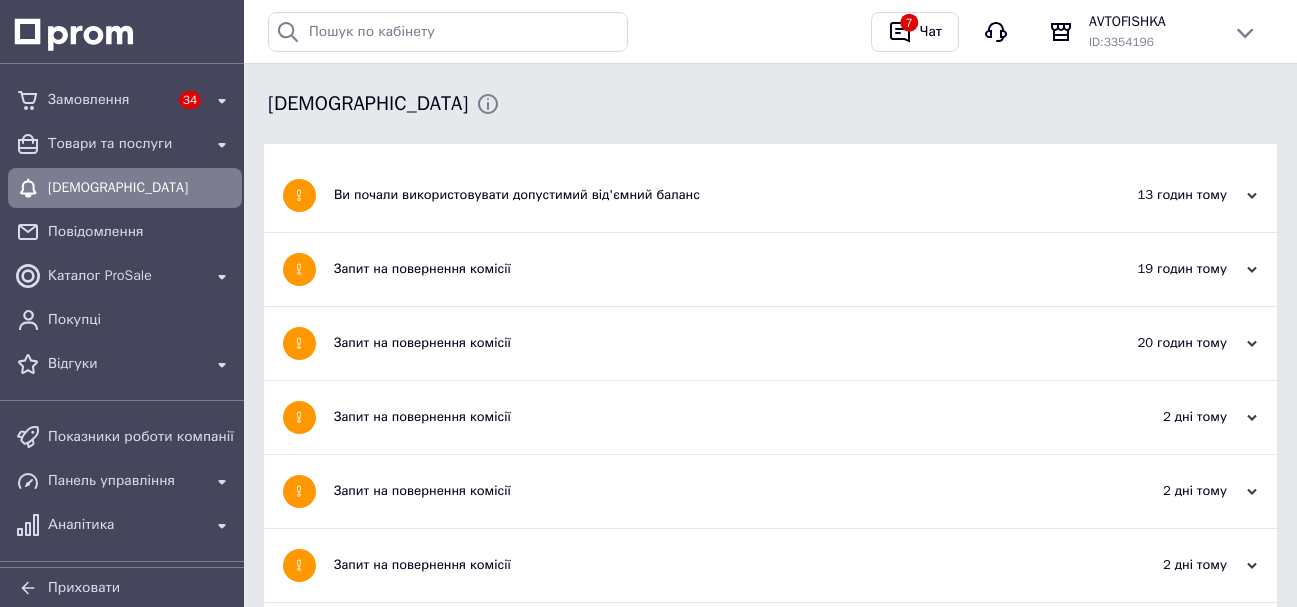 click on "[DEMOGRAPHIC_DATA]" at bounding box center [359, 95] 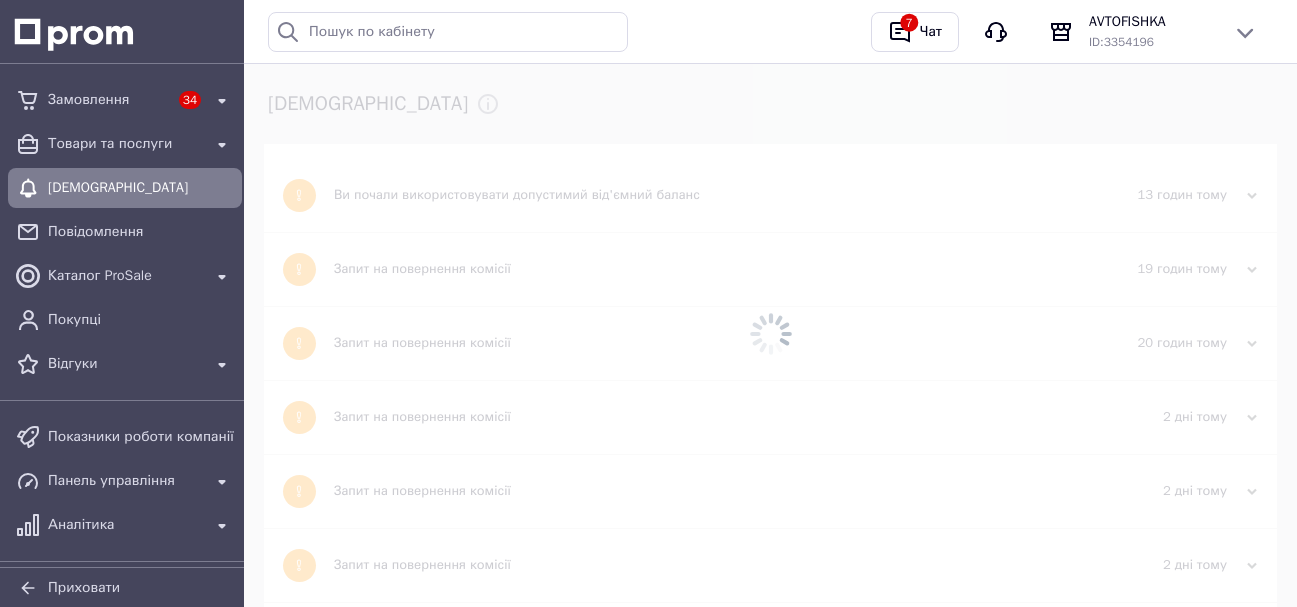 scroll, scrollTop: 0, scrollLeft: 0, axis: both 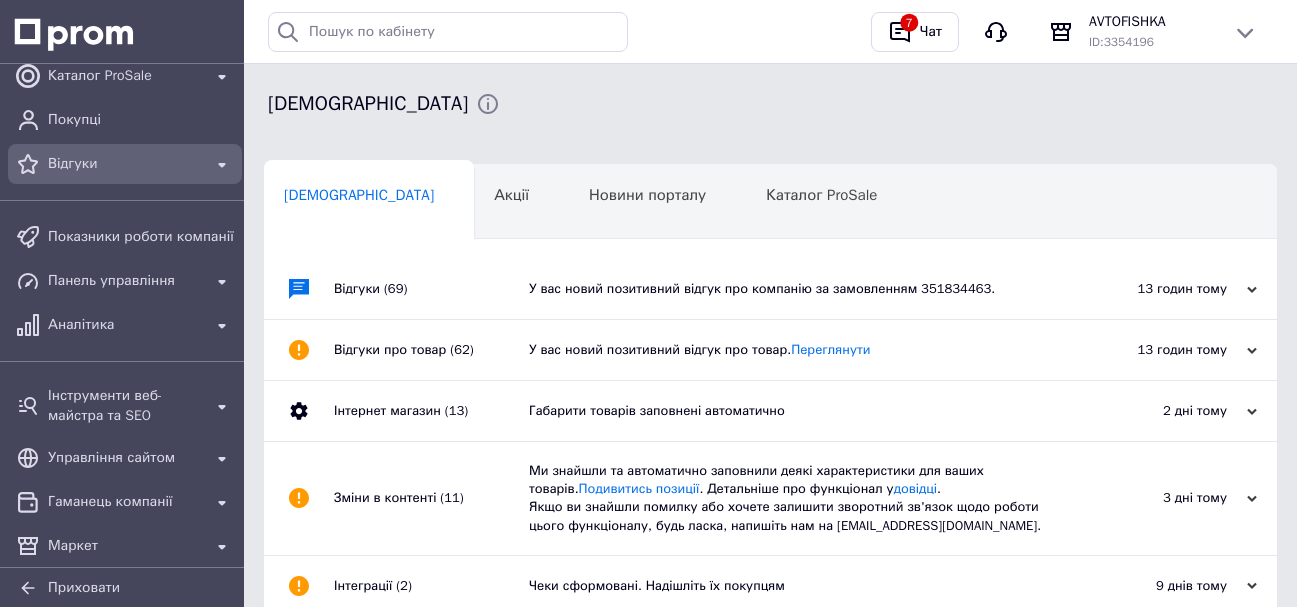 click on "Відгуки" at bounding box center [125, 164] 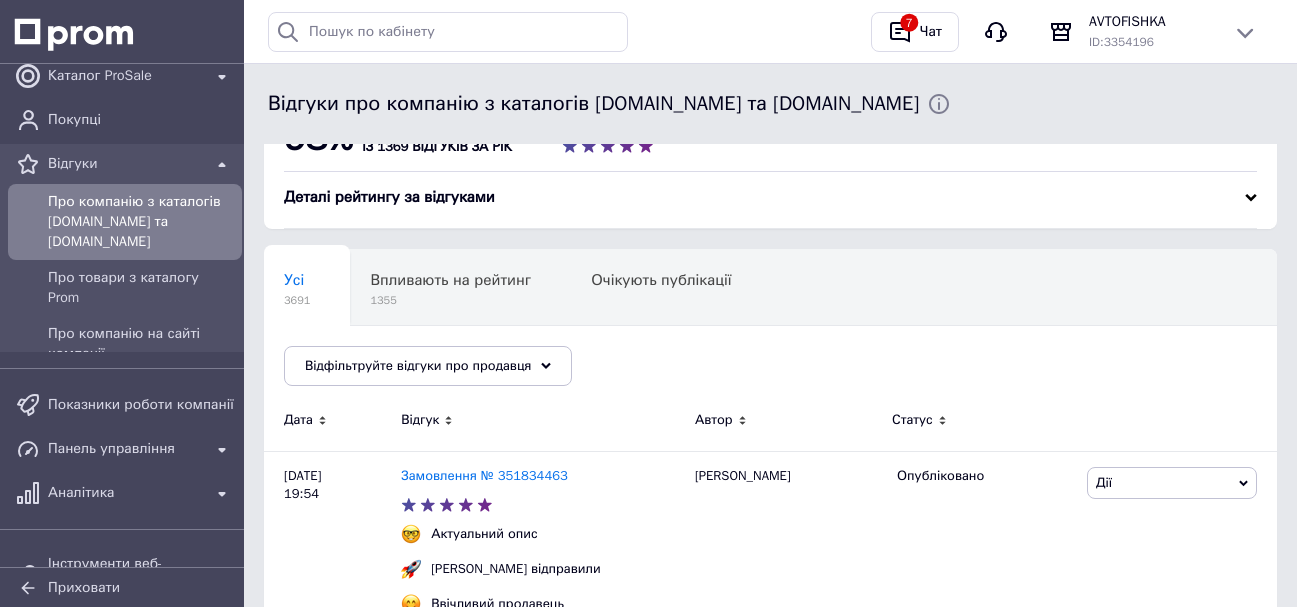scroll, scrollTop: 0, scrollLeft: 0, axis: both 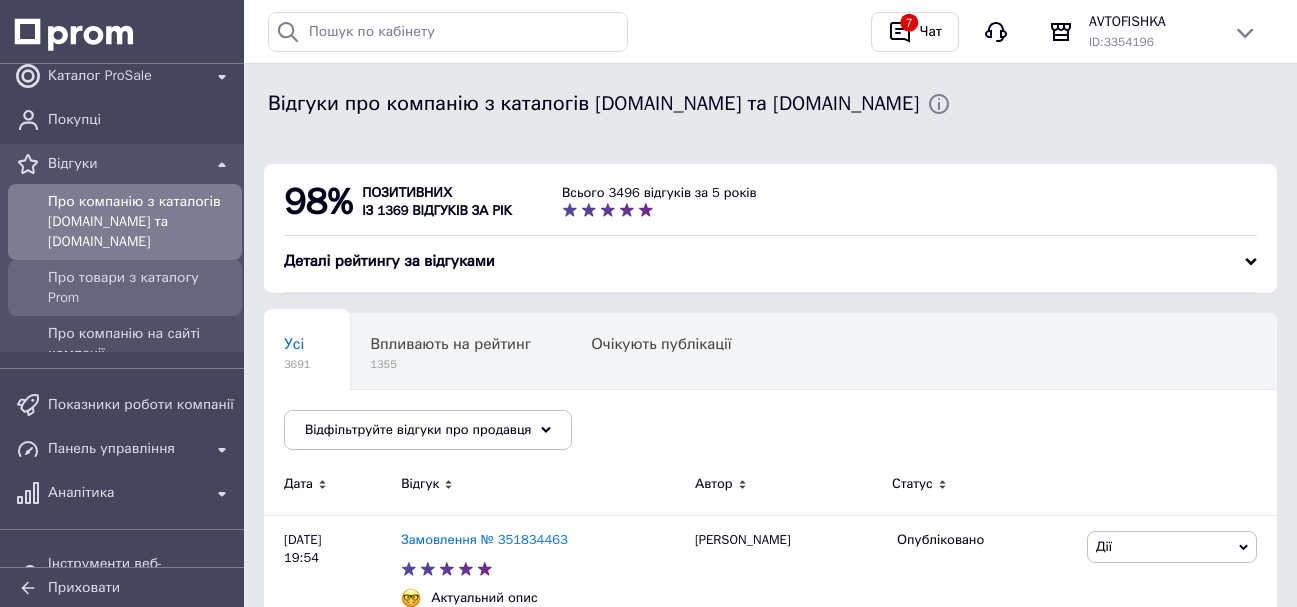 click on "Про товари з каталогу Prom" at bounding box center [141, 288] 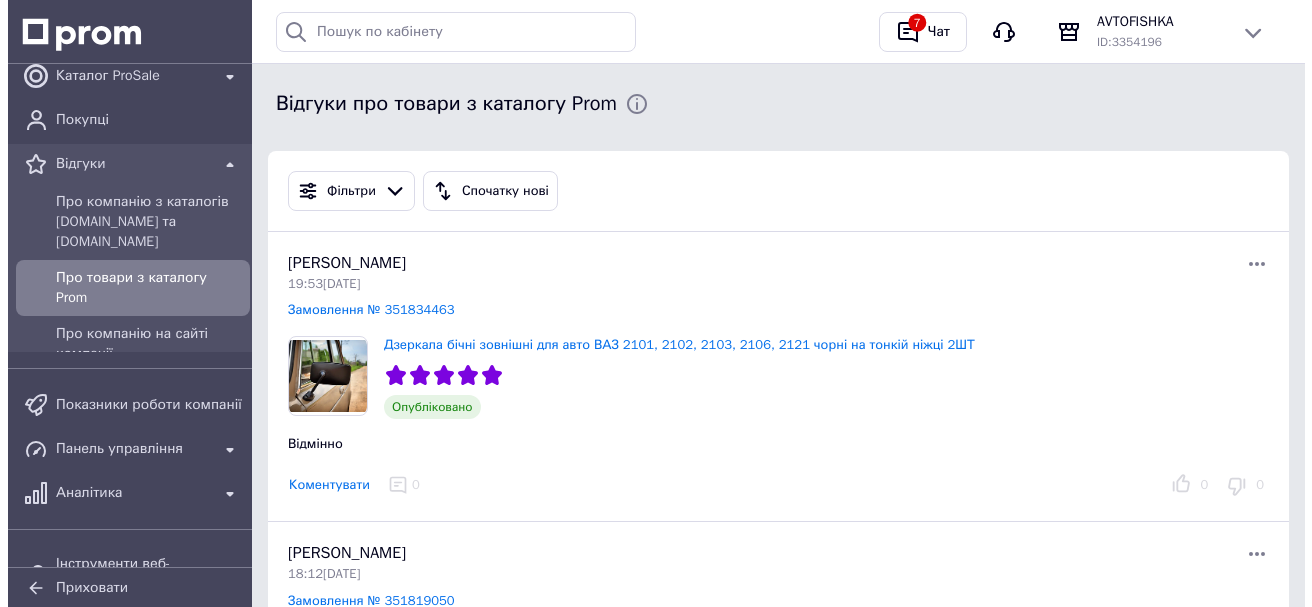 scroll, scrollTop: 300, scrollLeft: 0, axis: vertical 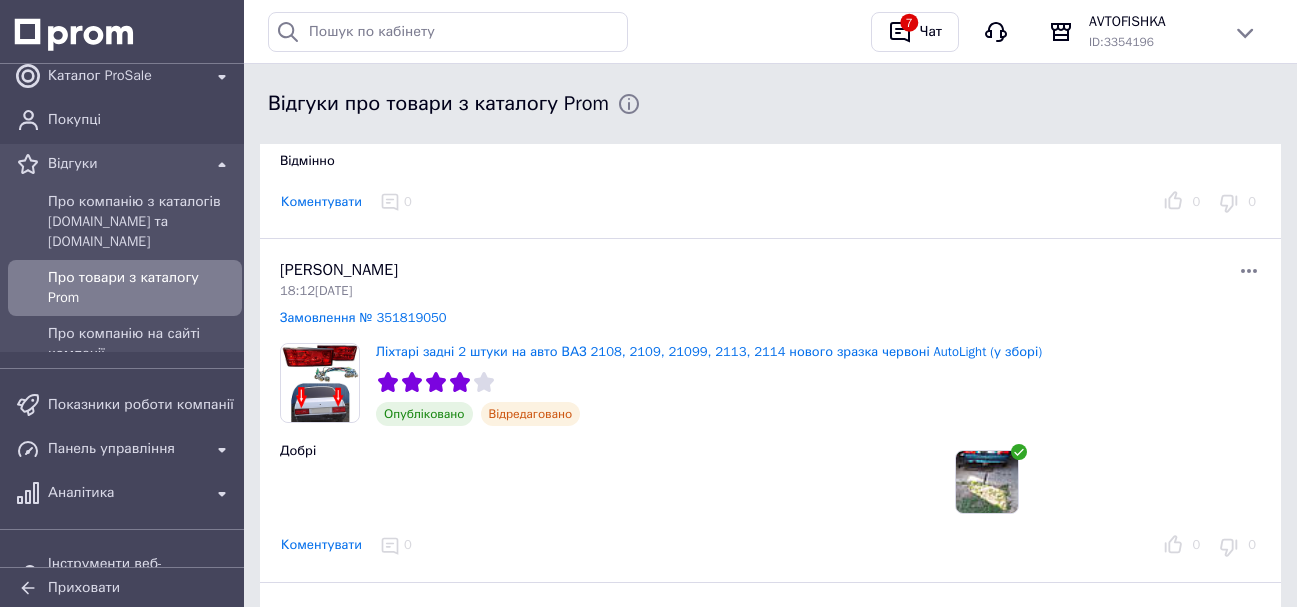 click at bounding box center [987, 482] 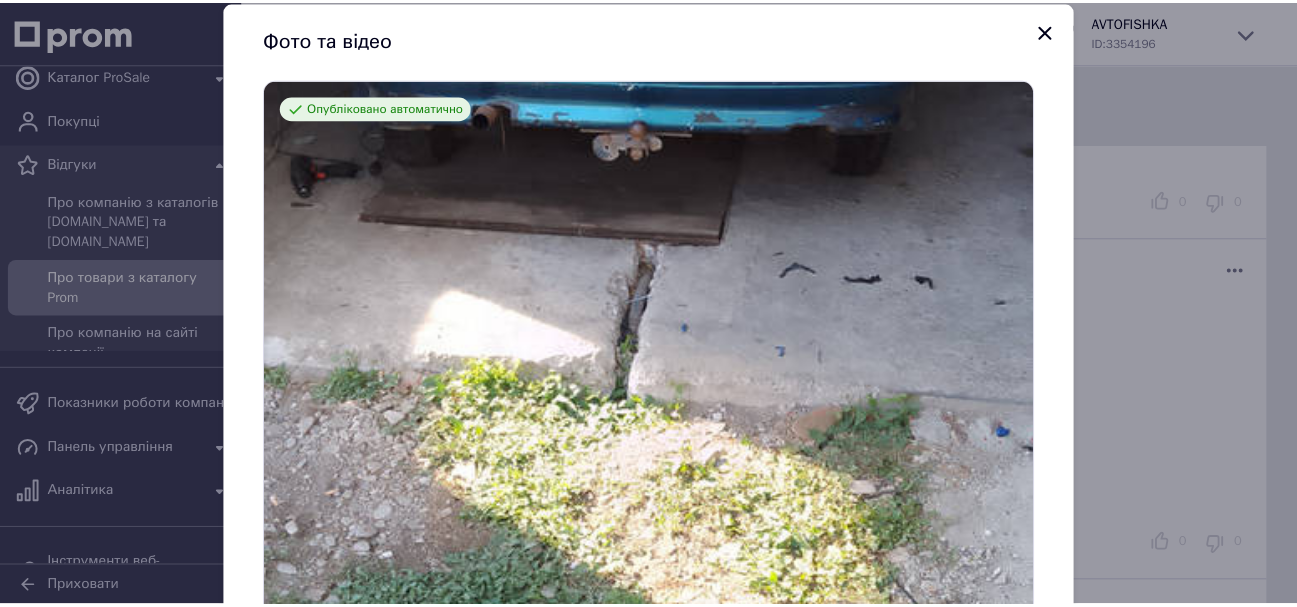scroll, scrollTop: 0, scrollLeft: 0, axis: both 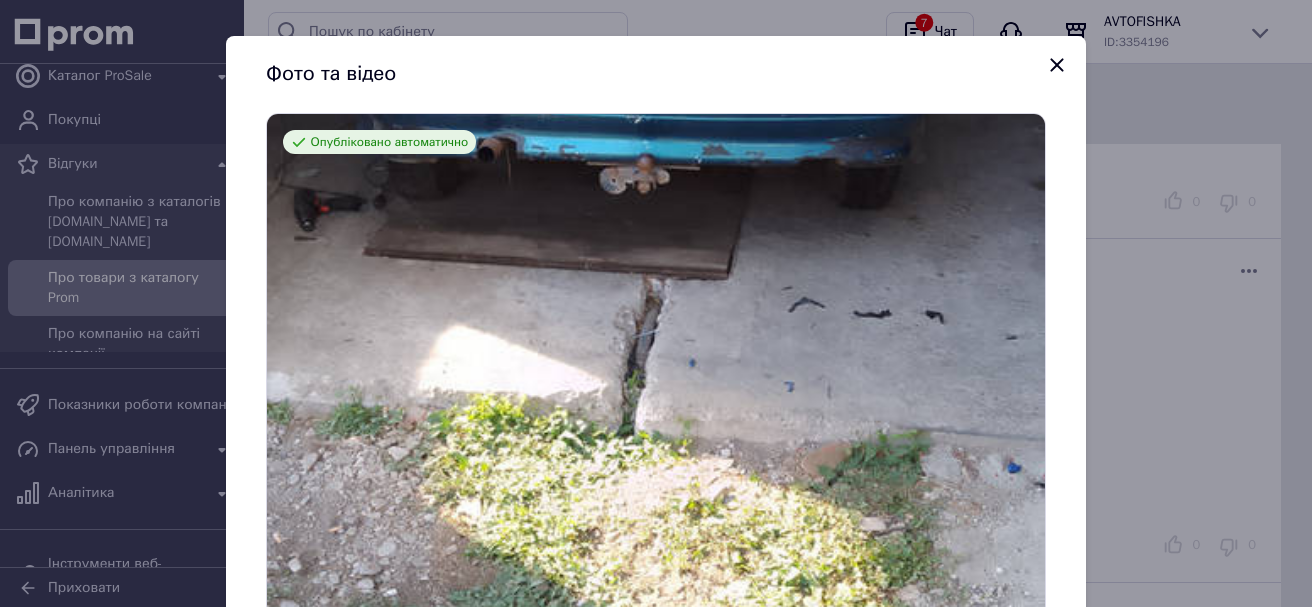 click at bounding box center [656, 406] 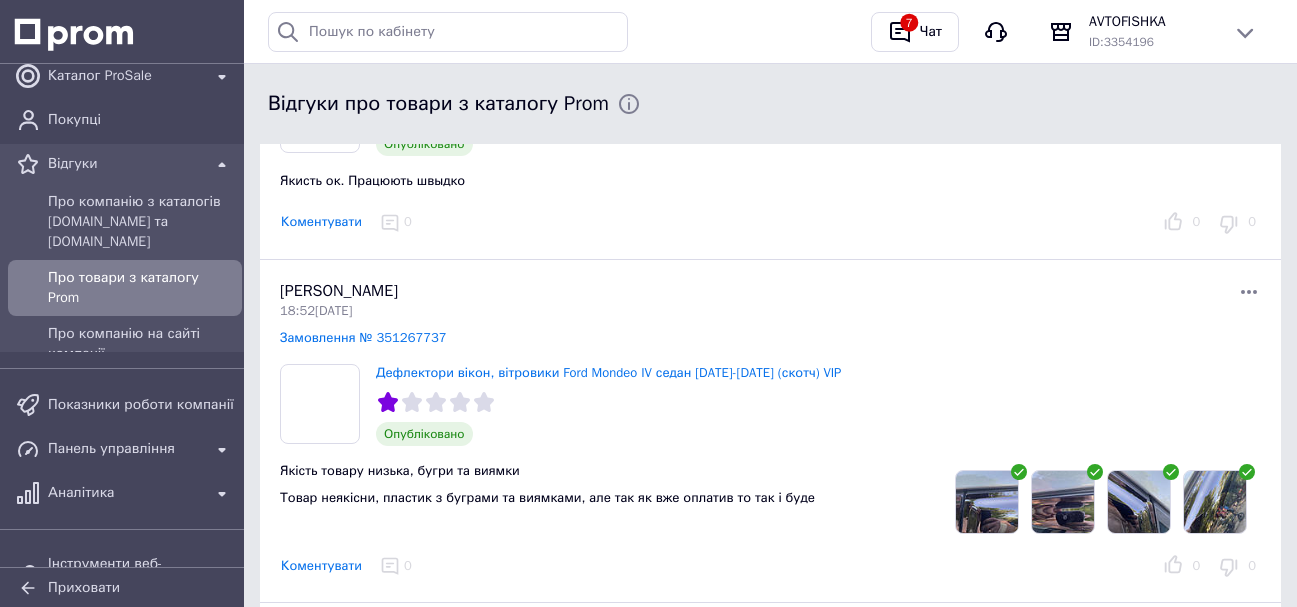 scroll, scrollTop: 2100, scrollLeft: 0, axis: vertical 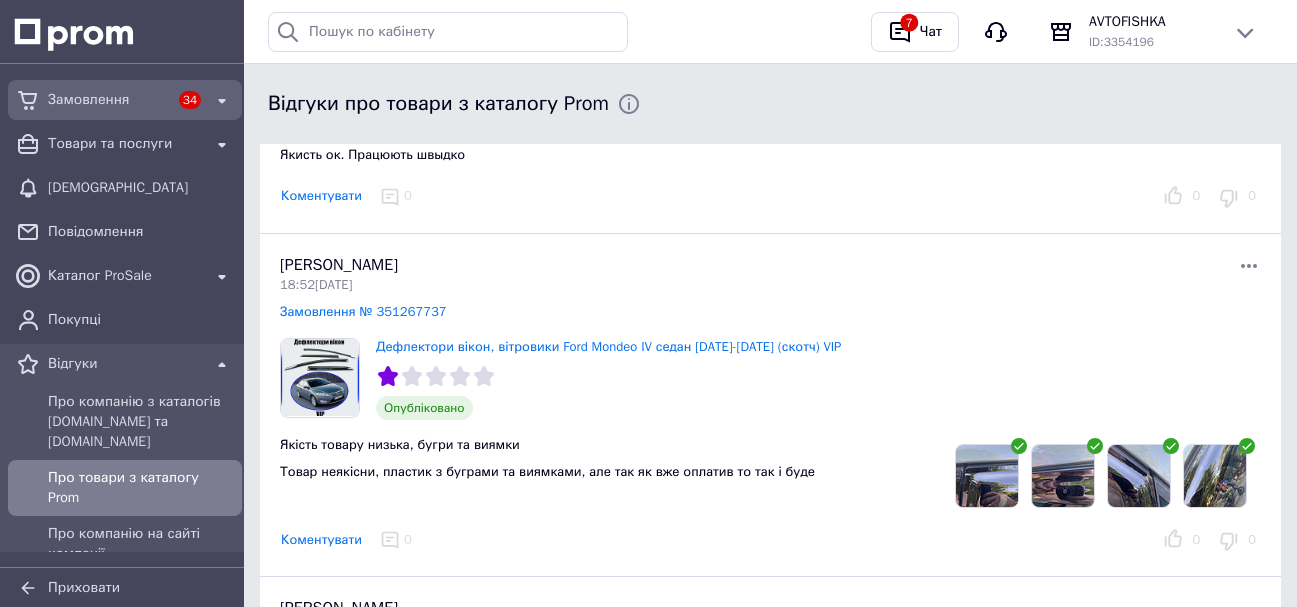 click on "Замовлення" at bounding box center [109, 100] 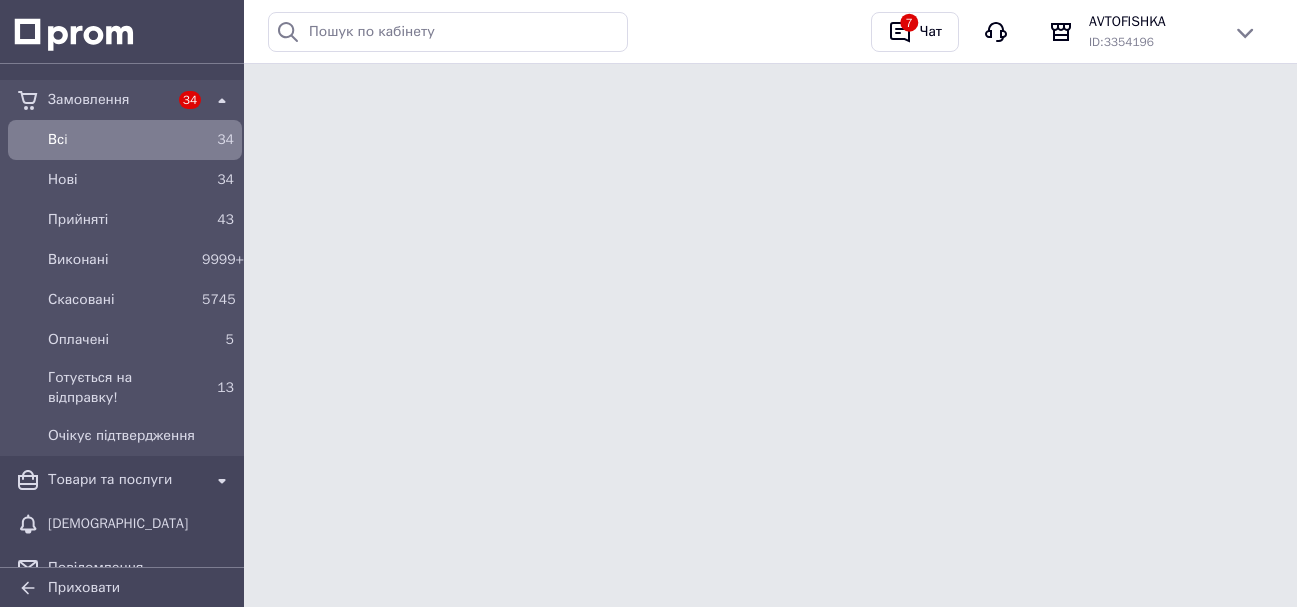 scroll, scrollTop: 0, scrollLeft: 0, axis: both 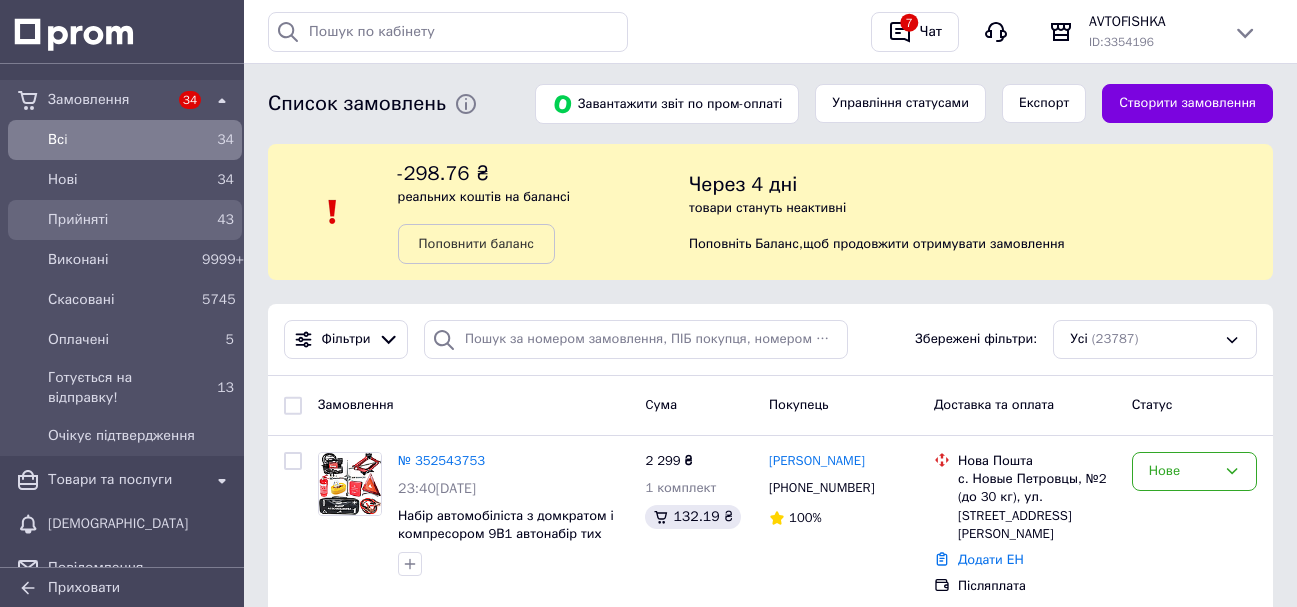 click on "Прийняті" at bounding box center [121, 220] 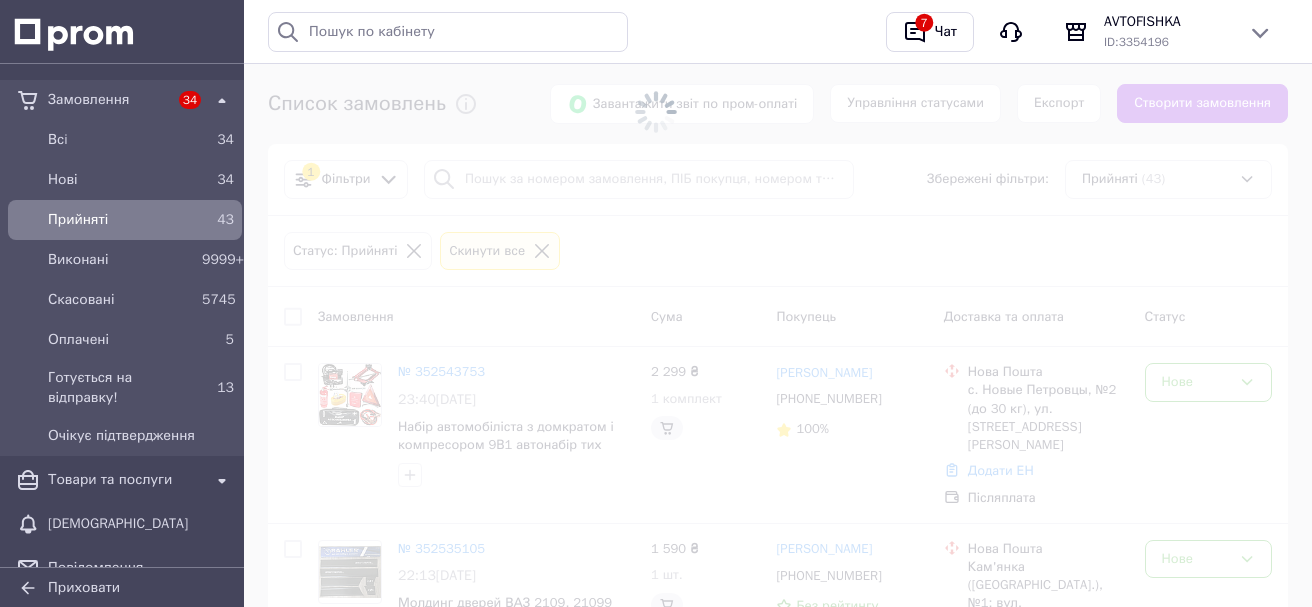 click on "Прийняті" at bounding box center (121, 220) 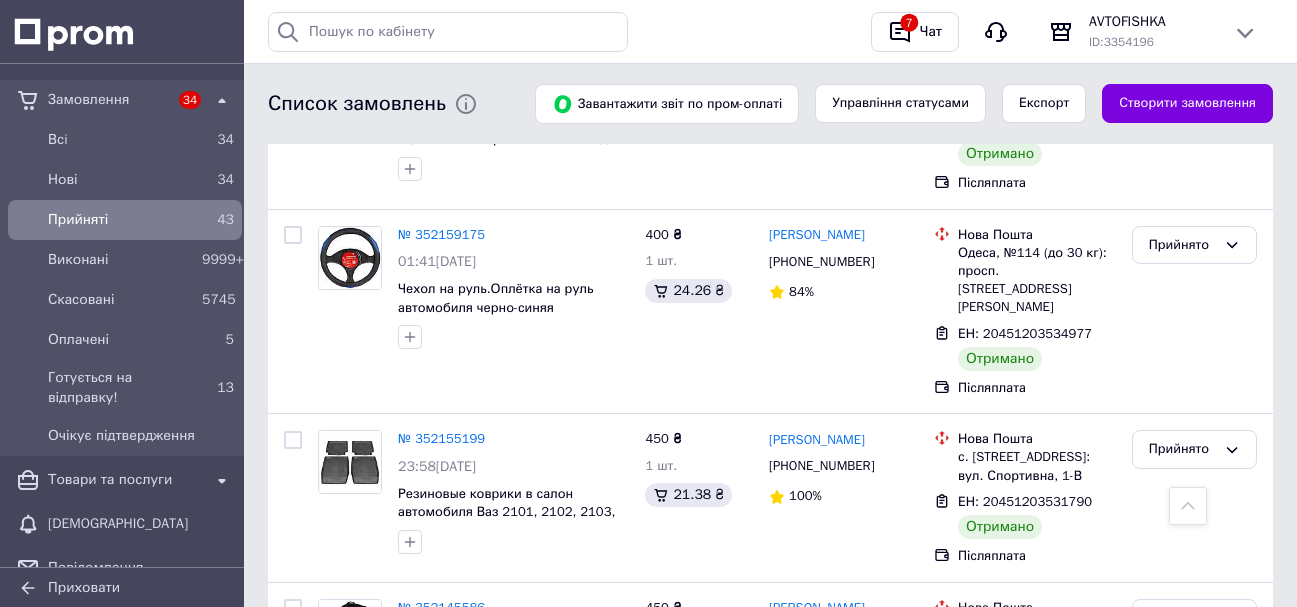 scroll, scrollTop: 8396, scrollLeft: 0, axis: vertical 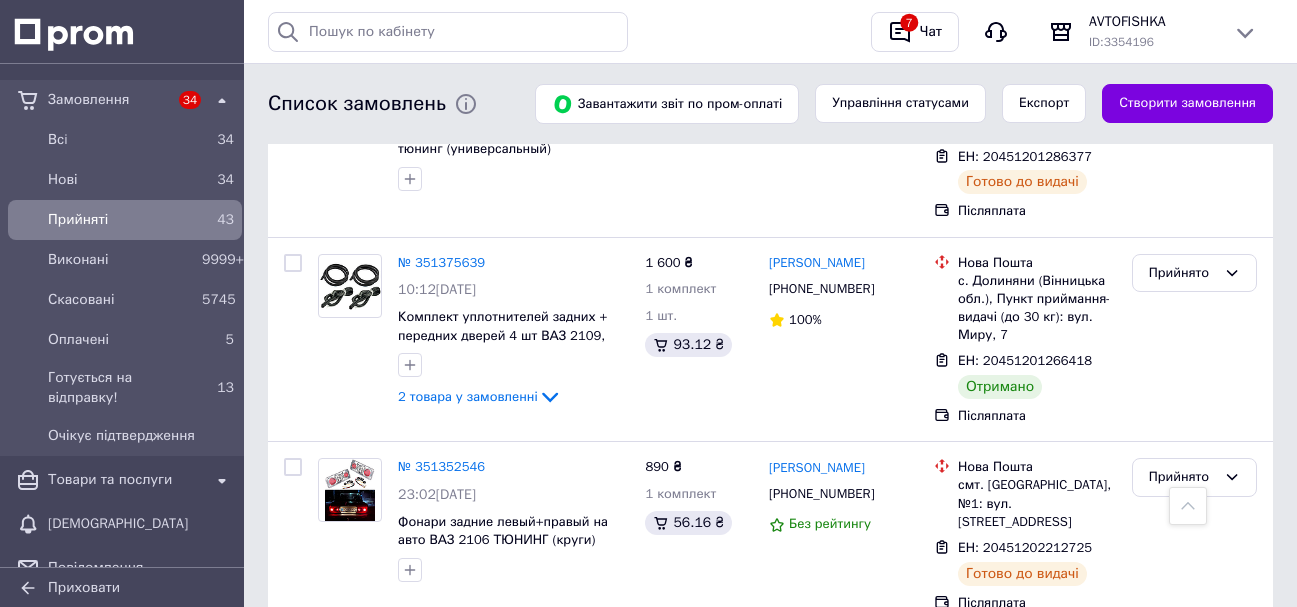 drag, startPoint x: 430, startPoint y: 347, endPoint x: 1192, endPoint y: 364, distance: 762.18964 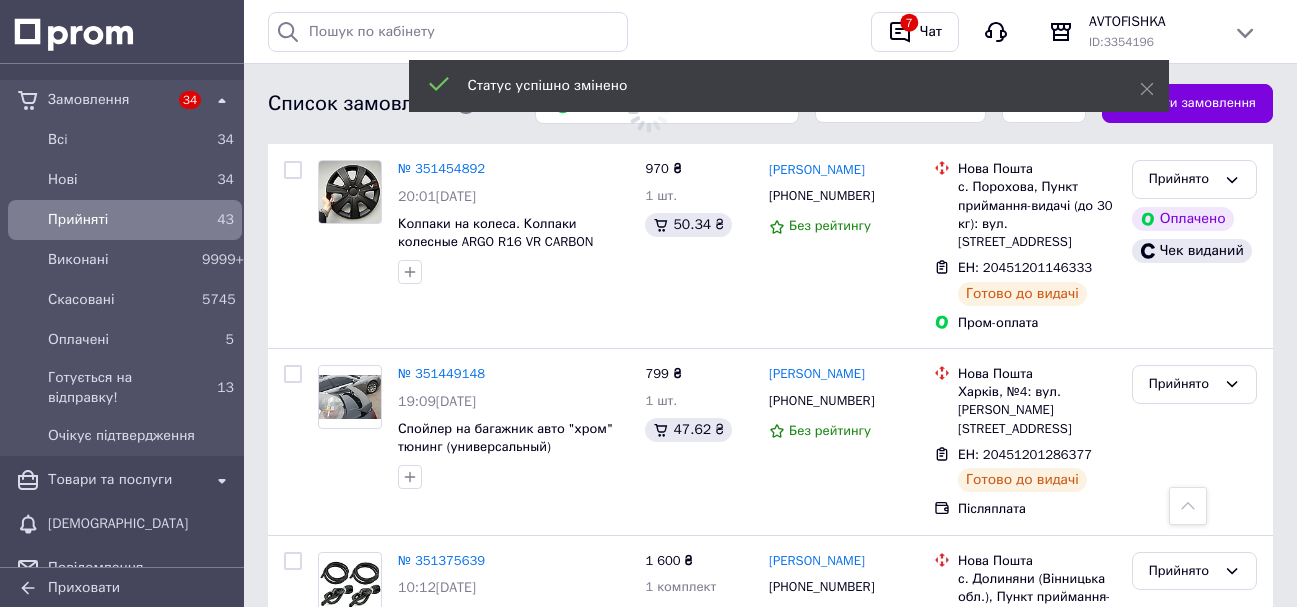 scroll, scrollTop: 7496, scrollLeft: 0, axis: vertical 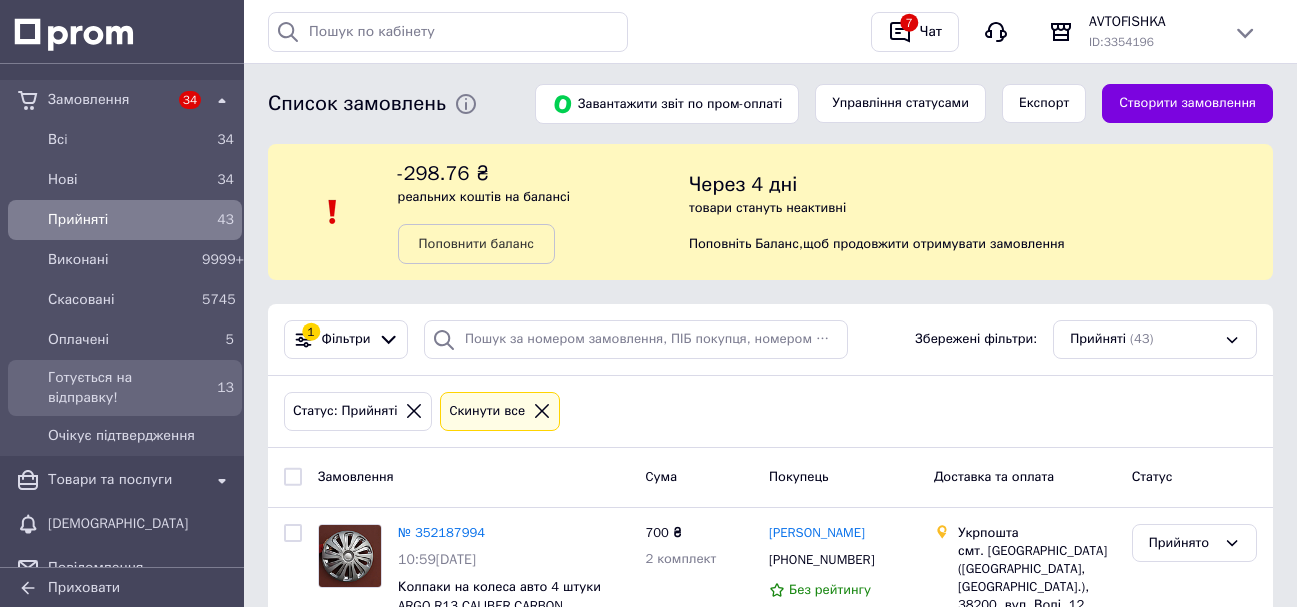 click on "Готується на відправку!" at bounding box center [121, 388] 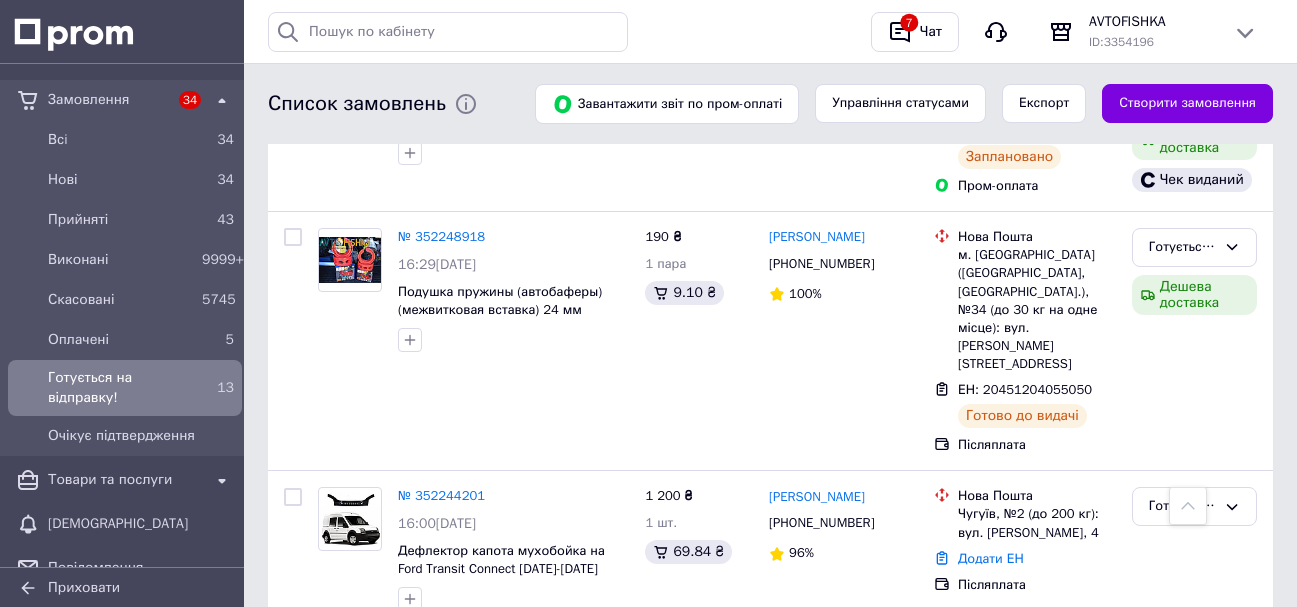 scroll, scrollTop: 2563, scrollLeft: 0, axis: vertical 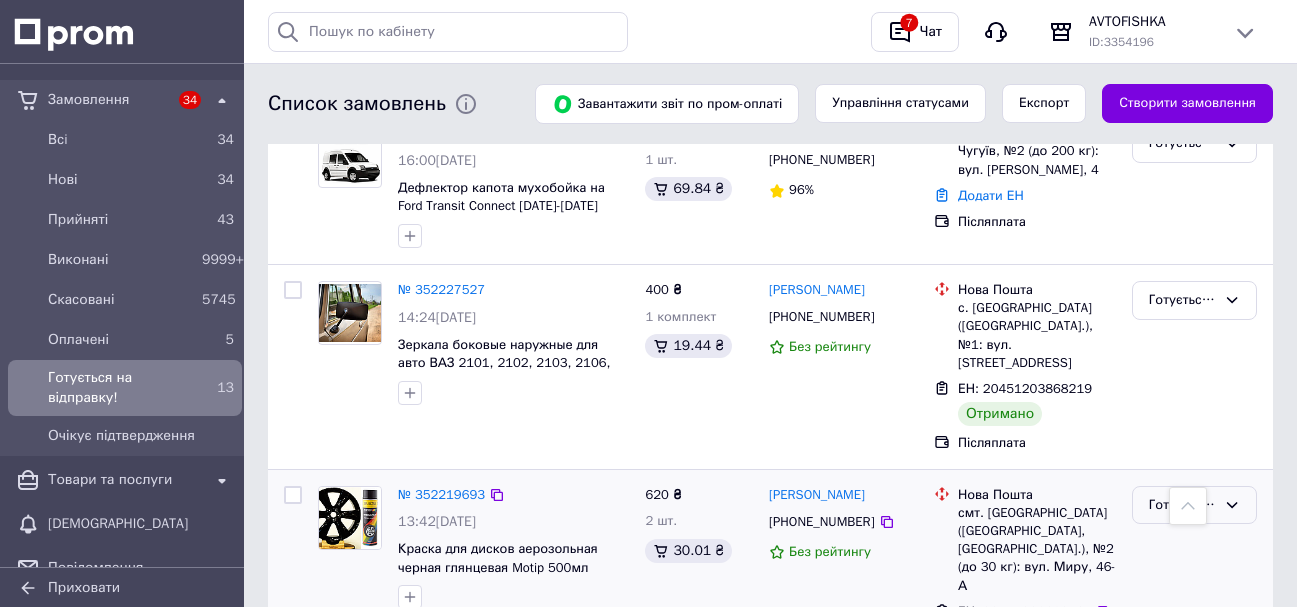click on "Готується на відправку!" at bounding box center (1182, 505) 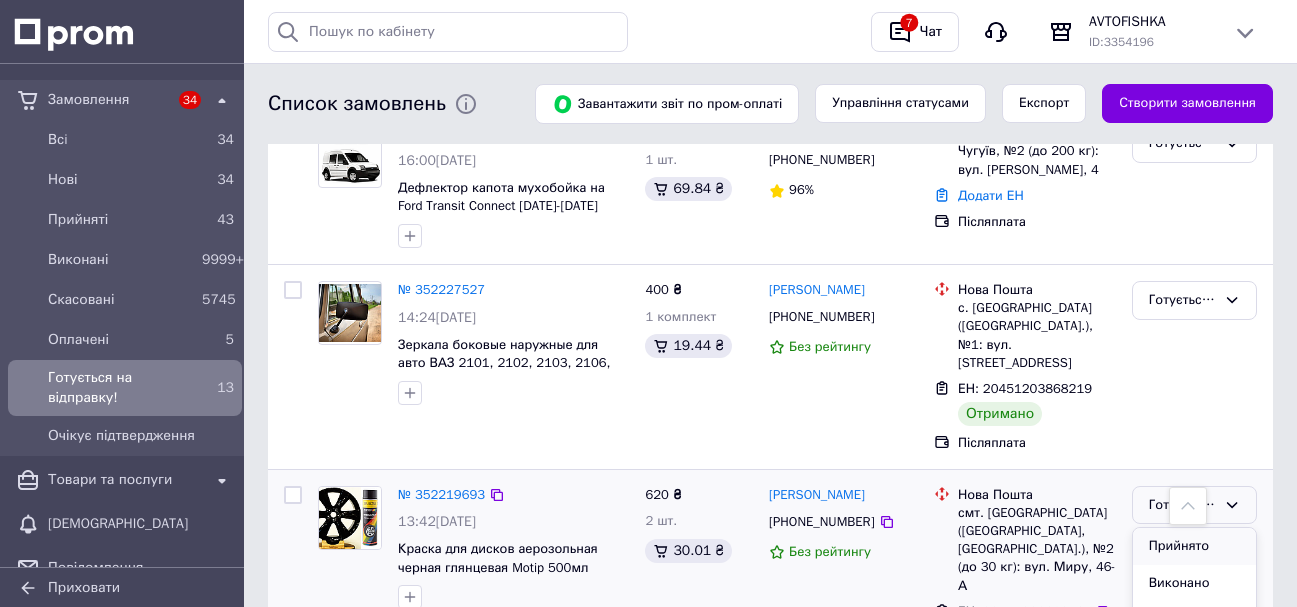 click on "Прийнято" at bounding box center (1194, 546) 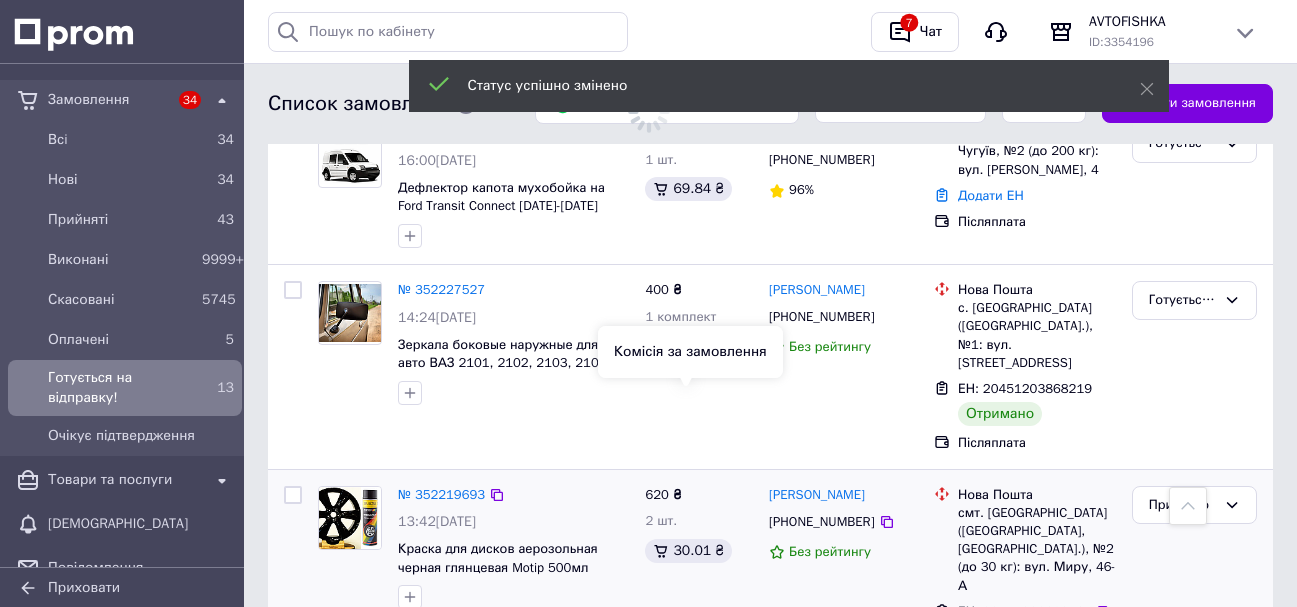 scroll, scrollTop: 2463, scrollLeft: 0, axis: vertical 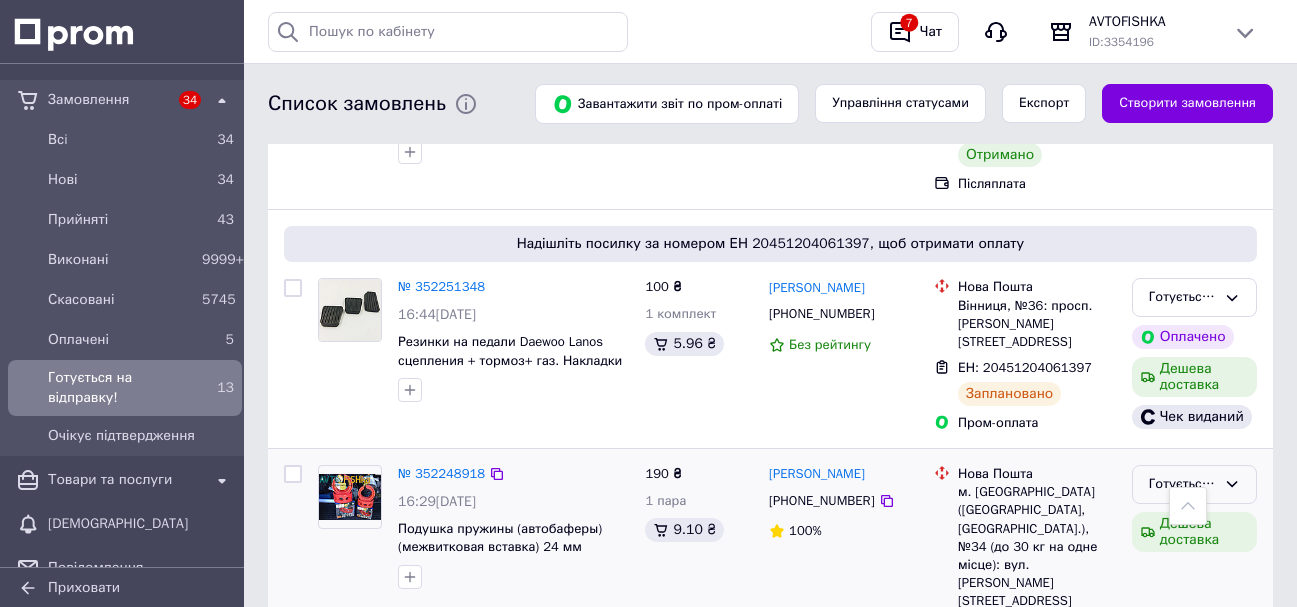 click 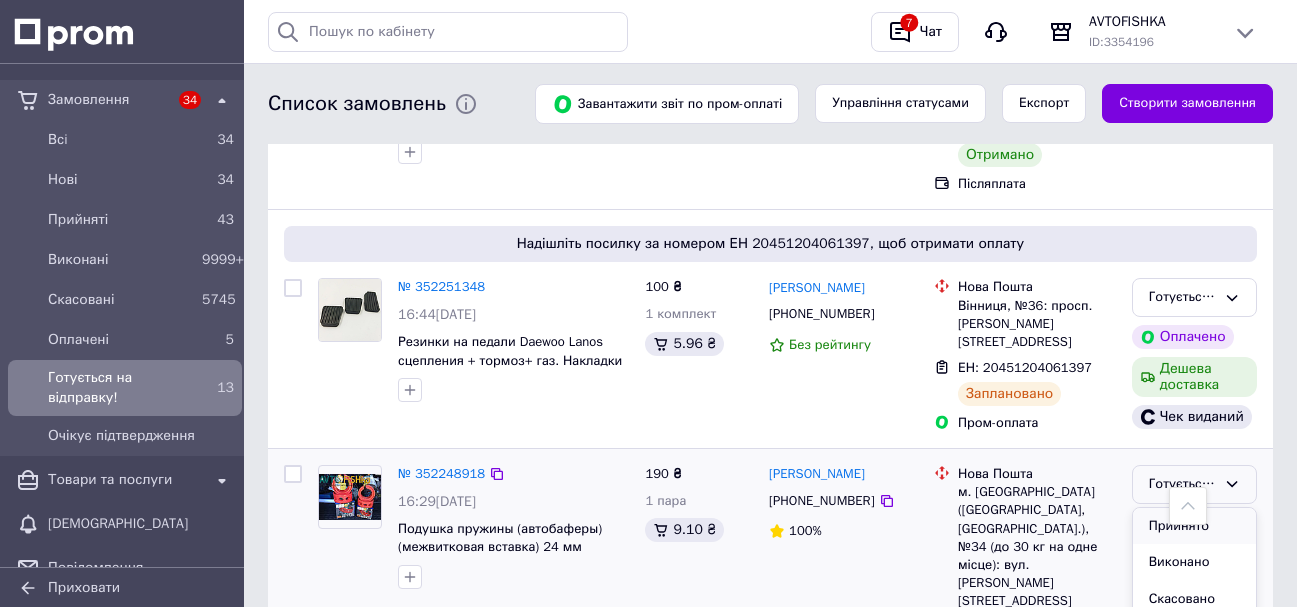 click on "Прийнято" at bounding box center [1194, 526] 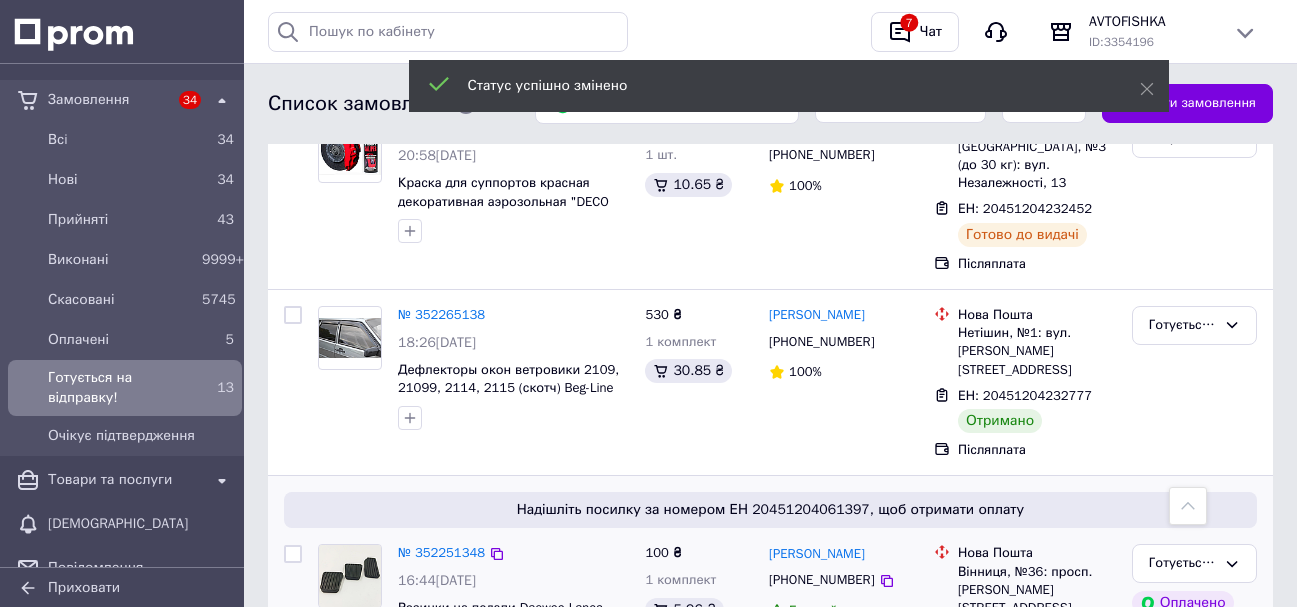 scroll, scrollTop: 1663, scrollLeft: 0, axis: vertical 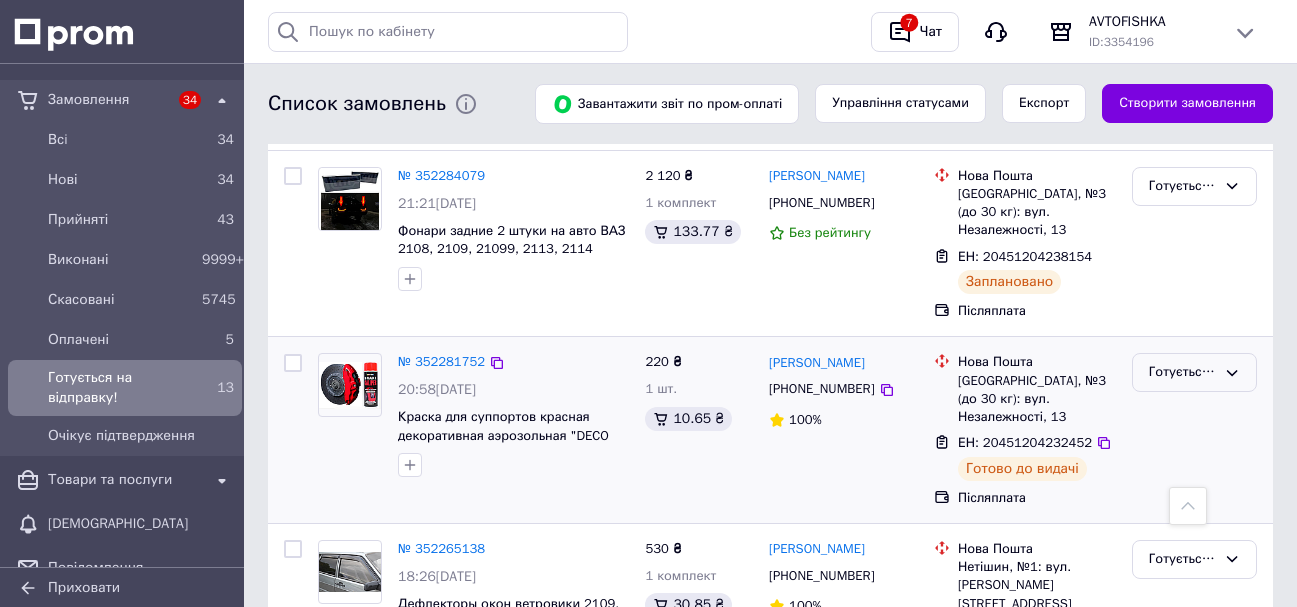 click on "Готується на відправку!" at bounding box center (1194, 372) 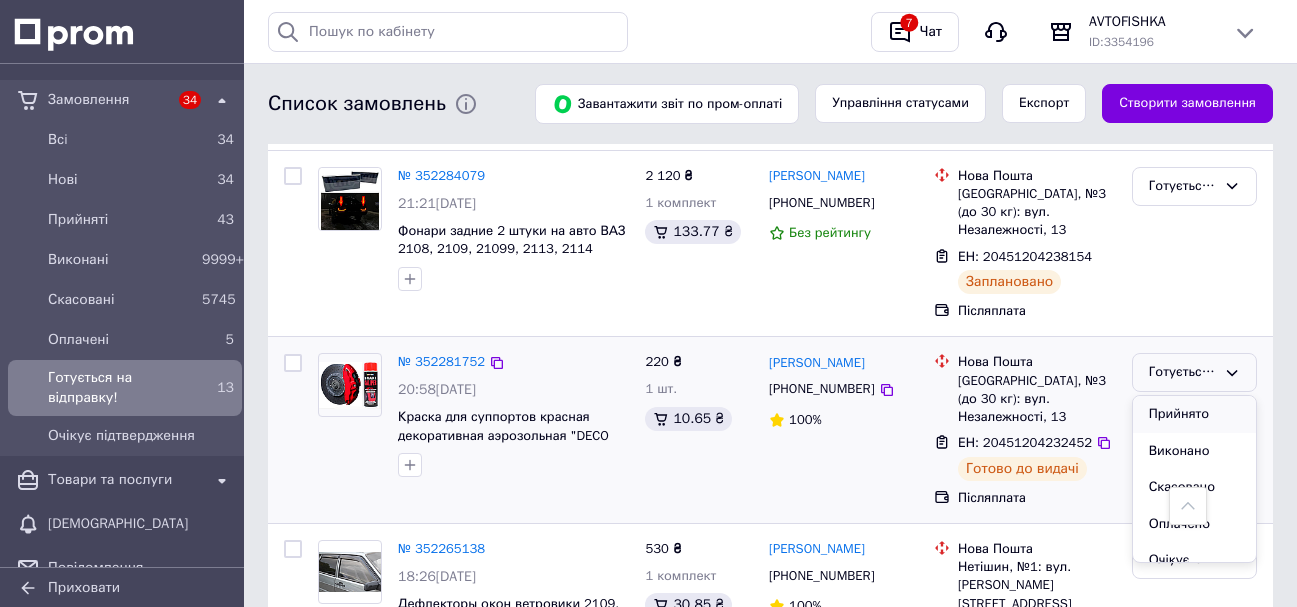 click on "Прийнято" at bounding box center [1194, 414] 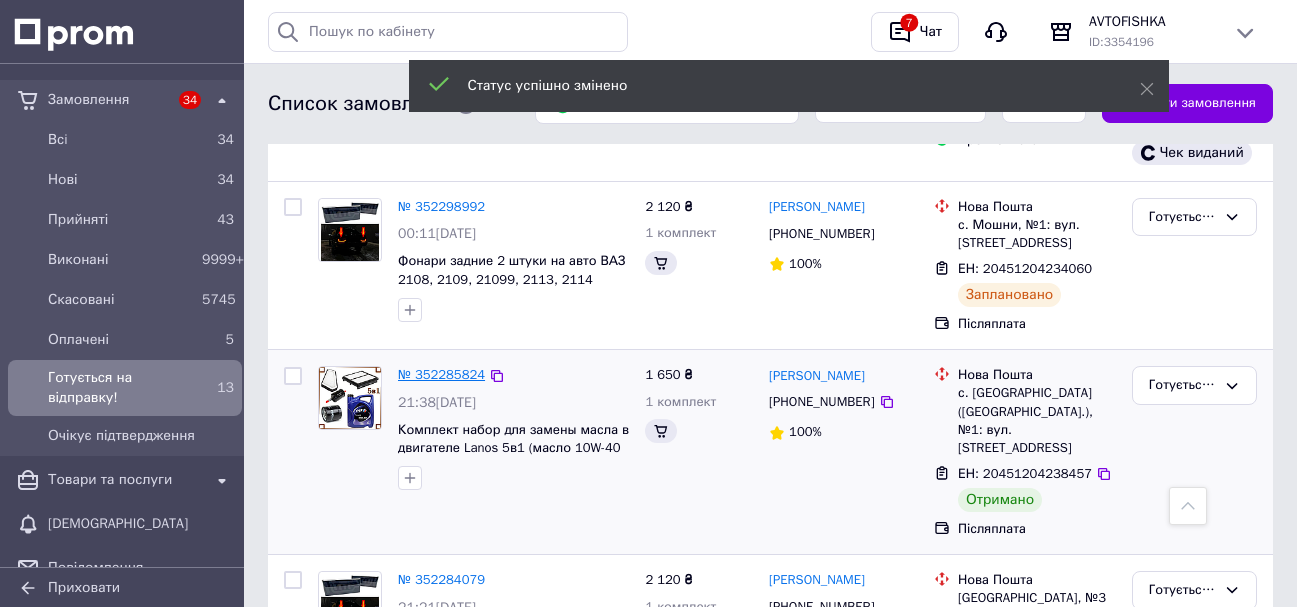 scroll, scrollTop: 1163, scrollLeft: 0, axis: vertical 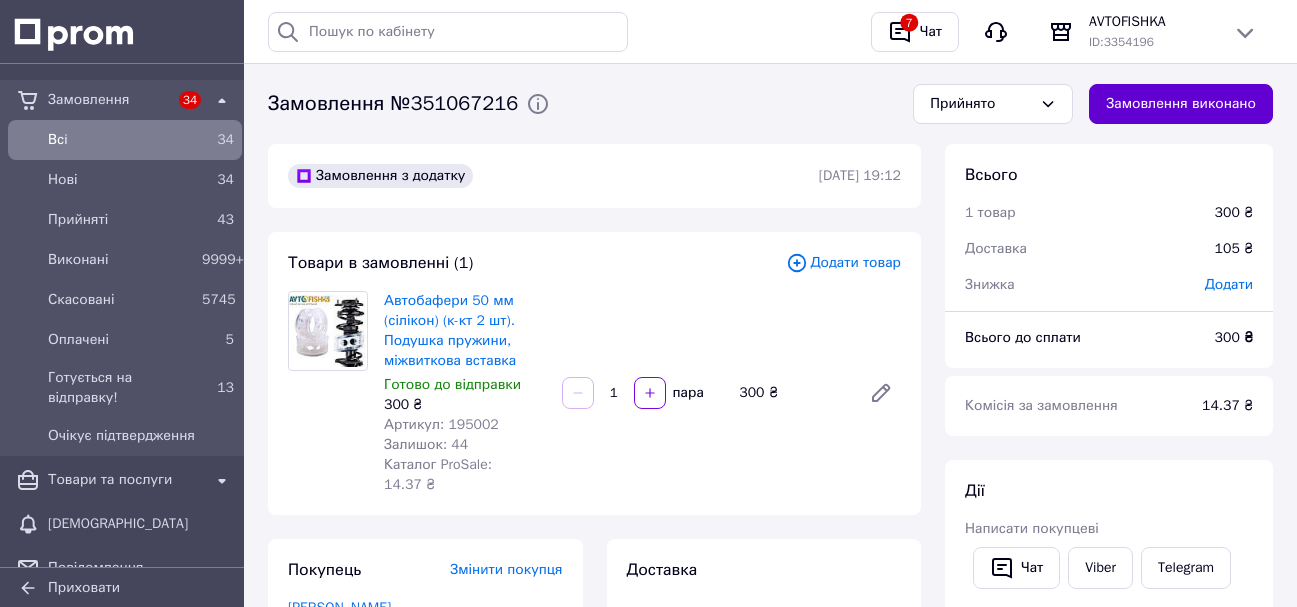 click on "Замовлення виконано" at bounding box center (1181, 104) 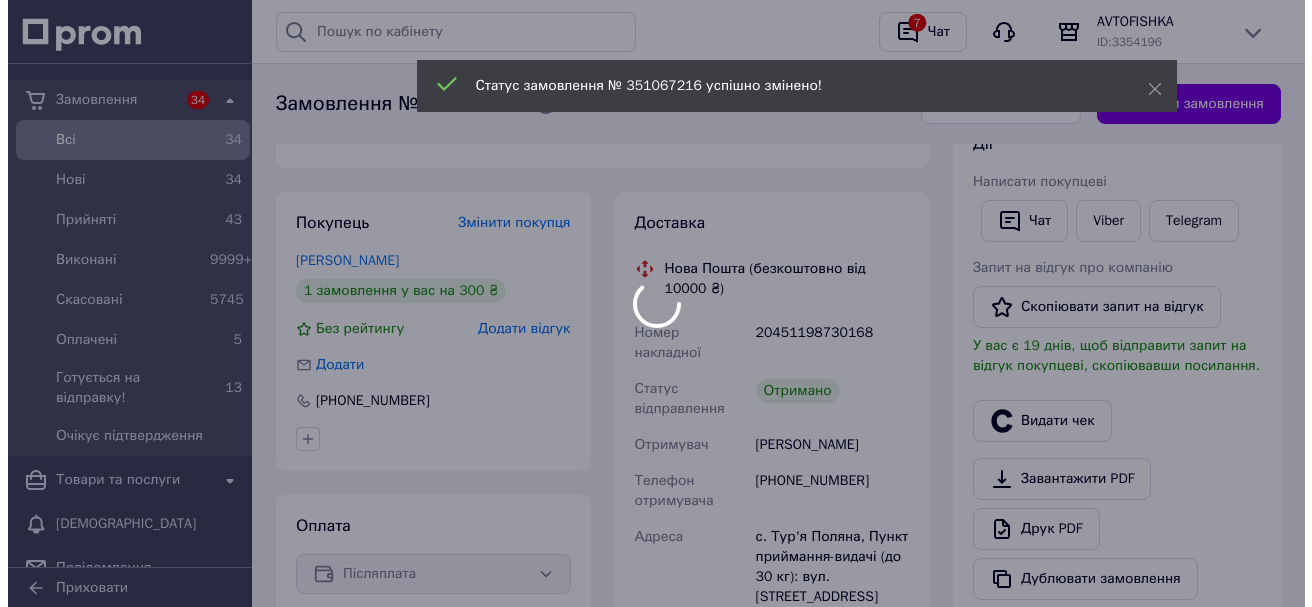scroll, scrollTop: 500, scrollLeft: 0, axis: vertical 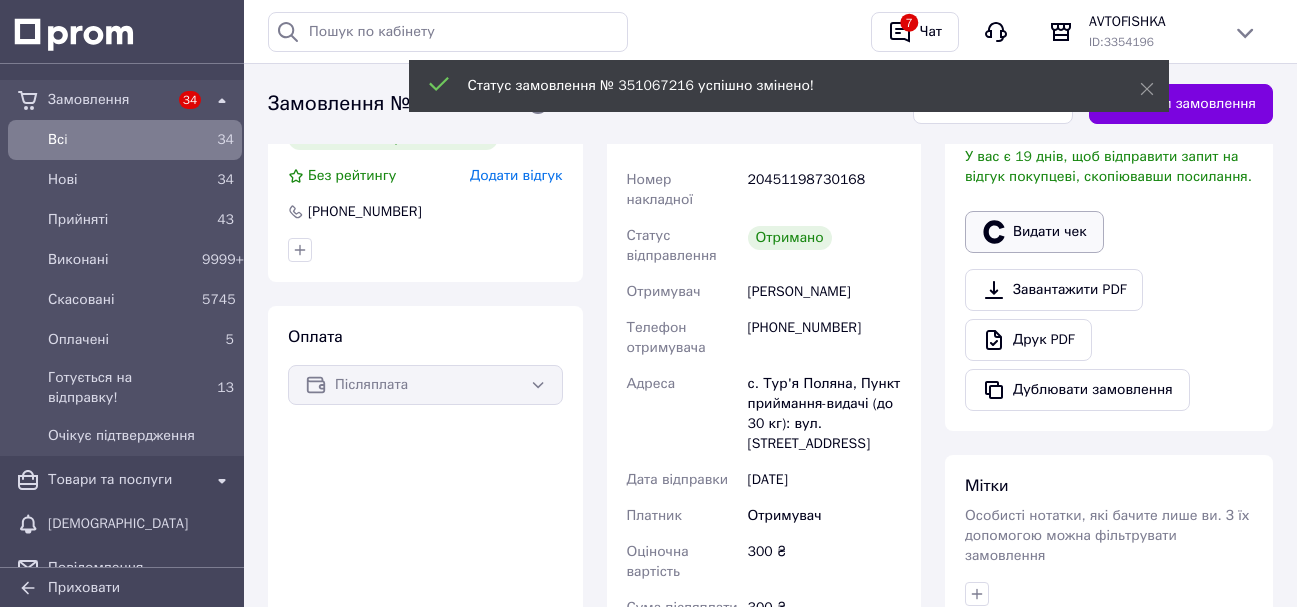 click on "Видати чек" at bounding box center [1034, 232] 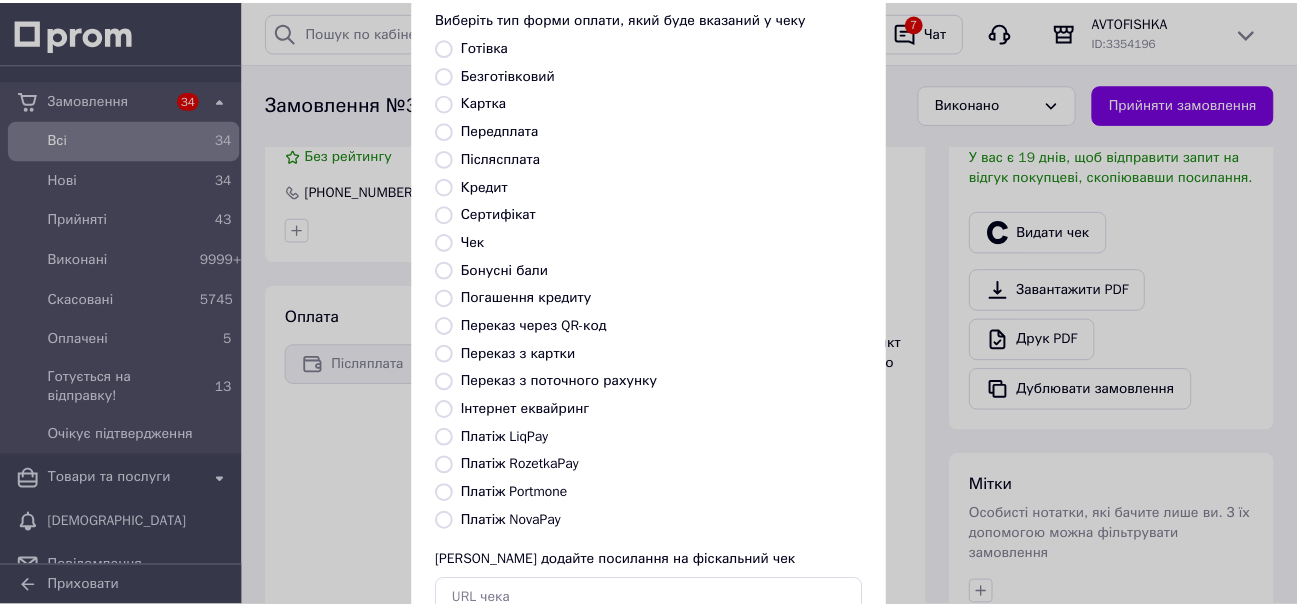 scroll, scrollTop: 252, scrollLeft: 0, axis: vertical 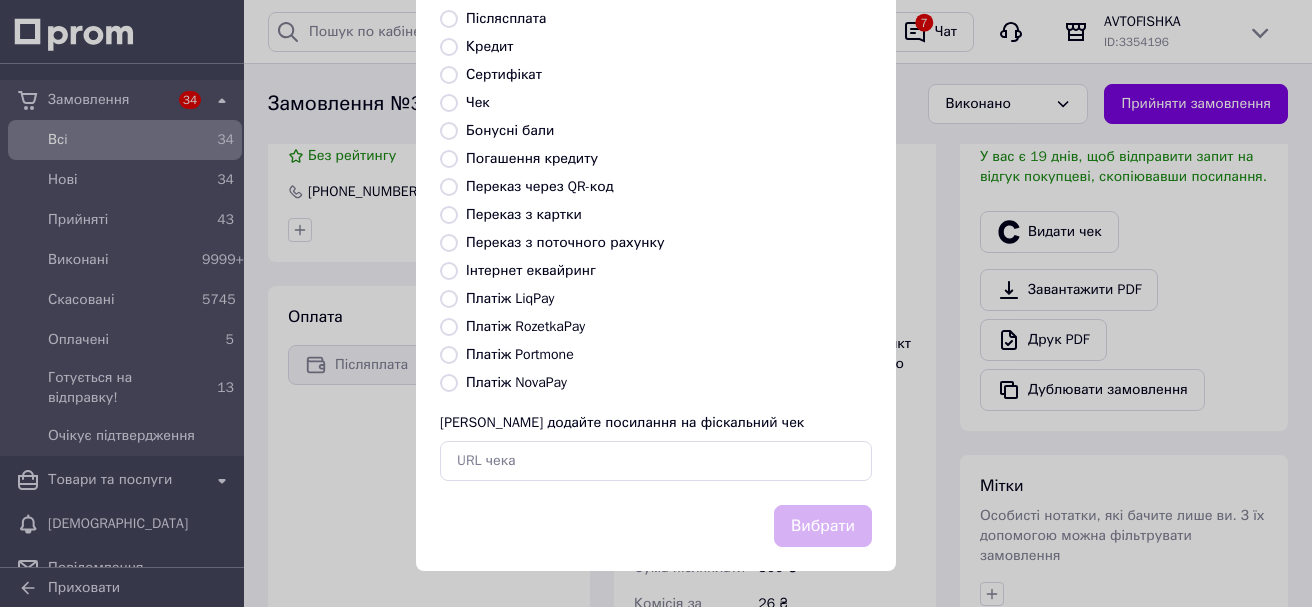 click on "Платіж NovaPay" at bounding box center [449, 383] 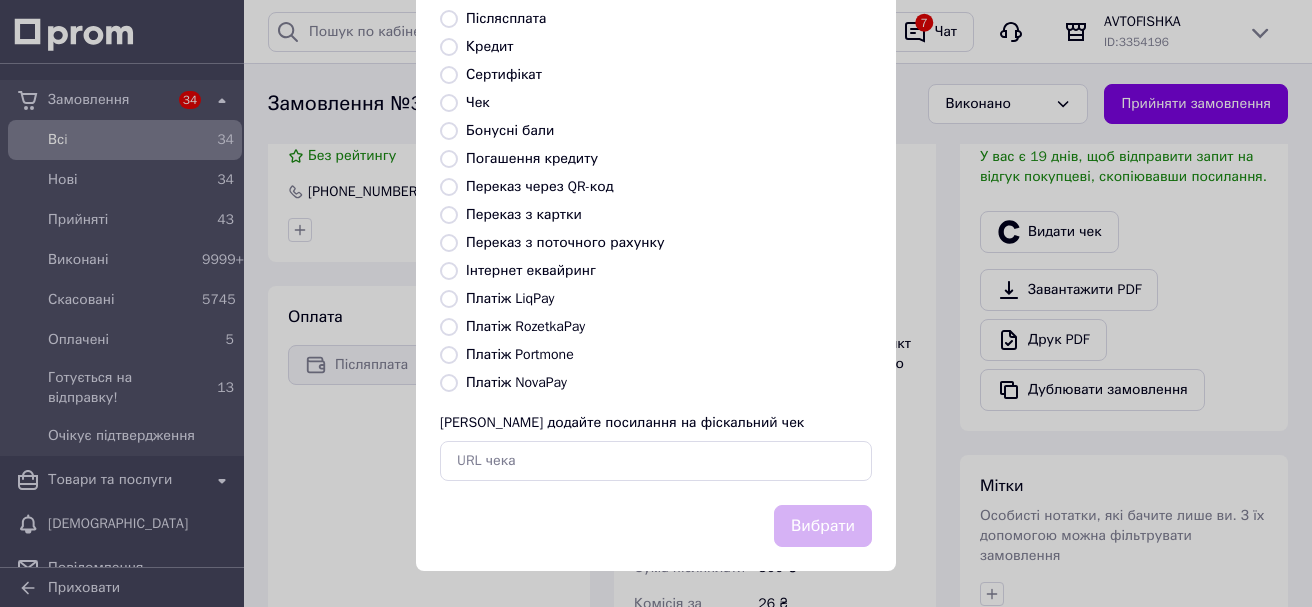 radio on "true" 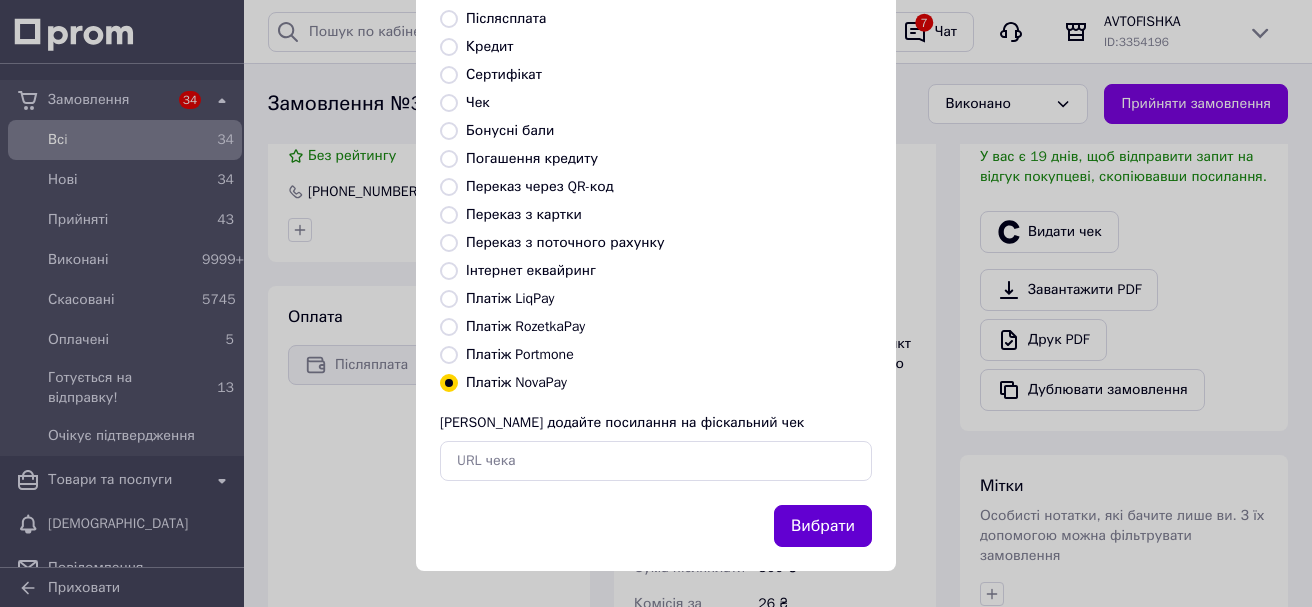 click on "Вибрати" at bounding box center (823, 526) 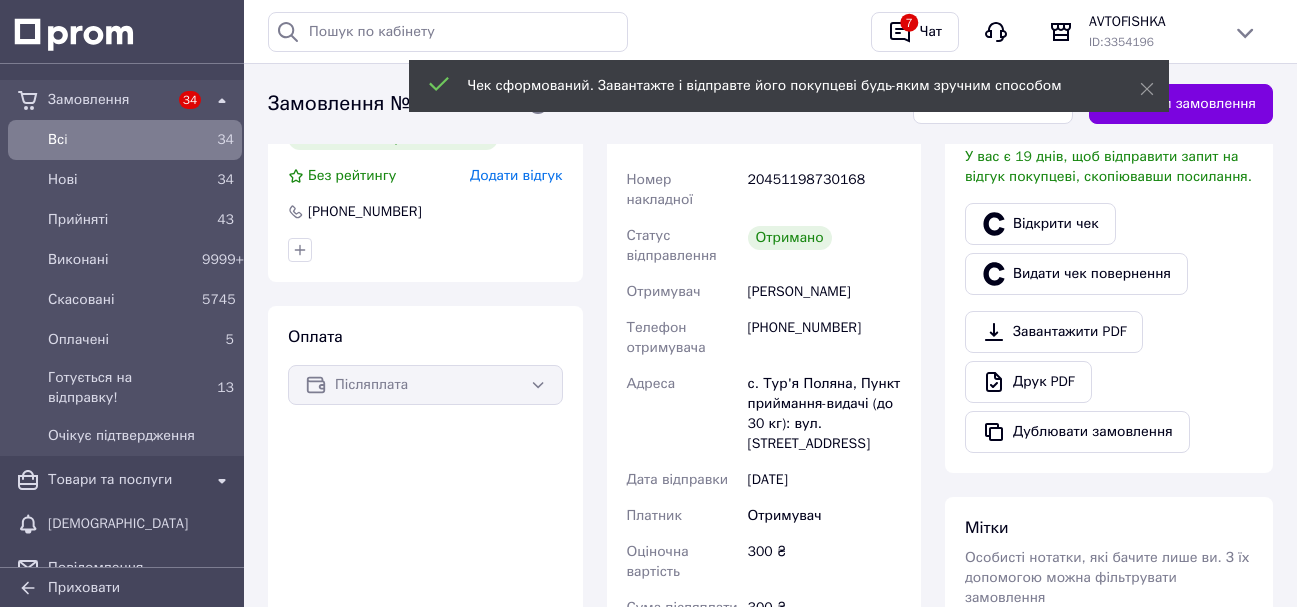 scroll, scrollTop: 0, scrollLeft: 0, axis: both 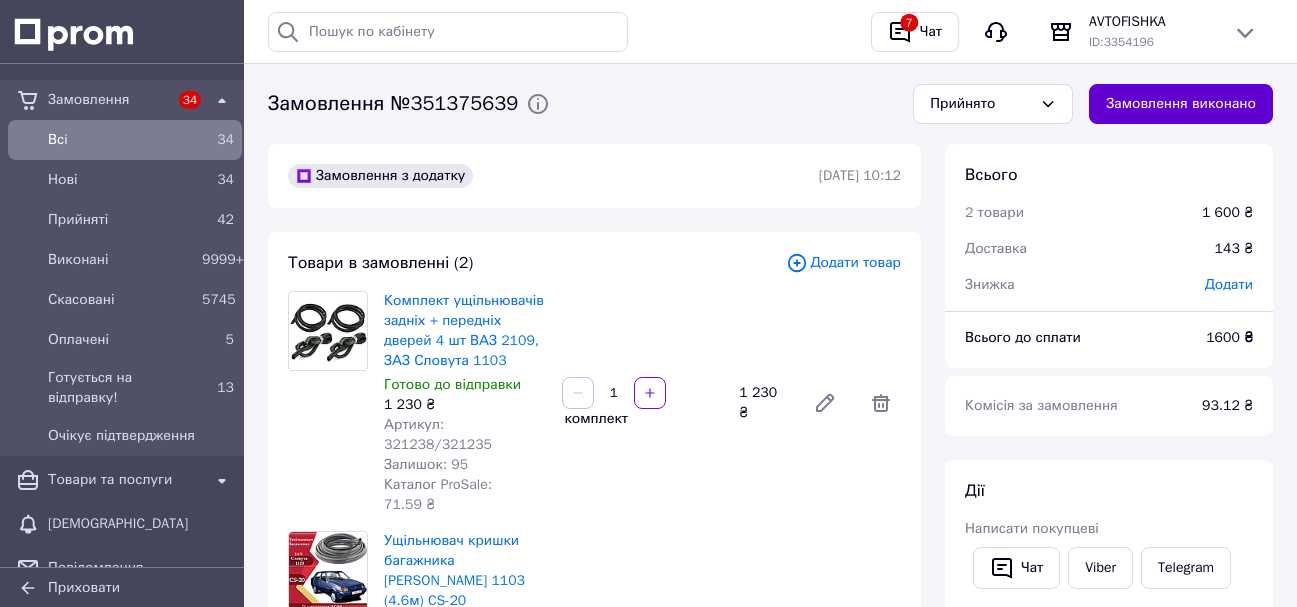 click on "Замовлення виконано" at bounding box center (1181, 104) 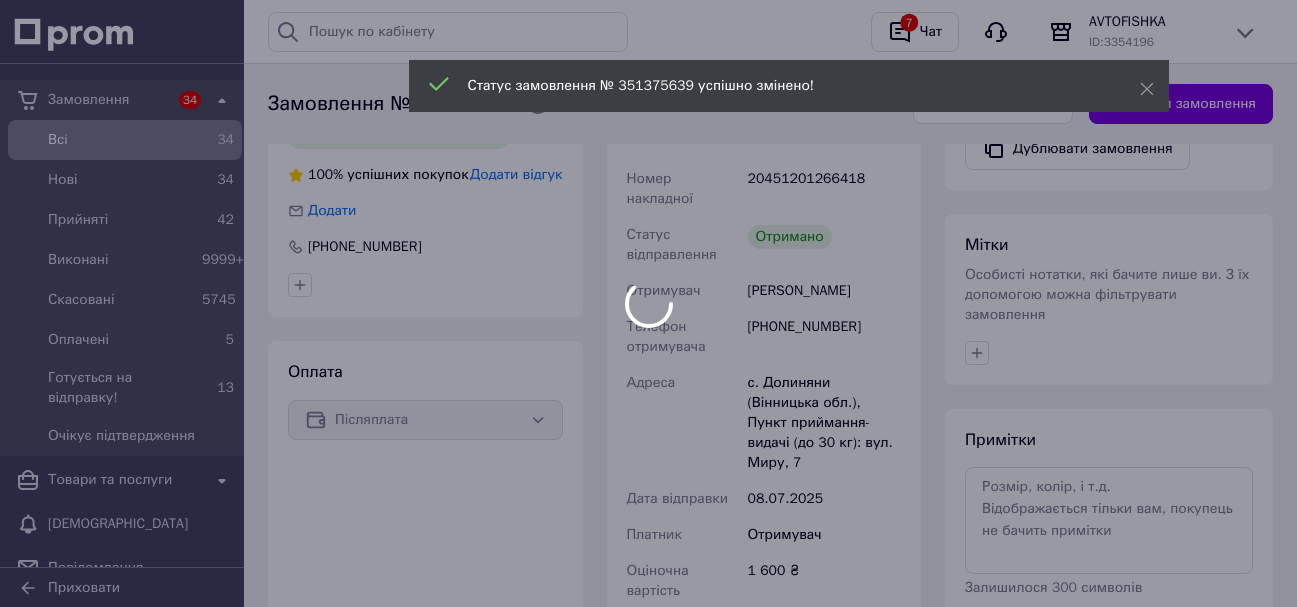 scroll, scrollTop: 800, scrollLeft: 0, axis: vertical 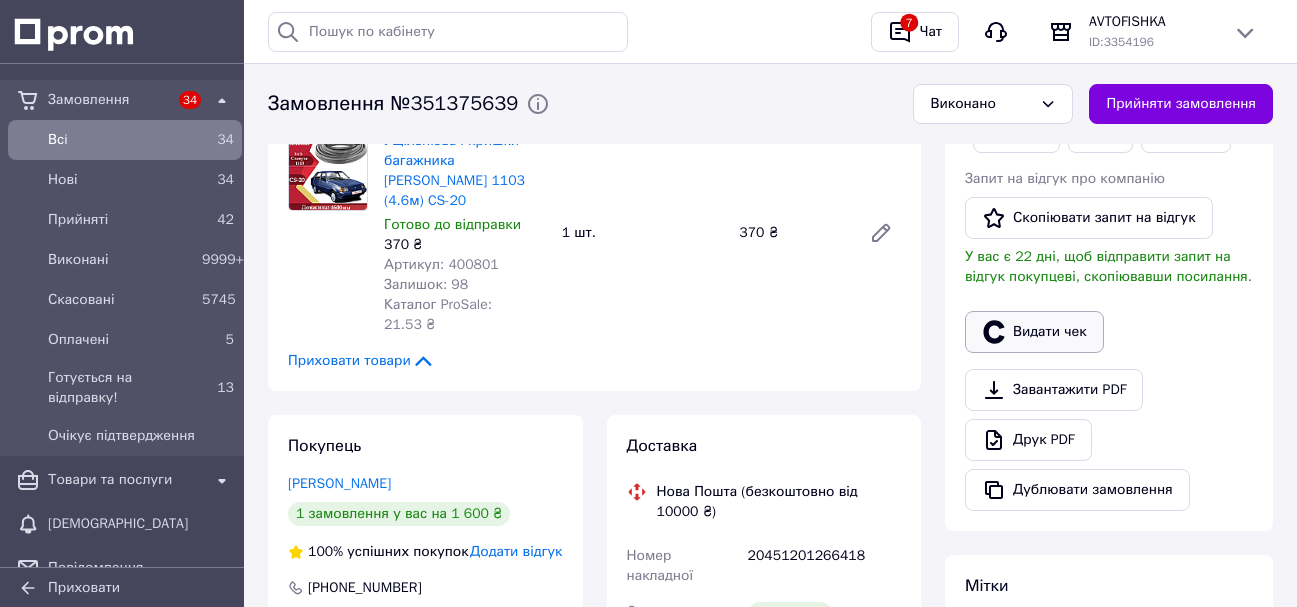 click on "Видати чек" at bounding box center [1034, 332] 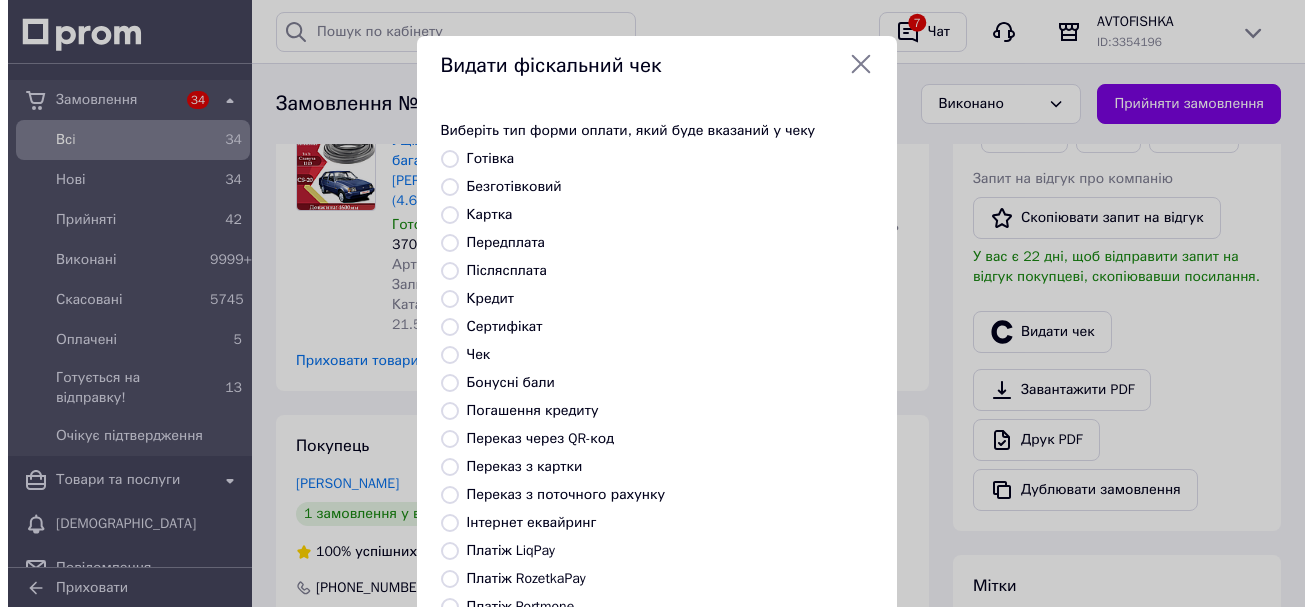 scroll, scrollTop: 12, scrollLeft: 0, axis: vertical 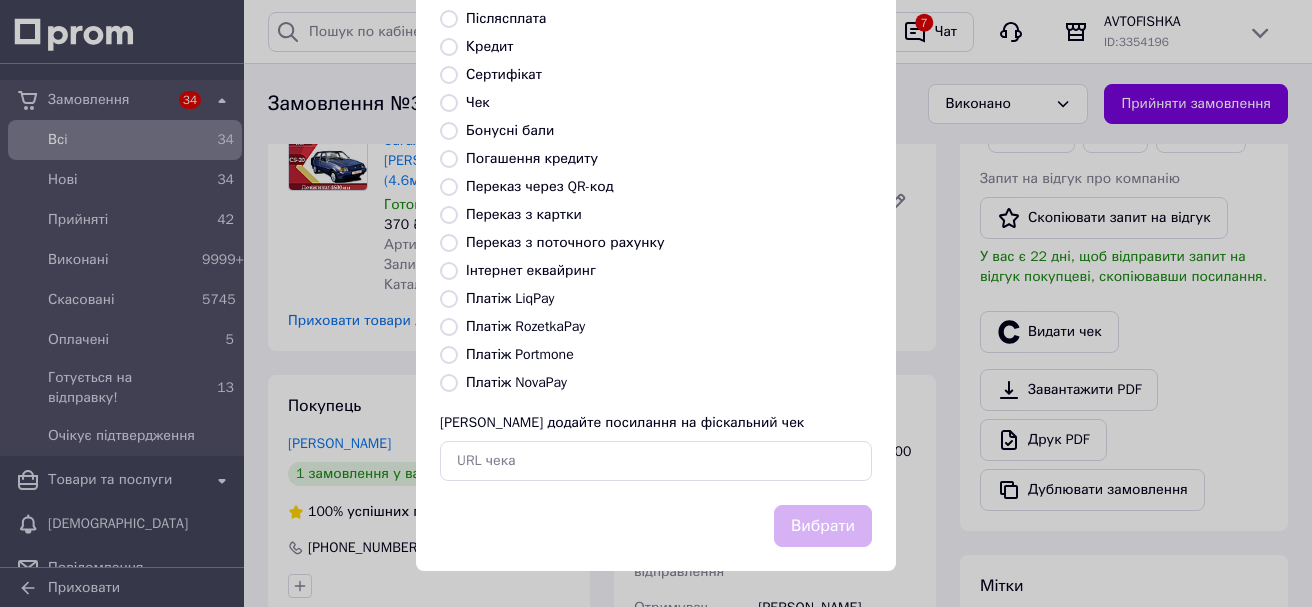 click on "Платіж NovaPay" at bounding box center [449, 383] 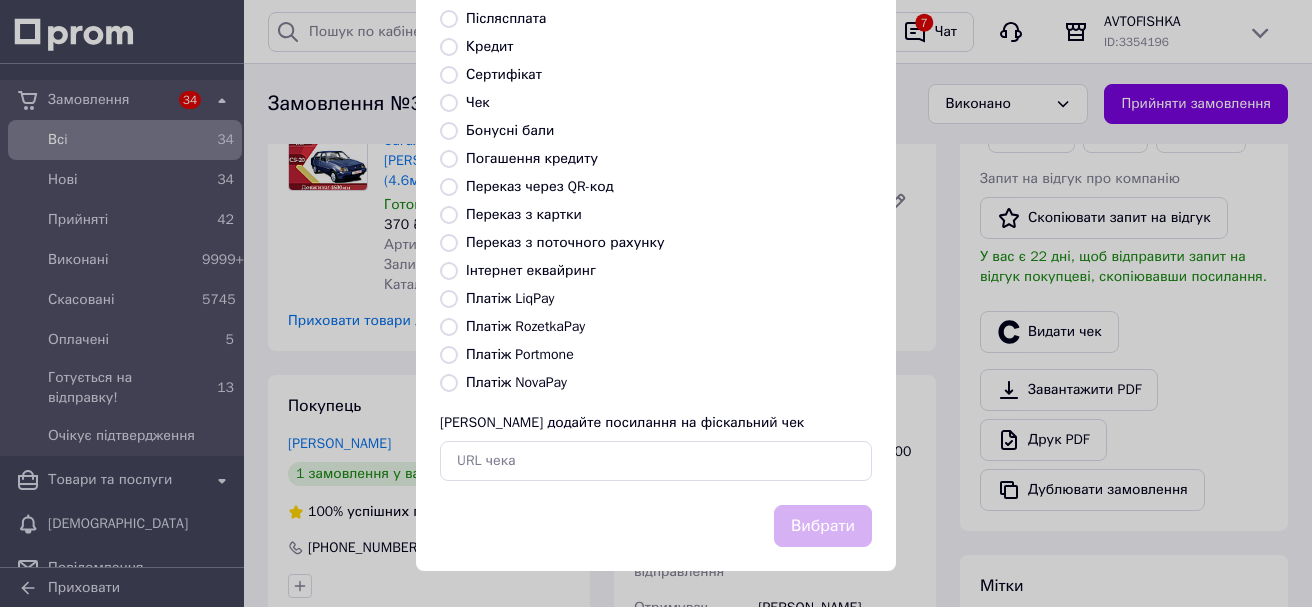 radio on "true" 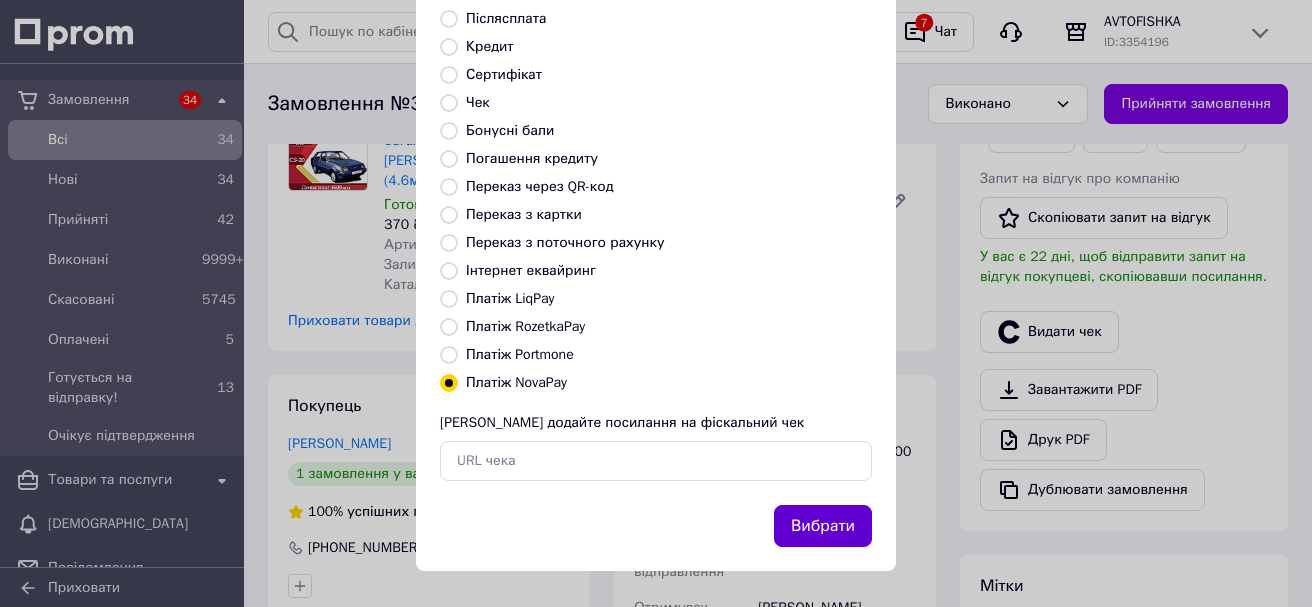 click on "Вибрати" at bounding box center [823, 526] 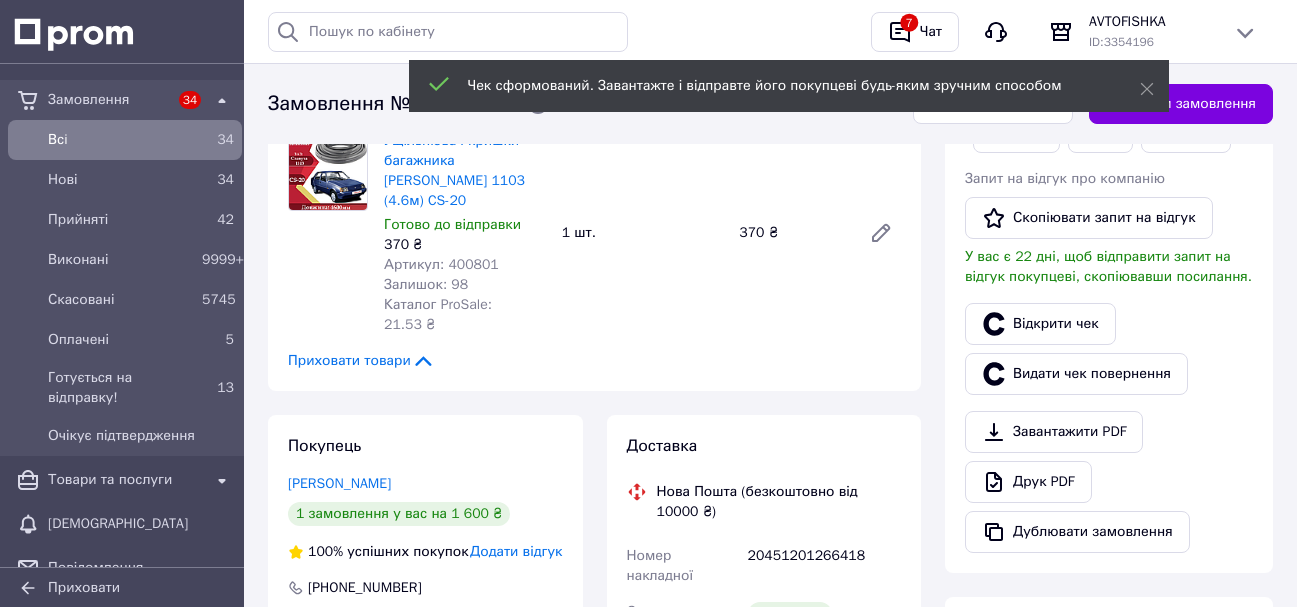 scroll, scrollTop: 32, scrollLeft: 0, axis: vertical 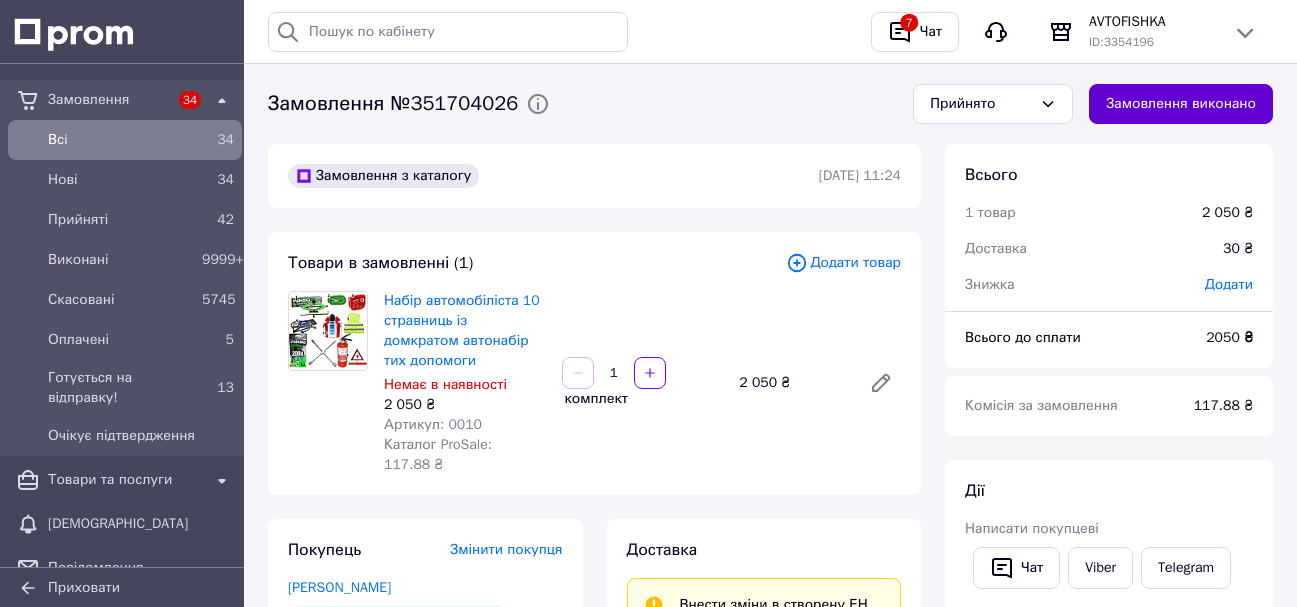click on "Замовлення виконано" at bounding box center [1181, 104] 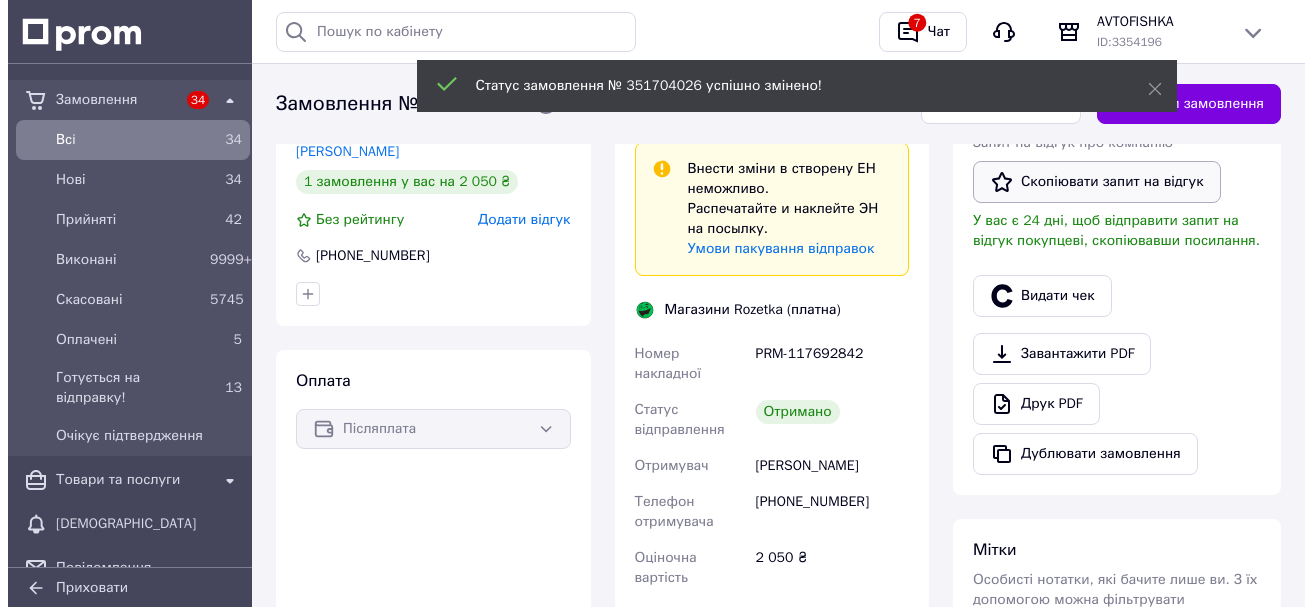 scroll, scrollTop: 364, scrollLeft: 0, axis: vertical 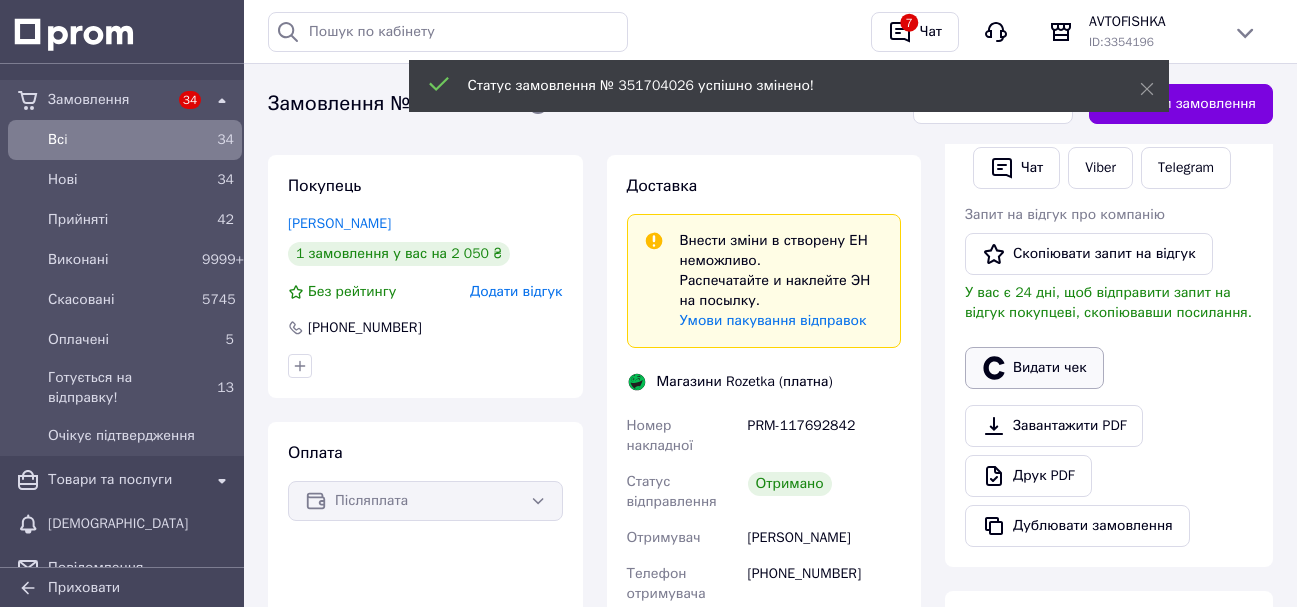 click on "Видати чек" at bounding box center (1034, 368) 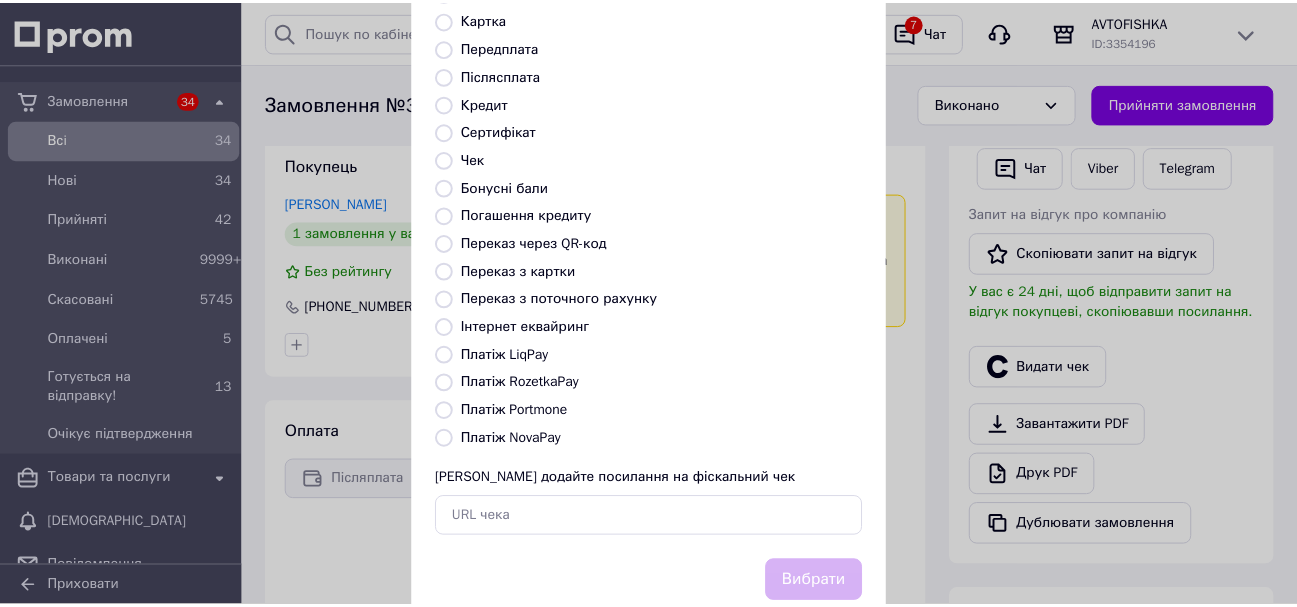 scroll, scrollTop: 200, scrollLeft: 0, axis: vertical 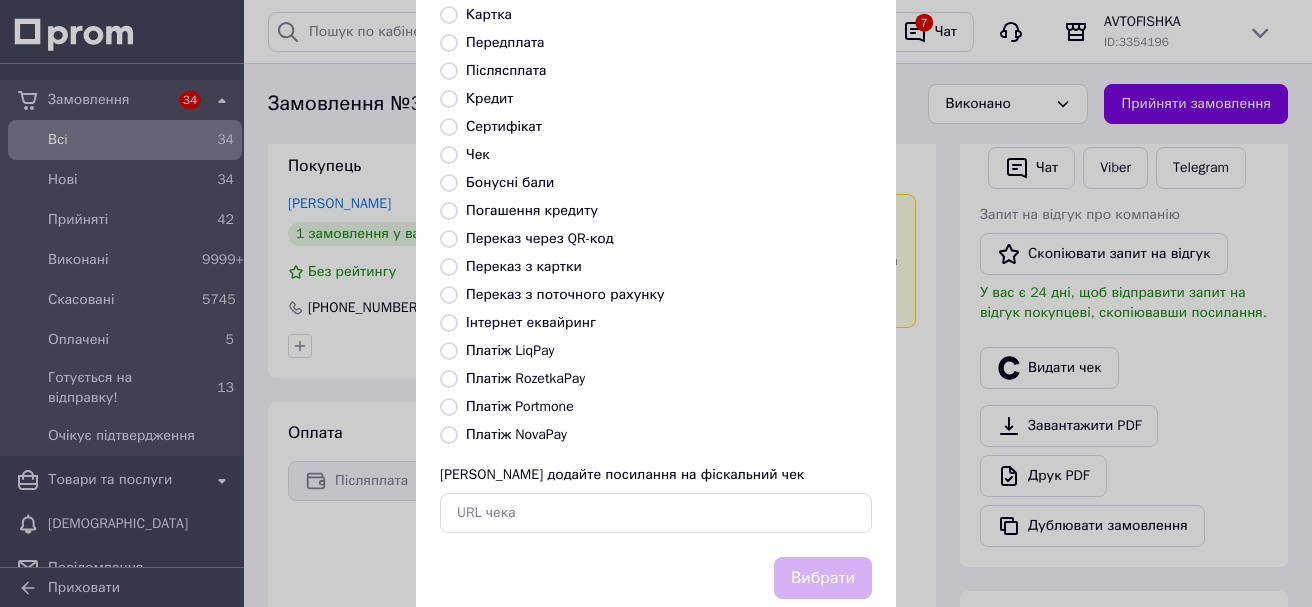 click on "Платіж NovaPay" at bounding box center [449, 435] 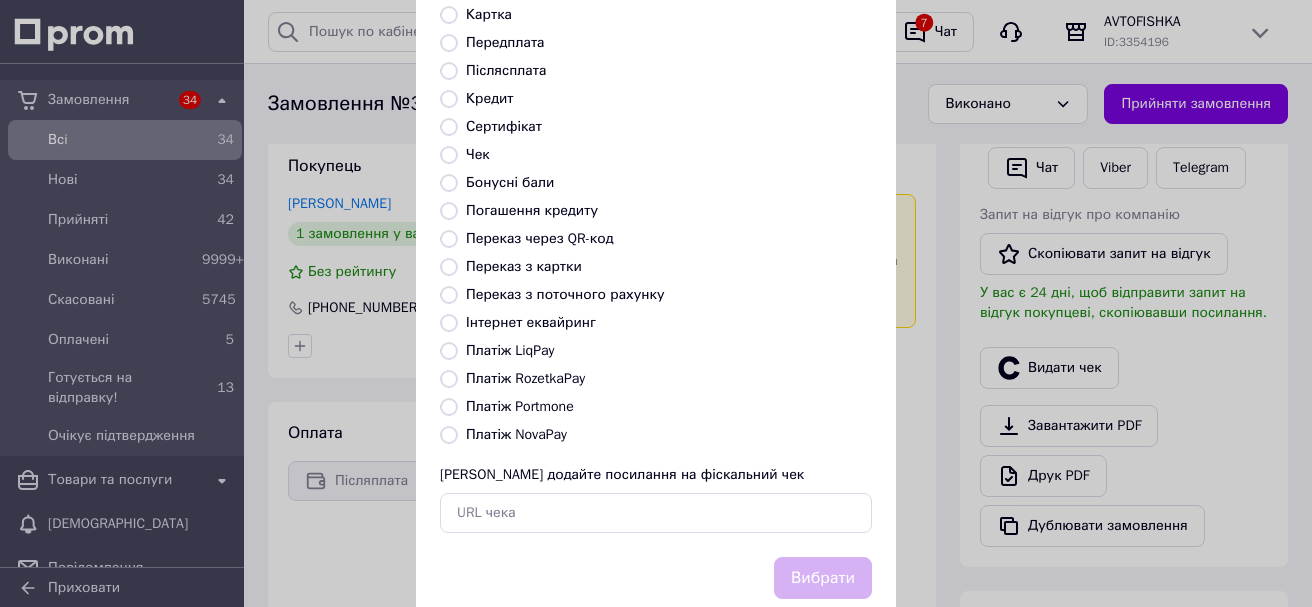radio on "true" 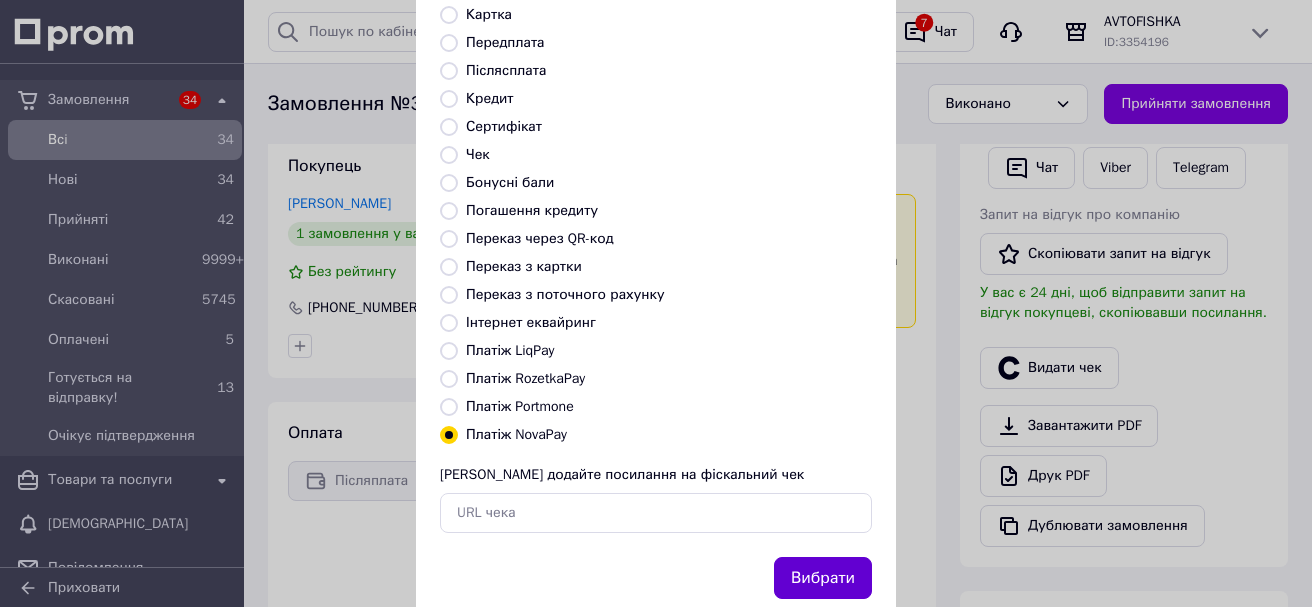 click on "Вибрати" at bounding box center [823, 578] 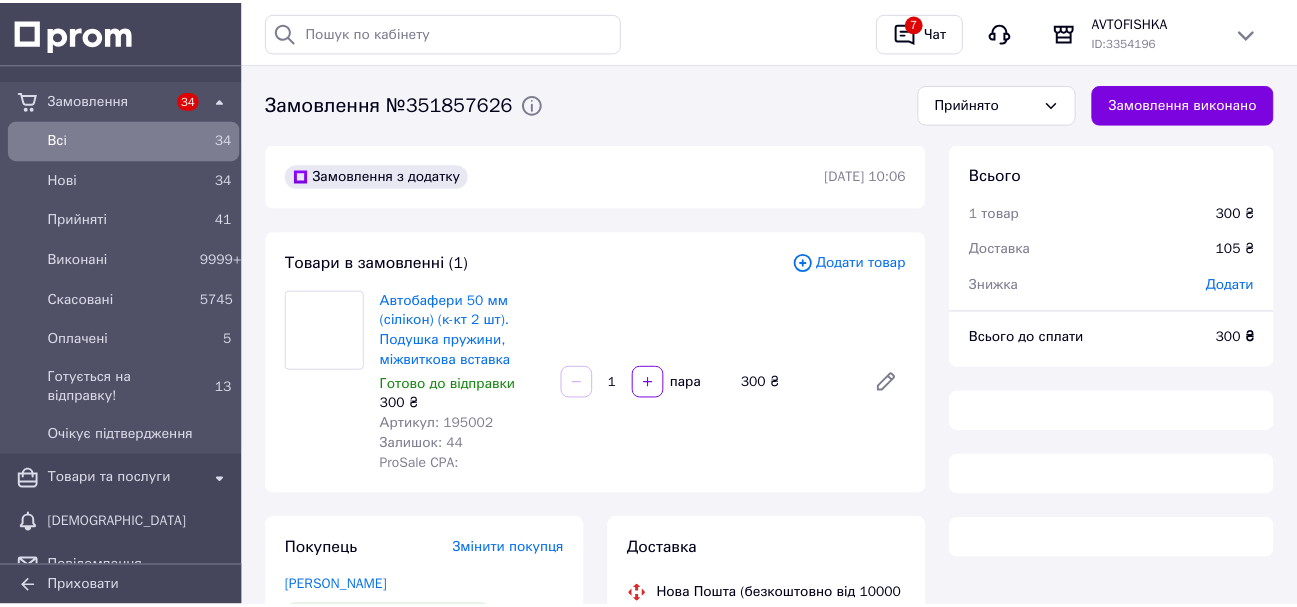 scroll, scrollTop: 0, scrollLeft: 0, axis: both 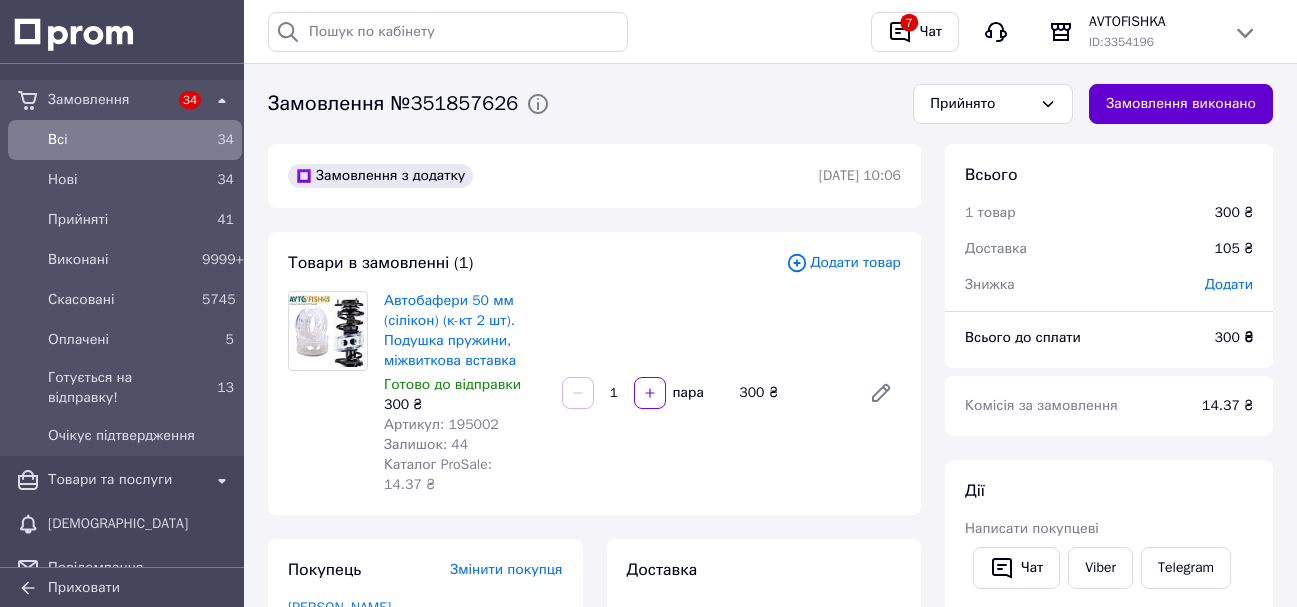 click on "Замовлення виконано" at bounding box center [1181, 104] 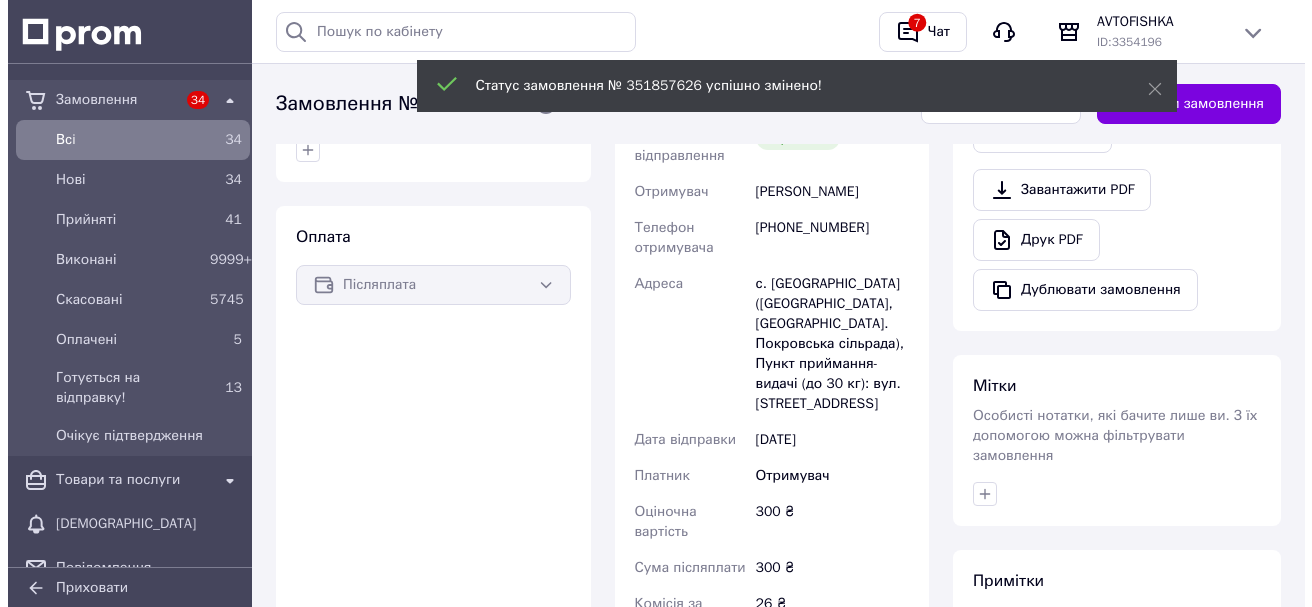 scroll, scrollTop: 400, scrollLeft: 0, axis: vertical 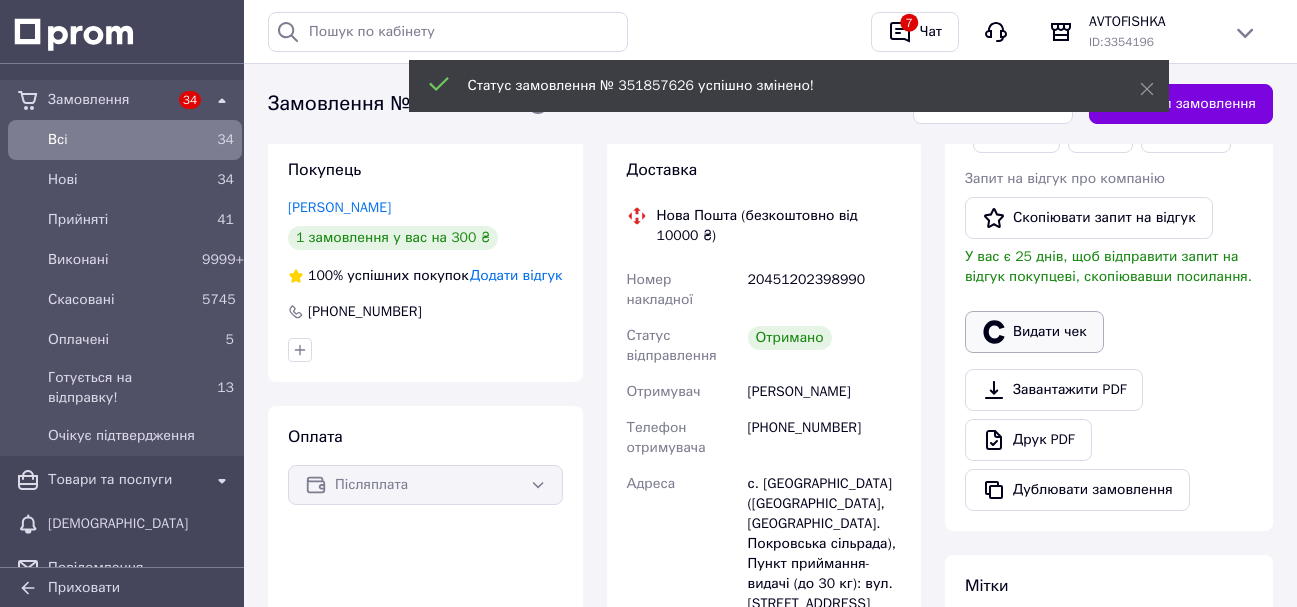 click on "Видати чек" at bounding box center (1034, 332) 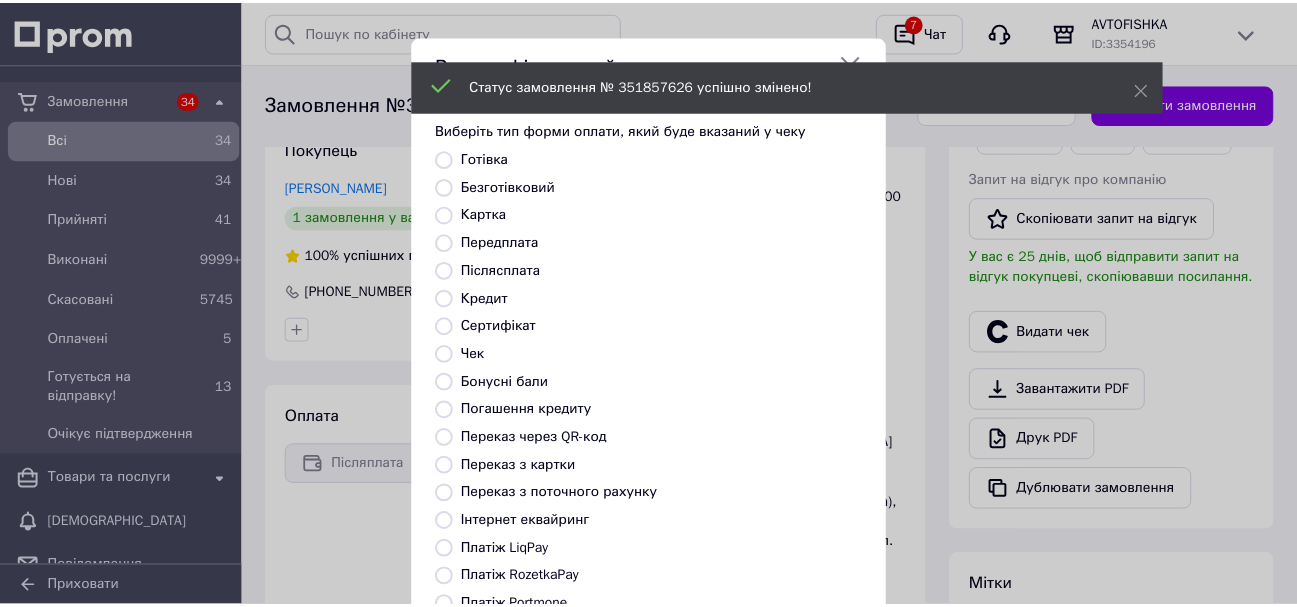 scroll, scrollTop: 200, scrollLeft: 0, axis: vertical 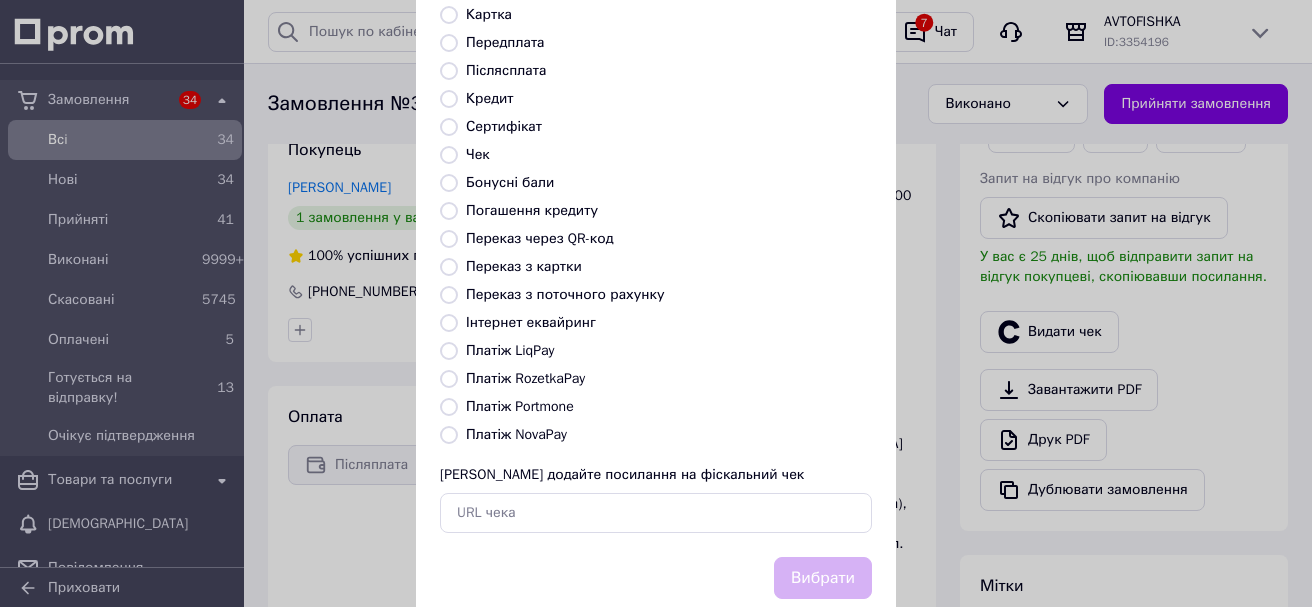 click on "Платіж NovaPay" at bounding box center (449, 435) 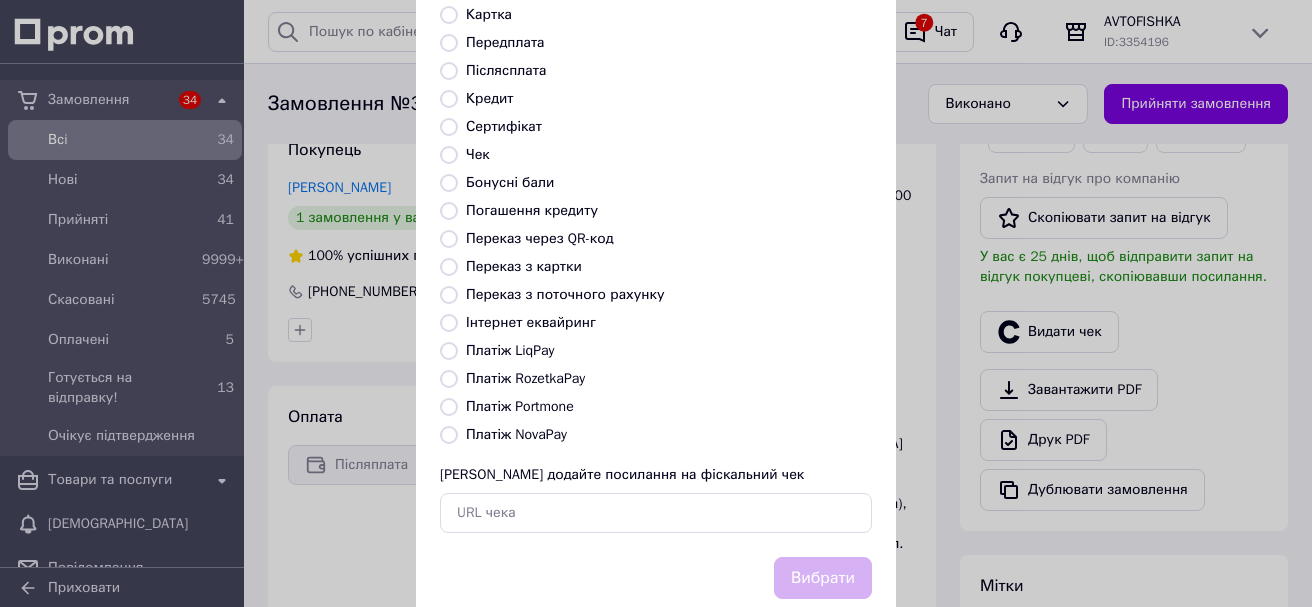 radio on "true" 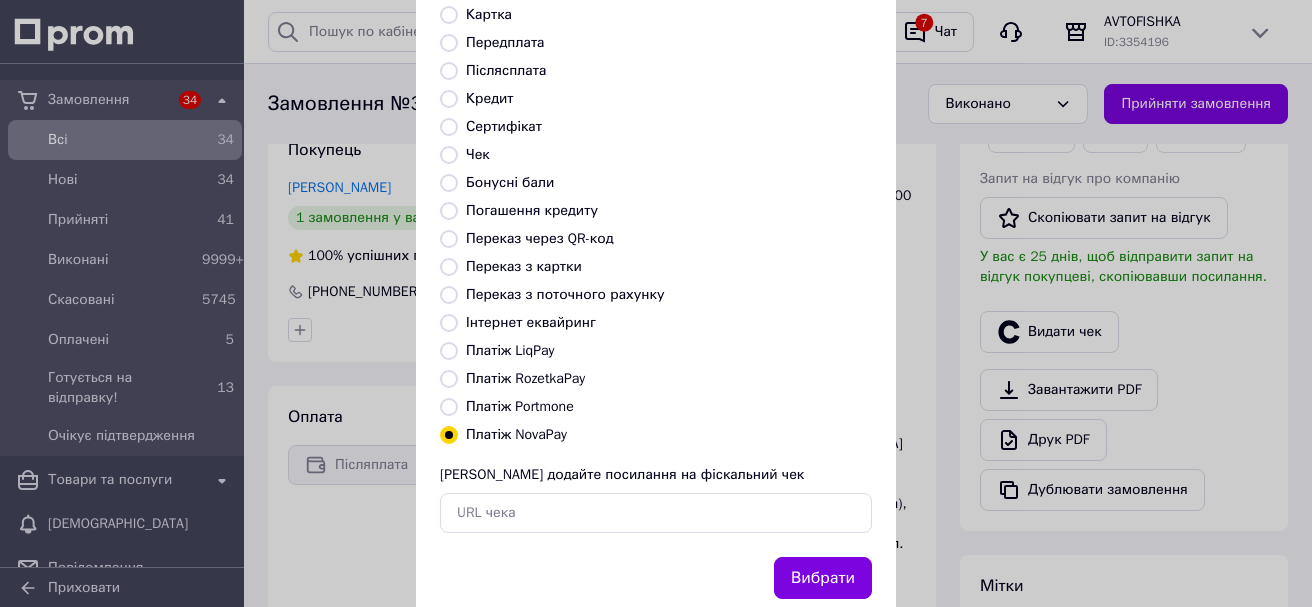 drag, startPoint x: 845, startPoint y: 568, endPoint x: 828, endPoint y: 561, distance: 18.384777 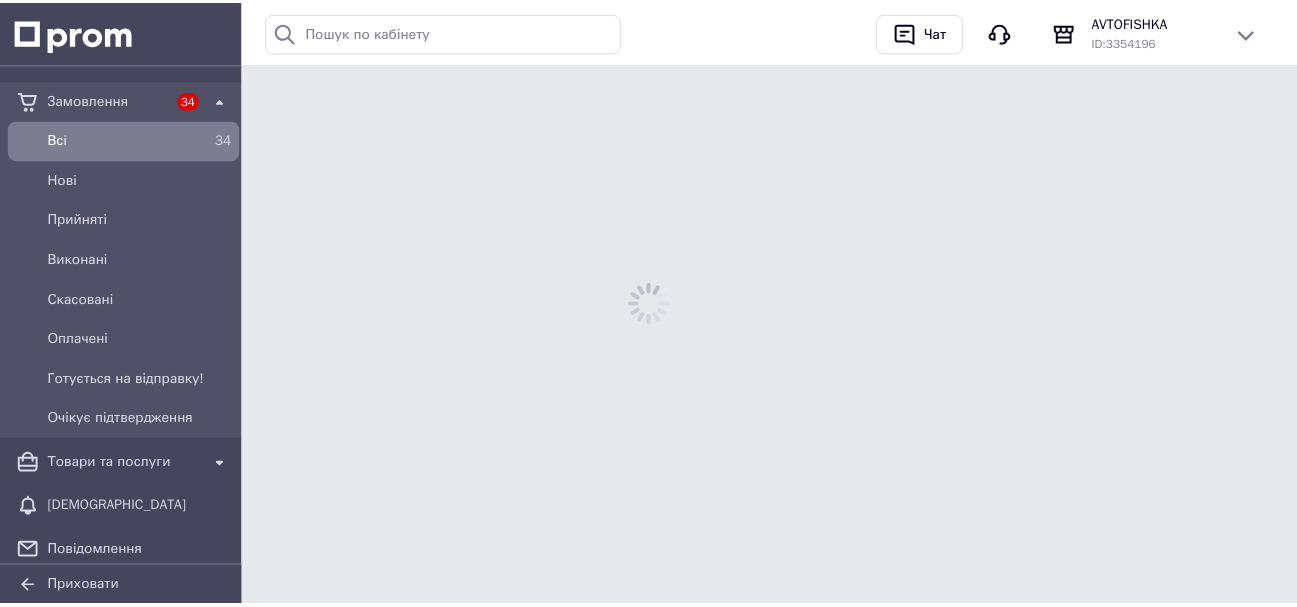 scroll, scrollTop: 0, scrollLeft: 0, axis: both 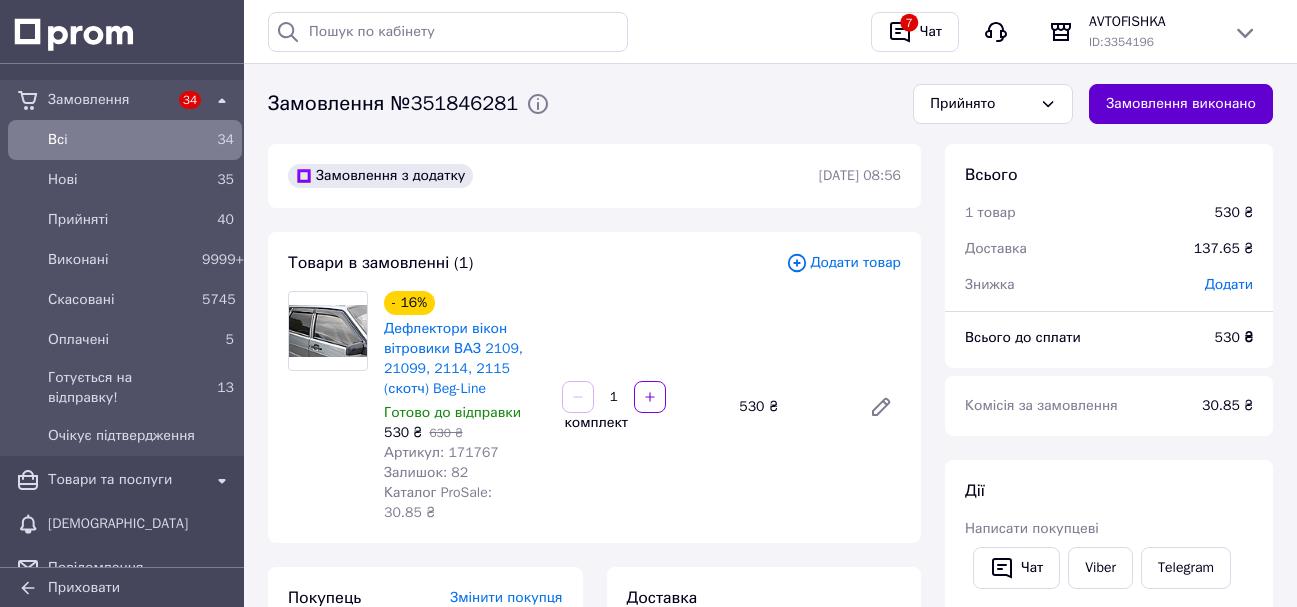 click on "Замовлення виконано" at bounding box center (1181, 104) 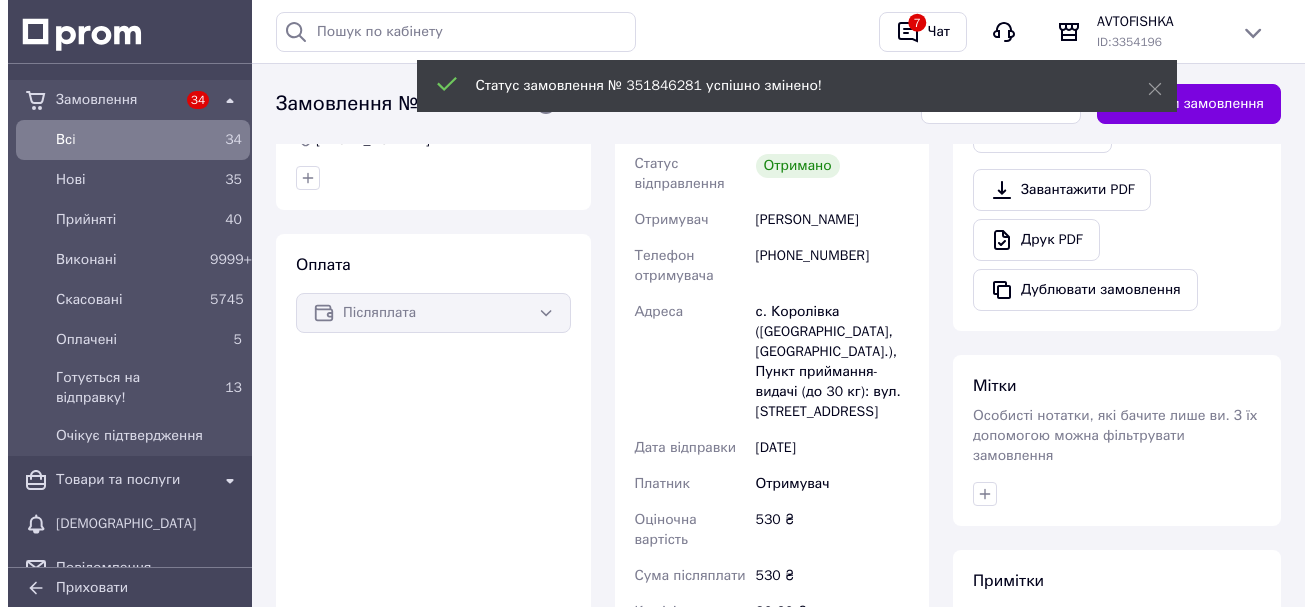 scroll, scrollTop: 500, scrollLeft: 0, axis: vertical 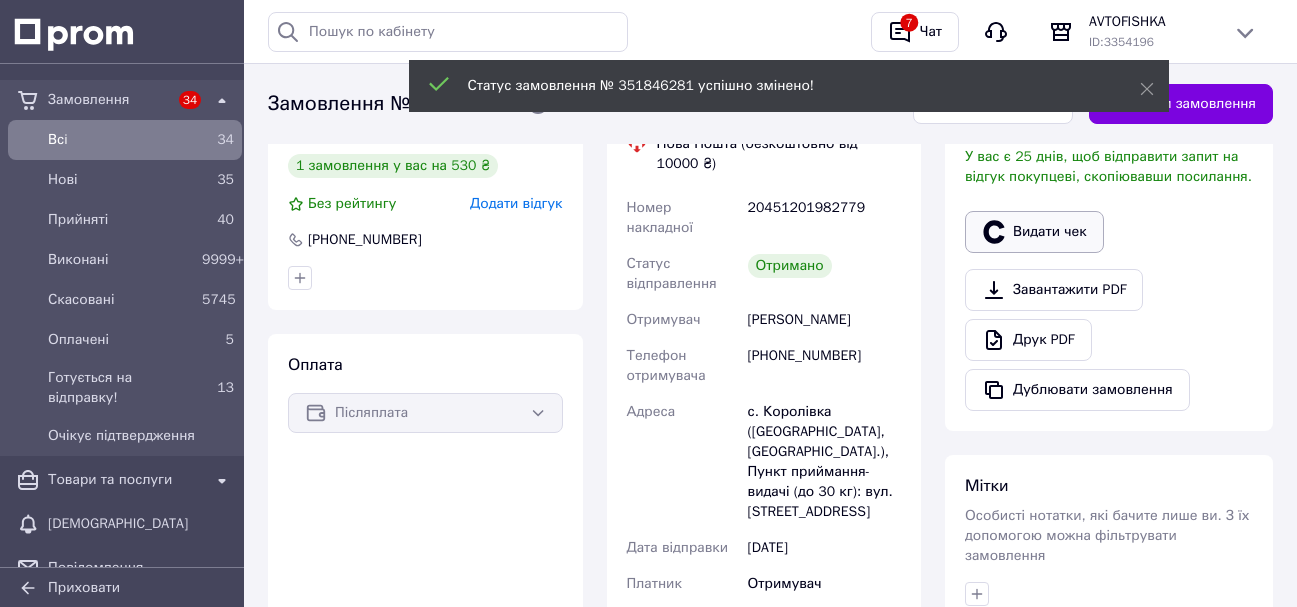 click on "Видати чек" at bounding box center (1034, 232) 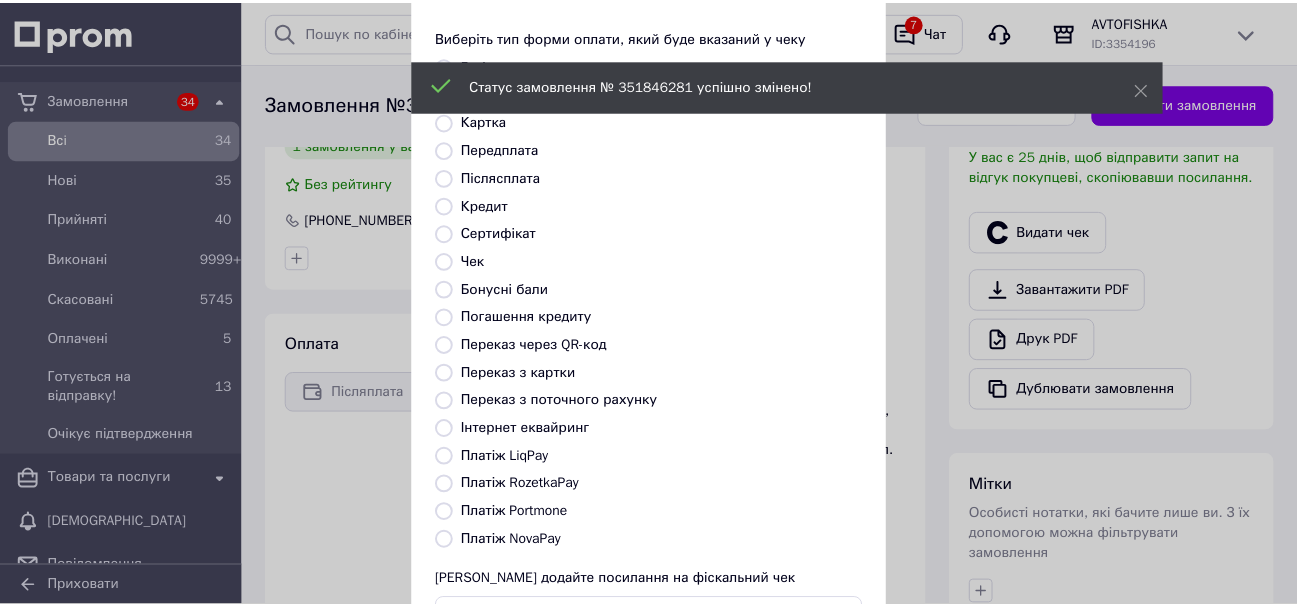 scroll, scrollTop: 252, scrollLeft: 0, axis: vertical 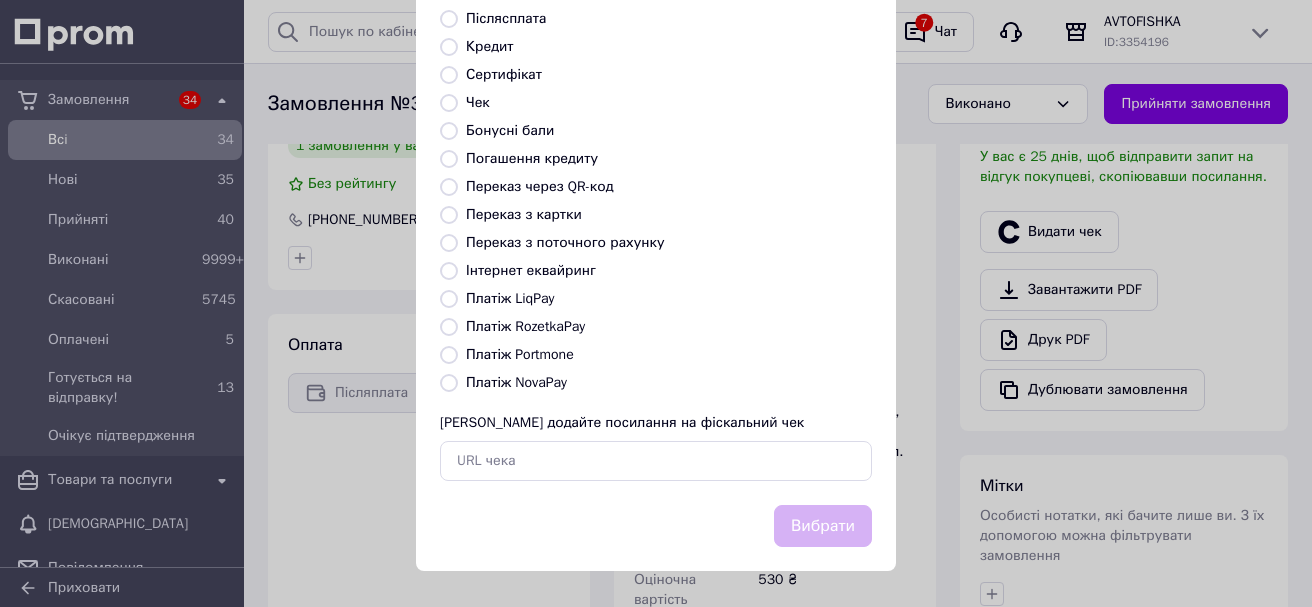 click on "Платіж NovaPay" at bounding box center (449, 383) 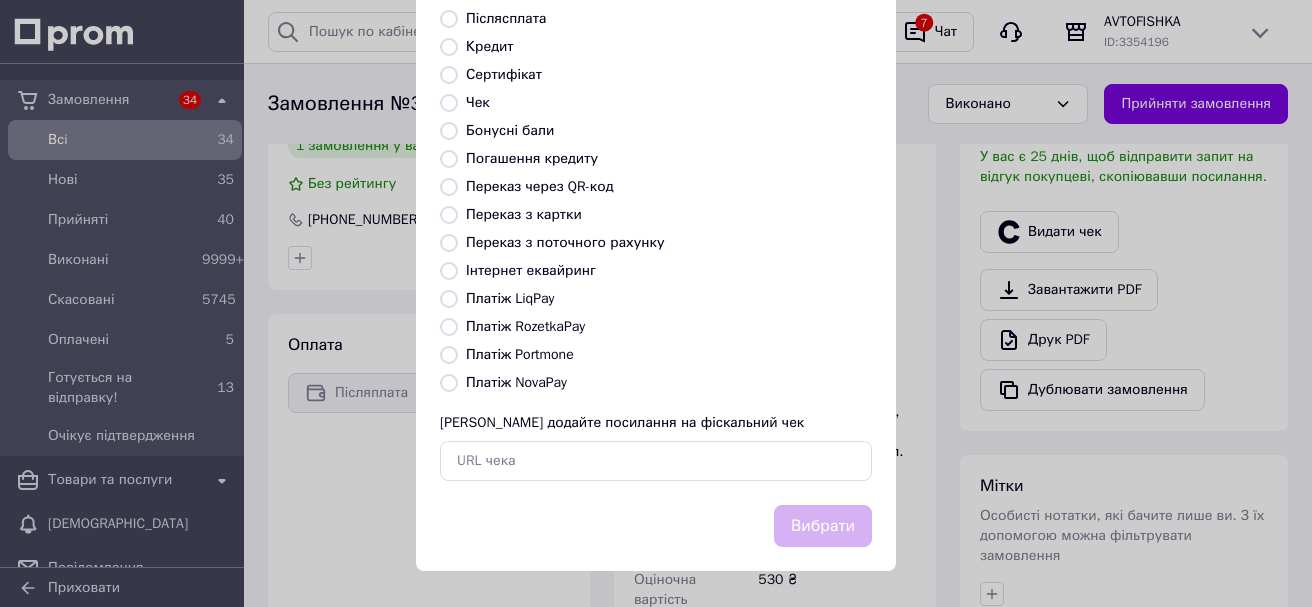 radio on "true" 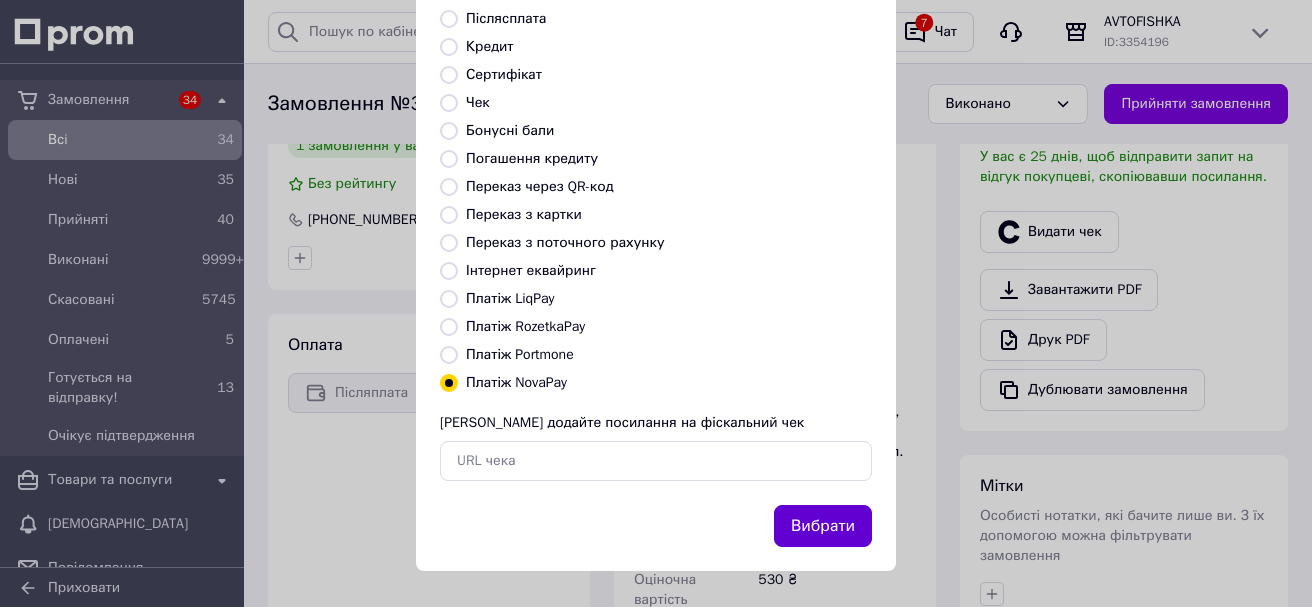 click on "Вибрати" at bounding box center (823, 526) 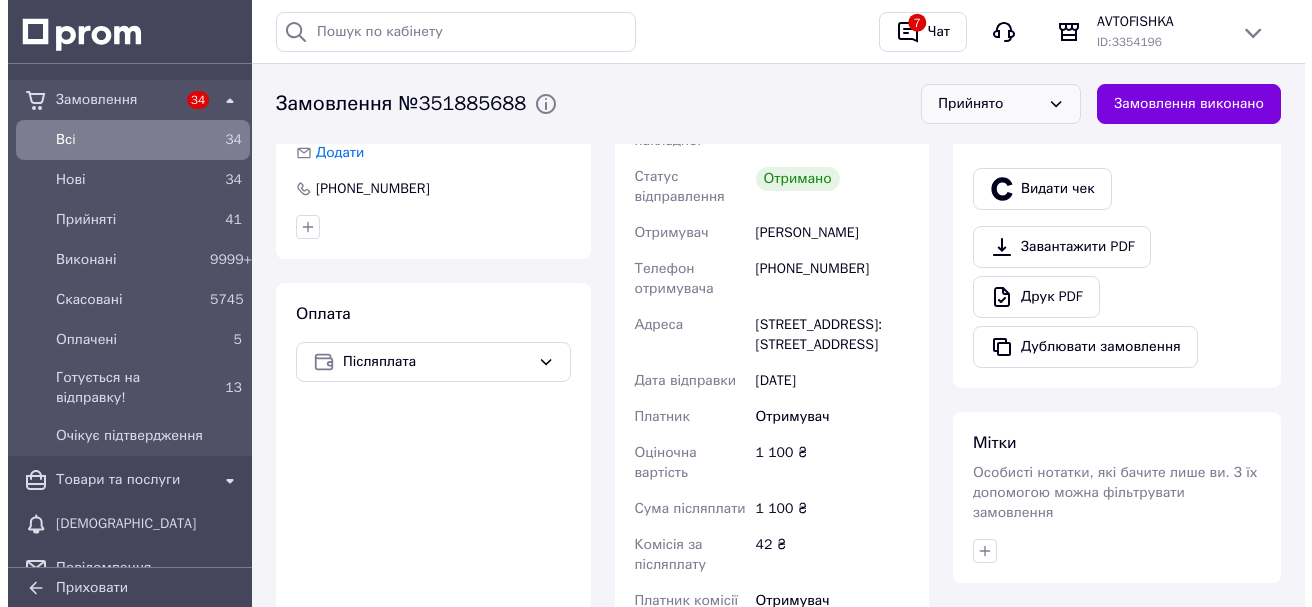 scroll, scrollTop: 546, scrollLeft: 0, axis: vertical 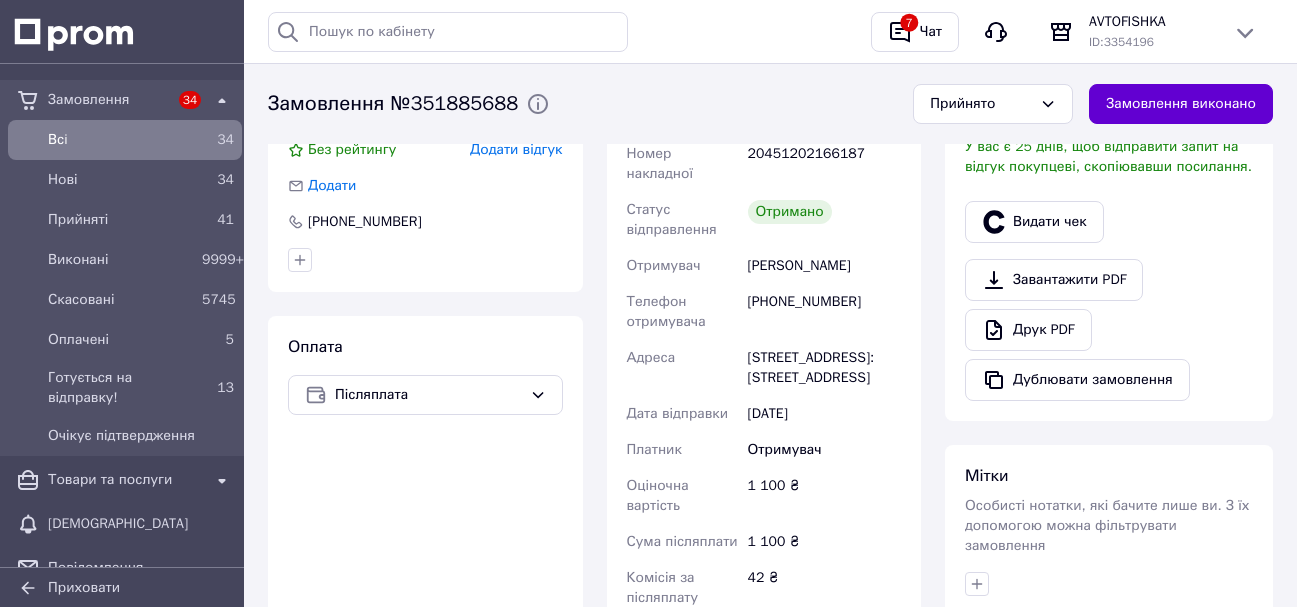 click on "Замовлення виконано" at bounding box center (1181, 104) 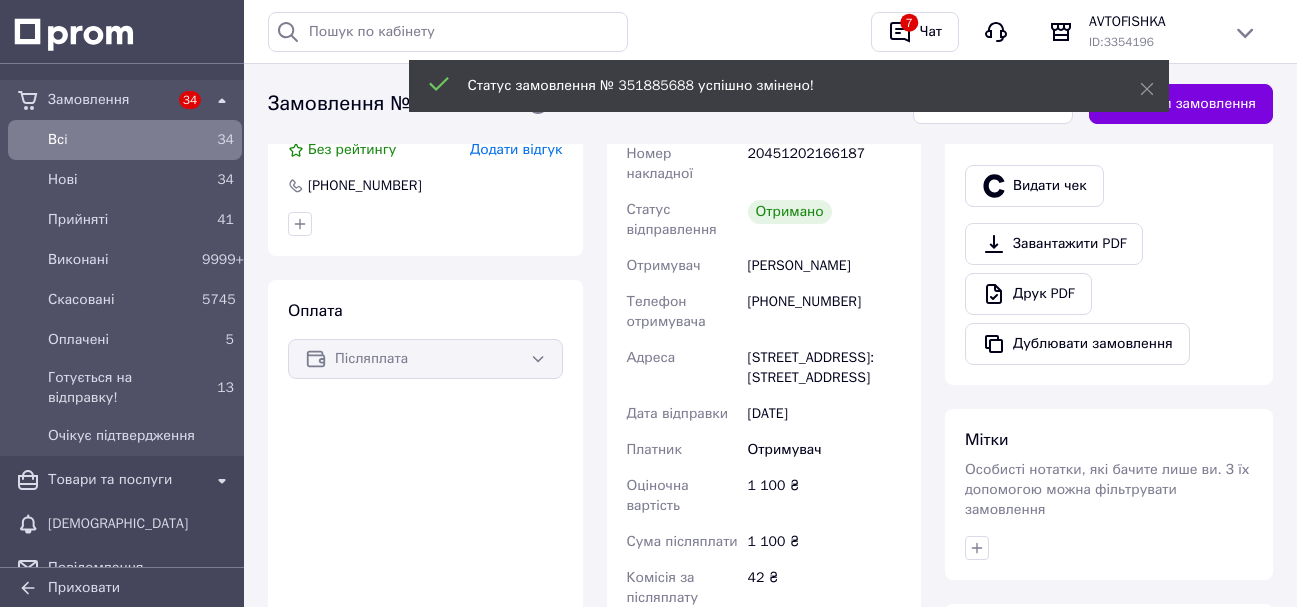 click on "[PERSON_NAME] покупцеві   Чат Viber Telegram Запит на відгук про компанію   Скопіювати запит на відгук У вас є 25 днів, щоб відправити запит на відгук покупцеві, скопіювавши посилання.   Видати чек   Завантажити PDF   Друк PDF   Дублювати замовлення" at bounding box center [1109, 131] 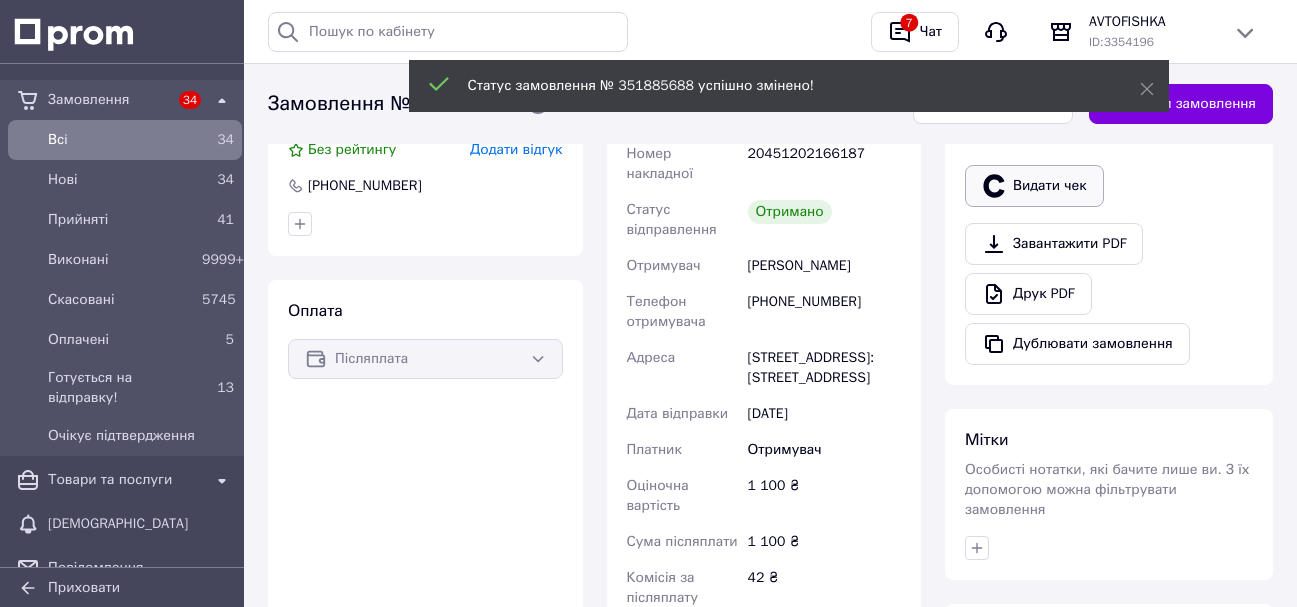 click on "Видати чек" at bounding box center [1034, 186] 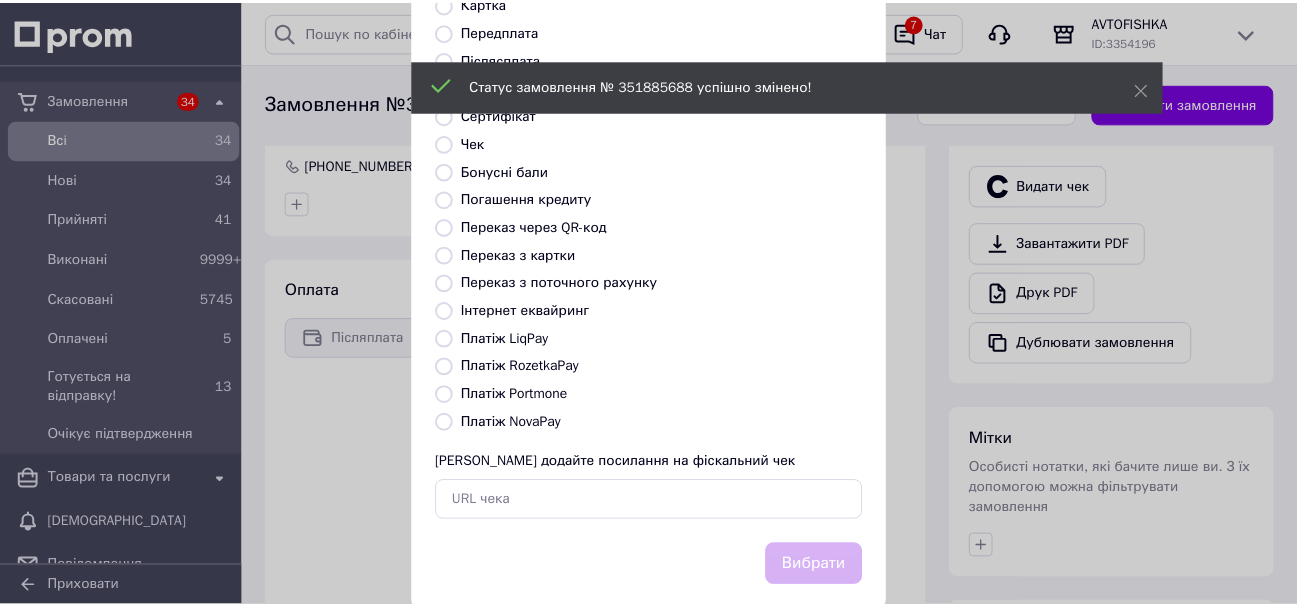 scroll, scrollTop: 252, scrollLeft: 0, axis: vertical 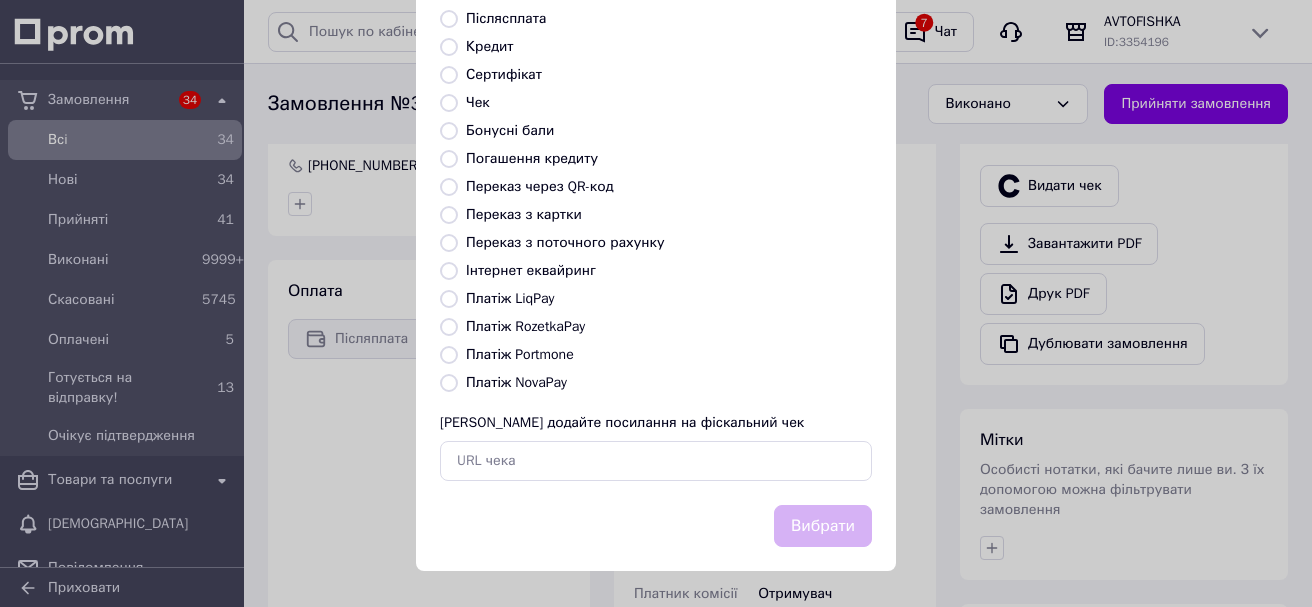 click on "Платіж RozetkaPay" at bounding box center [449, 327] 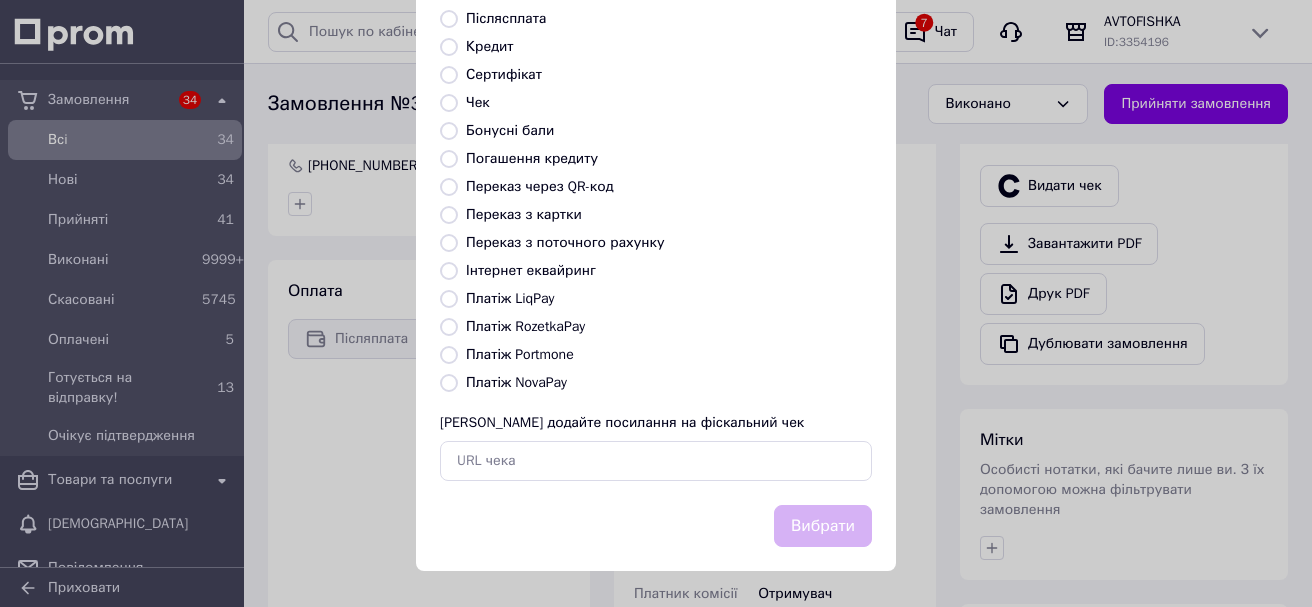 radio on "true" 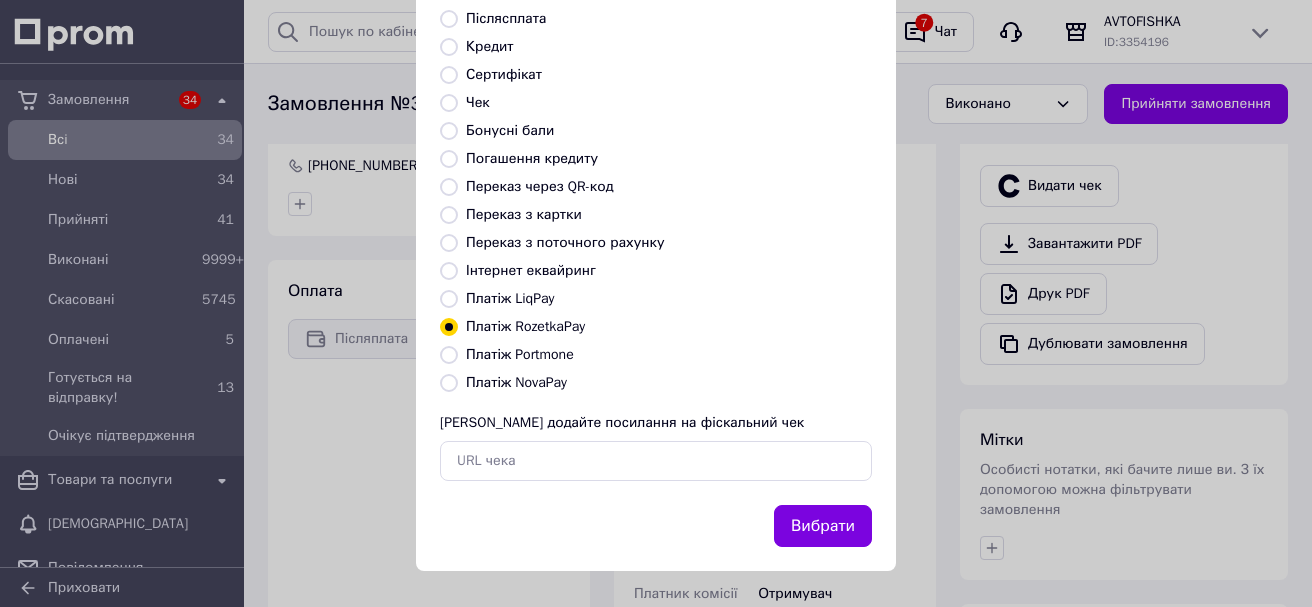 click on "Платіж NovaPay" at bounding box center (449, 383) 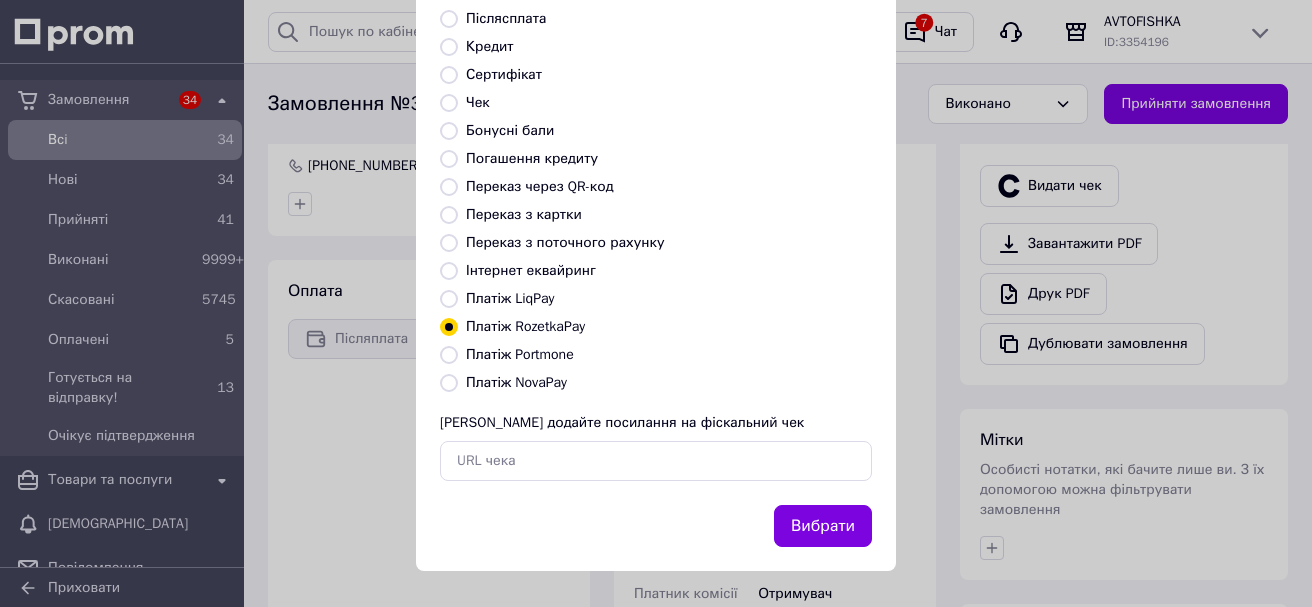 radio on "true" 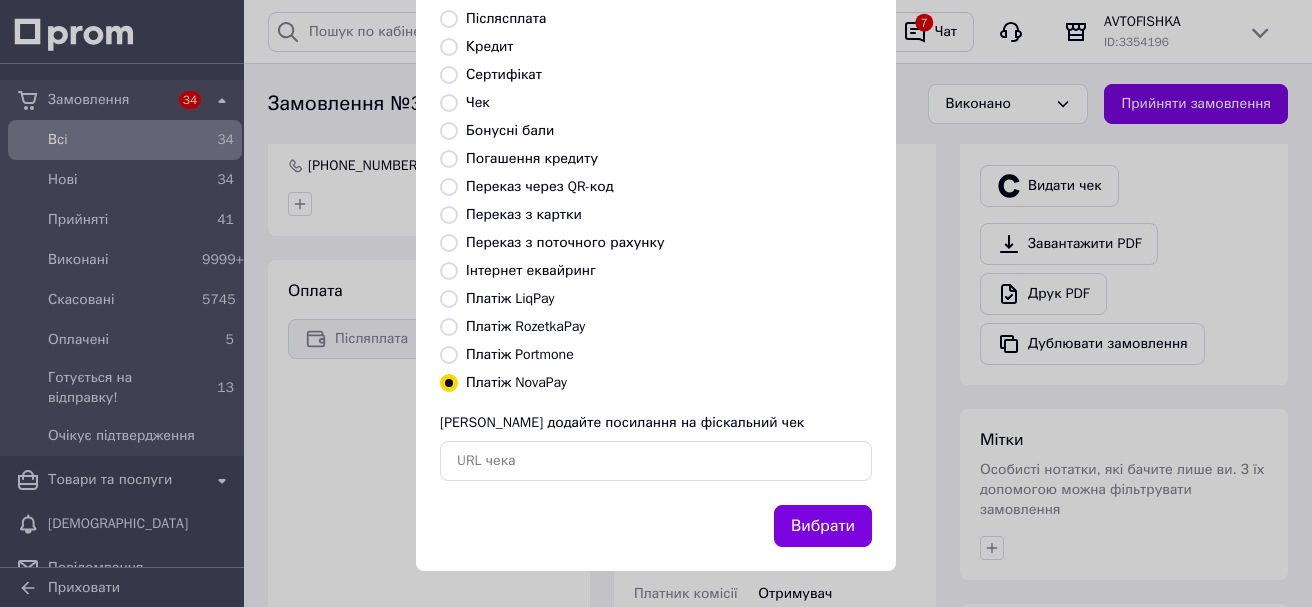 click on "Вибрати" at bounding box center [823, 526] 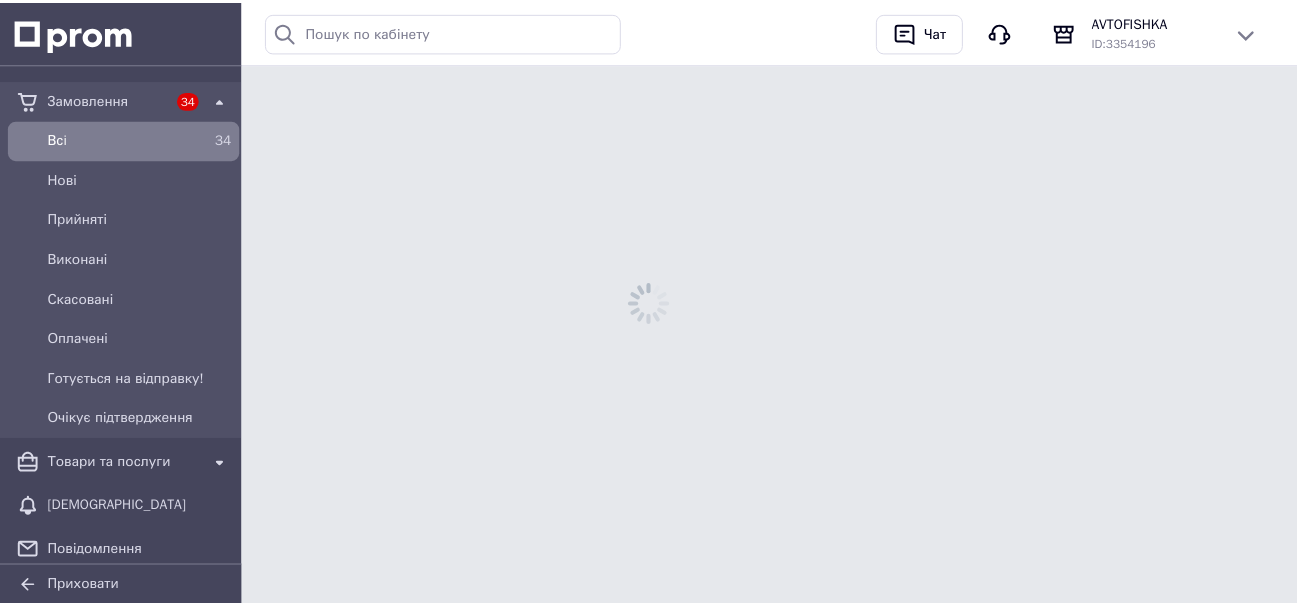 scroll, scrollTop: 0, scrollLeft: 0, axis: both 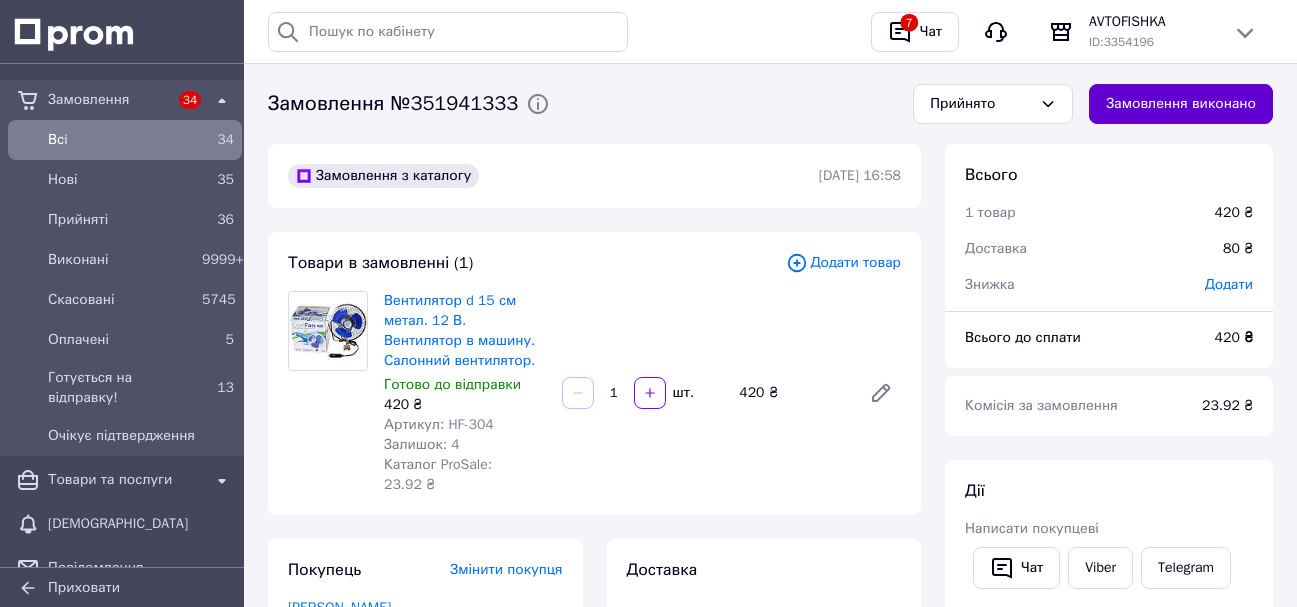 click on "Замовлення виконано" at bounding box center (1181, 104) 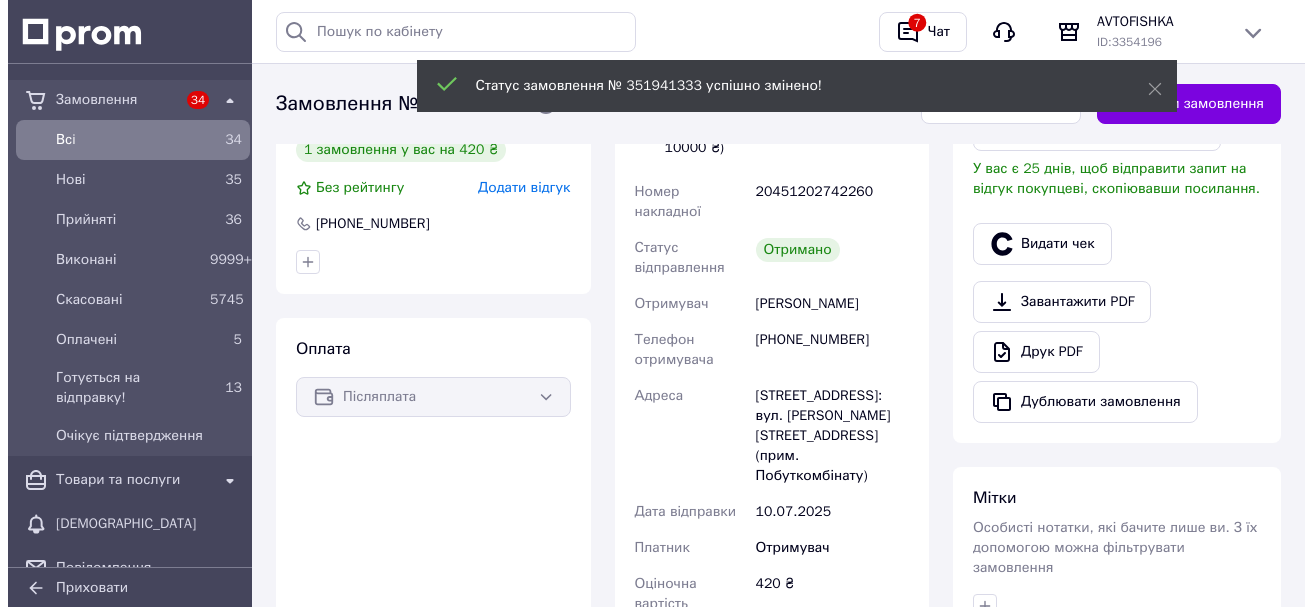 scroll, scrollTop: 494, scrollLeft: 0, axis: vertical 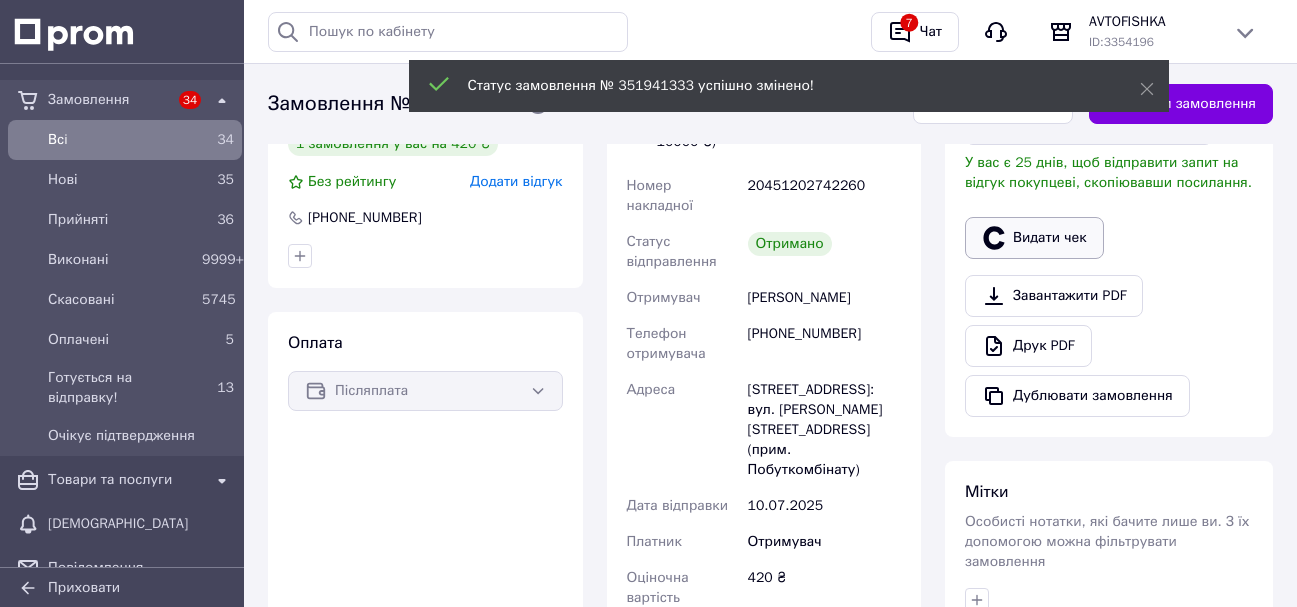click on "Видати чек" at bounding box center (1034, 238) 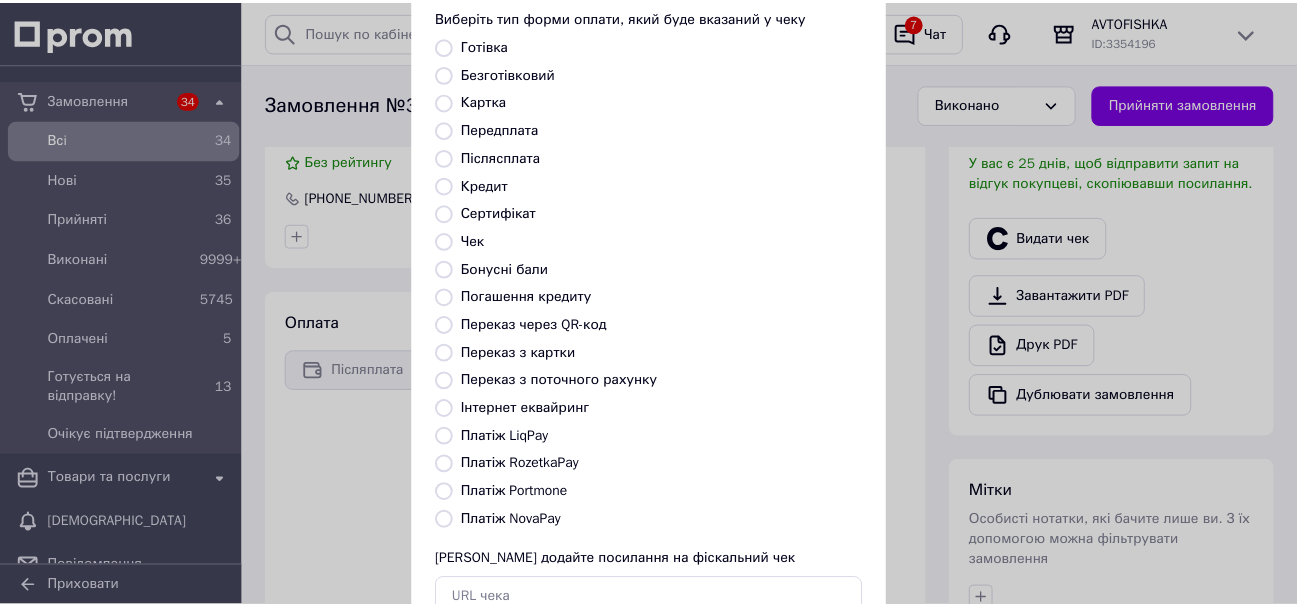 scroll, scrollTop: 252, scrollLeft: 0, axis: vertical 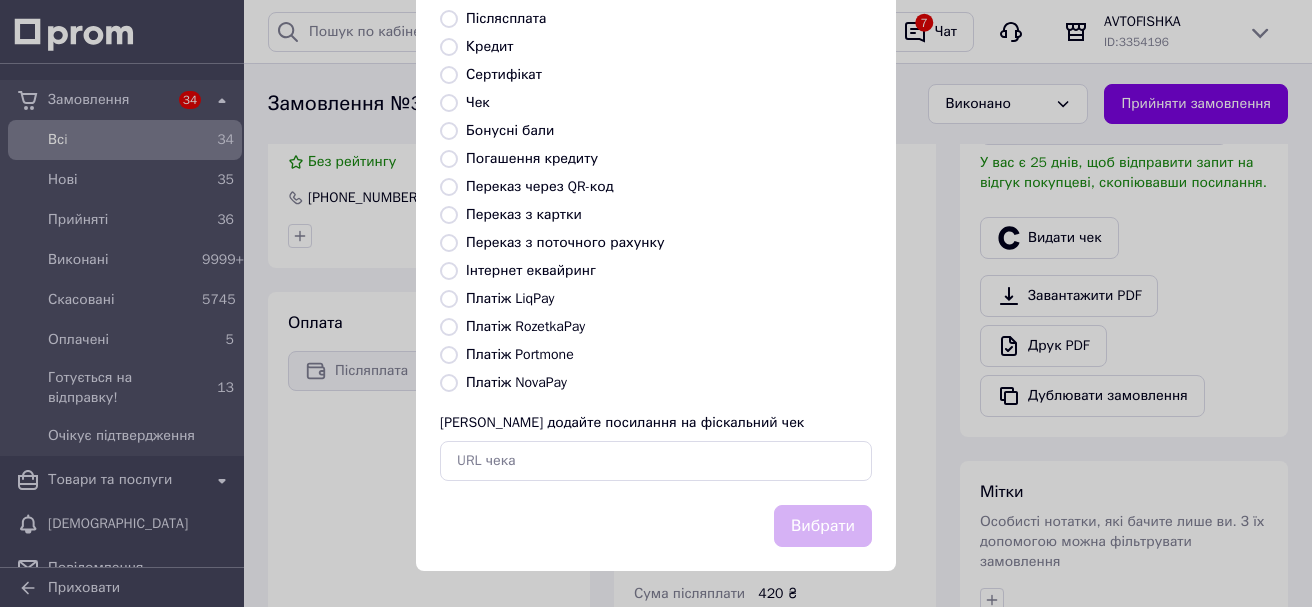click on "Платіж NovaPay" at bounding box center [449, 383] 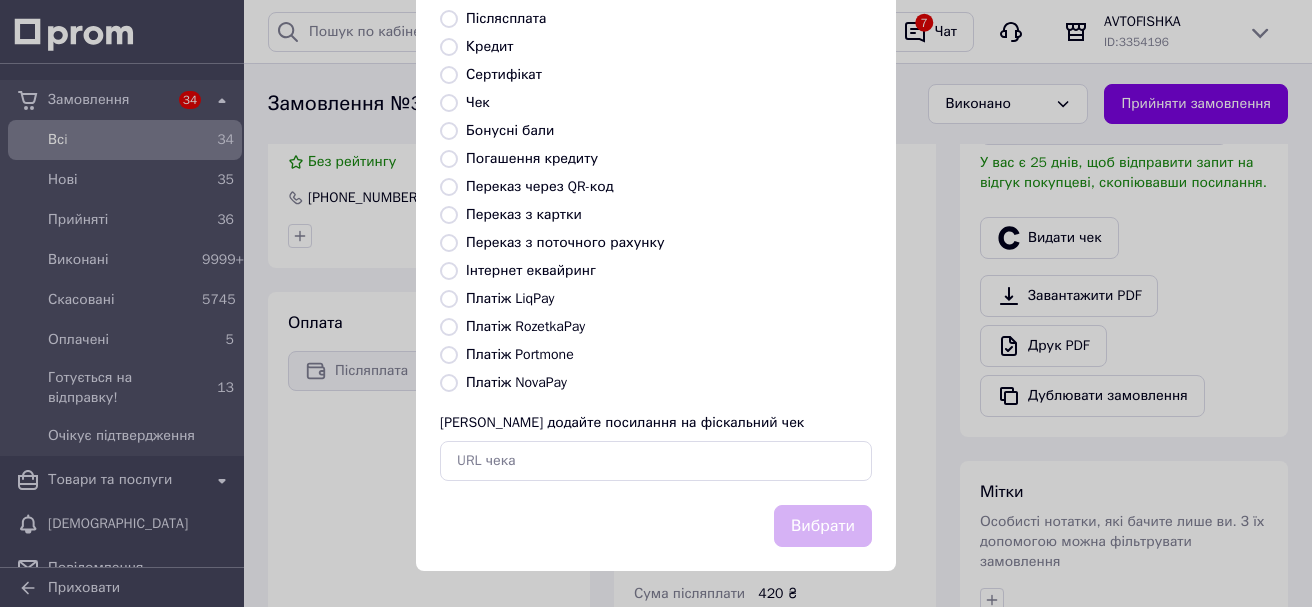 radio on "true" 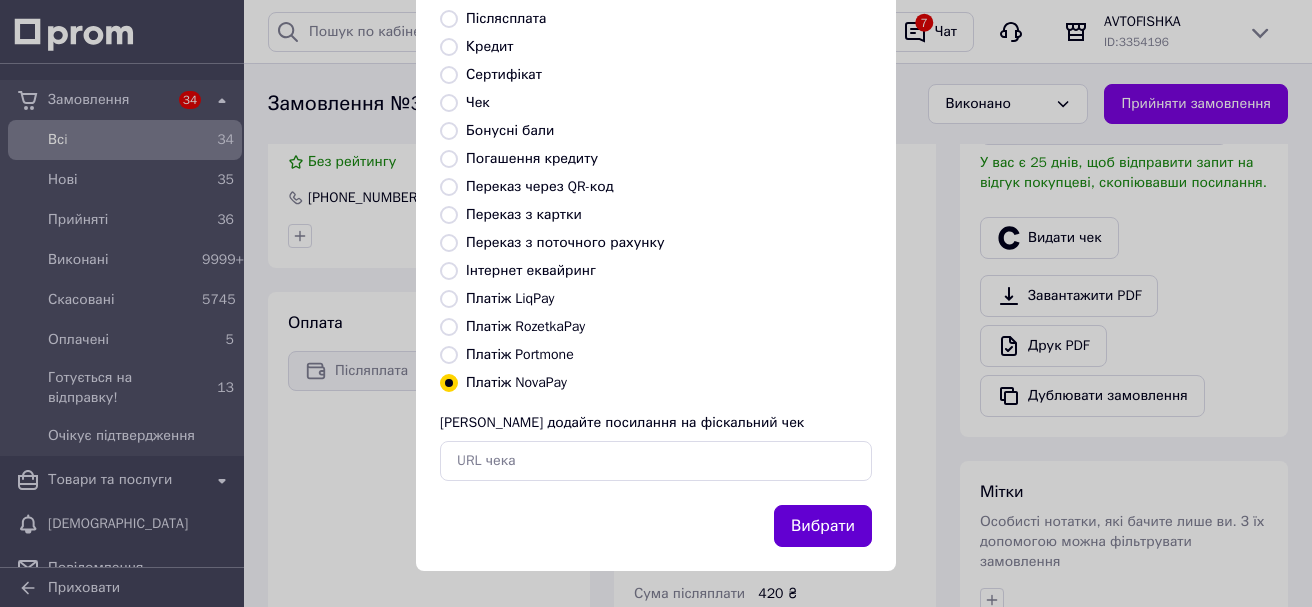 click on "Вибрати" at bounding box center (823, 526) 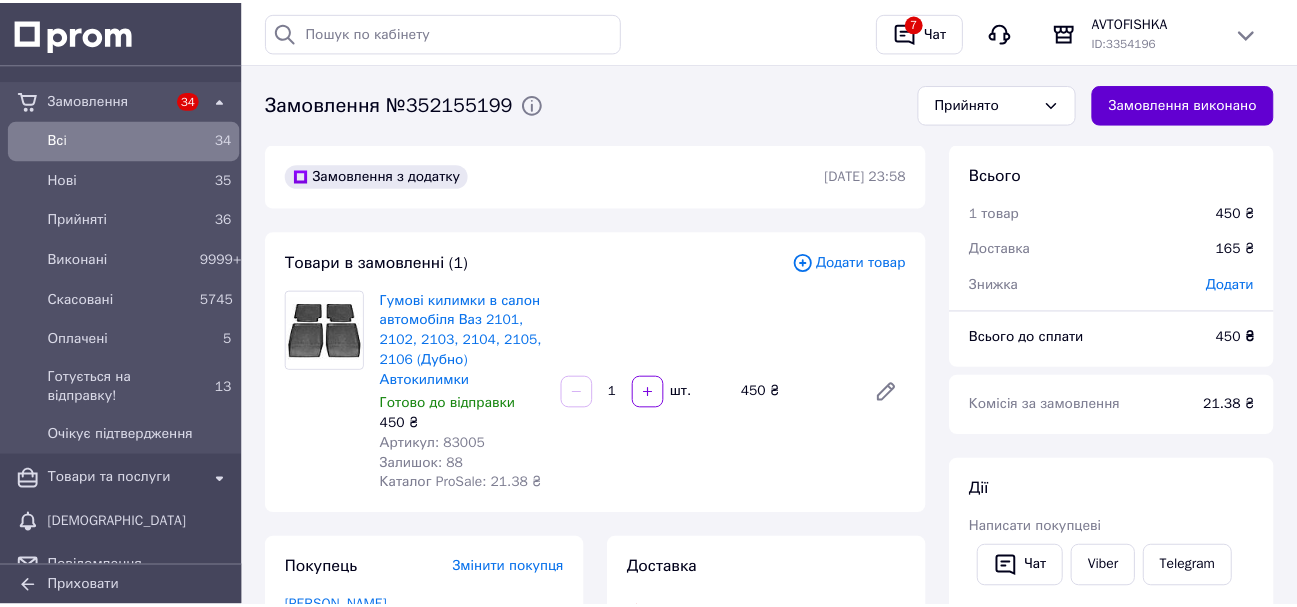scroll, scrollTop: 0, scrollLeft: 0, axis: both 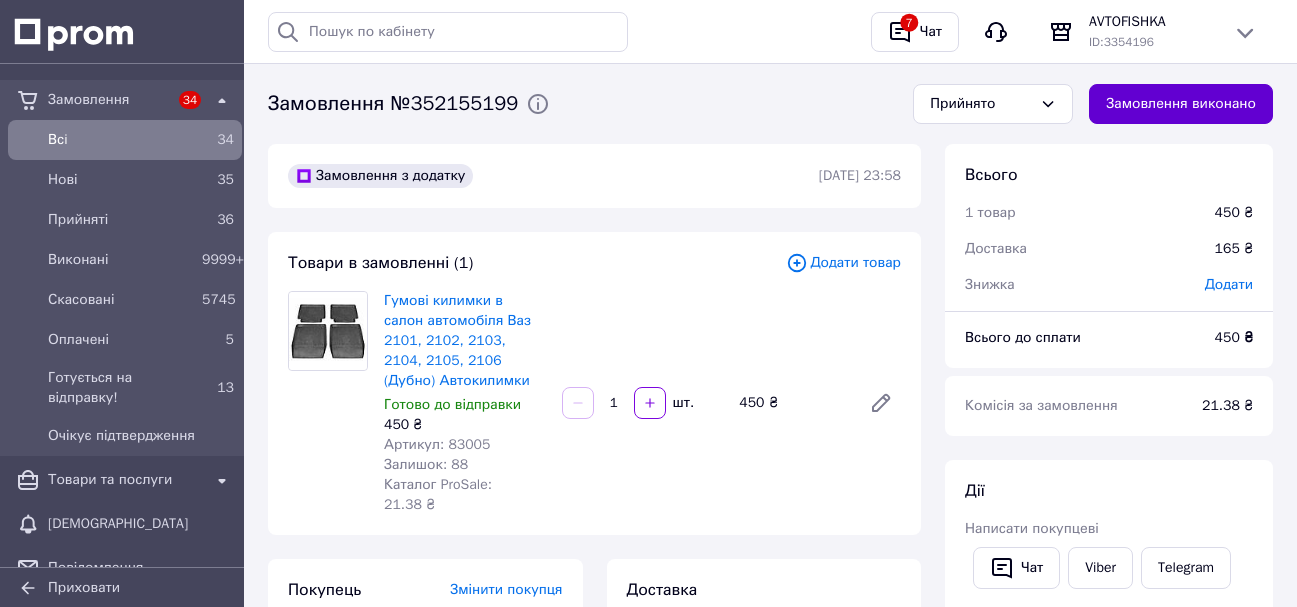 click on "Замовлення виконано" at bounding box center [1181, 104] 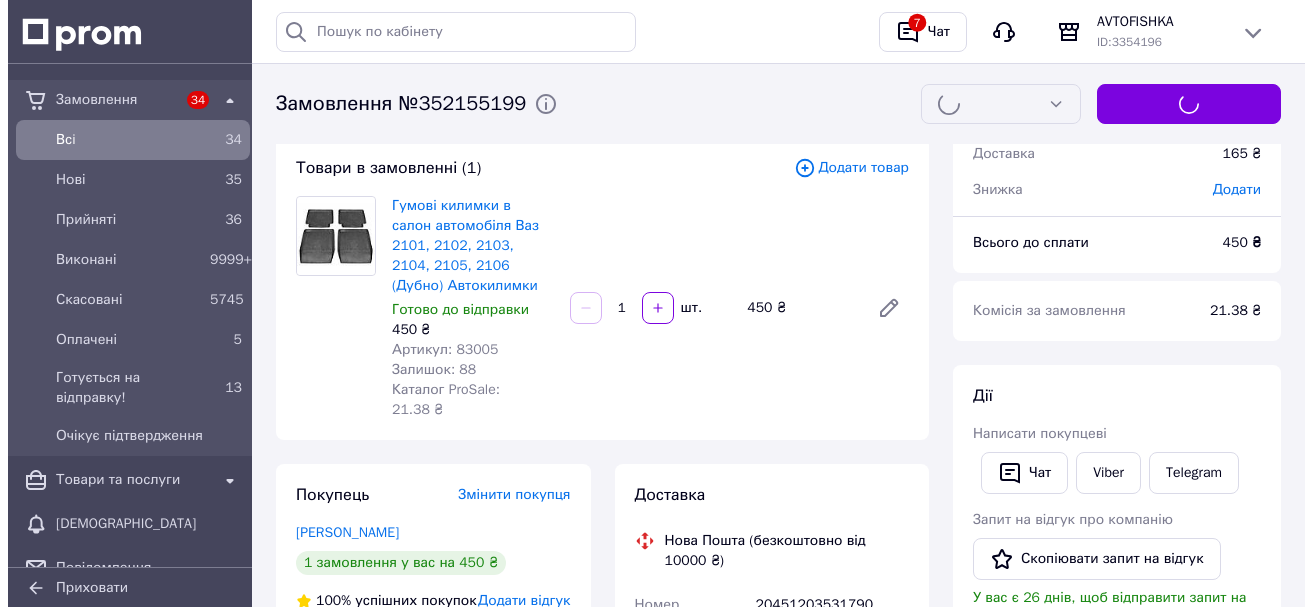 scroll, scrollTop: 500, scrollLeft: 0, axis: vertical 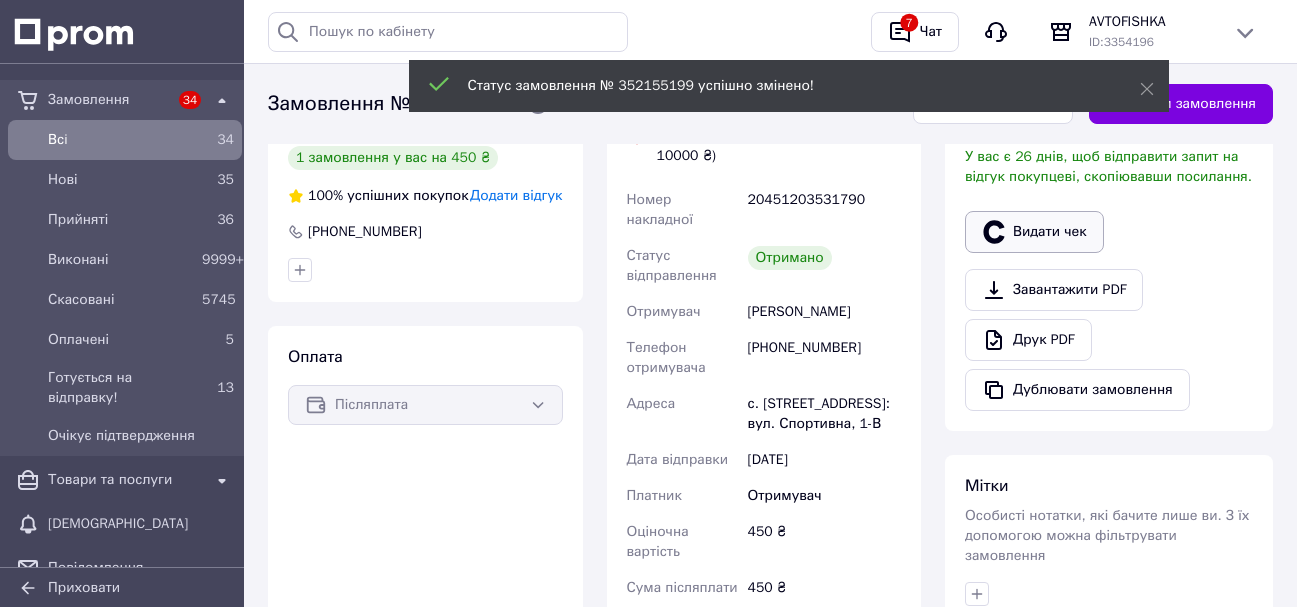 click on "Видати чек" at bounding box center (1034, 232) 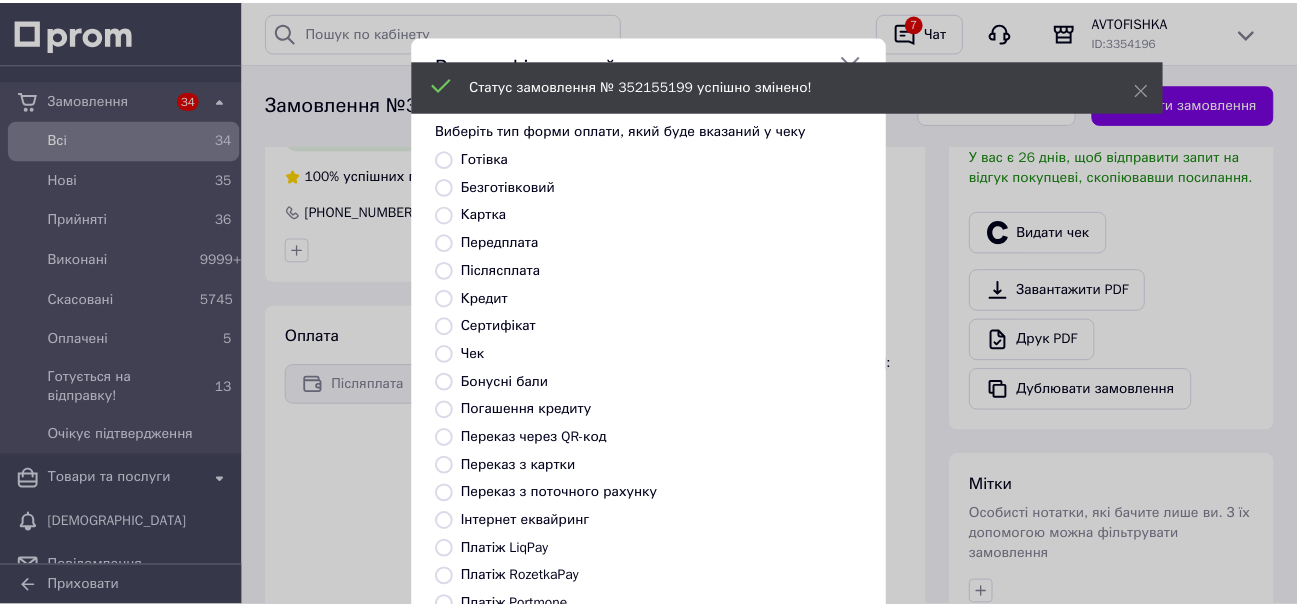 scroll, scrollTop: 252, scrollLeft: 0, axis: vertical 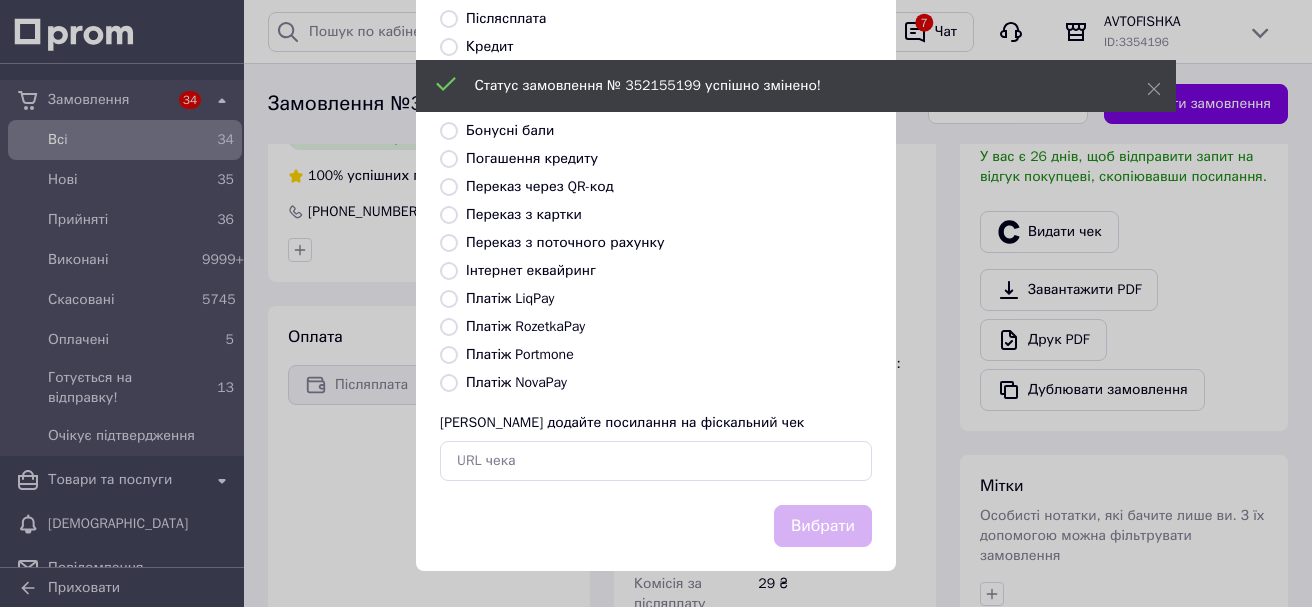 click on "Платіж NovaPay" at bounding box center (449, 383) 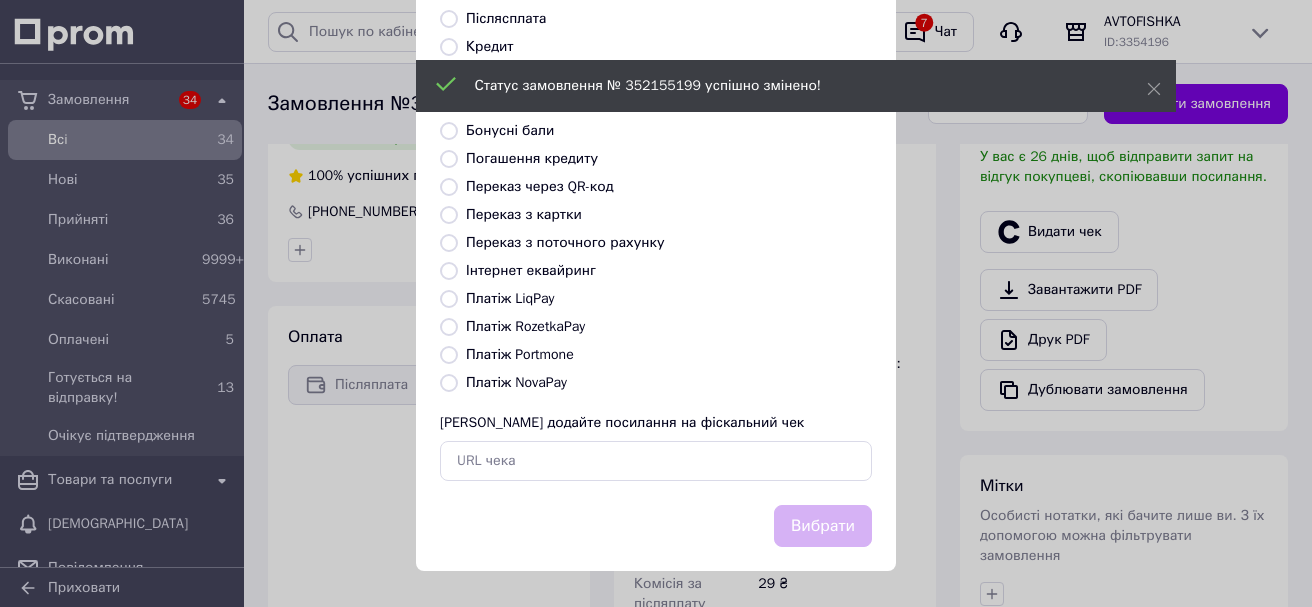 radio on "true" 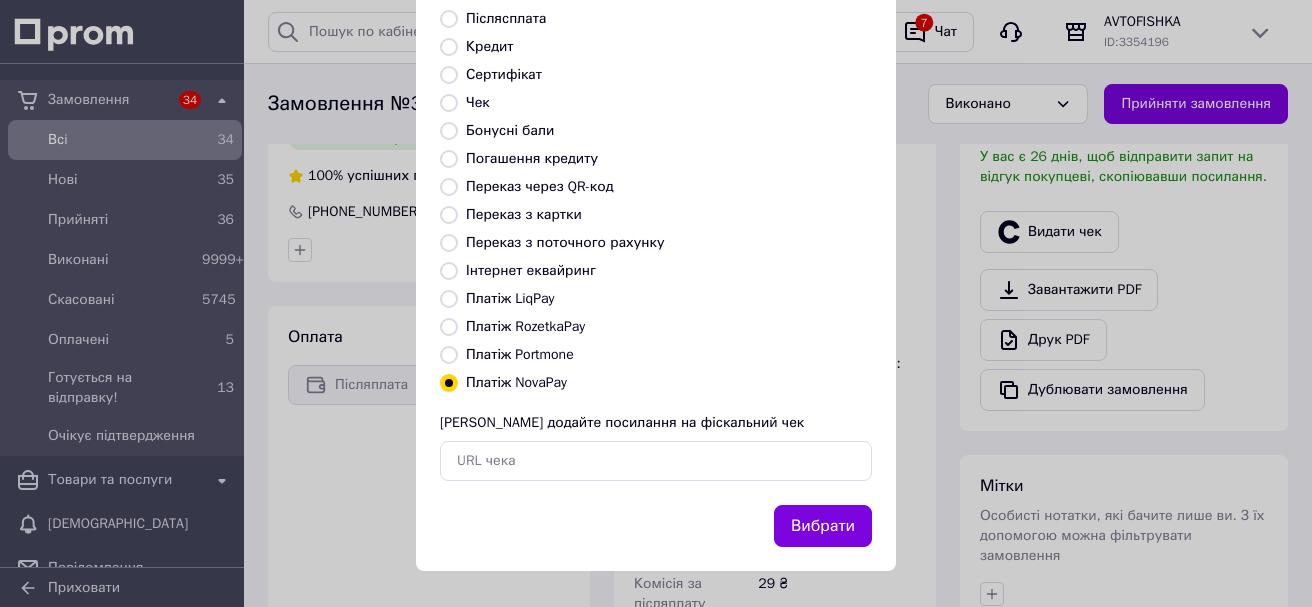 click on "Вибрати" at bounding box center [823, 526] 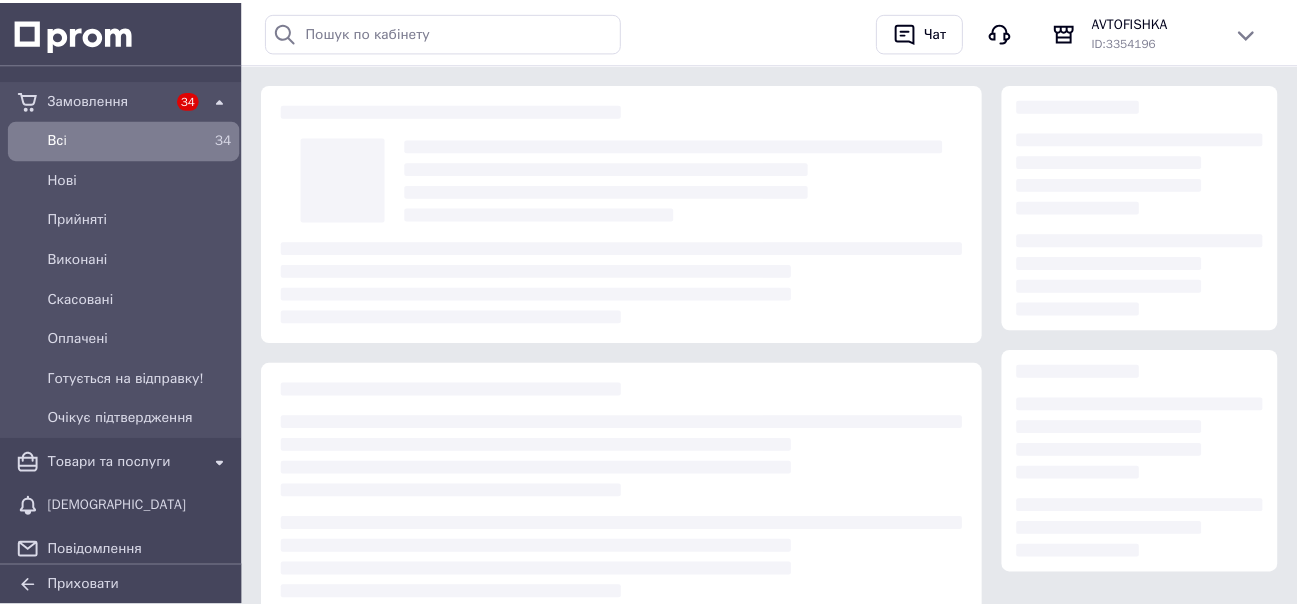 scroll, scrollTop: 0, scrollLeft: 0, axis: both 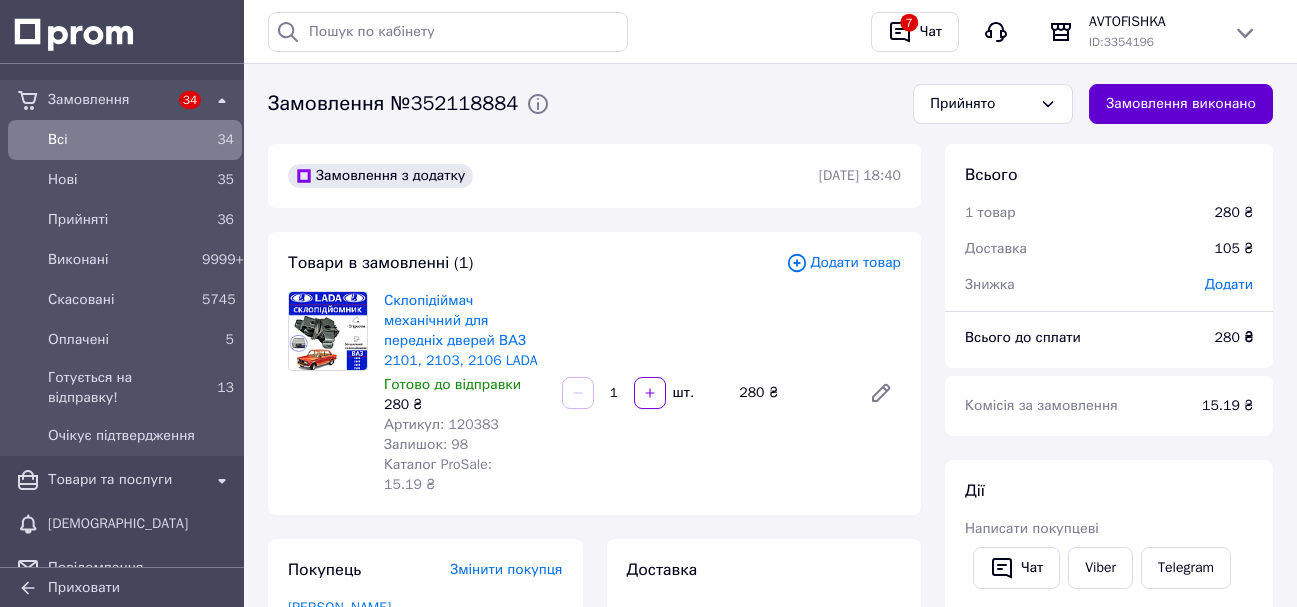 click on "Замовлення виконано" at bounding box center [1181, 104] 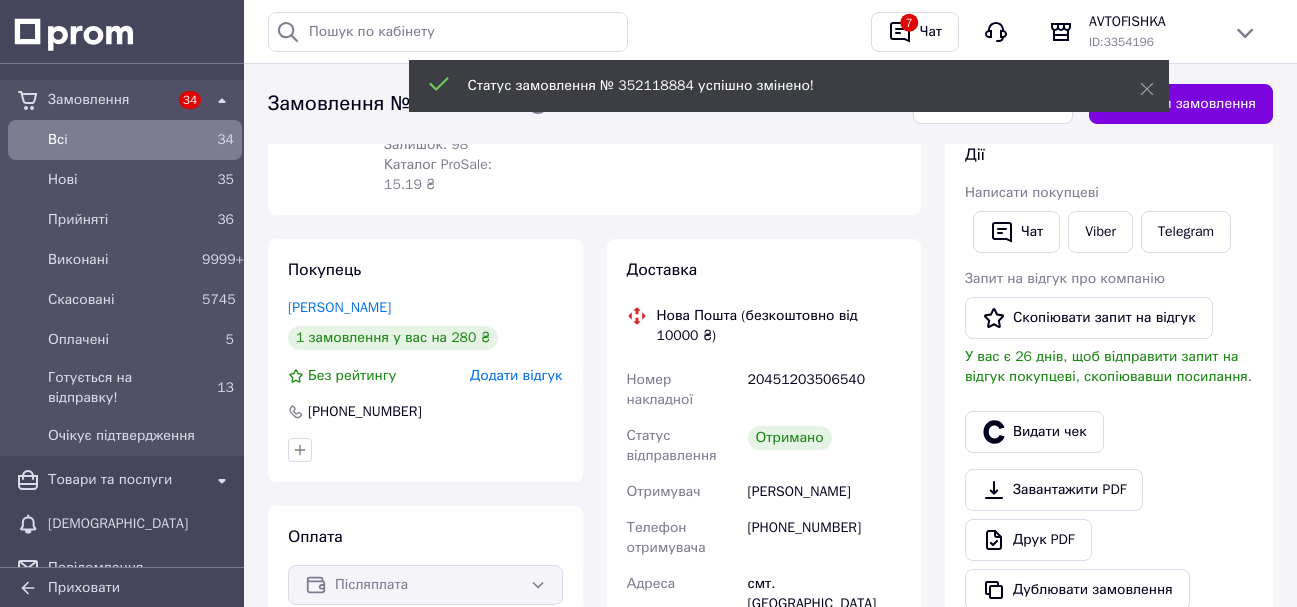 scroll, scrollTop: 500, scrollLeft: 0, axis: vertical 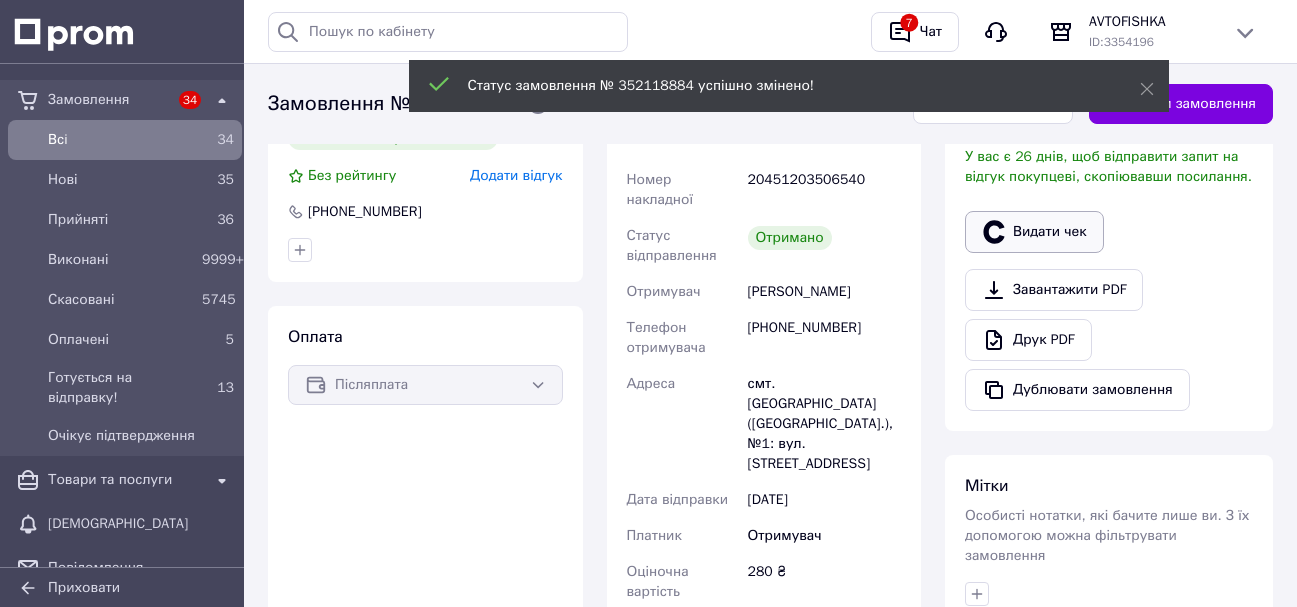 click on "Видати чек" at bounding box center (1034, 232) 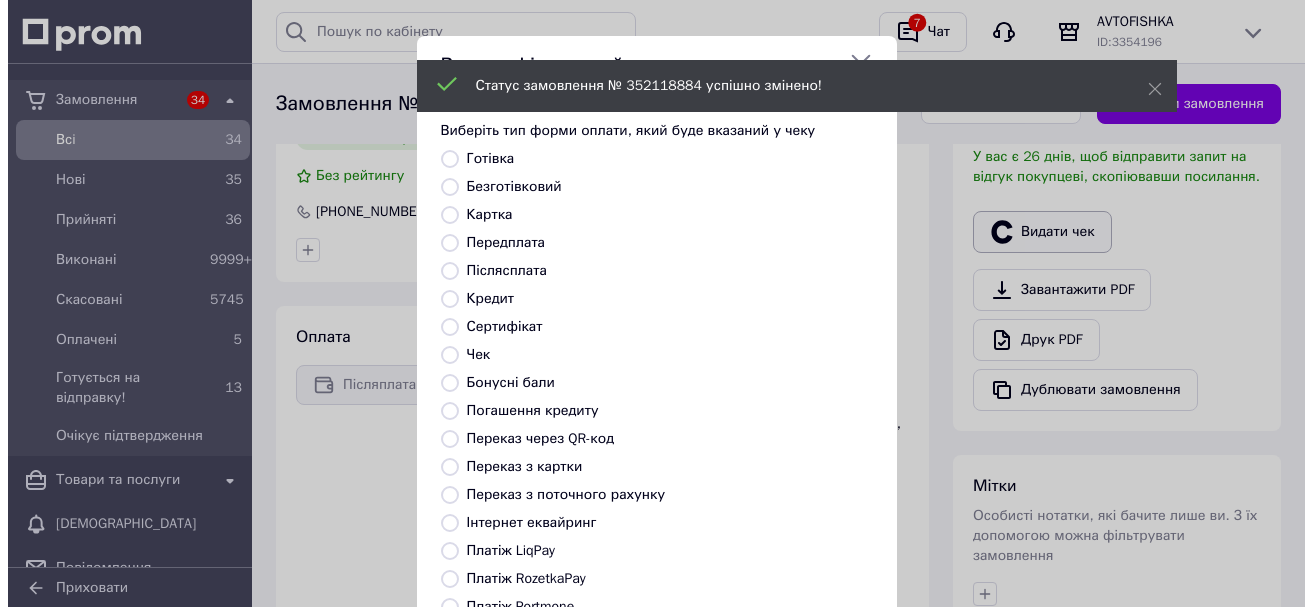 scroll, scrollTop: 480, scrollLeft: 0, axis: vertical 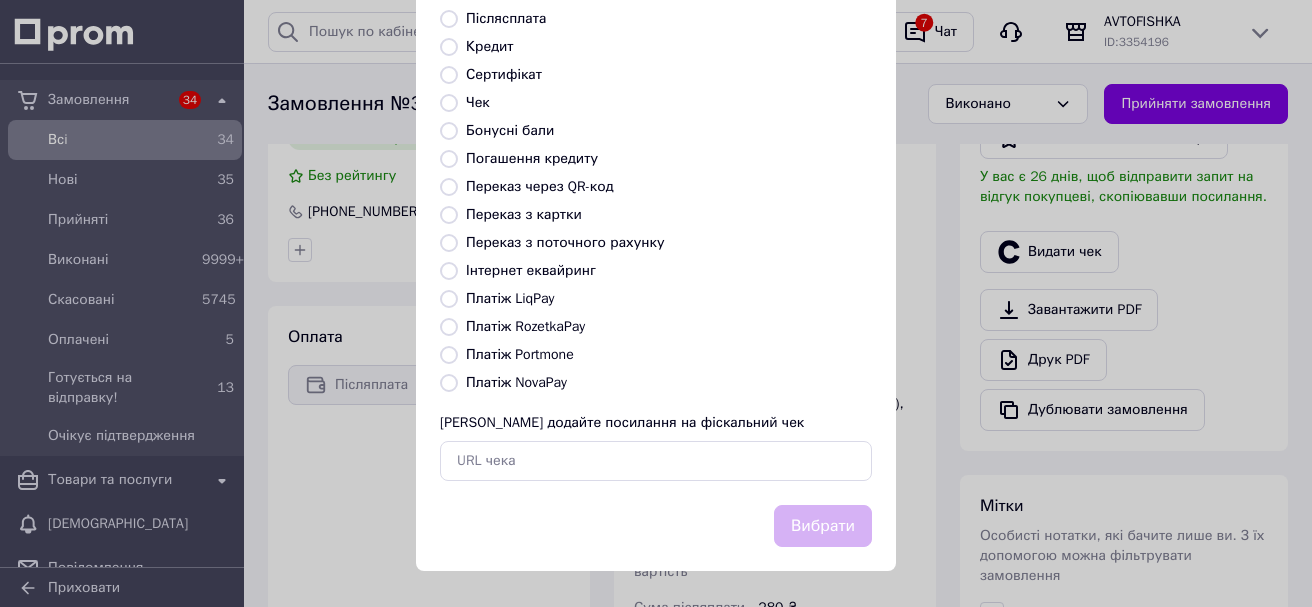 click on "Платіж NovaPay" at bounding box center [449, 383] 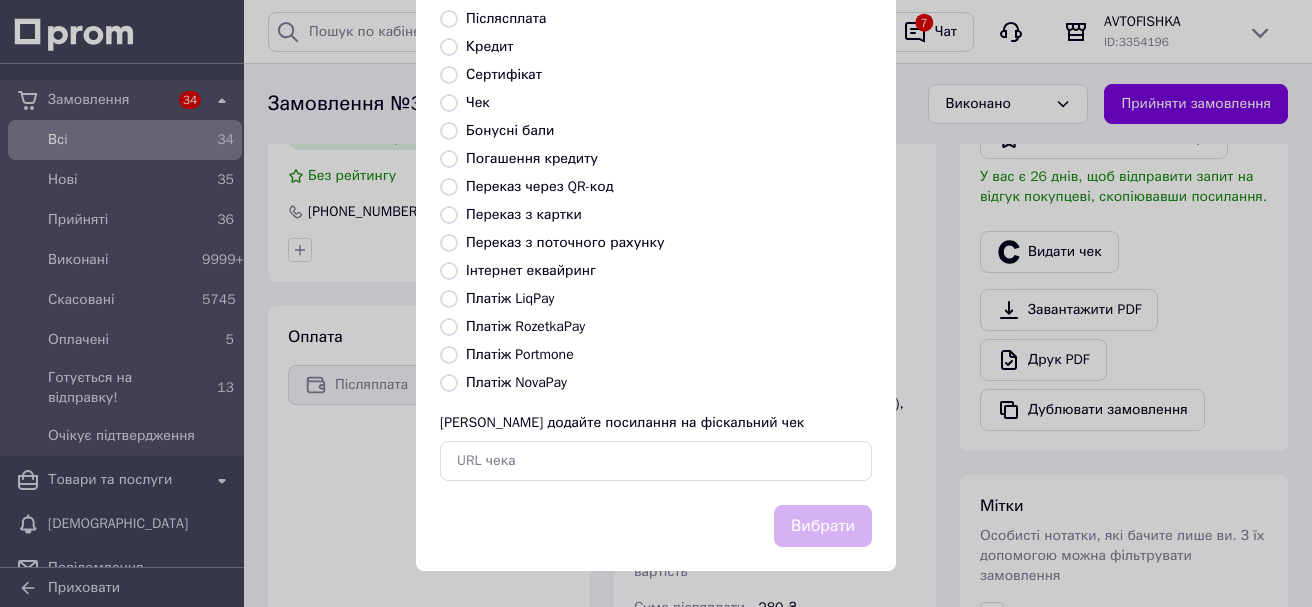 radio on "true" 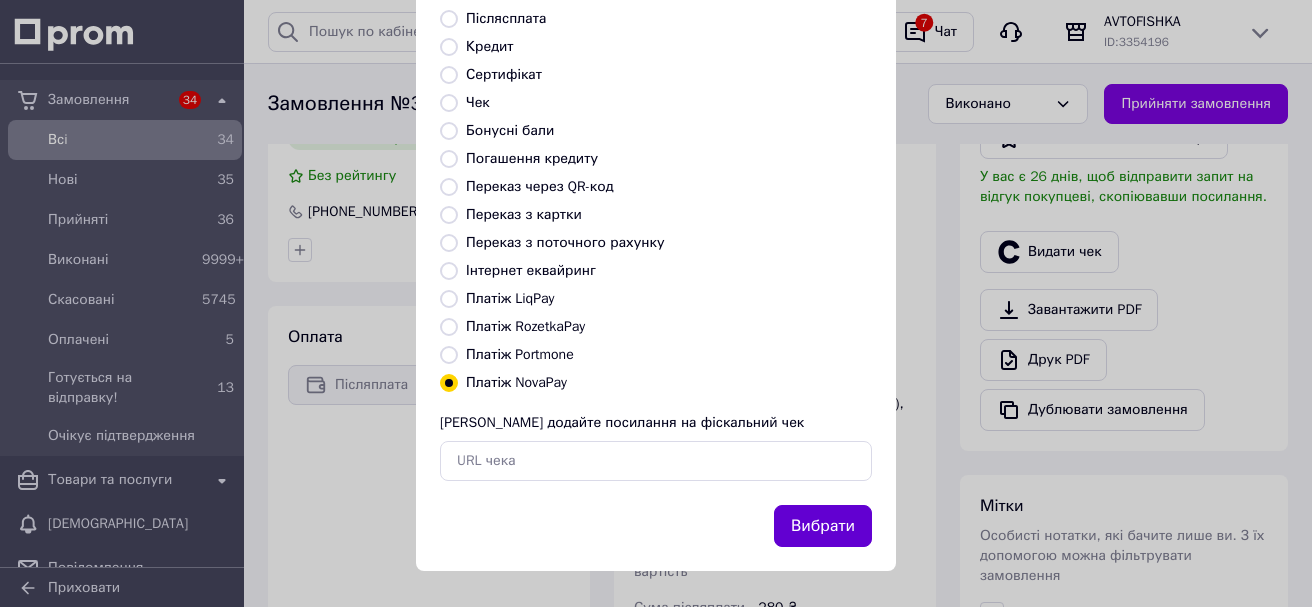 click on "Вибрати" at bounding box center (823, 526) 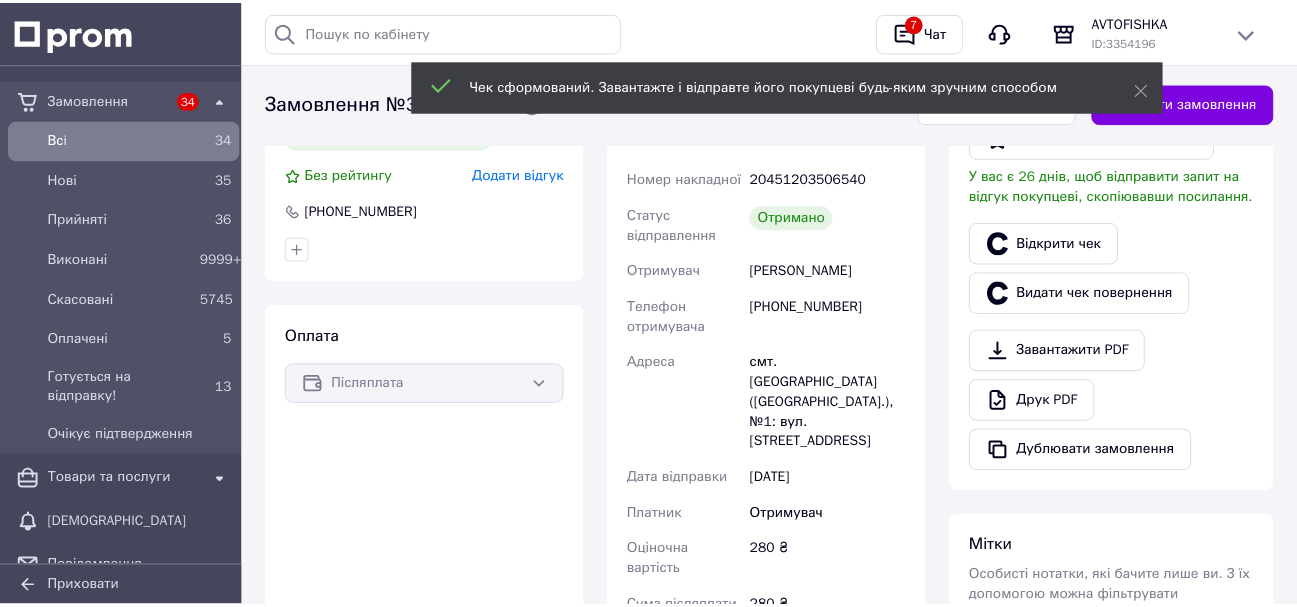 scroll, scrollTop: 500, scrollLeft: 0, axis: vertical 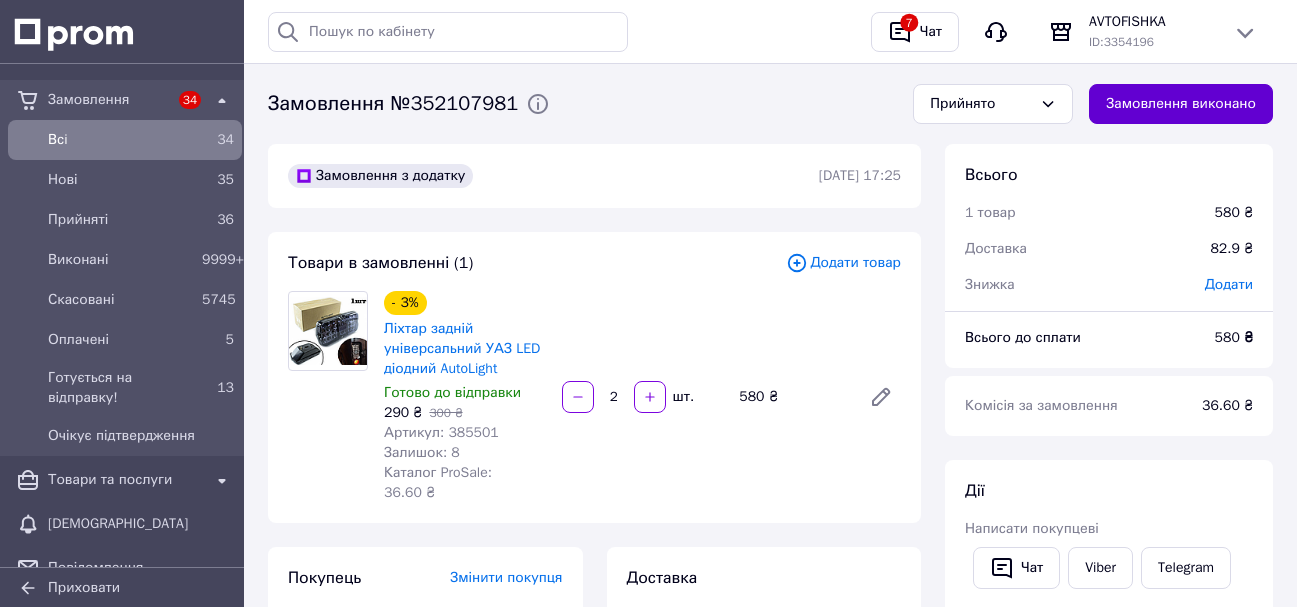 click on "Замовлення виконано" at bounding box center [1181, 104] 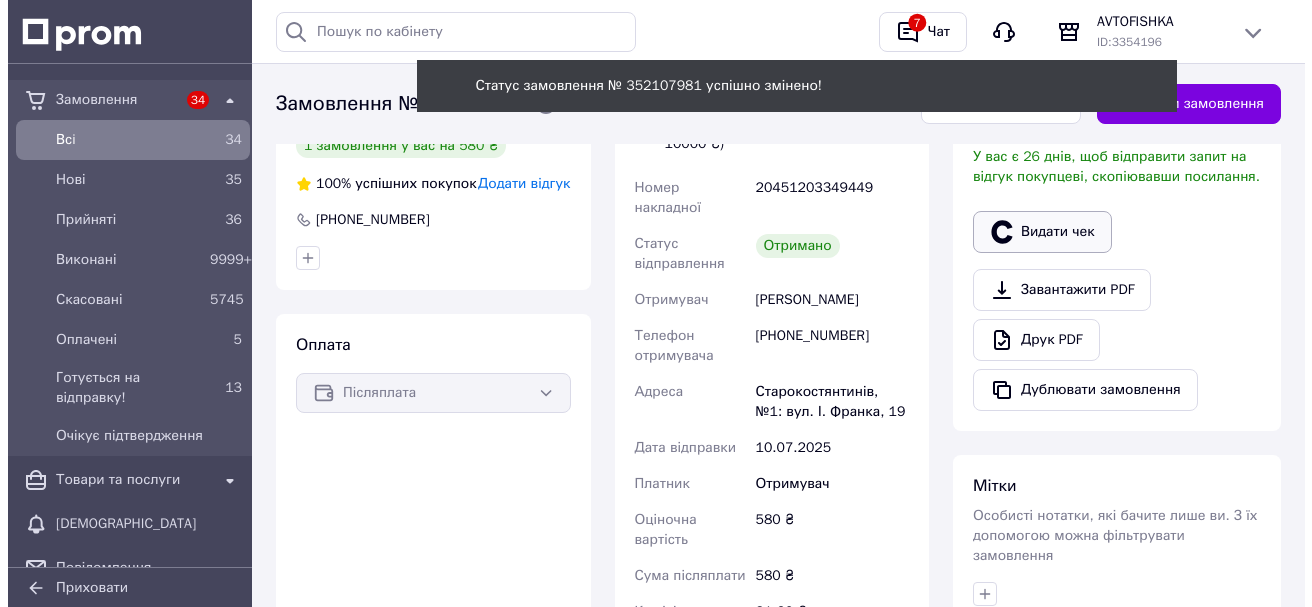 scroll, scrollTop: 400, scrollLeft: 0, axis: vertical 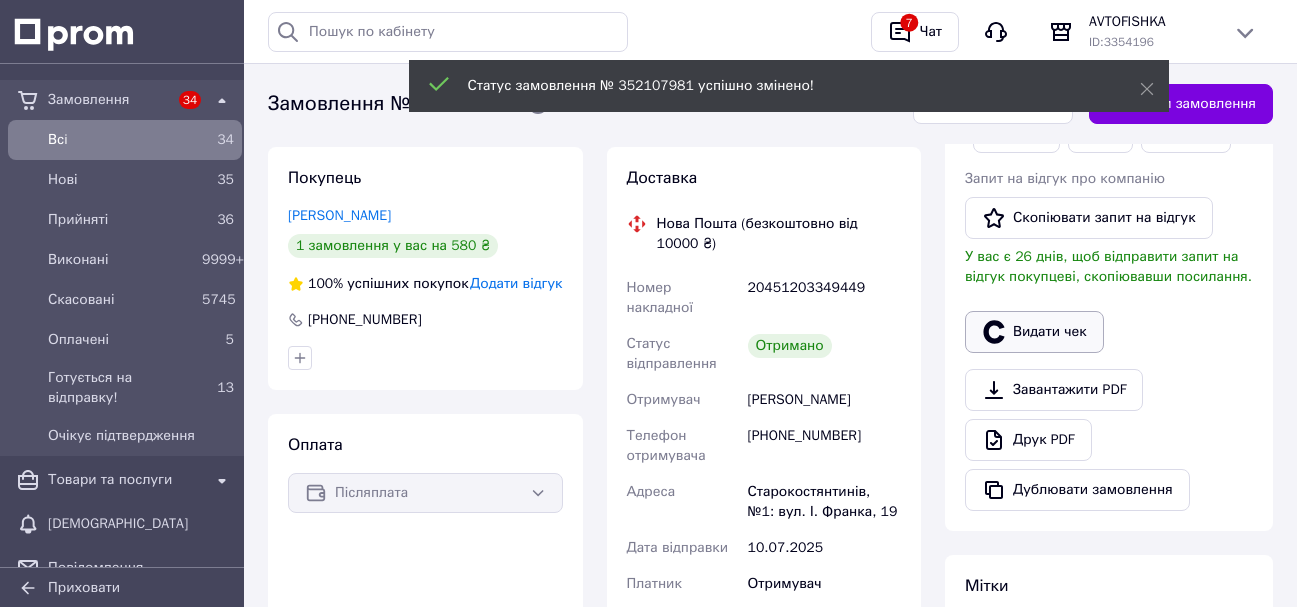 click on "Видати чек" at bounding box center [1034, 332] 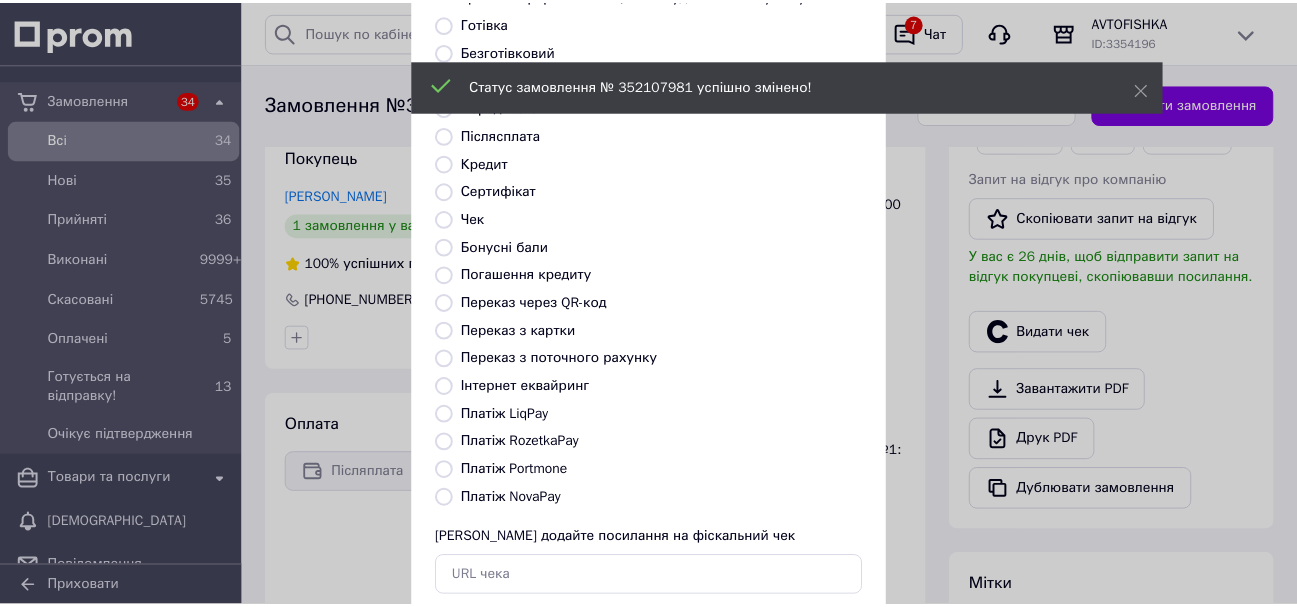 scroll, scrollTop: 252, scrollLeft: 0, axis: vertical 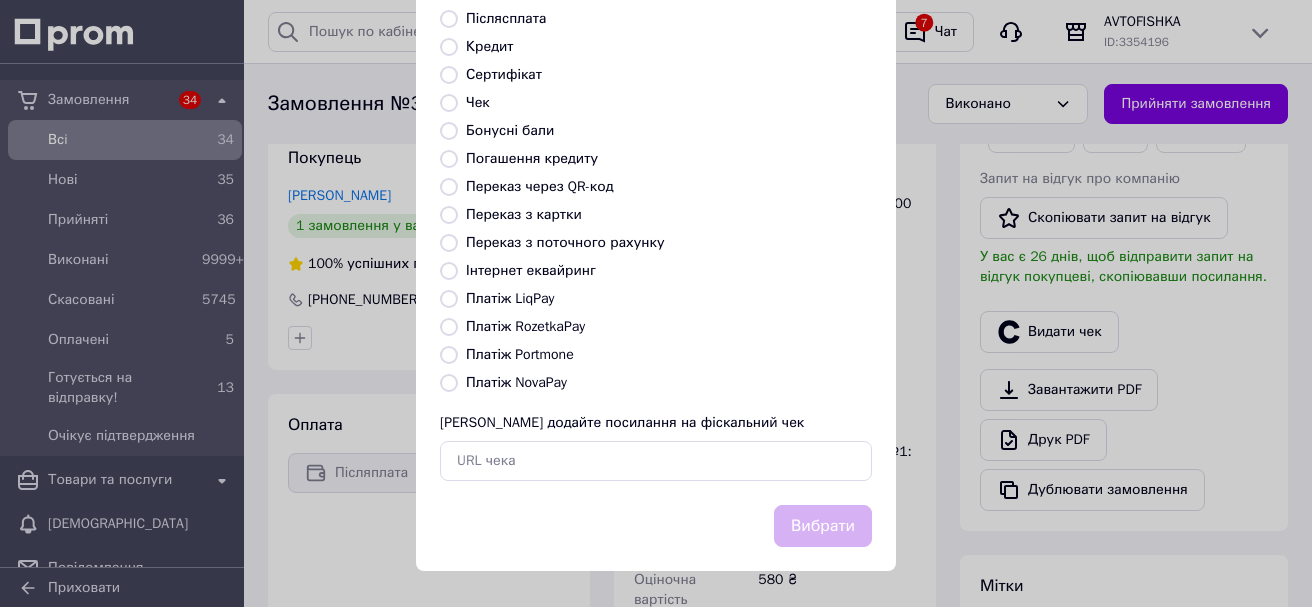 click on "Платіж NovaPay" at bounding box center (449, 383) 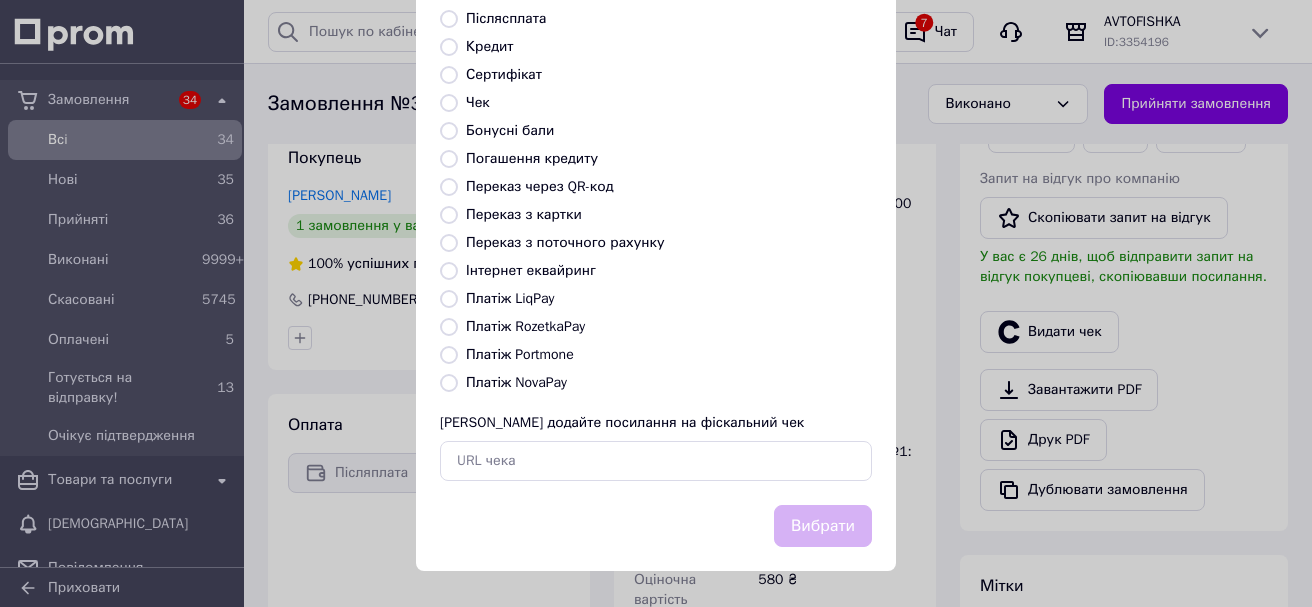 radio on "true" 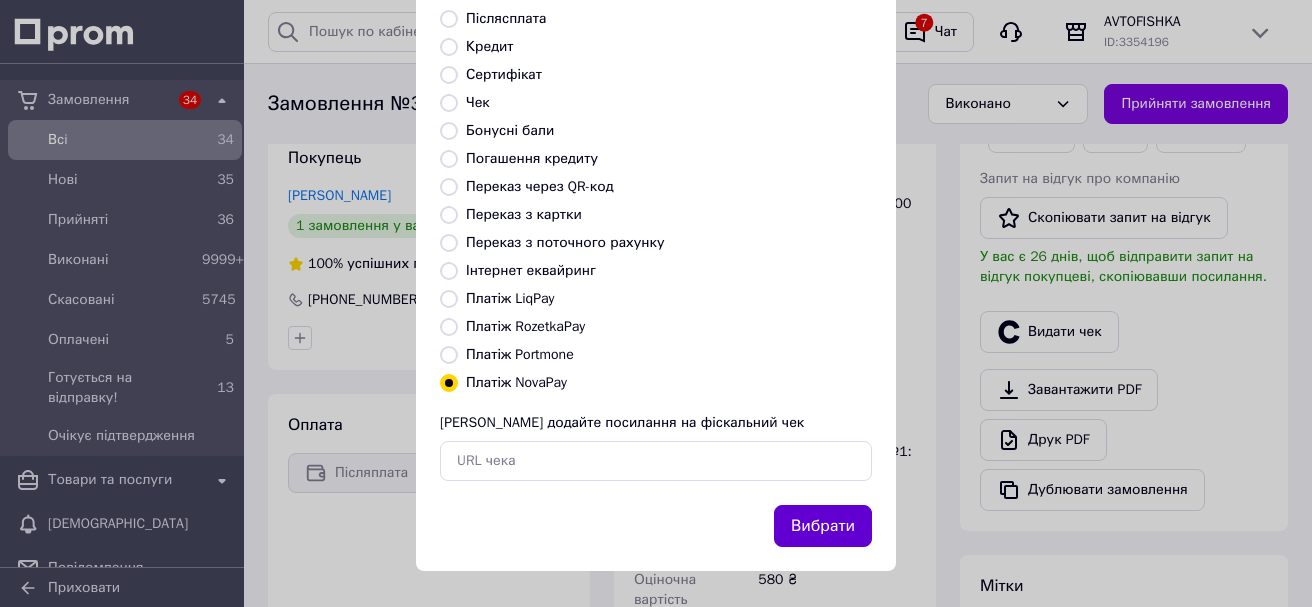 click on "Вибрати" at bounding box center [823, 526] 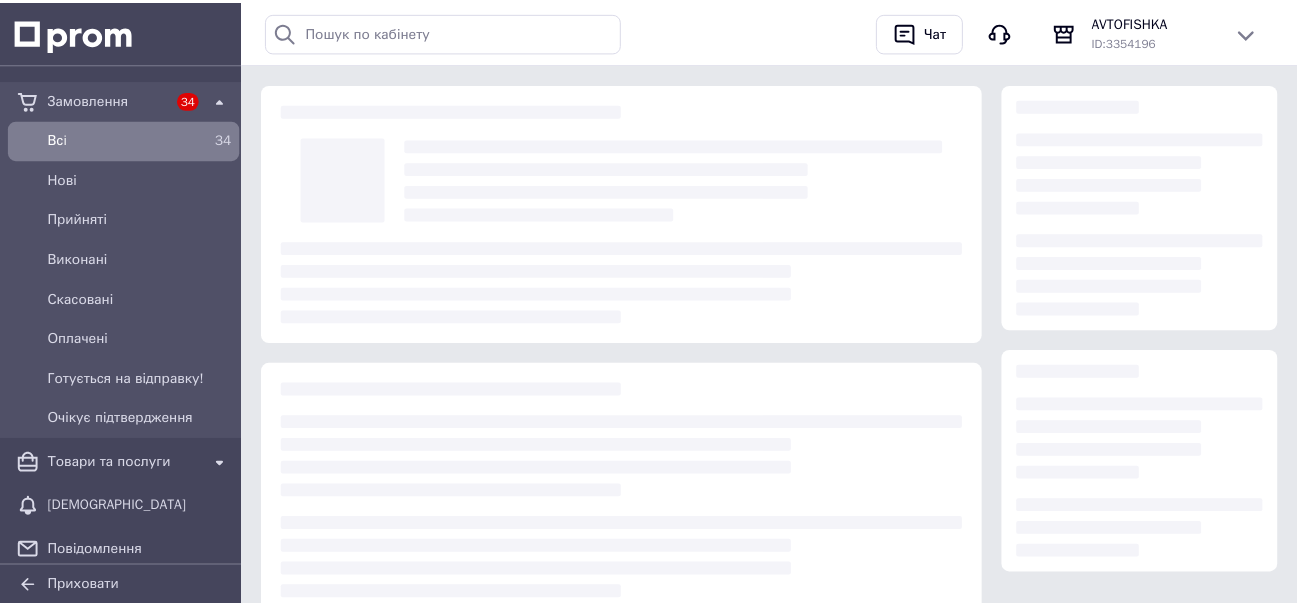 scroll, scrollTop: 0, scrollLeft: 0, axis: both 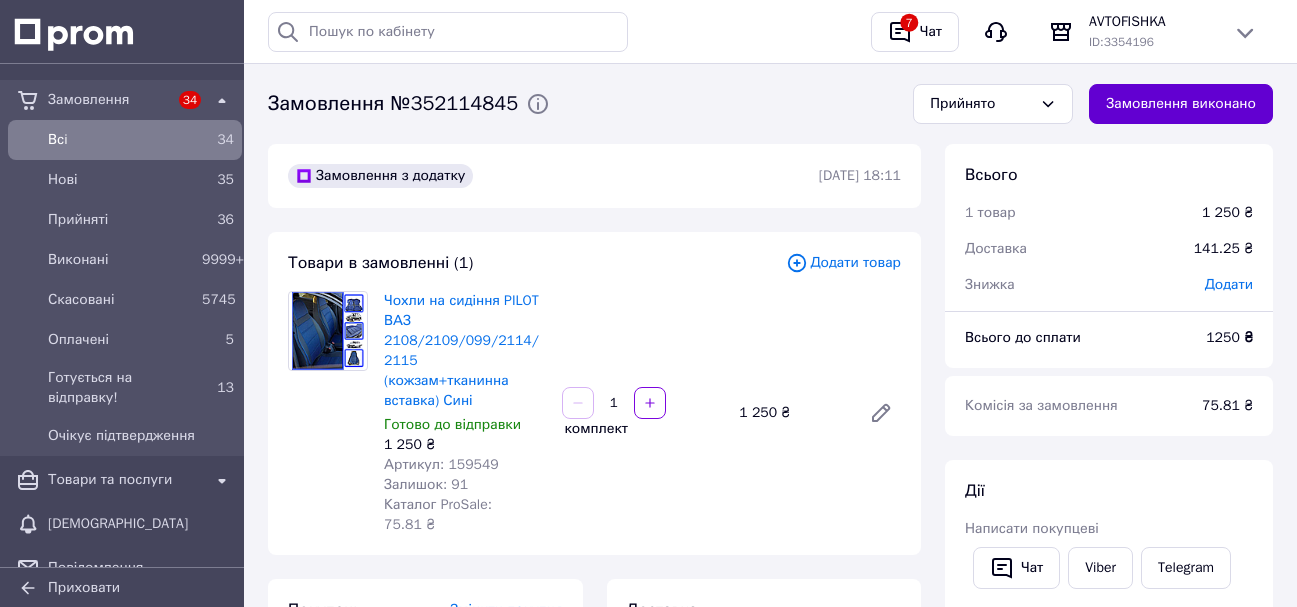 click on "Замовлення виконано" at bounding box center [1181, 104] 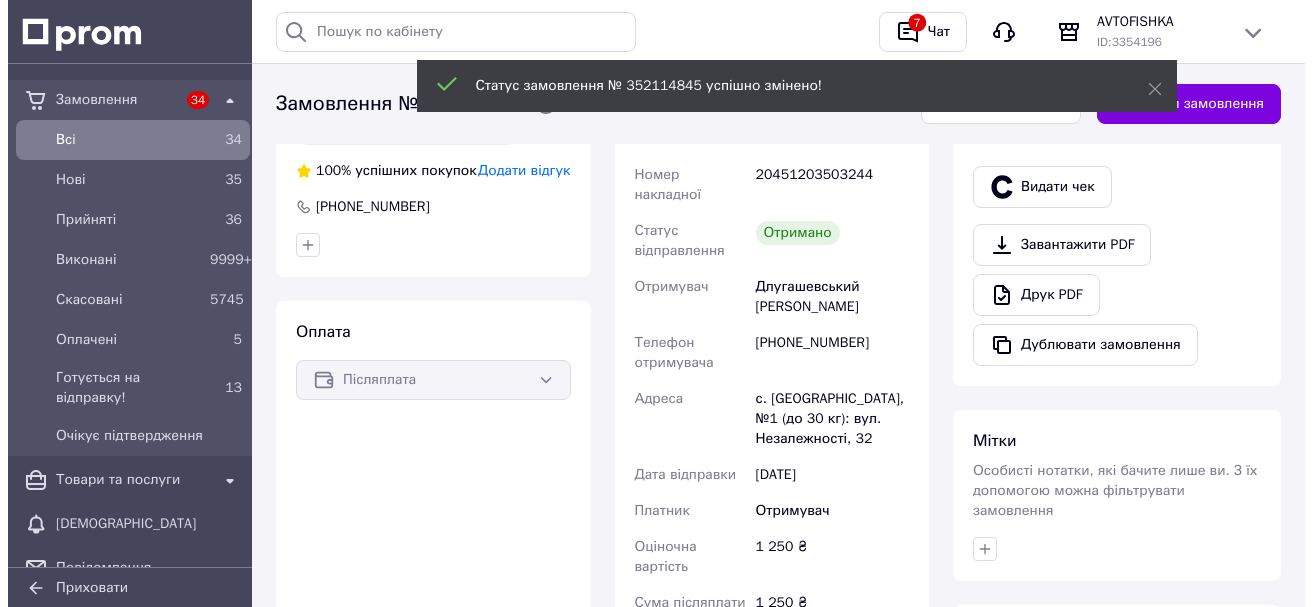 scroll, scrollTop: 500, scrollLeft: 0, axis: vertical 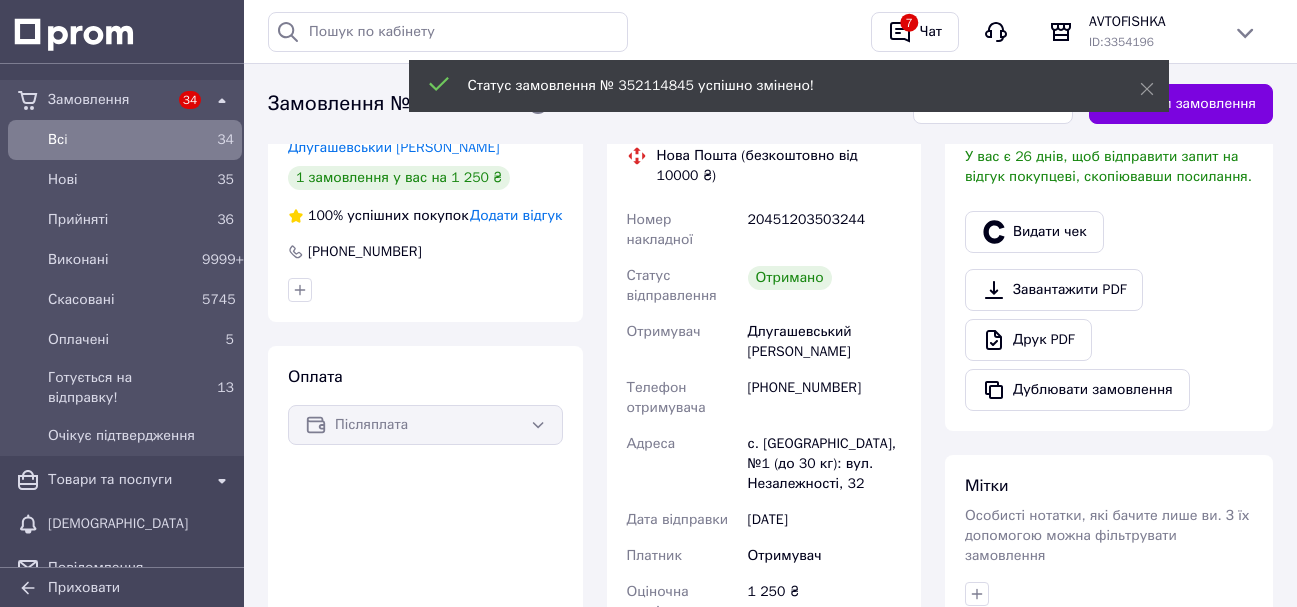 click on "Видати чек" at bounding box center [1109, 232] 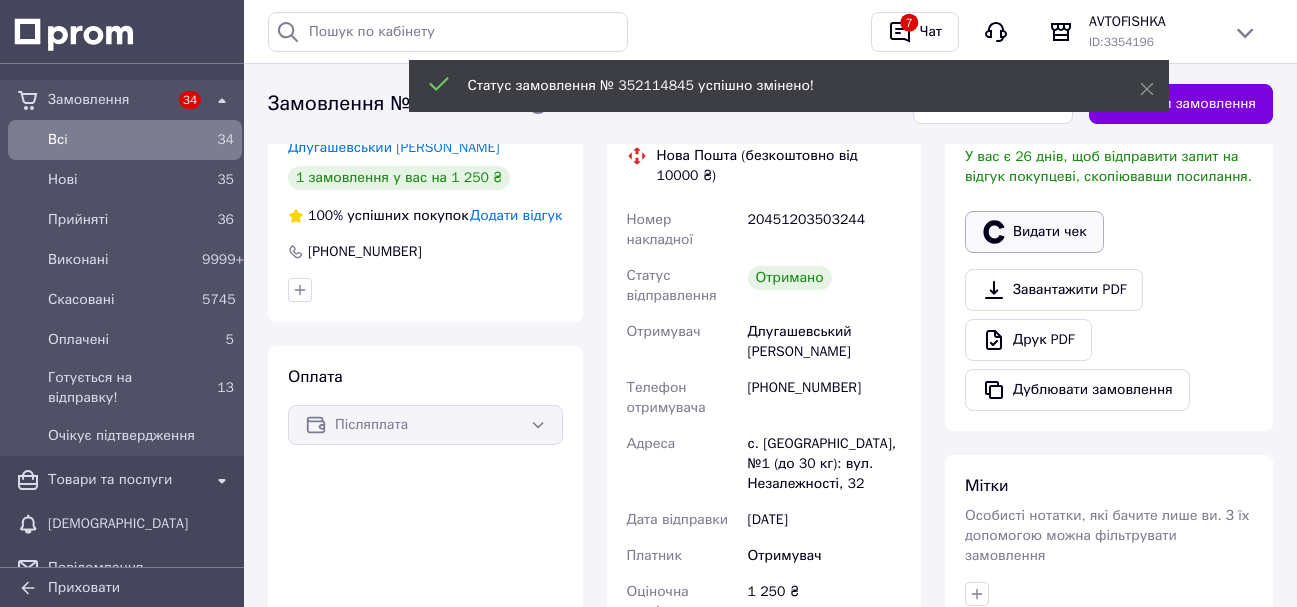 click on "Видати чек" at bounding box center [1034, 232] 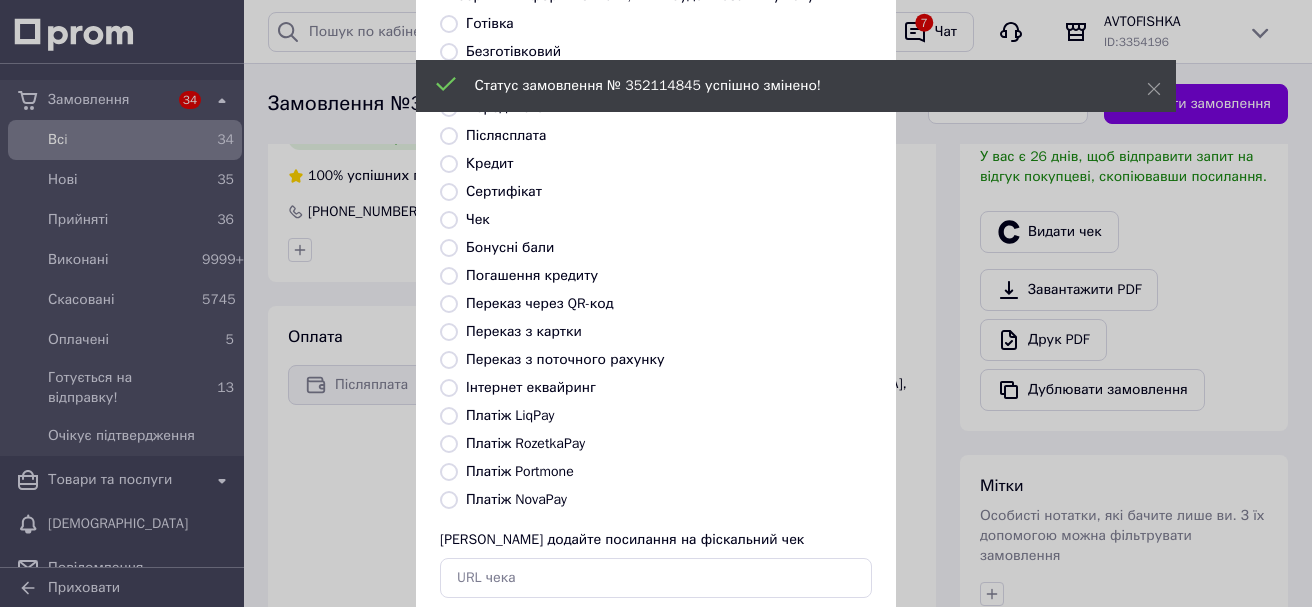scroll, scrollTop: 252, scrollLeft: 0, axis: vertical 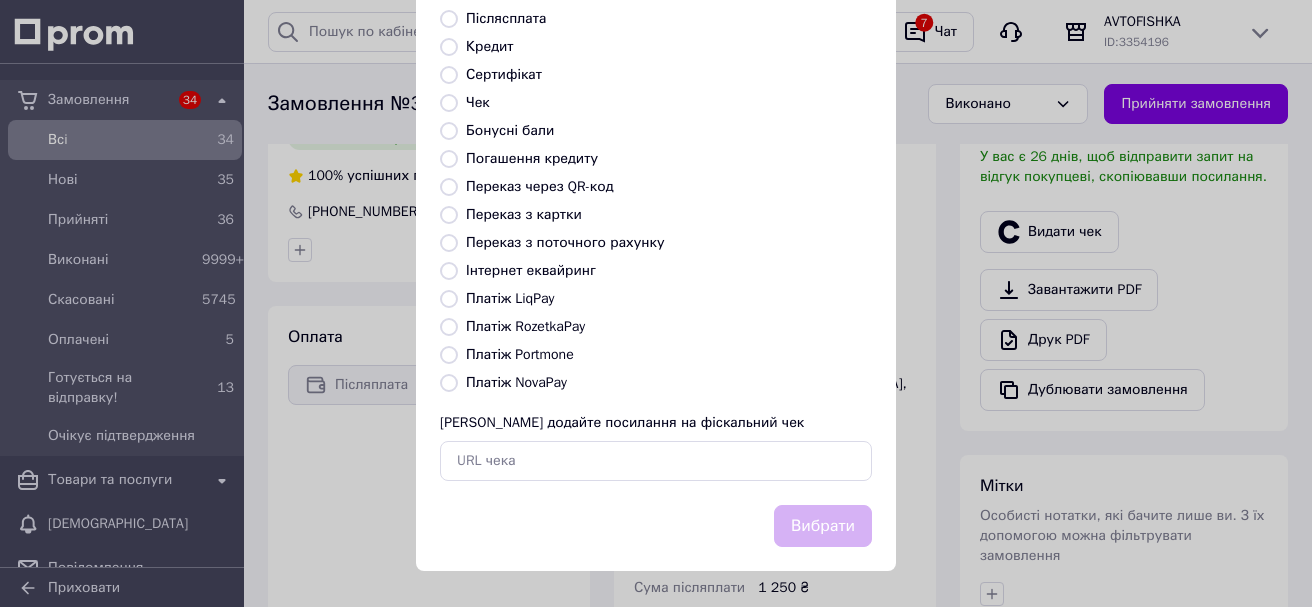 click on "Платіж NovaPay" at bounding box center (449, 383) 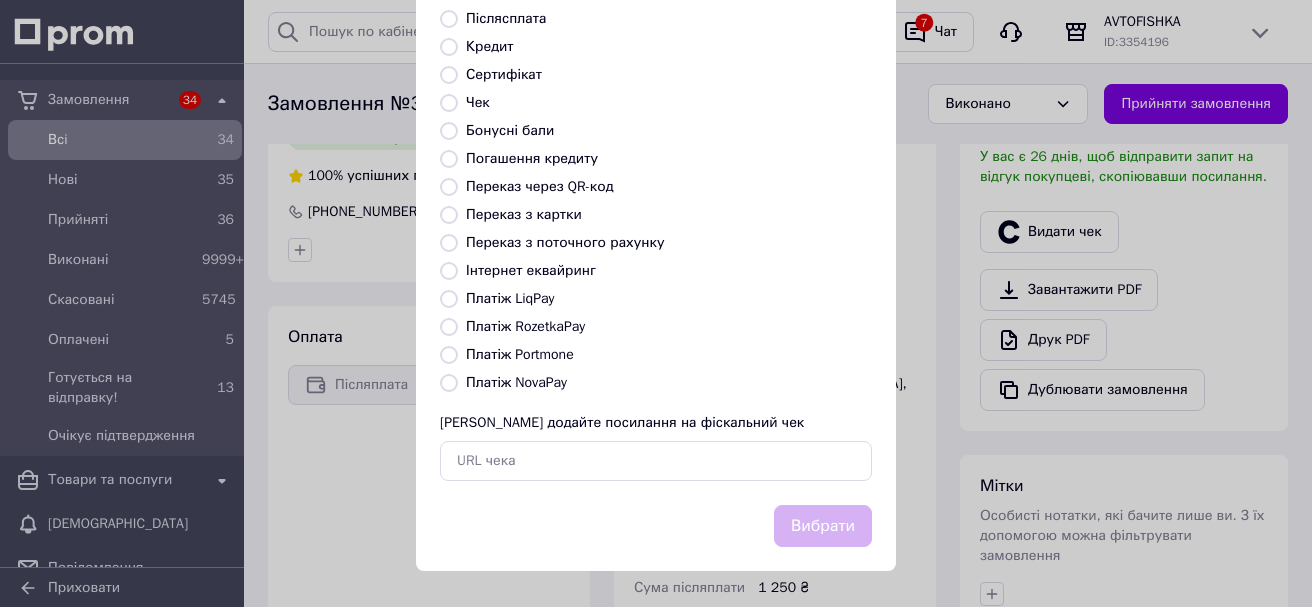 radio on "true" 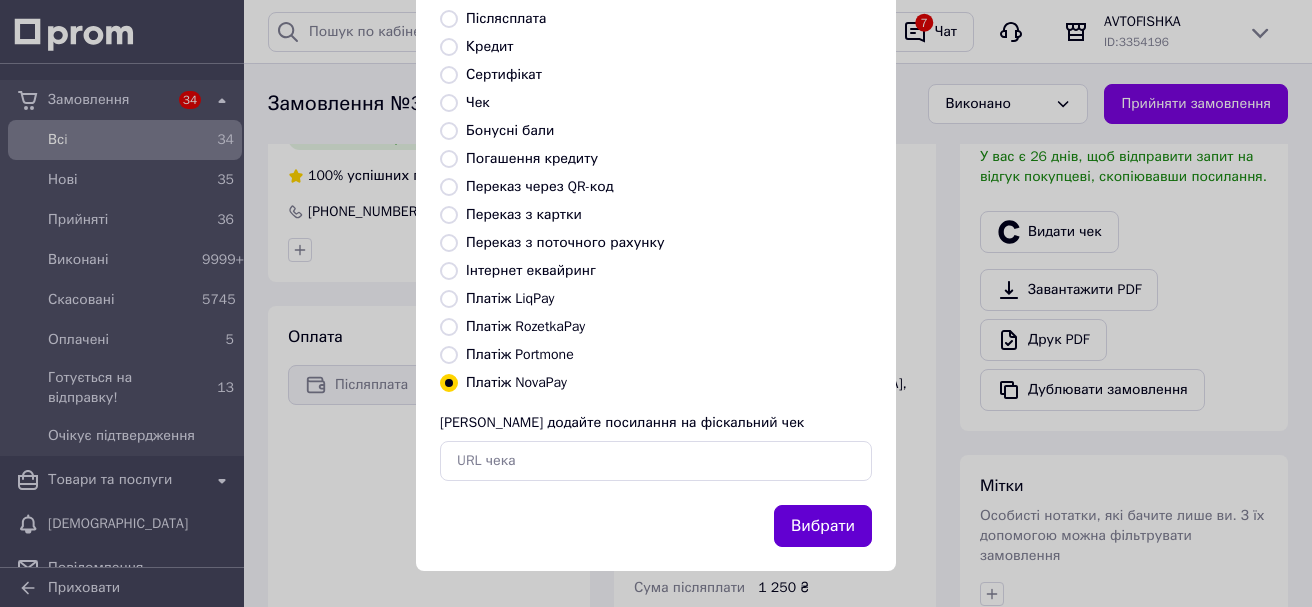 click on "Вибрати" at bounding box center (823, 526) 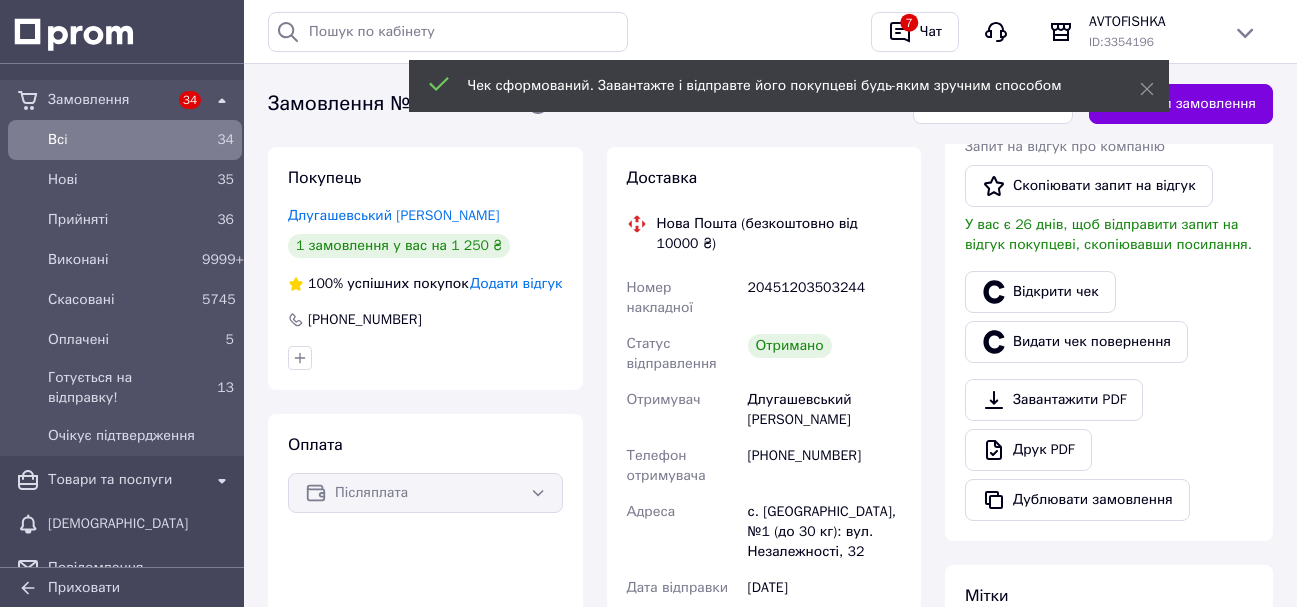 scroll, scrollTop: 400, scrollLeft: 0, axis: vertical 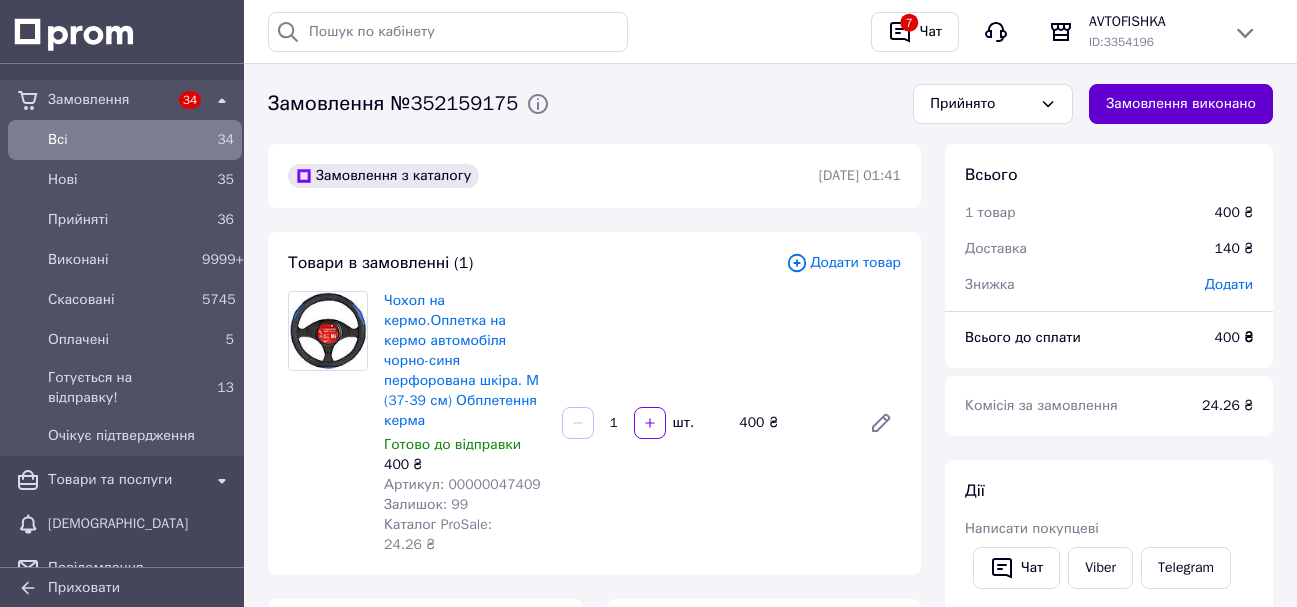 click on "Замовлення виконано" at bounding box center [1181, 104] 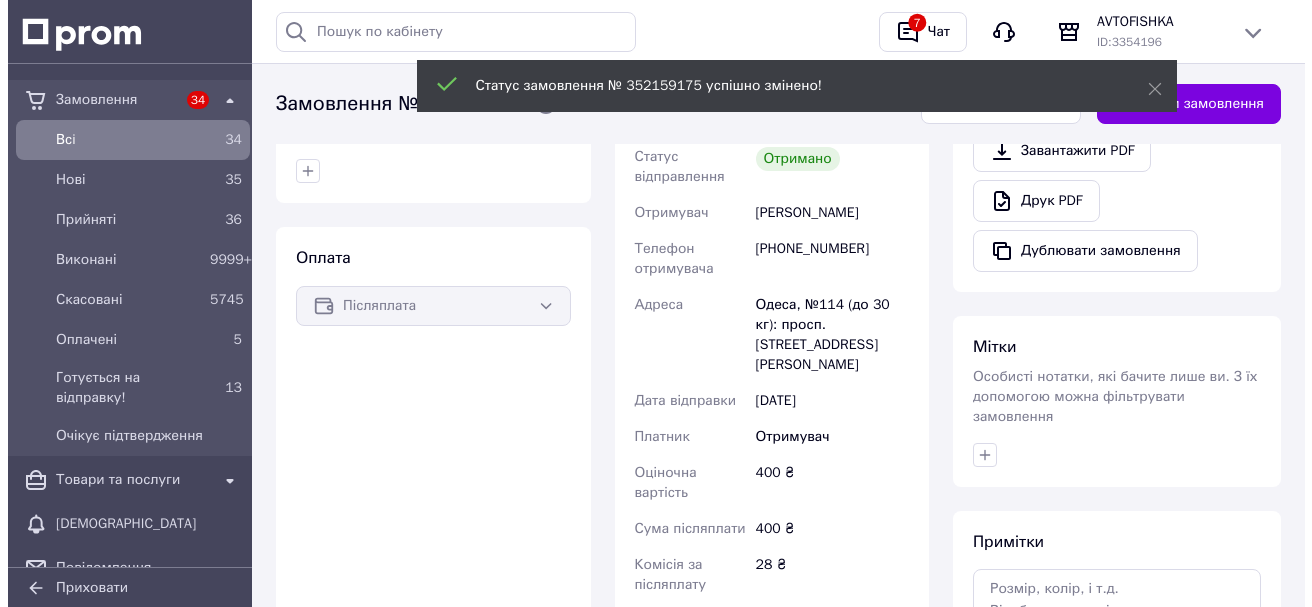 scroll, scrollTop: 500, scrollLeft: 0, axis: vertical 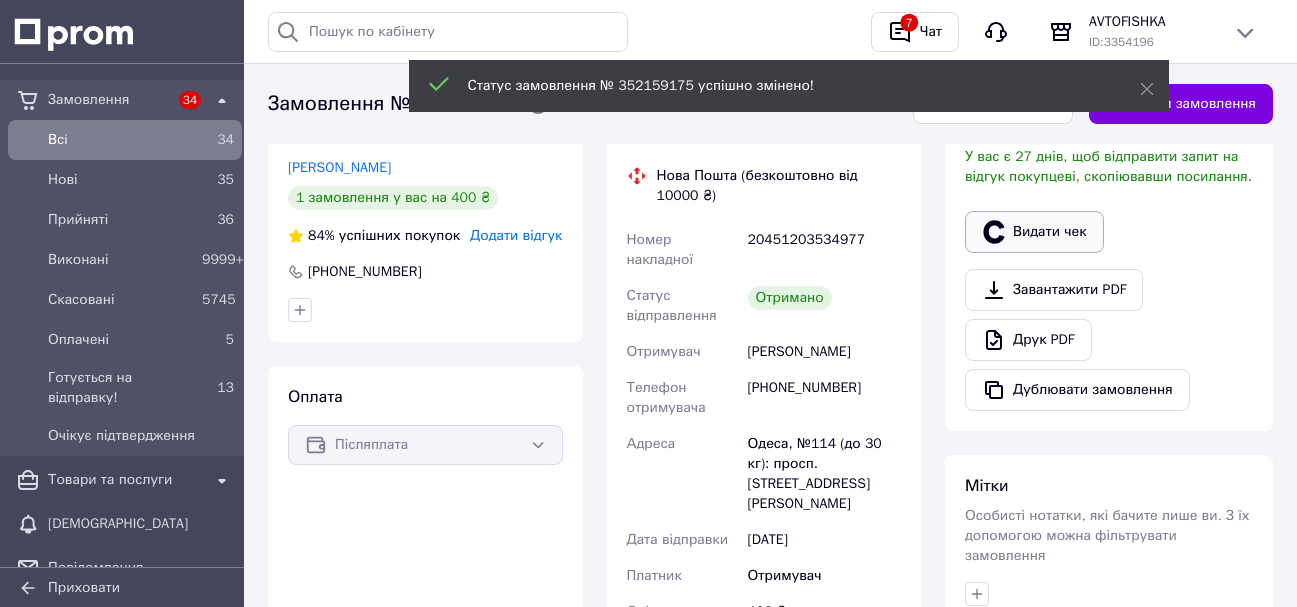 click on "Видати чек" at bounding box center [1034, 232] 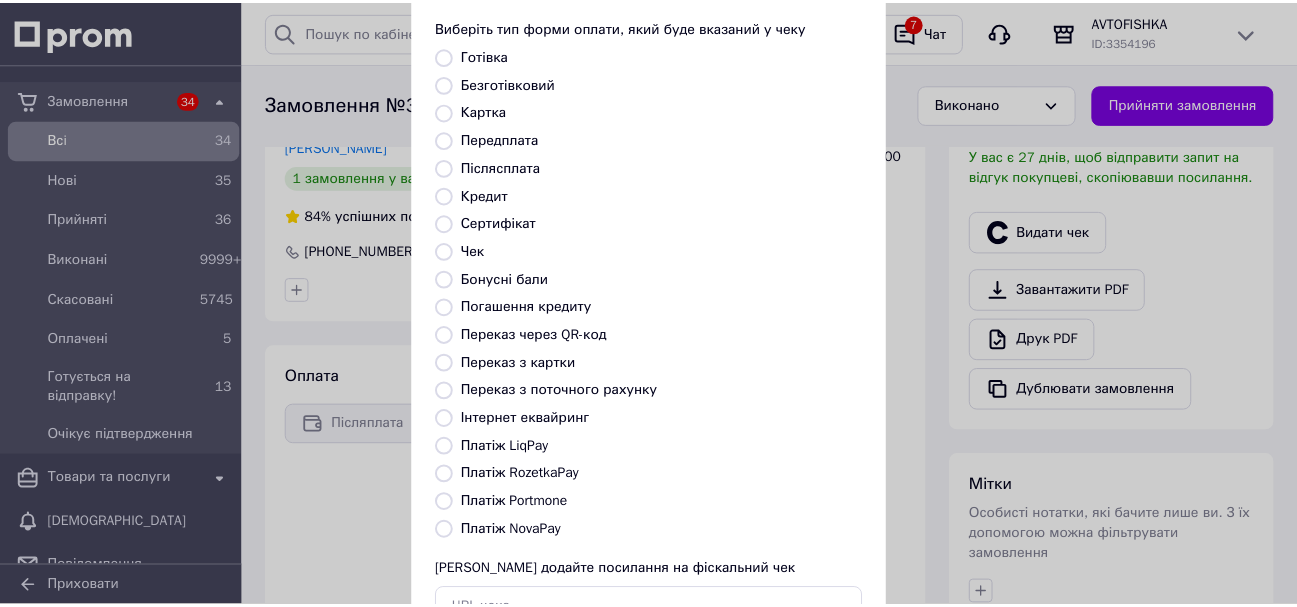 scroll, scrollTop: 200, scrollLeft: 0, axis: vertical 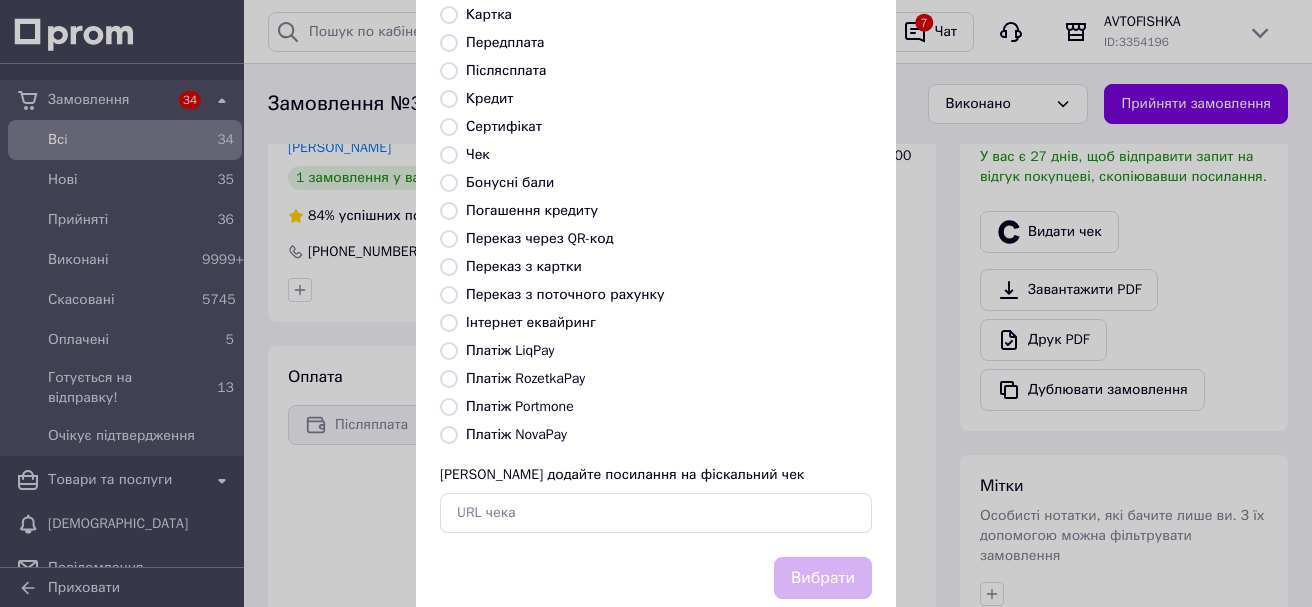 click on "Платіж NovaPay" at bounding box center (449, 435) 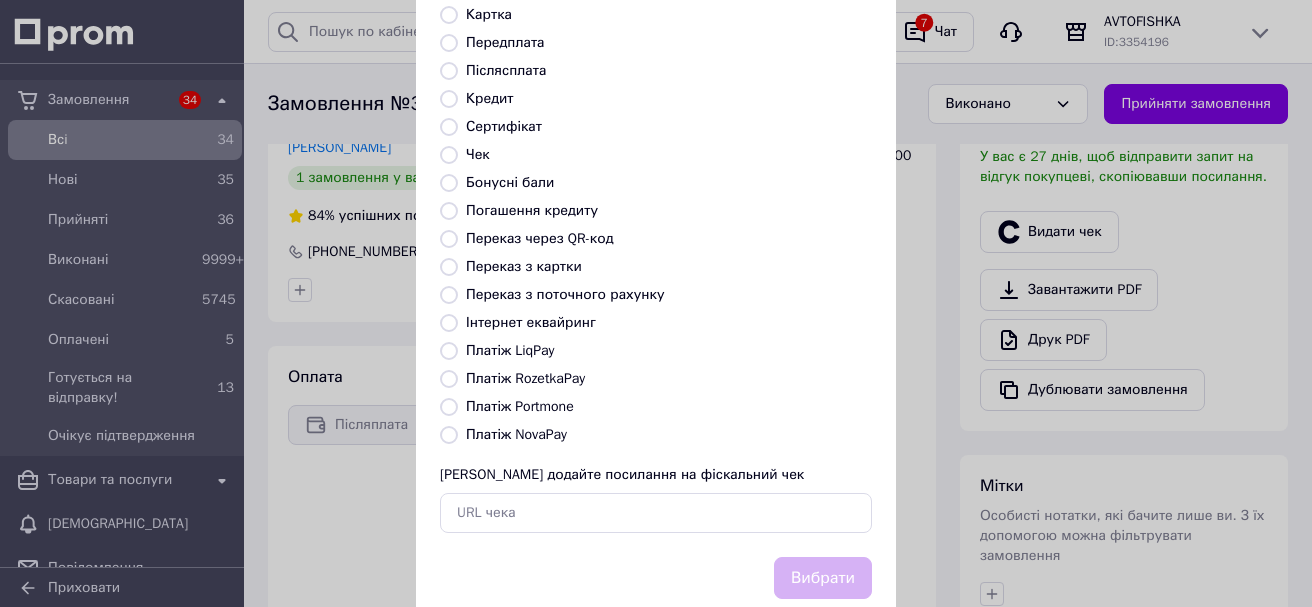 radio on "true" 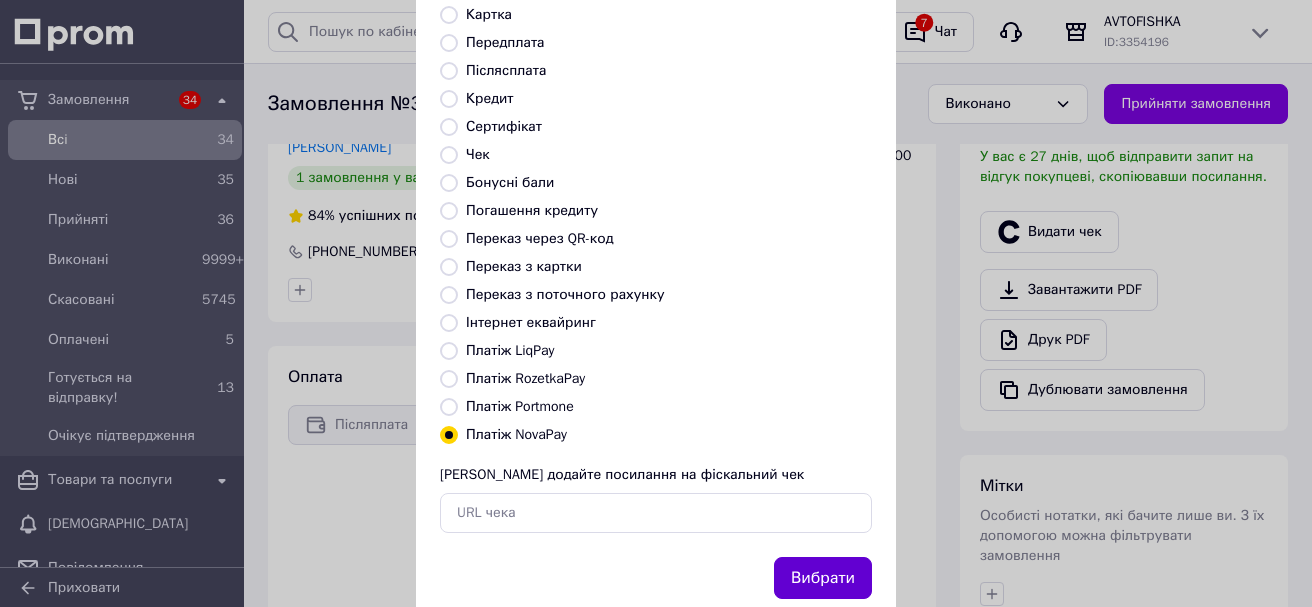 click on "Вибрати" at bounding box center [823, 578] 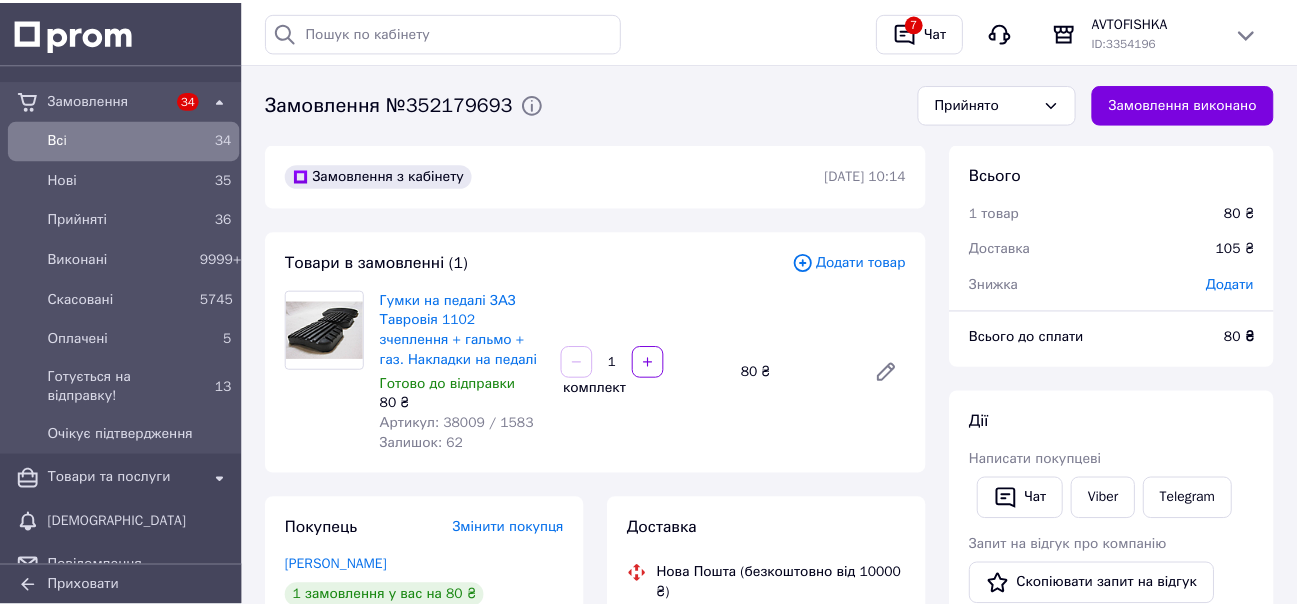 scroll, scrollTop: 0, scrollLeft: 0, axis: both 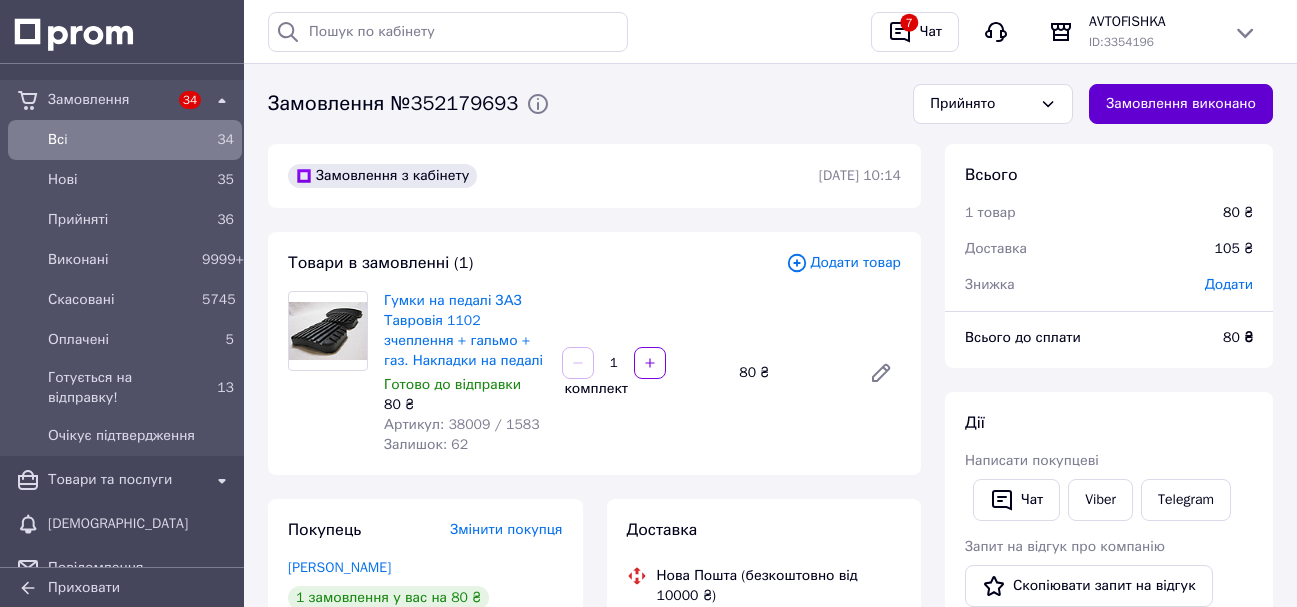 click on "Замовлення виконано" at bounding box center [1181, 104] 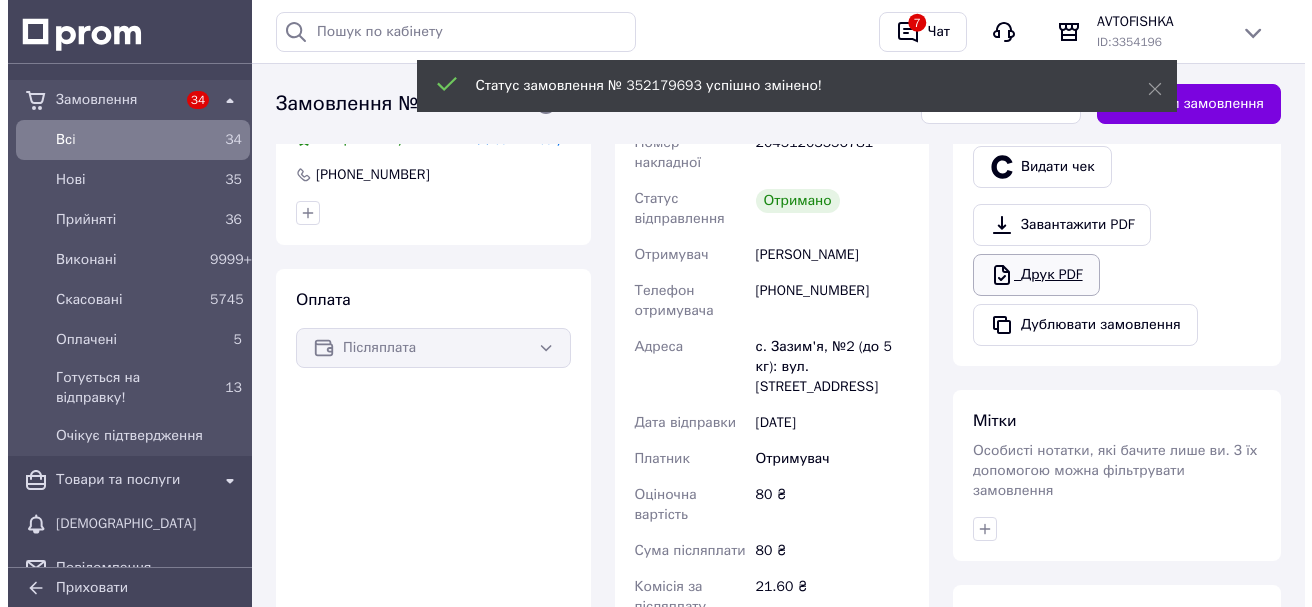 scroll, scrollTop: 400, scrollLeft: 0, axis: vertical 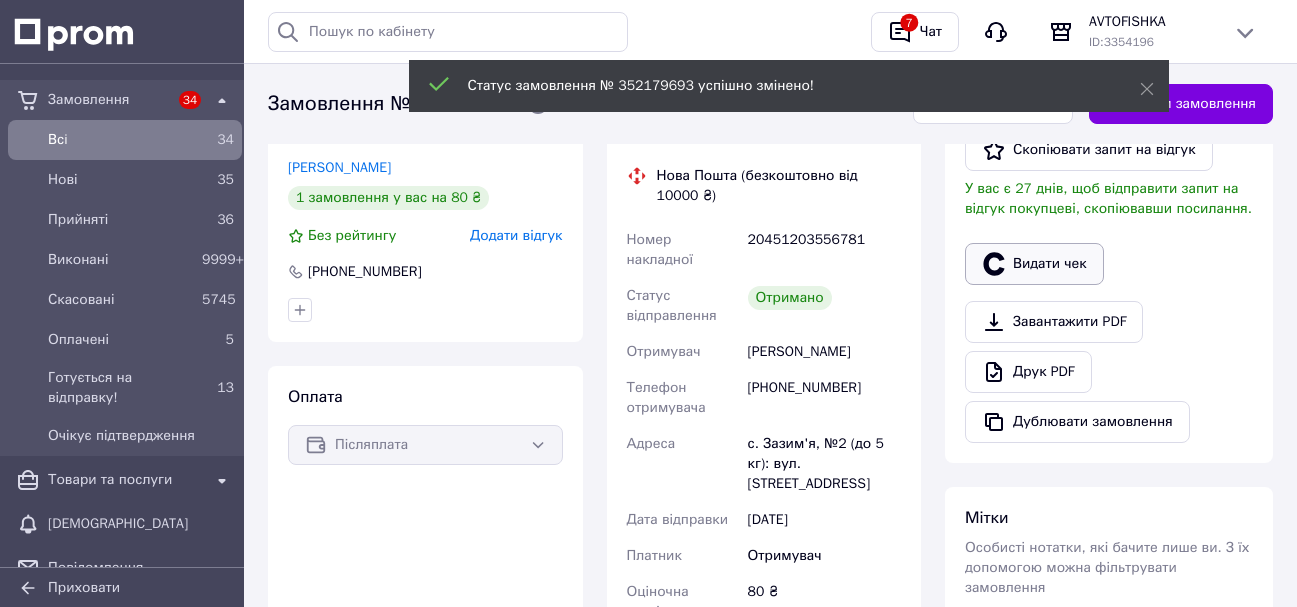 click on "Видати чек" at bounding box center (1034, 264) 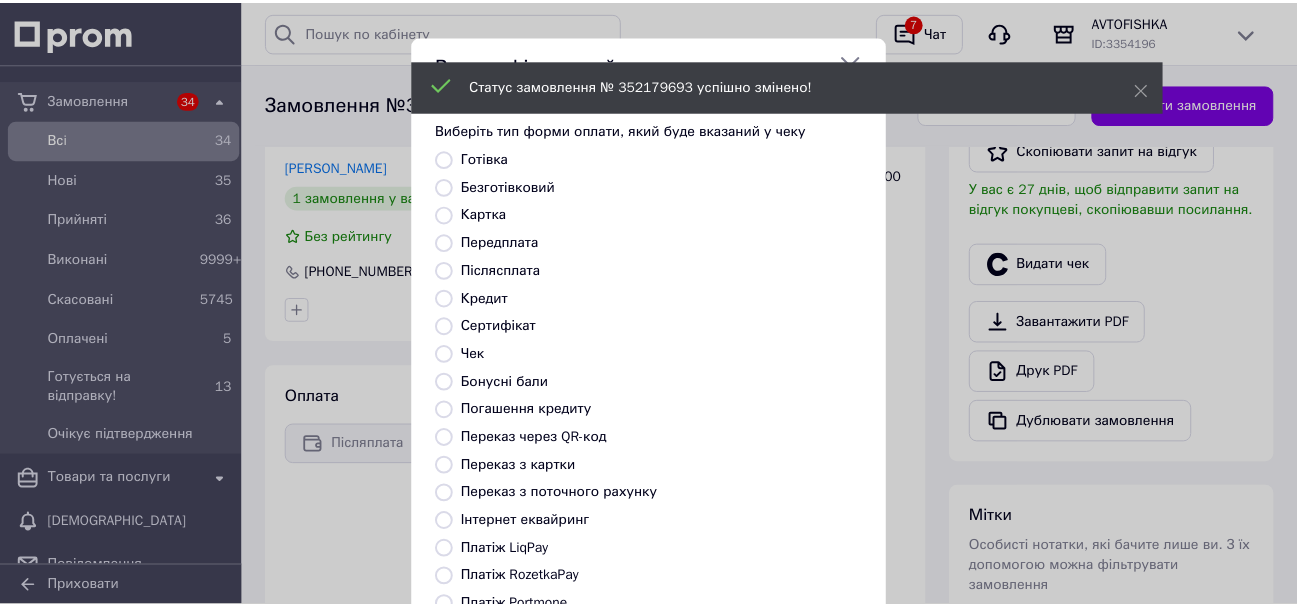 scroll, scrollTop: 252, scrollLeft: 0, axis: vertical 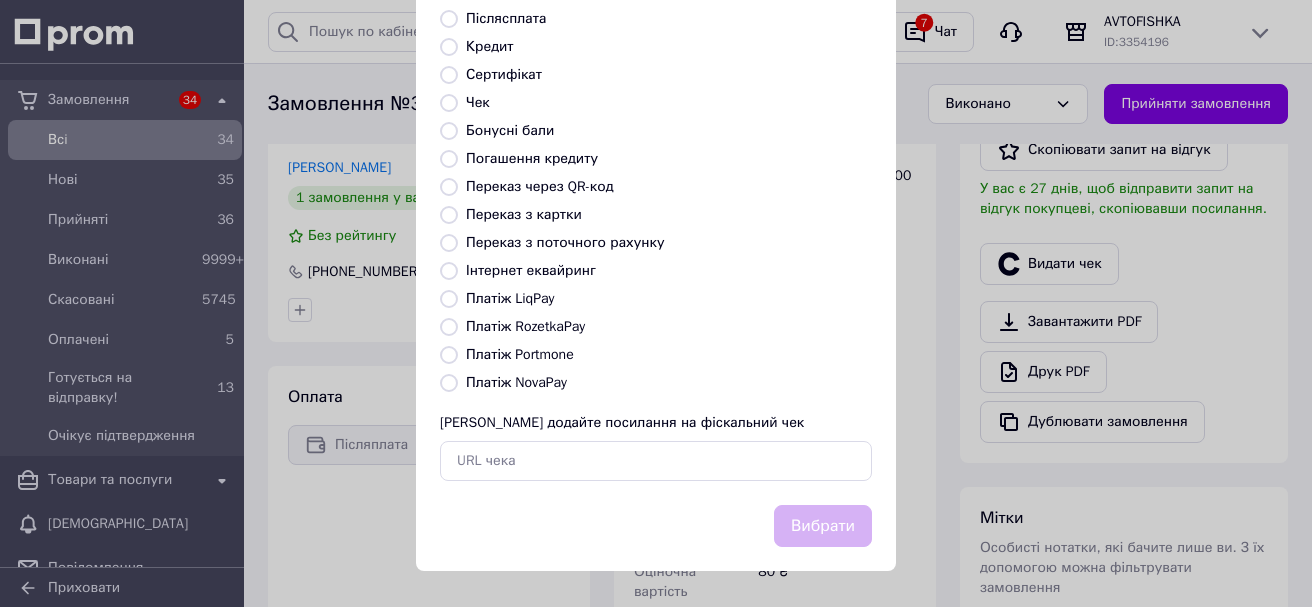 click on "Платіж NovaPay" at bounding box center (449, 383) 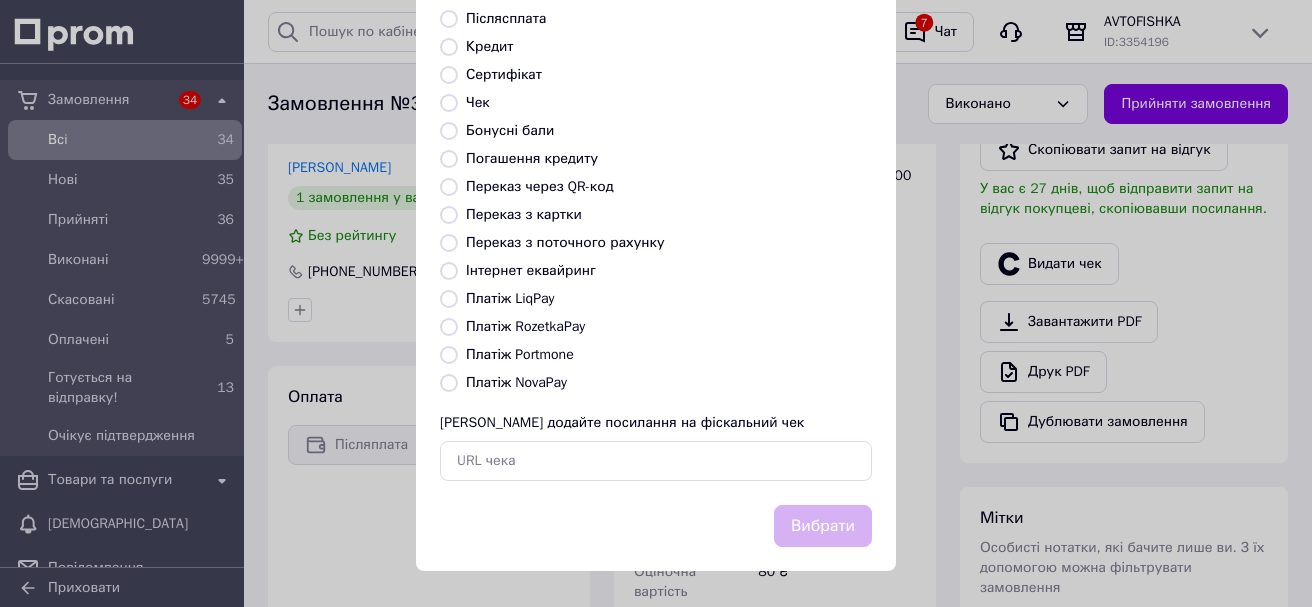 radio on "true" 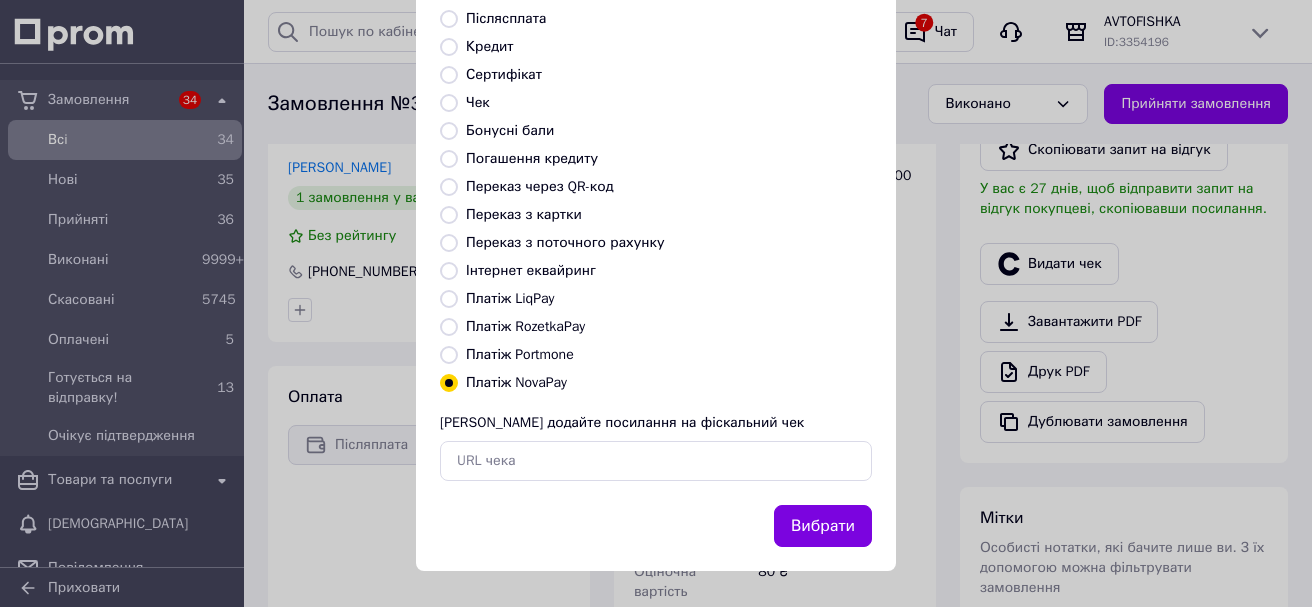 drag, startPoint x: 815, startPoint y: 525, endPoint x: 830, endPoint y: 521, distance: 15.524175 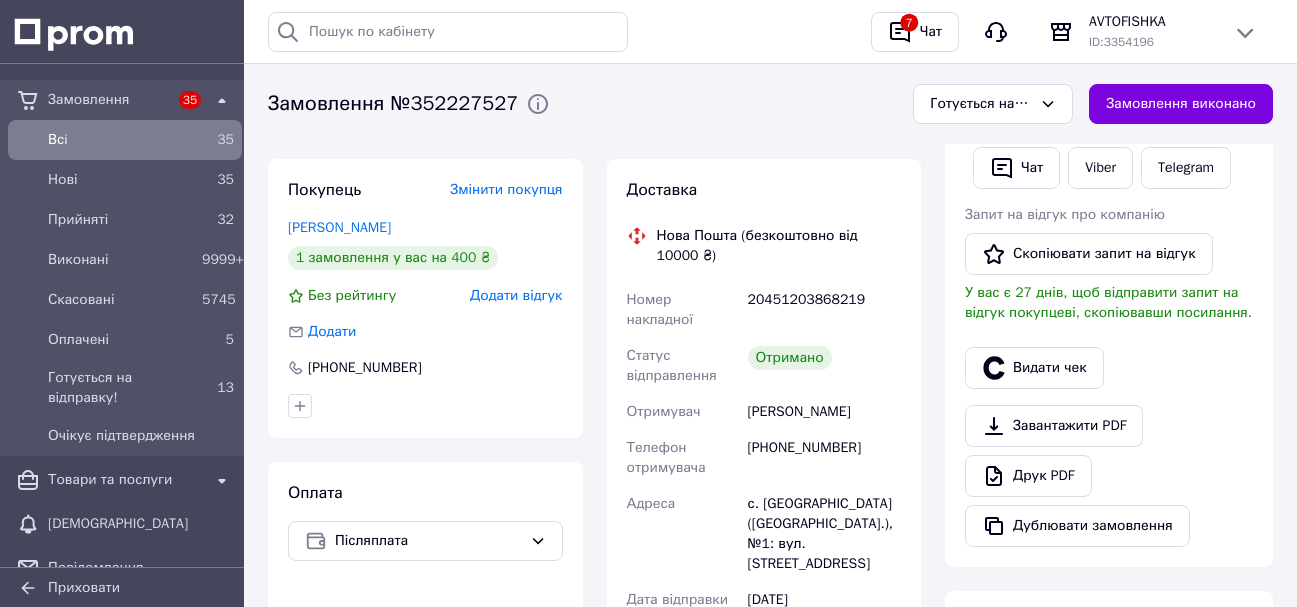 scroll, scrollTop: 0, scrollLeft: 0, axis: both 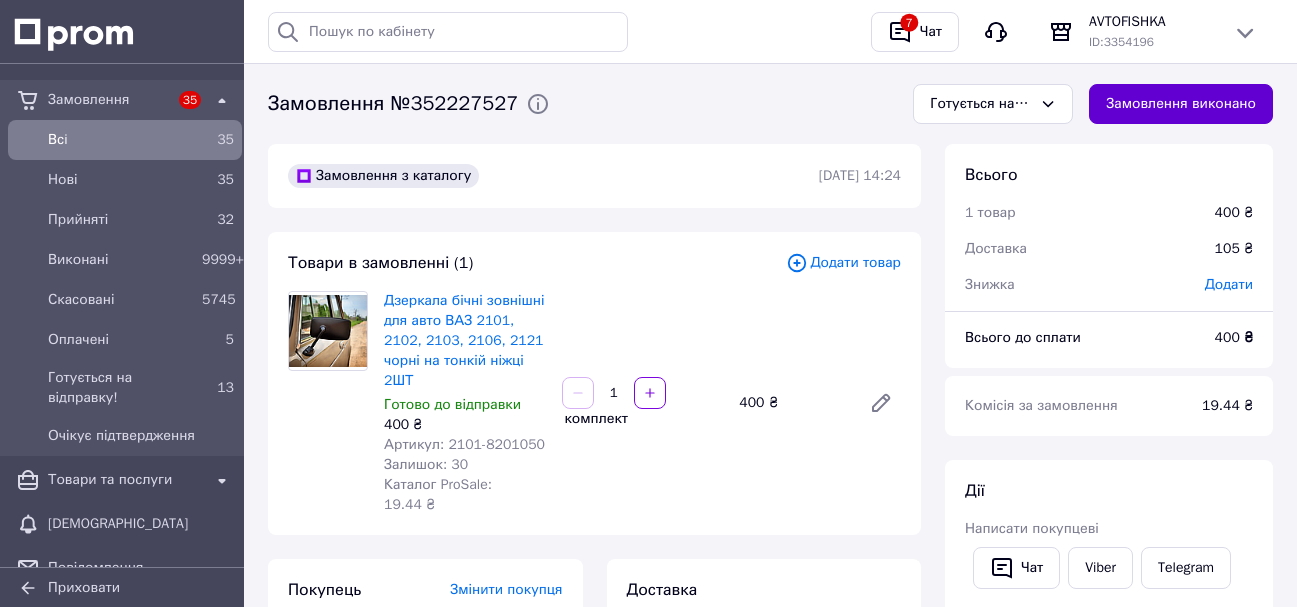 click on "Замовлення виконано" at bounding box center (1181, 104) 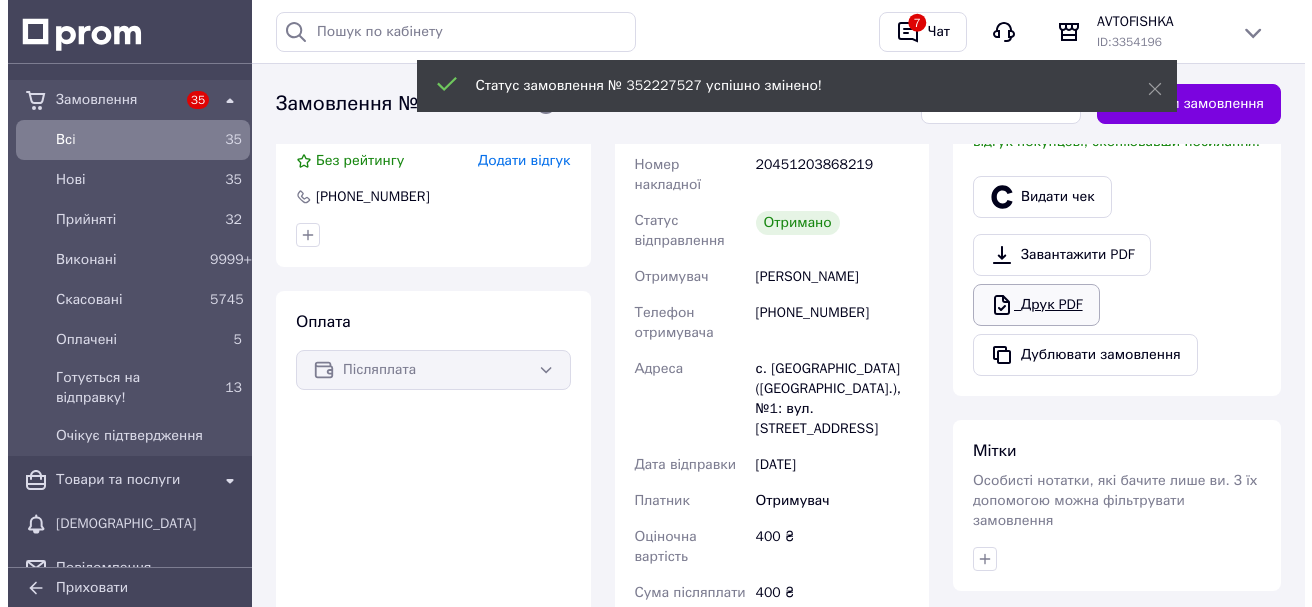 scroll, scrollTop: 500, scrollLeft: 0, axis: vertical 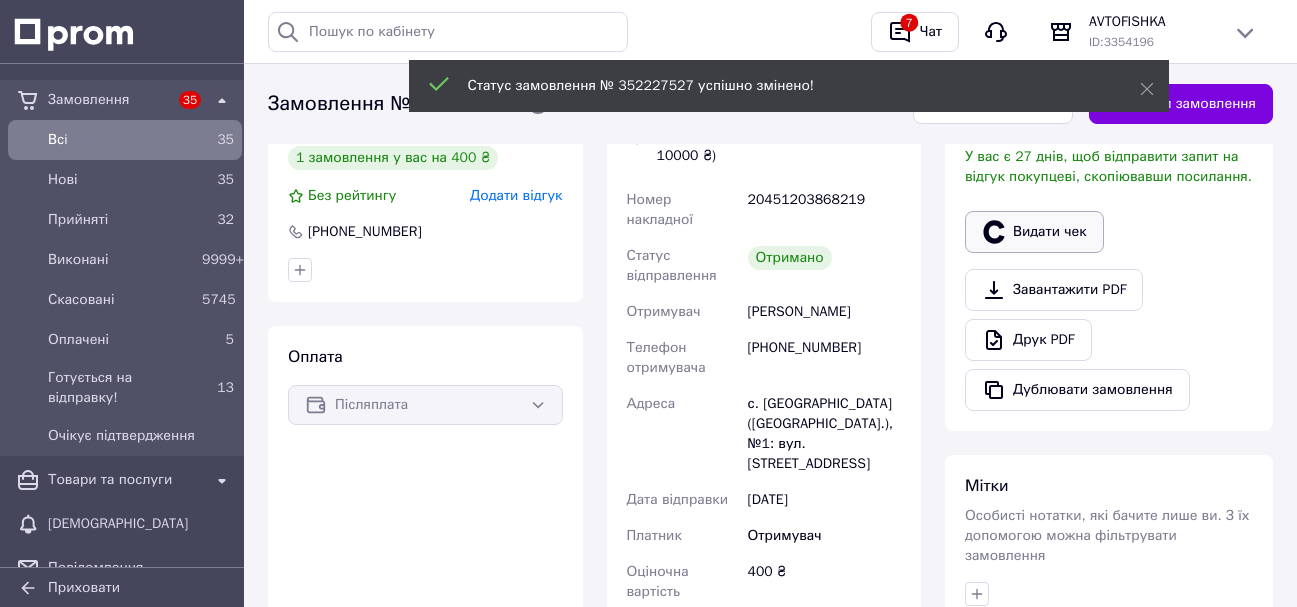 click on "Видати чек" at bounding box center (1034, 232) 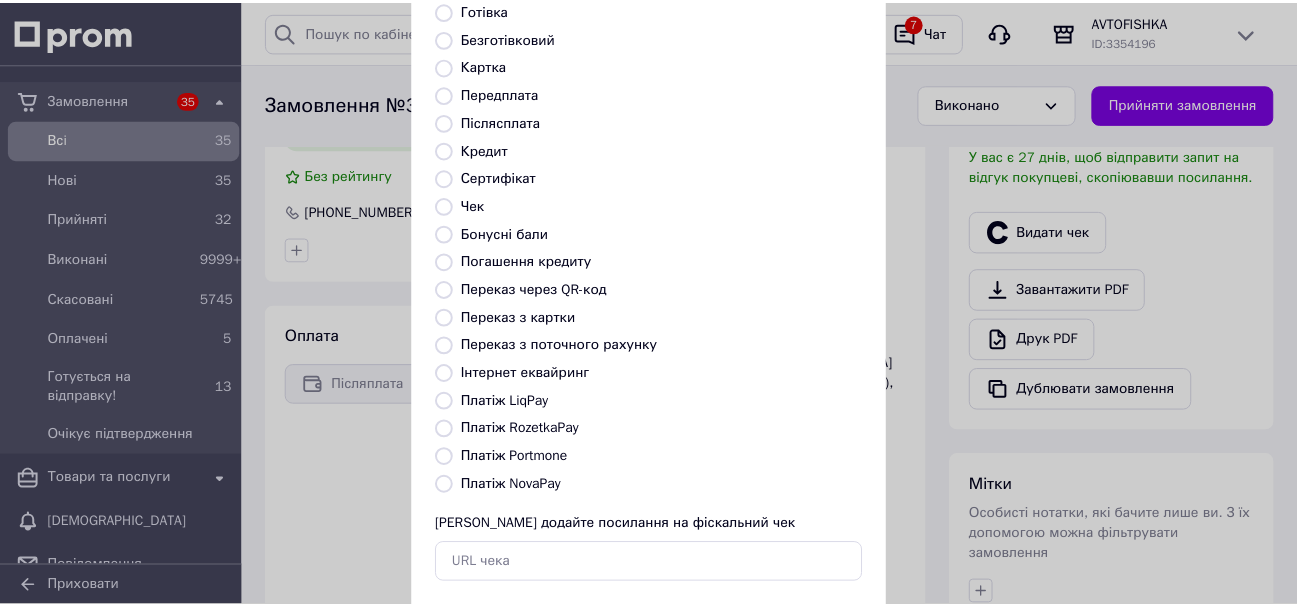 scroll, scrollTop: 252, scrollLeft: 0, axis: vertical 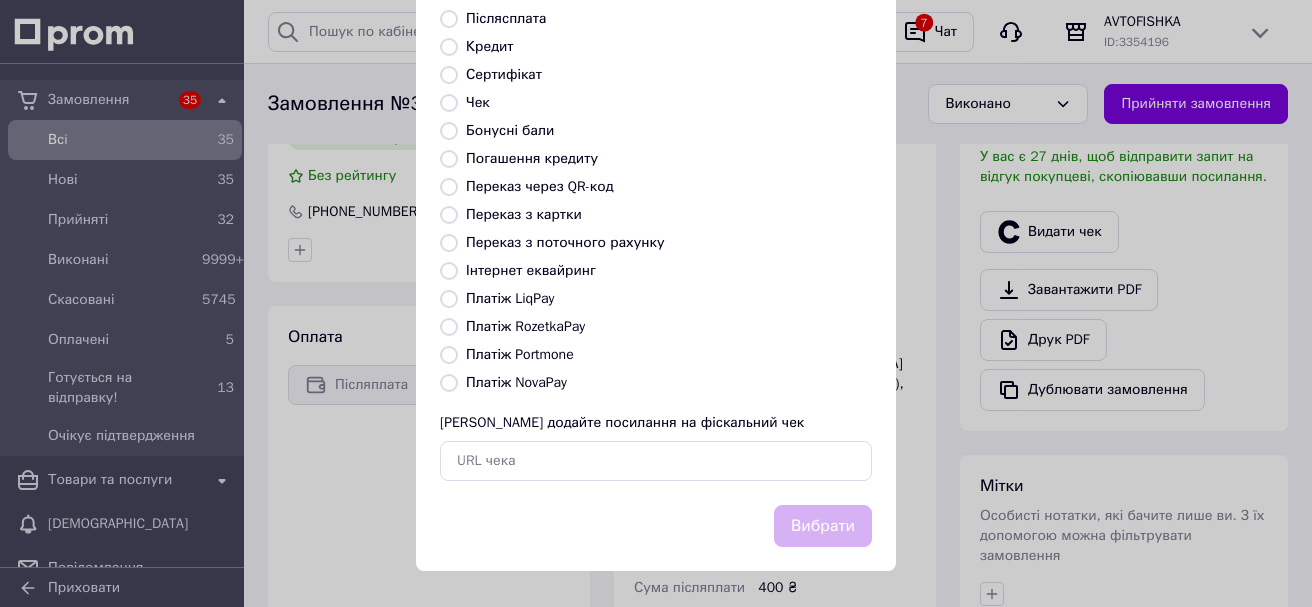 click on "Платіж NovaPay" at bounding box center (449, 383) 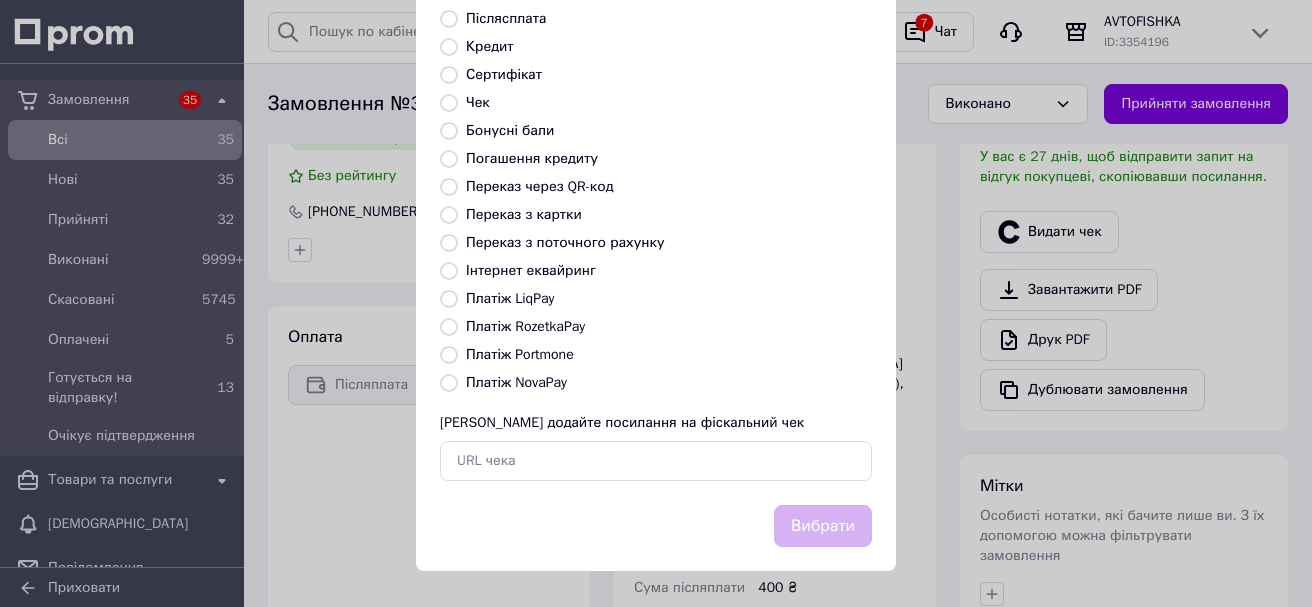 radio on "true" 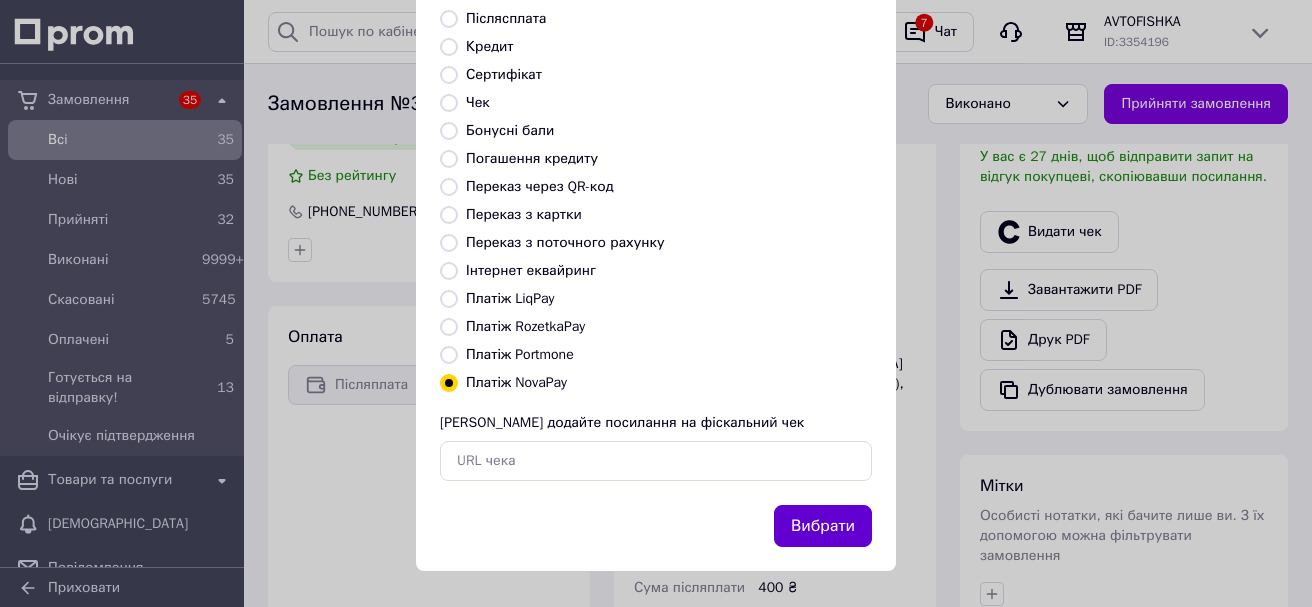 click on "Вибрати" at bounding box center [823, 526] 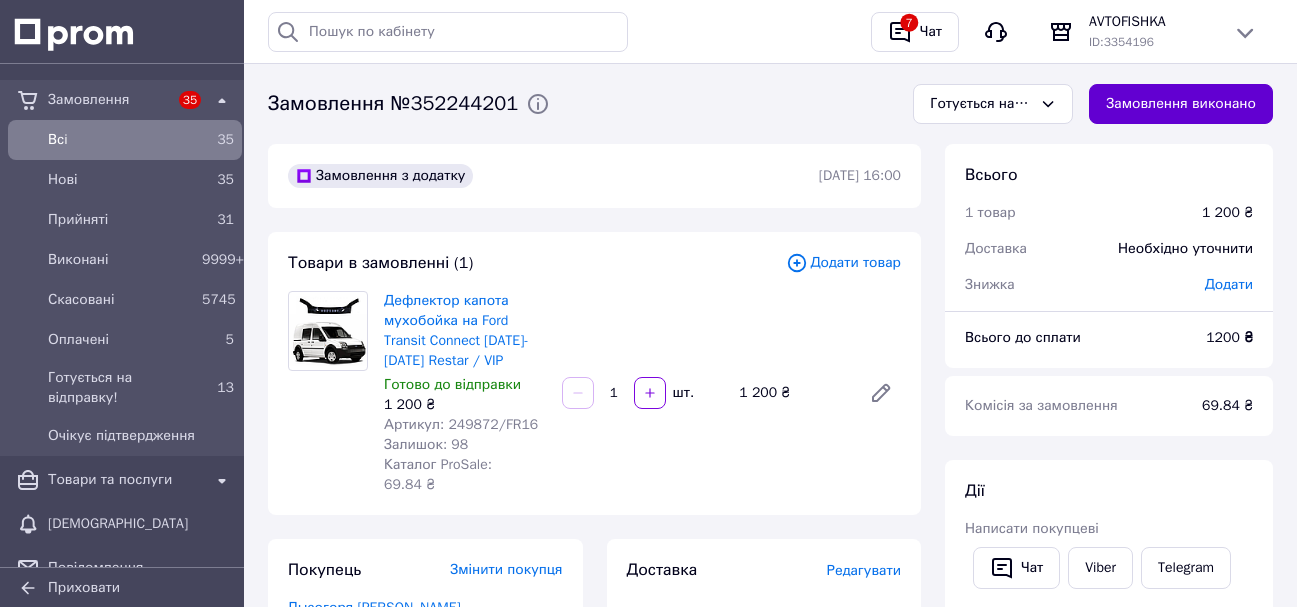 scroll, scrollTop: 0, scrollLeft: 0, axis: both 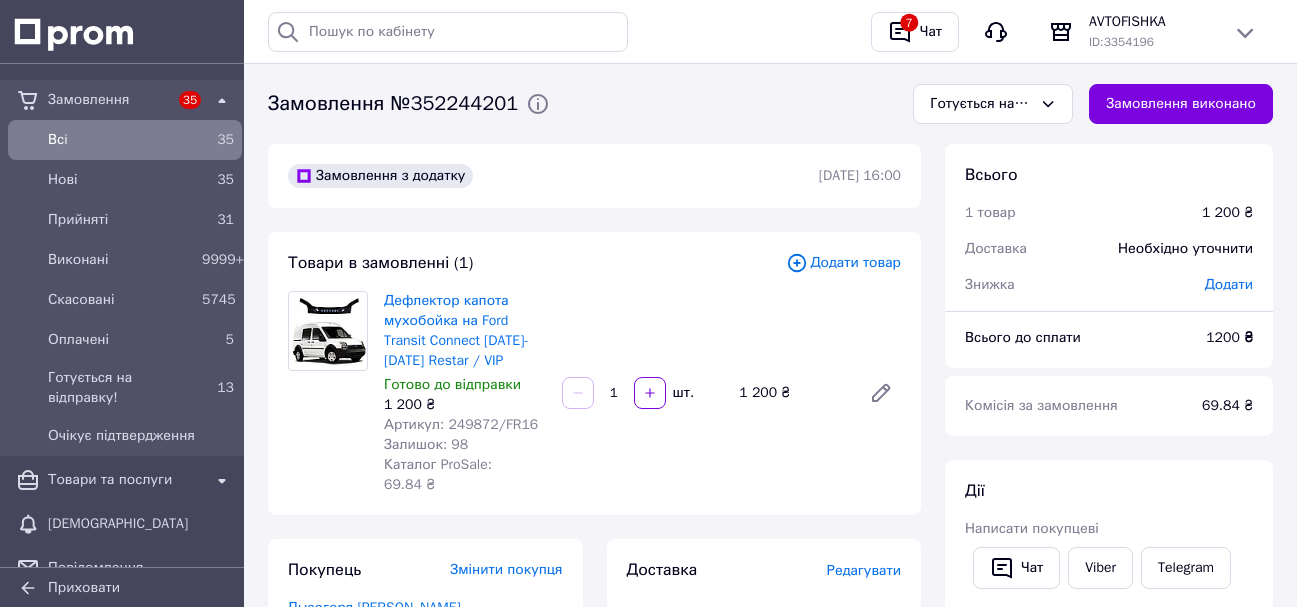 click on "Замовлення виконано" at bounding box center (1181, 104) 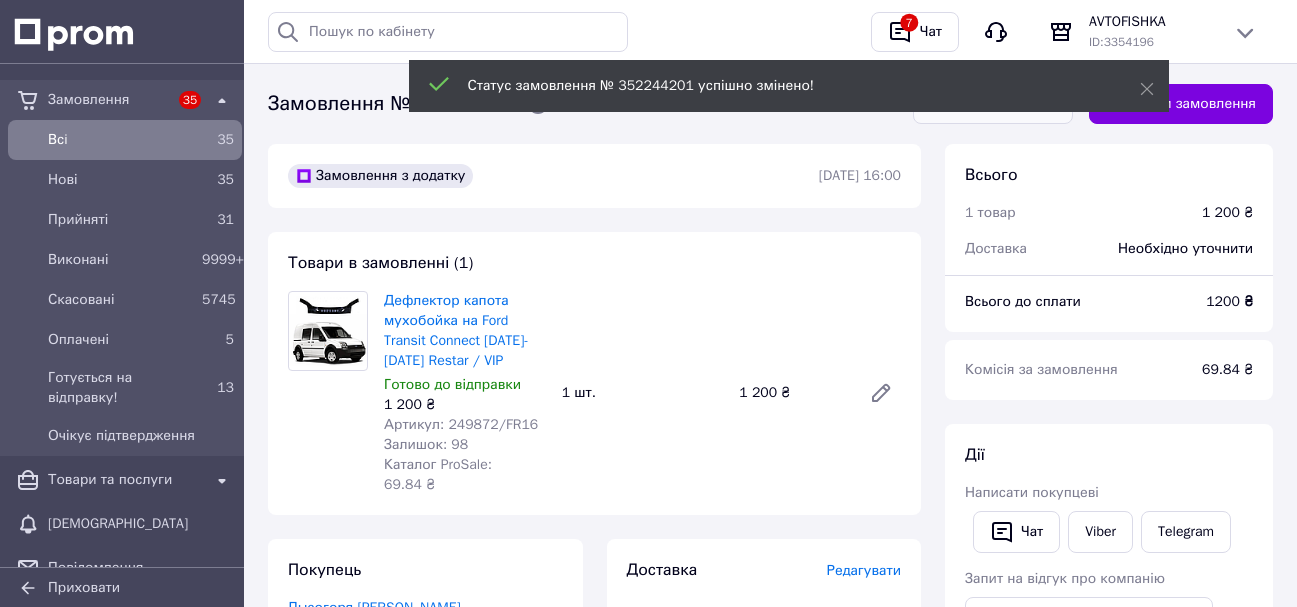 click on "Виконано" at bounding box center (993, 104) 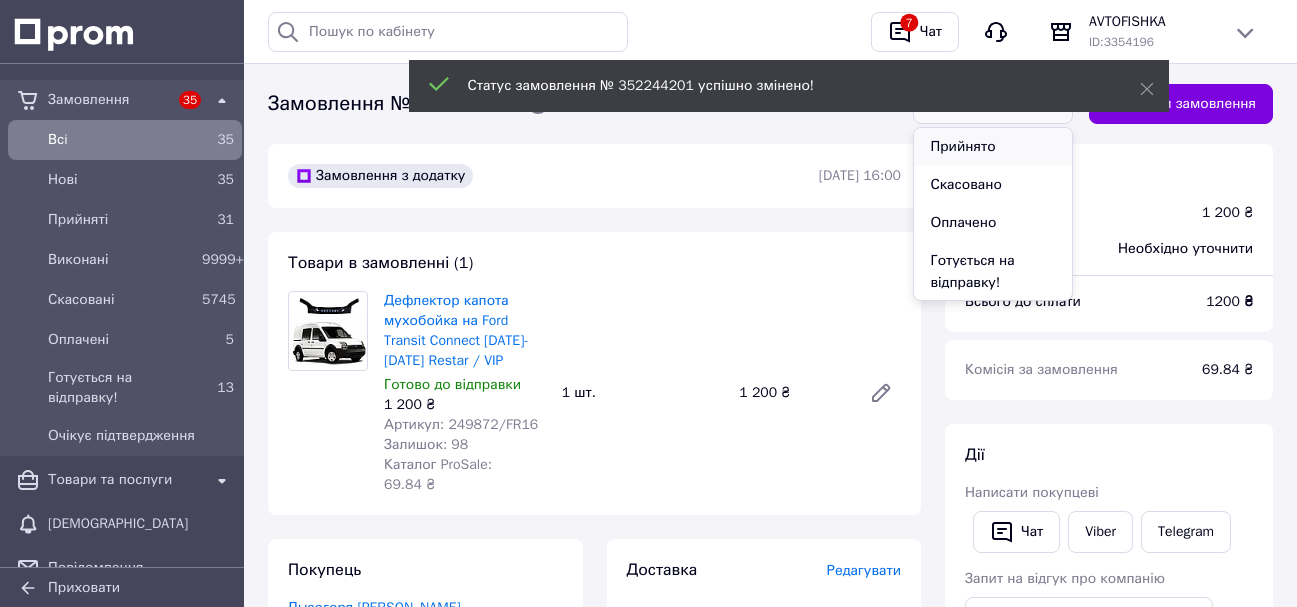 click on "Прийнято" at bounding box center (993, 147) 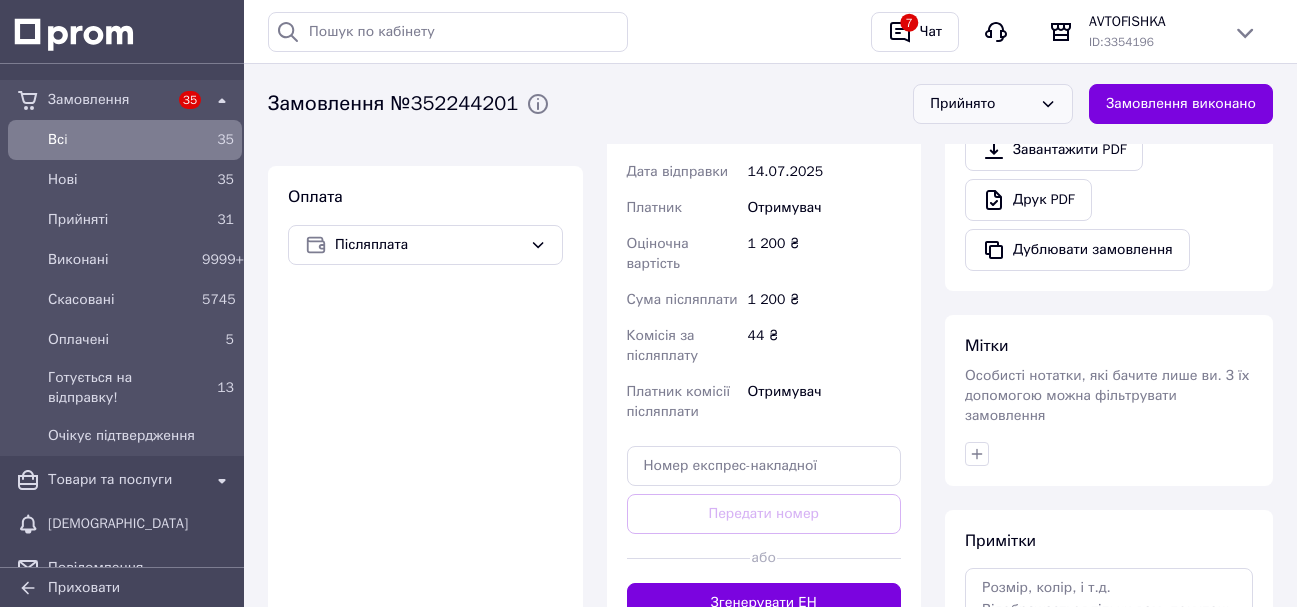 scroll, scrollTop: 700, scrollLeft: 0, axis: vertical 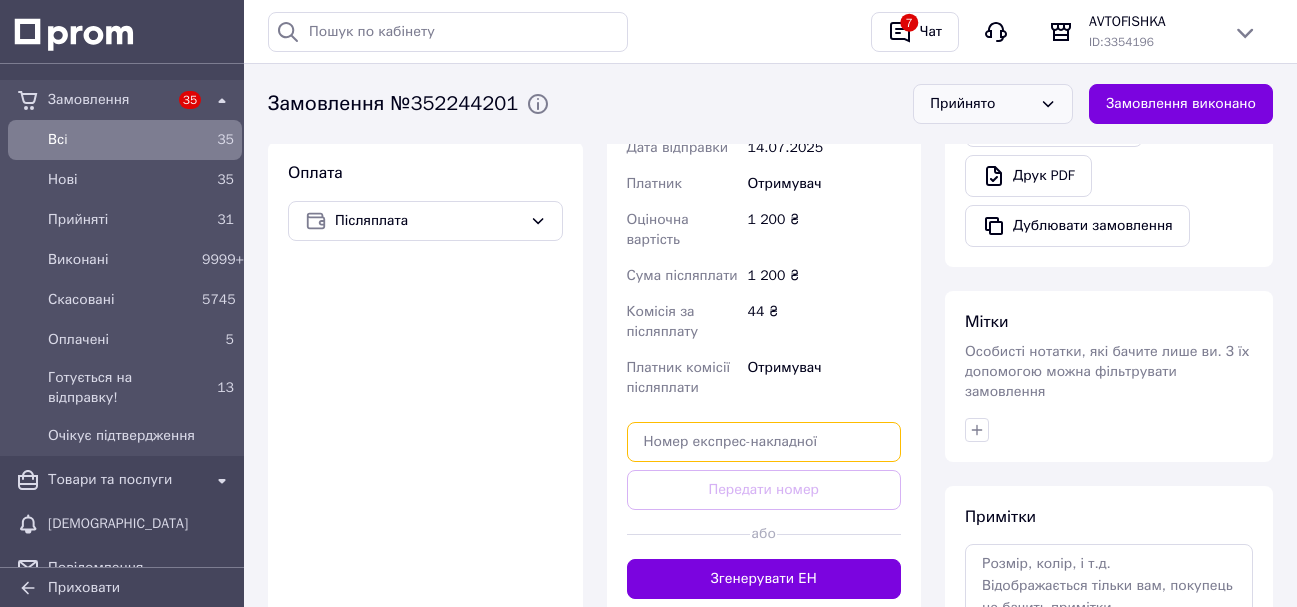 click at bounding box center [764, 442] 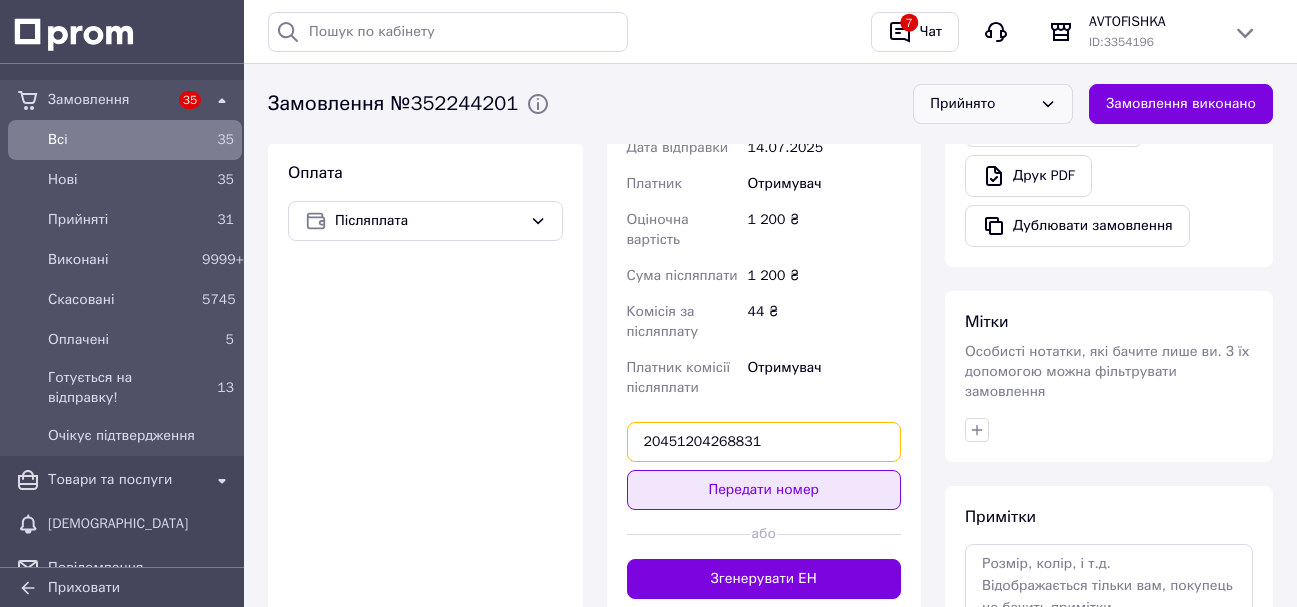 type on "20451204268831" 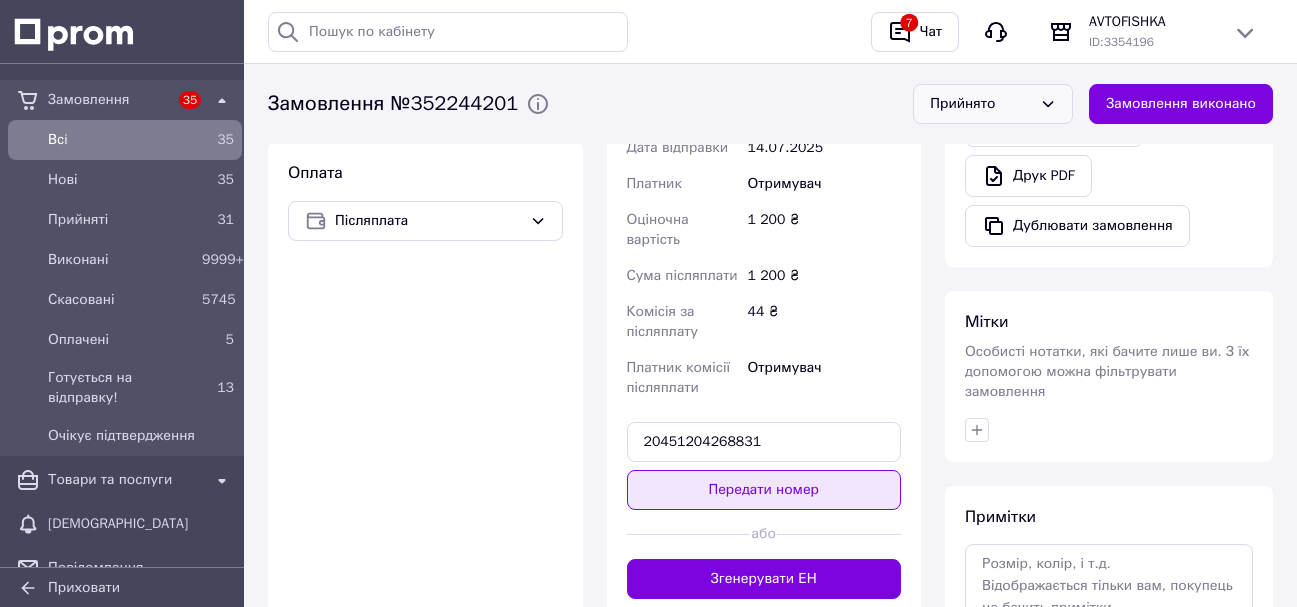 click on "Передати номер" at bounding box center [764, 490] 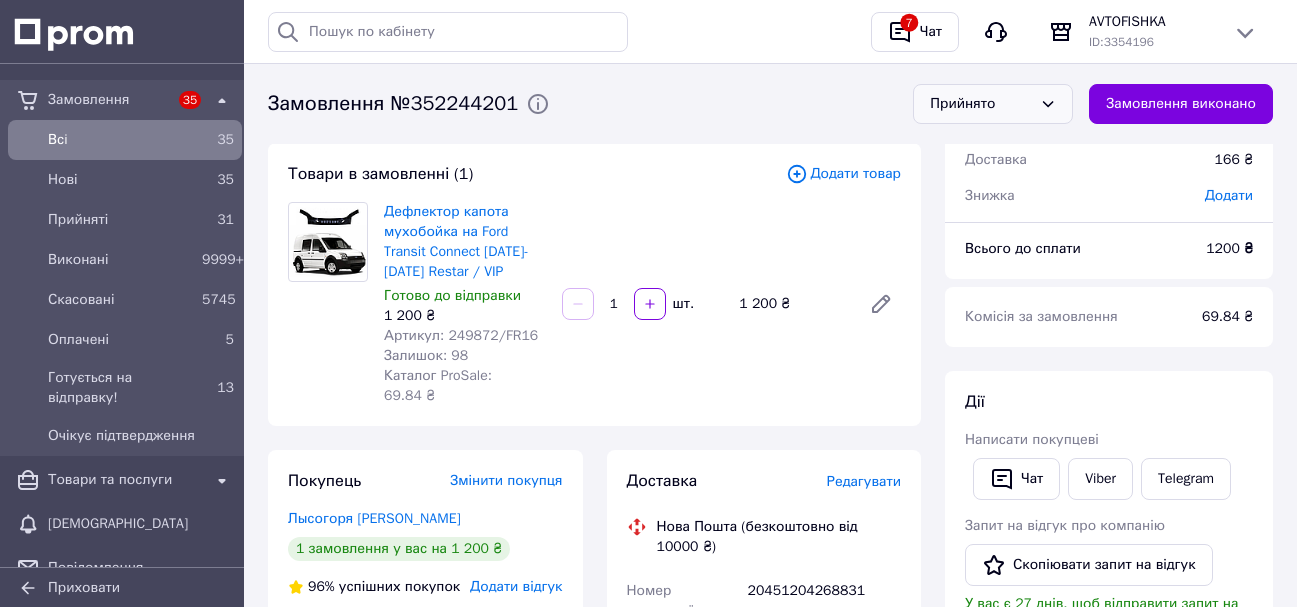 scroll, scrollTop: 0, scrollLeft: 0, axis: both 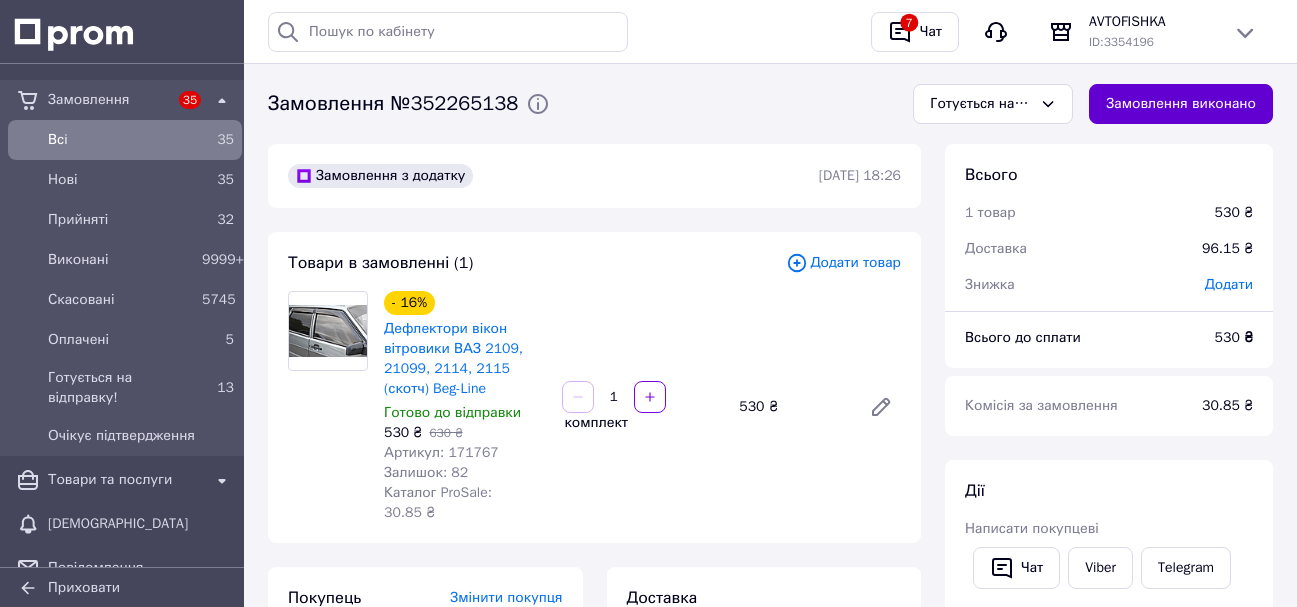 click on "Замовлення виконано" at bounding box center (1181, 104) 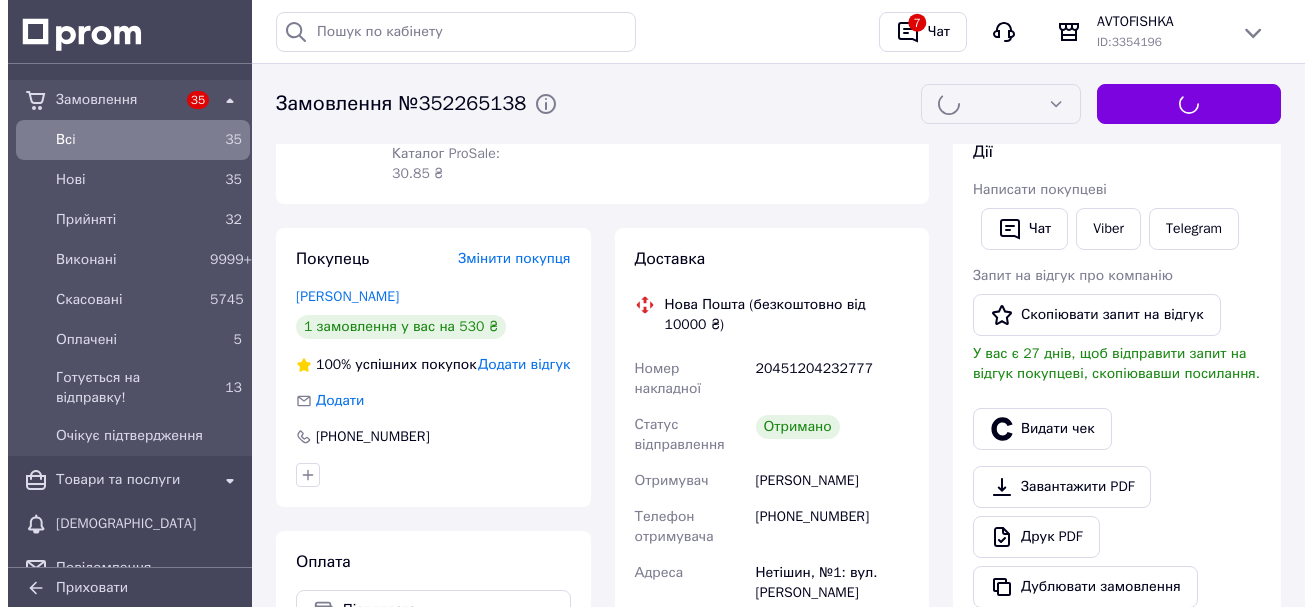 scroll, scrollTop: 500, scrollLeft: 0, axis: vertical 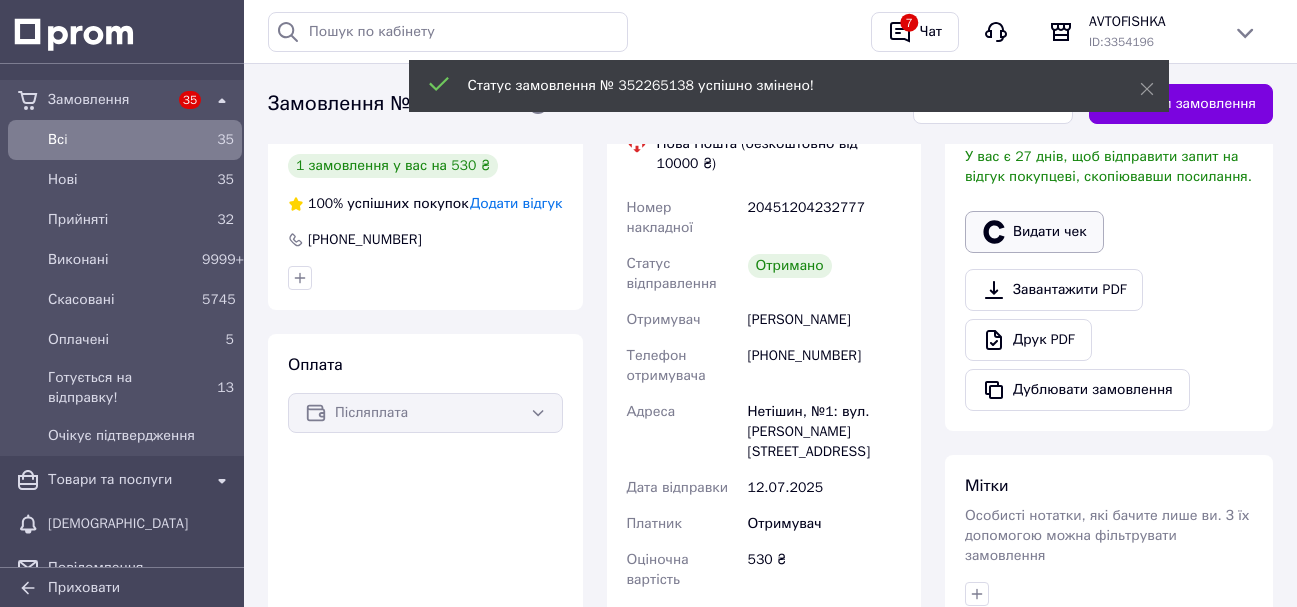 click on "Видати чек" at bounding box center (1034, 232) 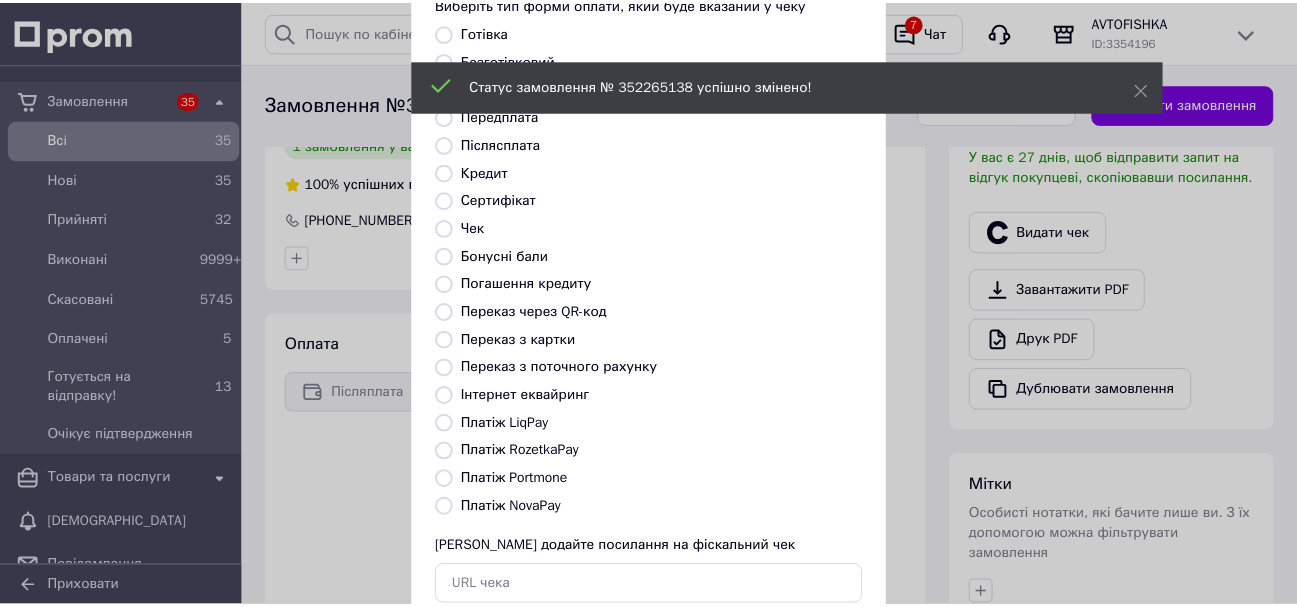 scroll, scrollTop: 252, scrollLeft: 0, axis: vertical 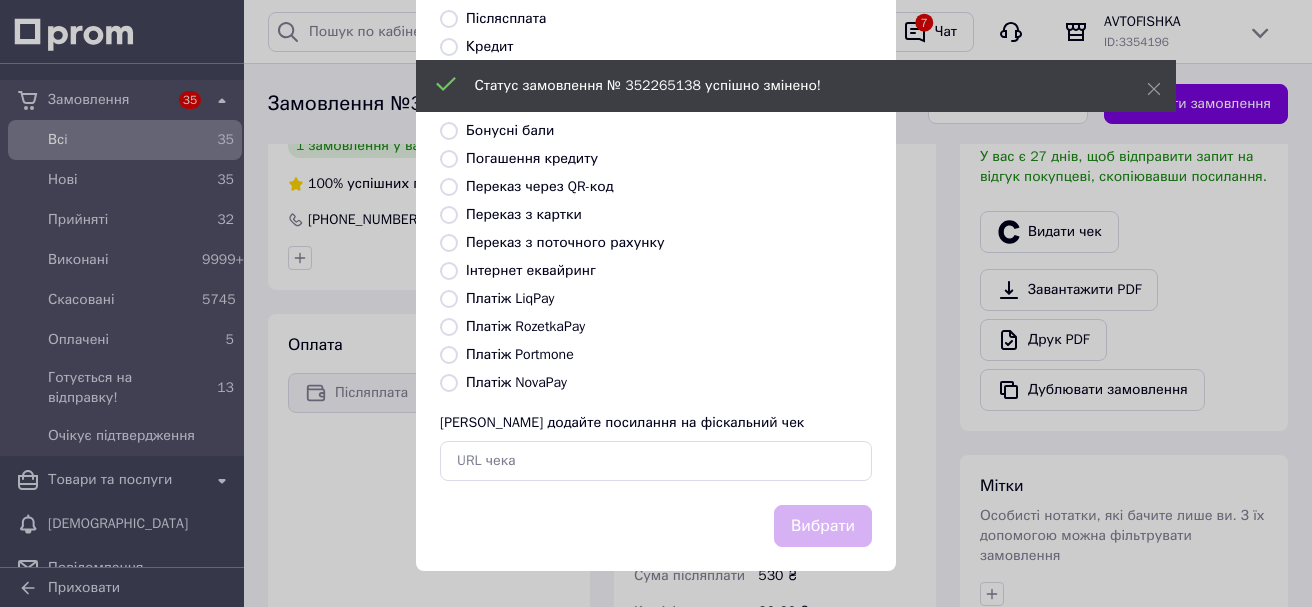 click on "Платіж NovaPay" at bounding box center [449, 383] 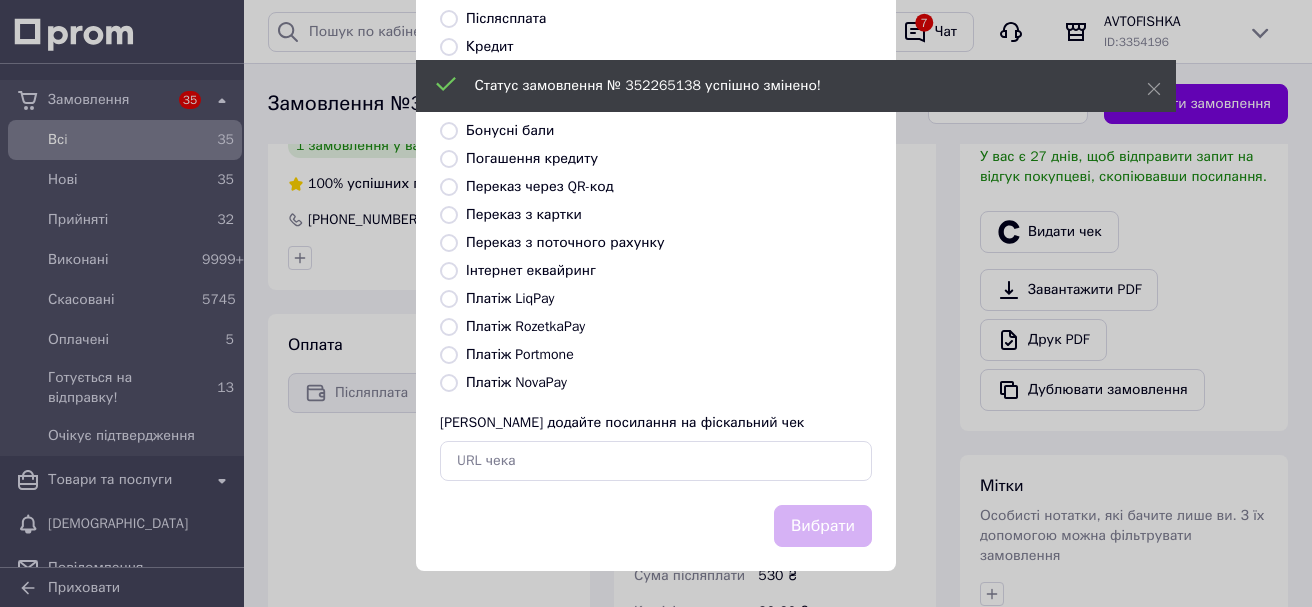 radio on "true" 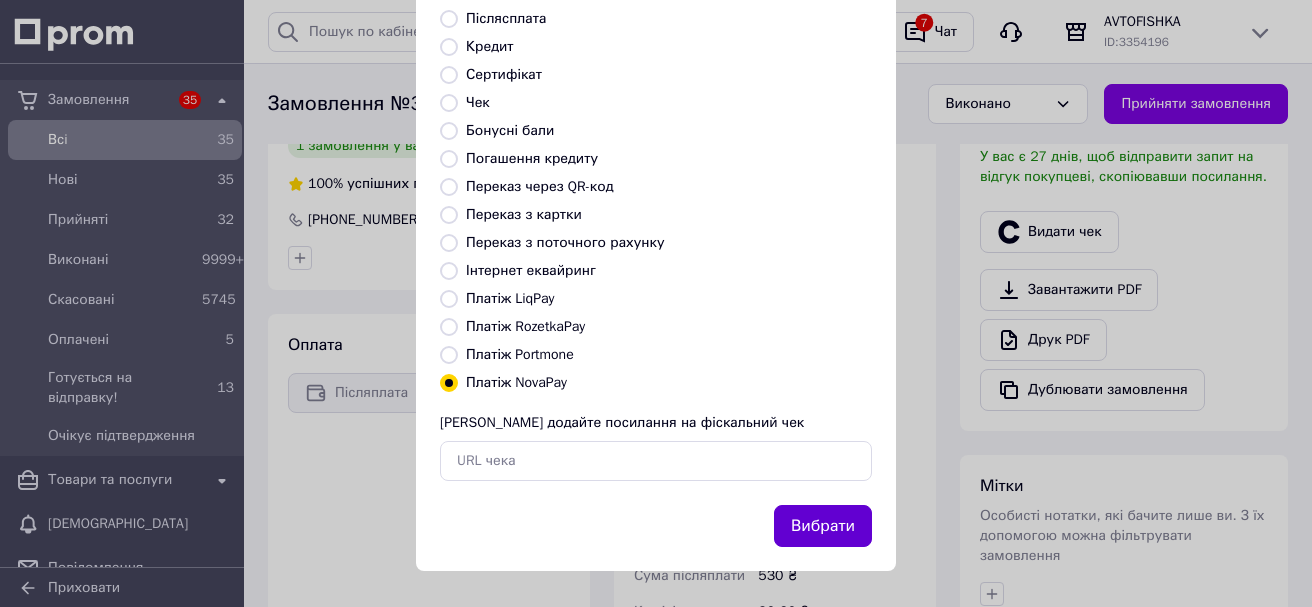 click on "Вибрати" at bounding box center [823, 526] 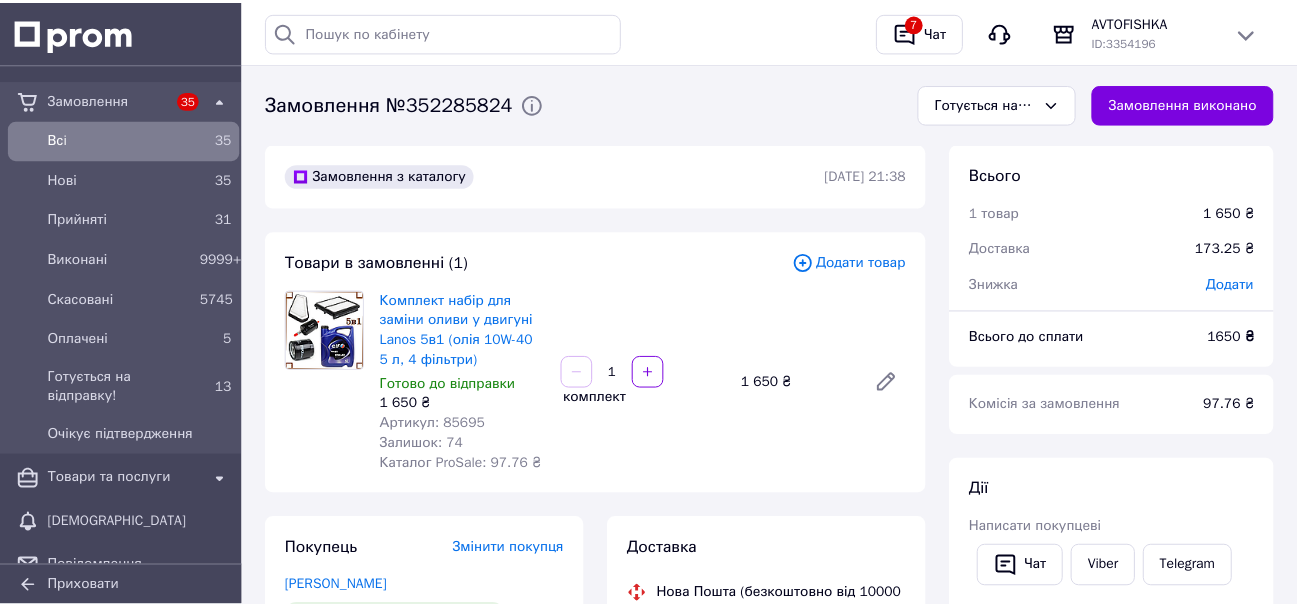 scroll, scrollTop: 0, scrollLeft: 0, axis: both 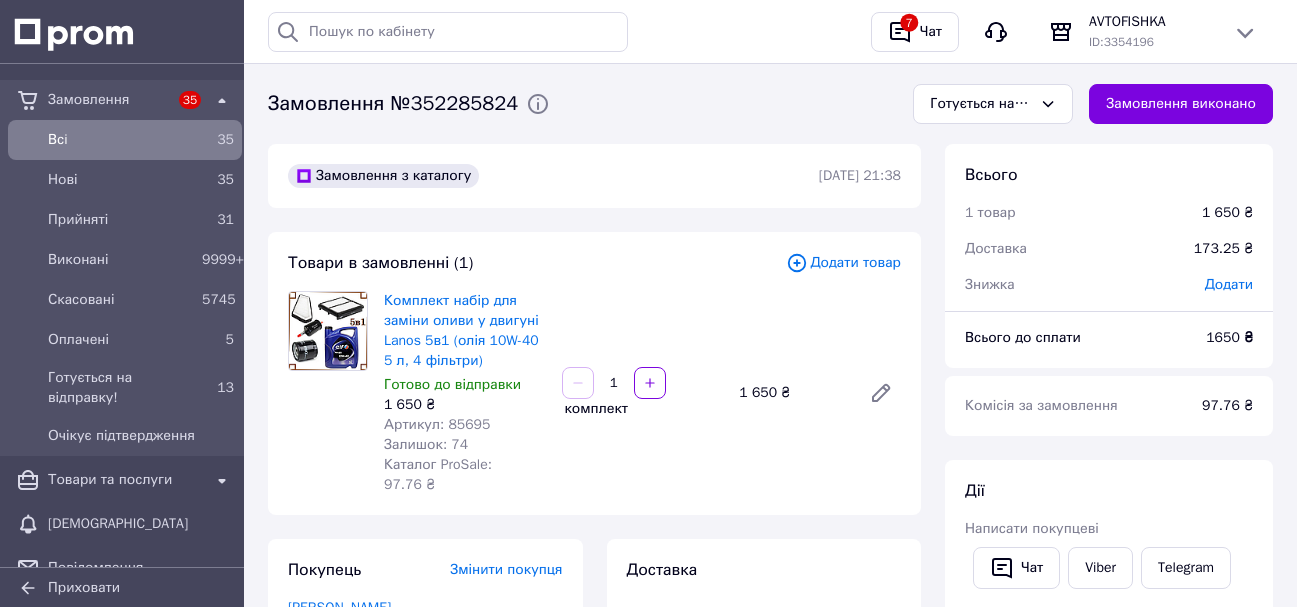 click on "Замовлення виконано" at bounding box center (1181, 104) 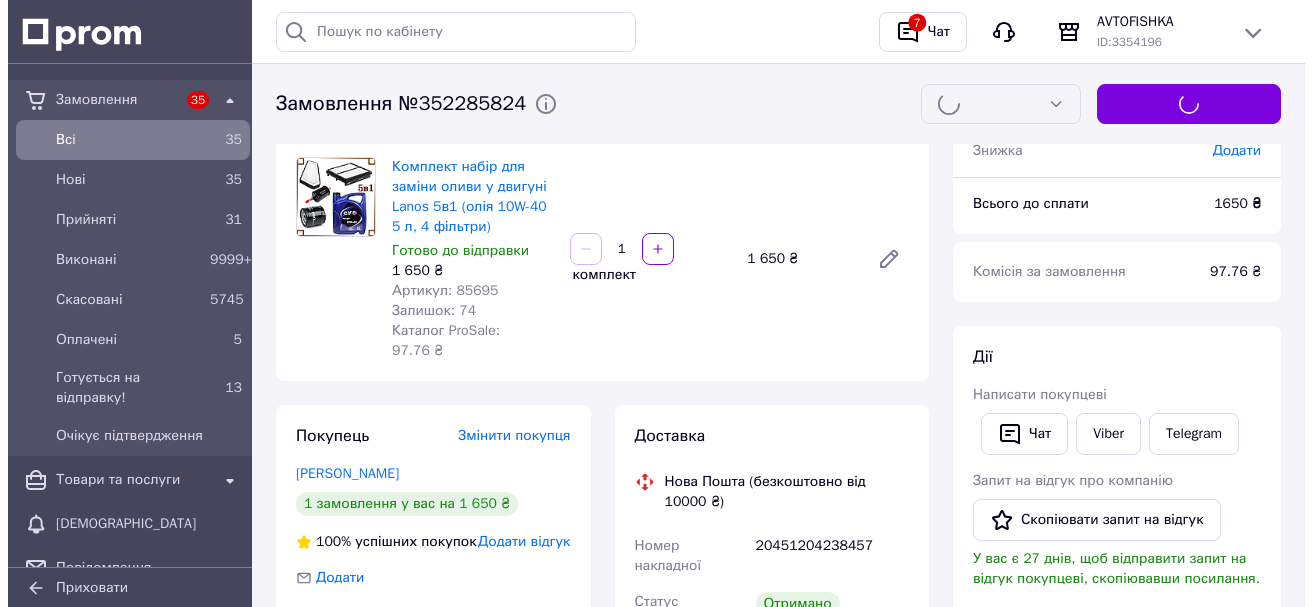 scroll, scrollTop: 500, scrollLeft: 0, axis: vertical 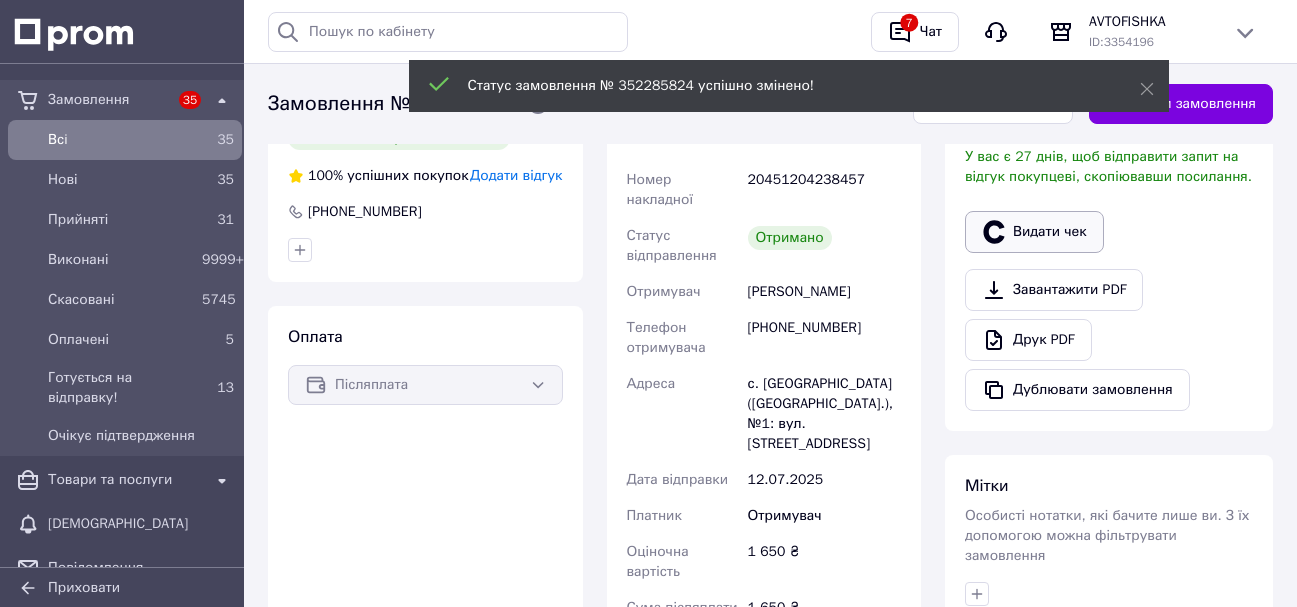 click on "Видати чек" at bounding box center (1034, 232) 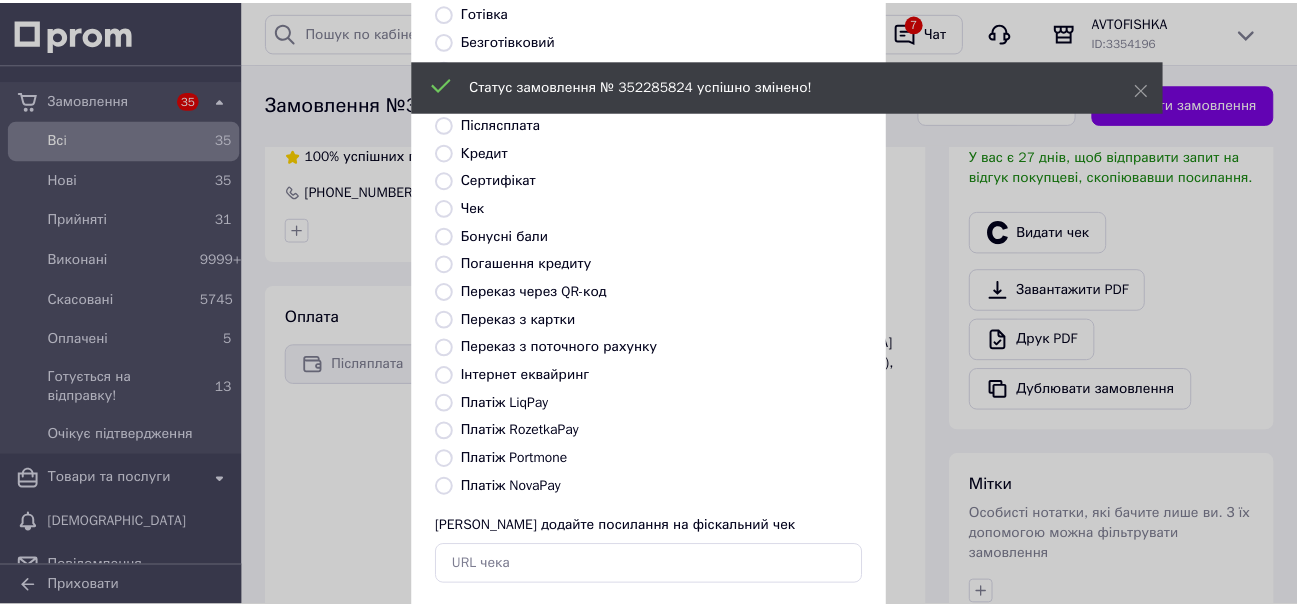 scroll, scrollTop: 252, scrollLeft: 0, axis: vertical 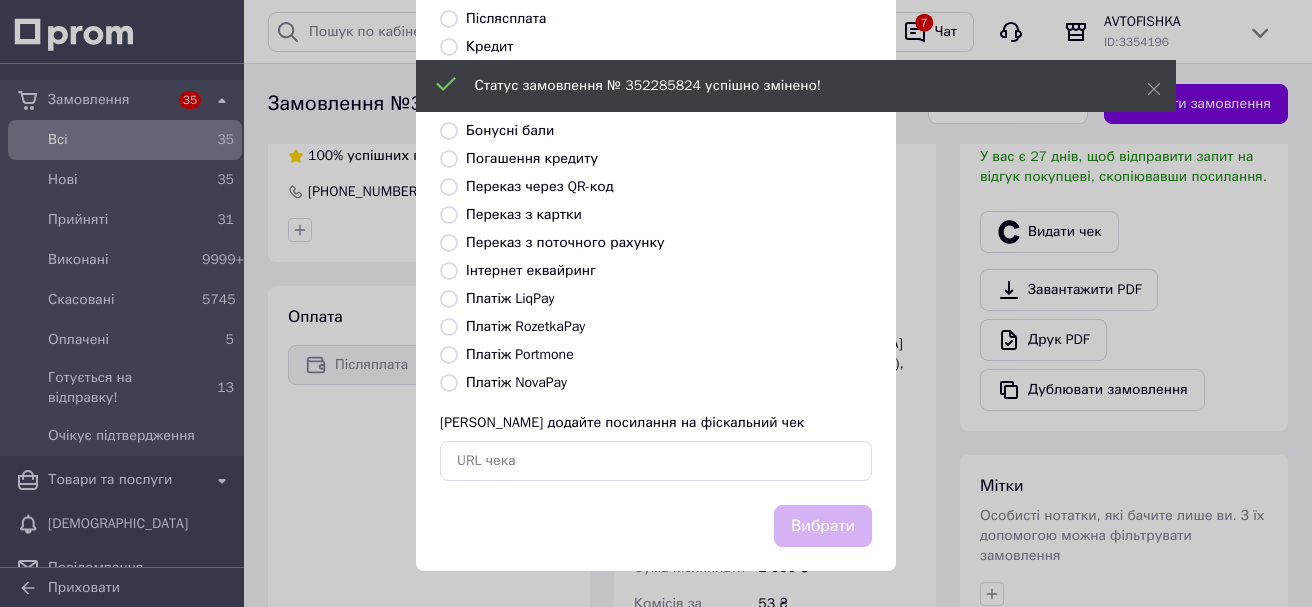 click on "Платіж NovaPay" at bounding box center (449, 383) 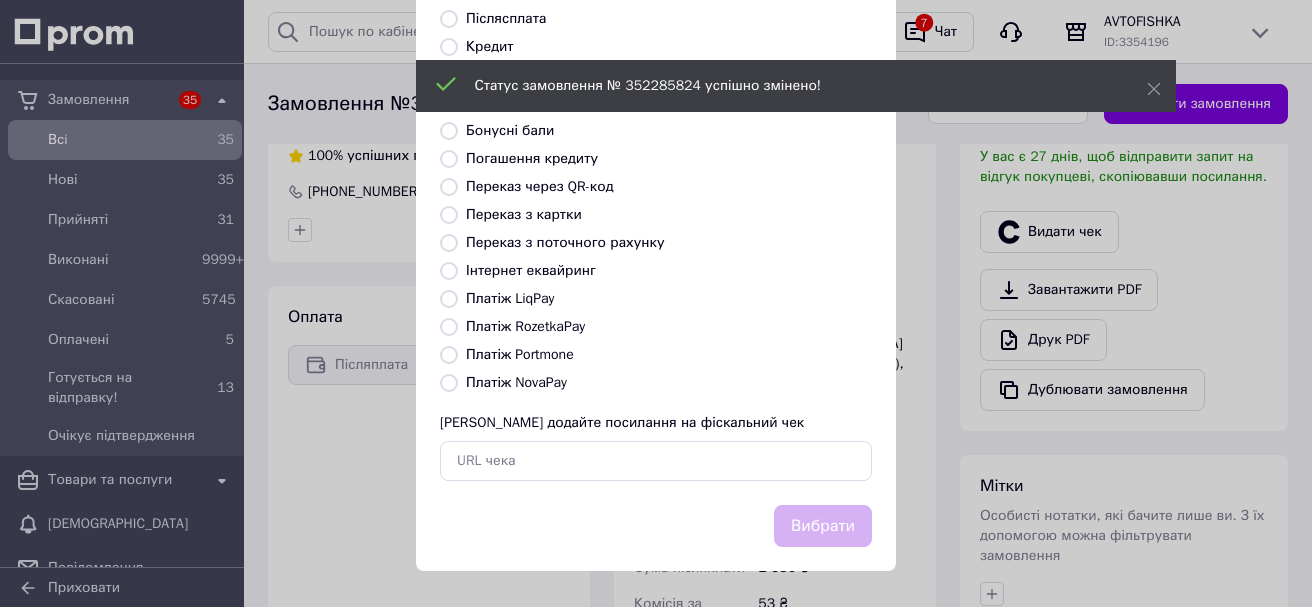 radio on "true" 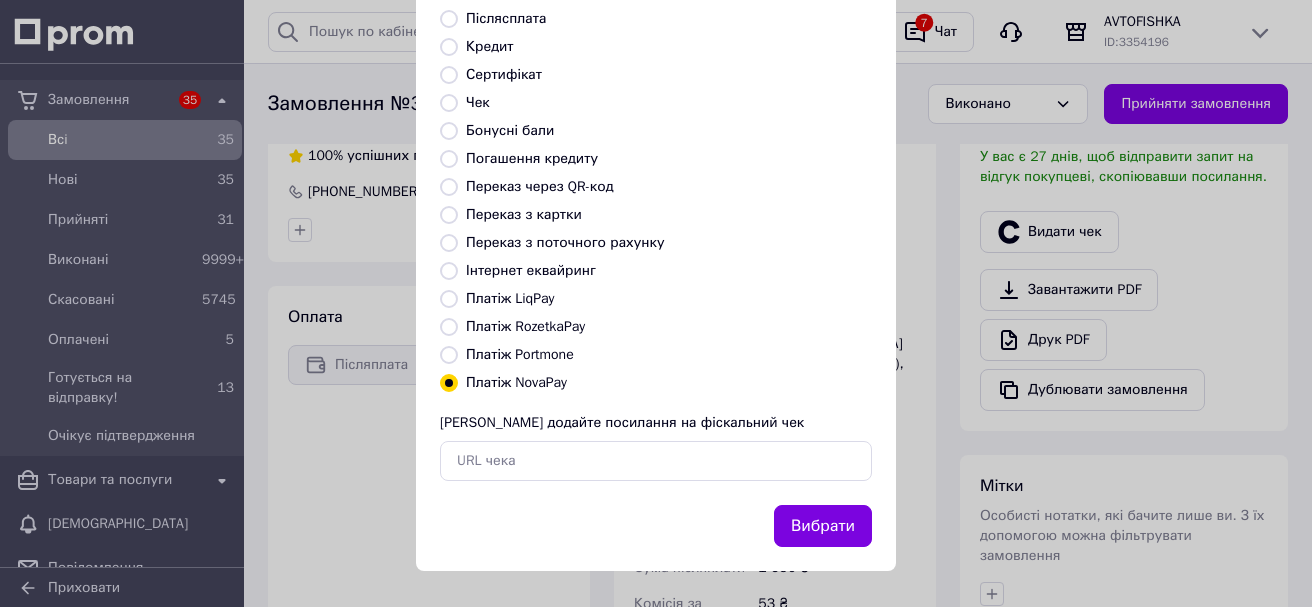 drag, startPoint x: 809, startPoint y: 516, endPoint x: 819, endPoint y: 521, distance: 11.18034 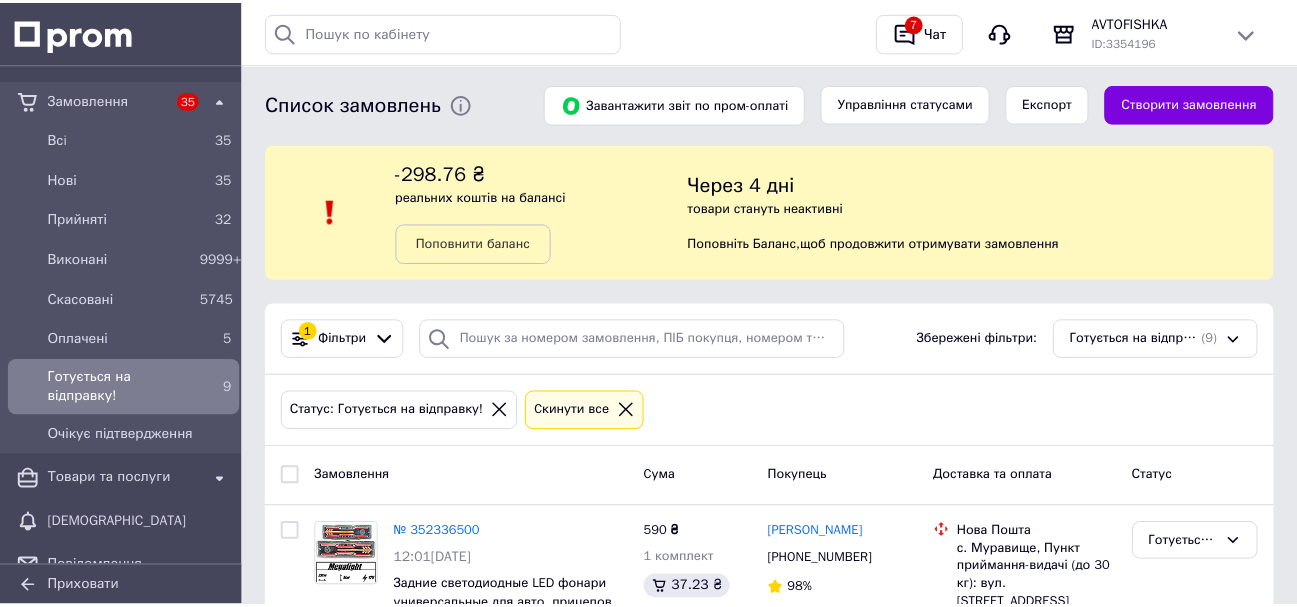 scroll, scrollTop: 163, scrollLeft: 0, axis: vertical 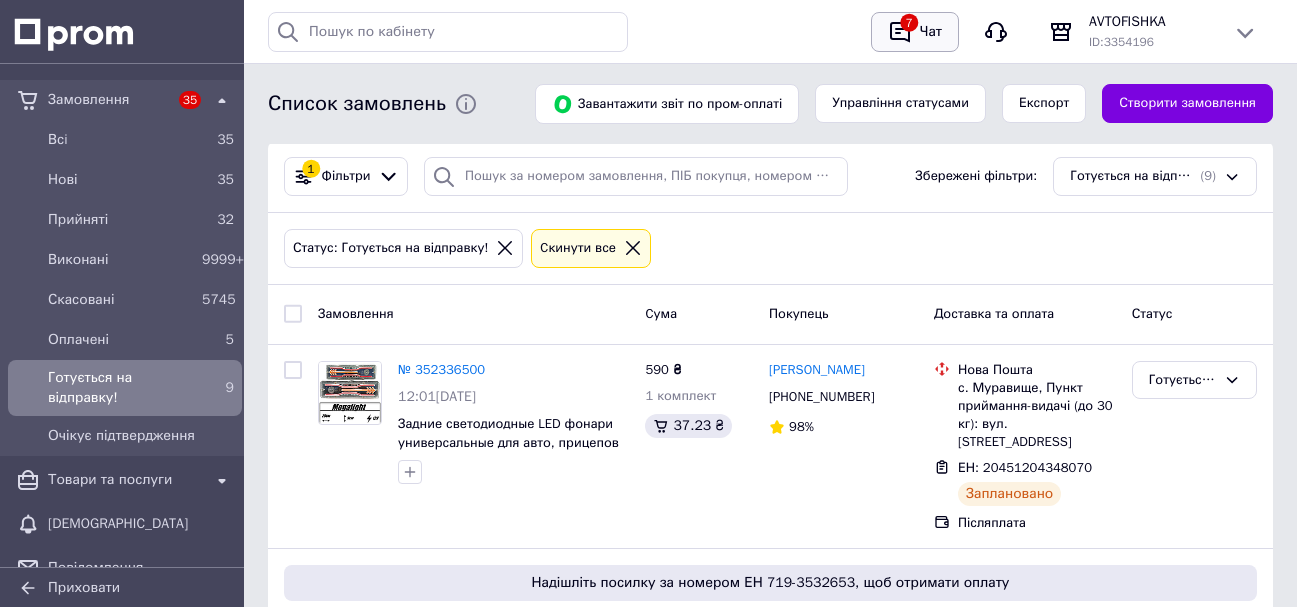 click on "Чат" at bounding box center (931, 32) 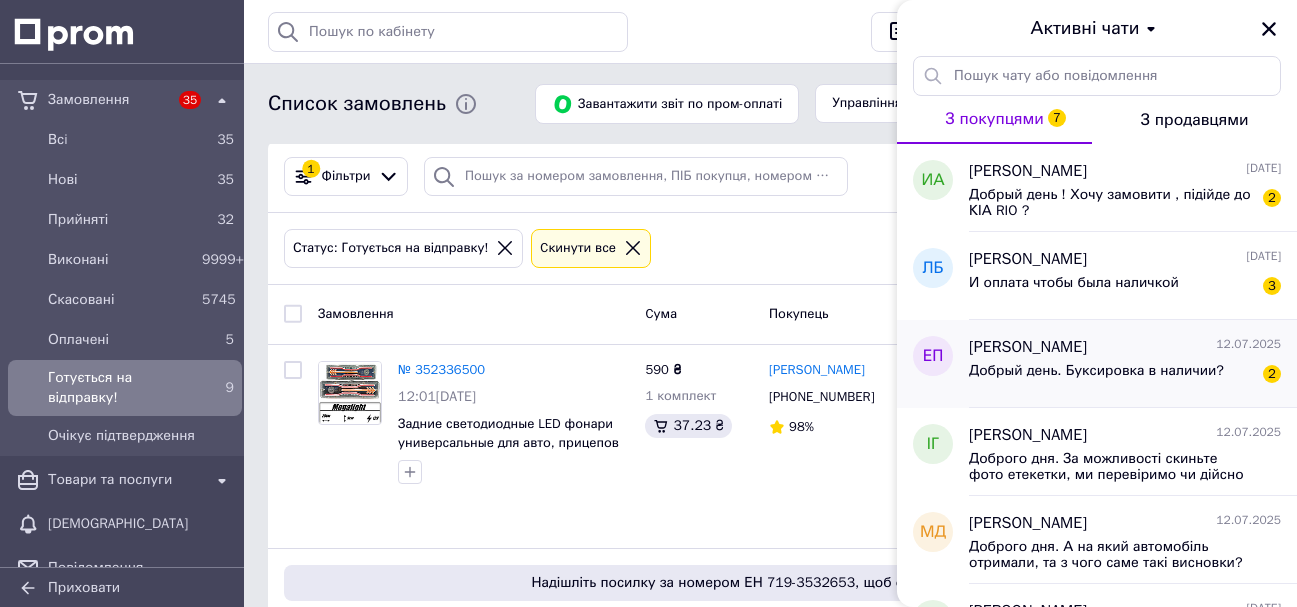 click on "Добрый день. Буксировка в наличии?" at bounding box center [1096, 377] 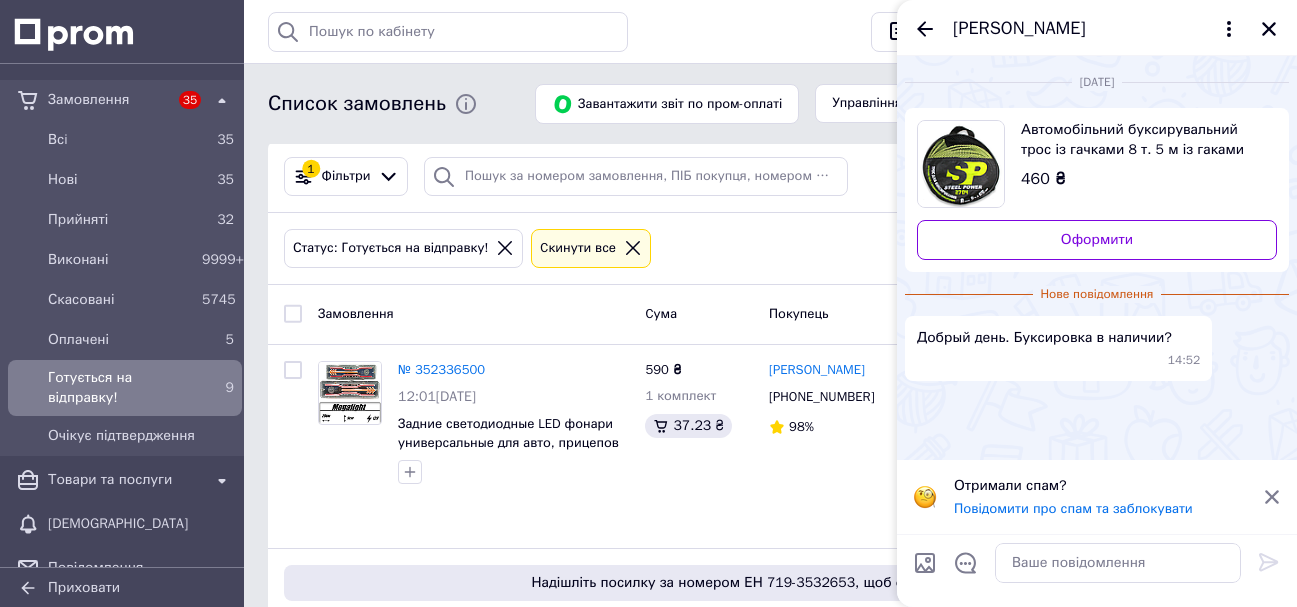 click 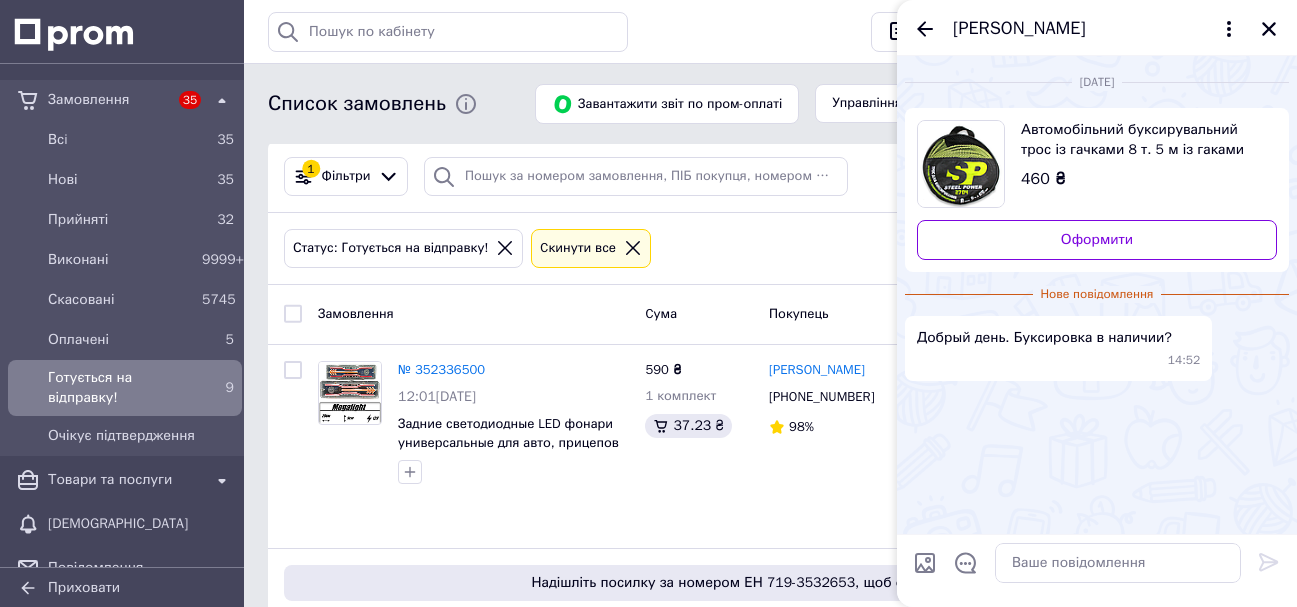 click on "Автомобільний буксирувальний трос із гачками 8 т. 5 м із гаками "STELL POWER". Автомобільні ремені" at bounding box center (1141, 140) 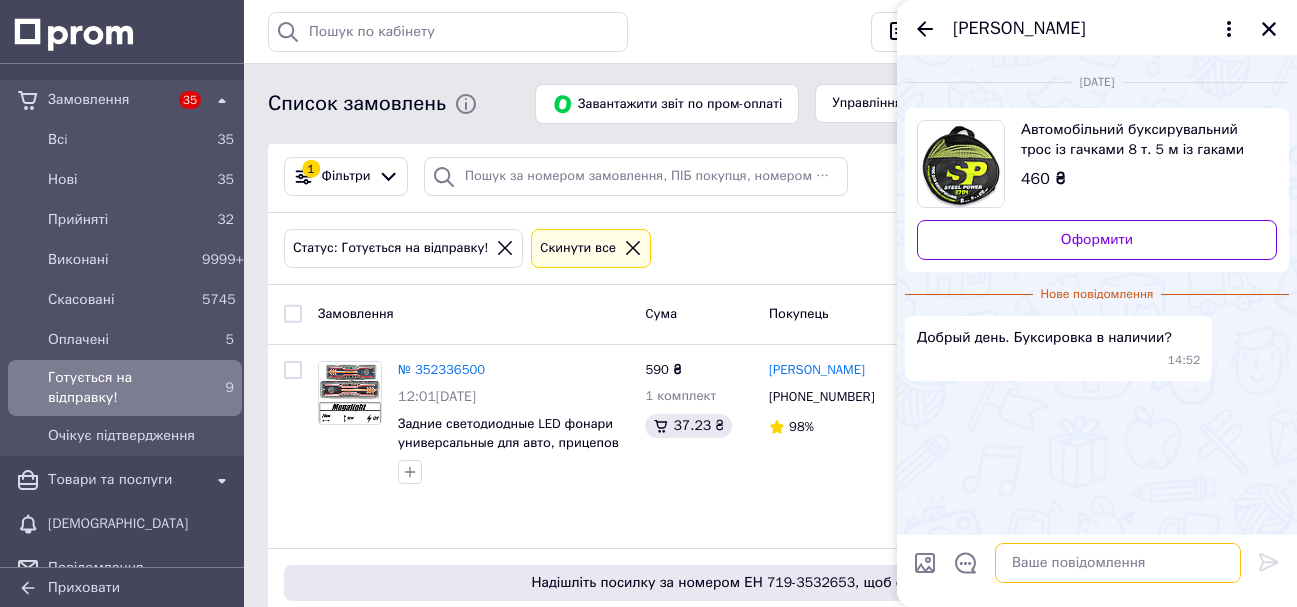 click at bounding box center (1118, 563) 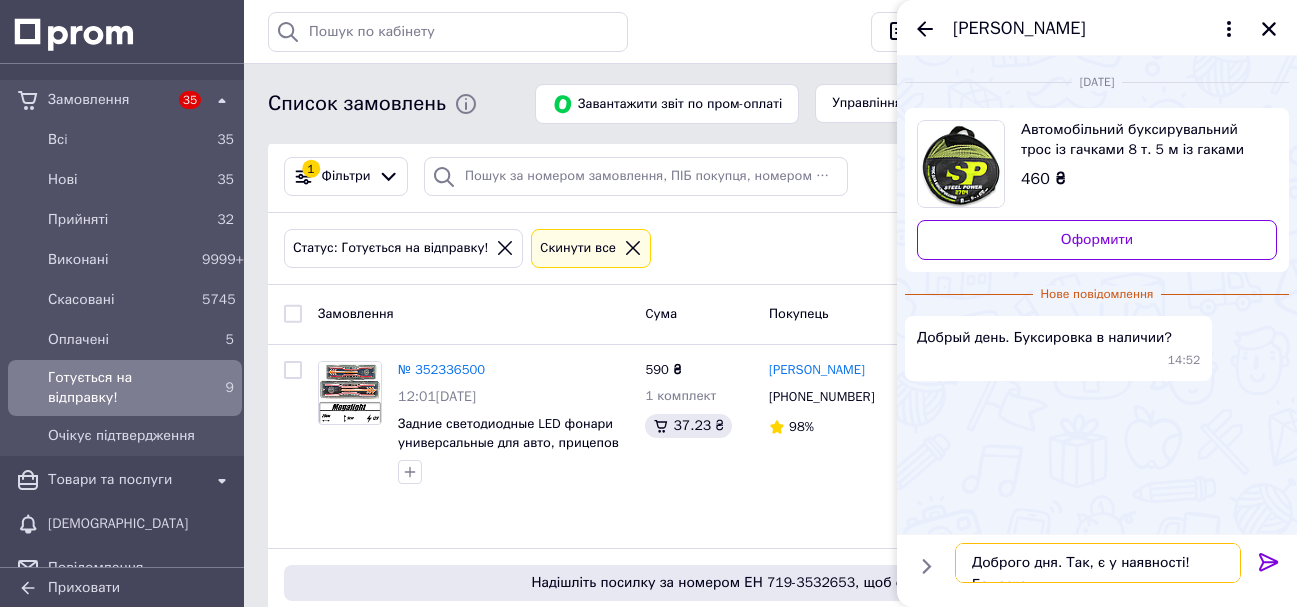 scroll, scrollTop: 2, scrollLeft: 0, axis: vertical 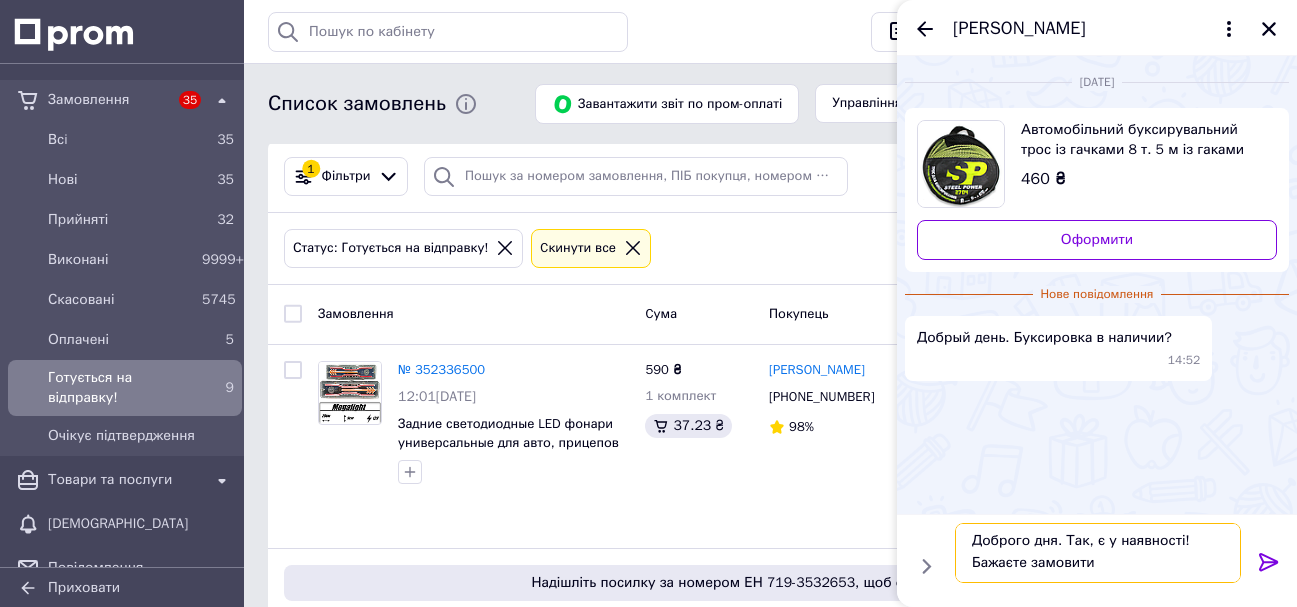 type on "Доброго дня. Так, є у наявності! Бажаєте замовити?" 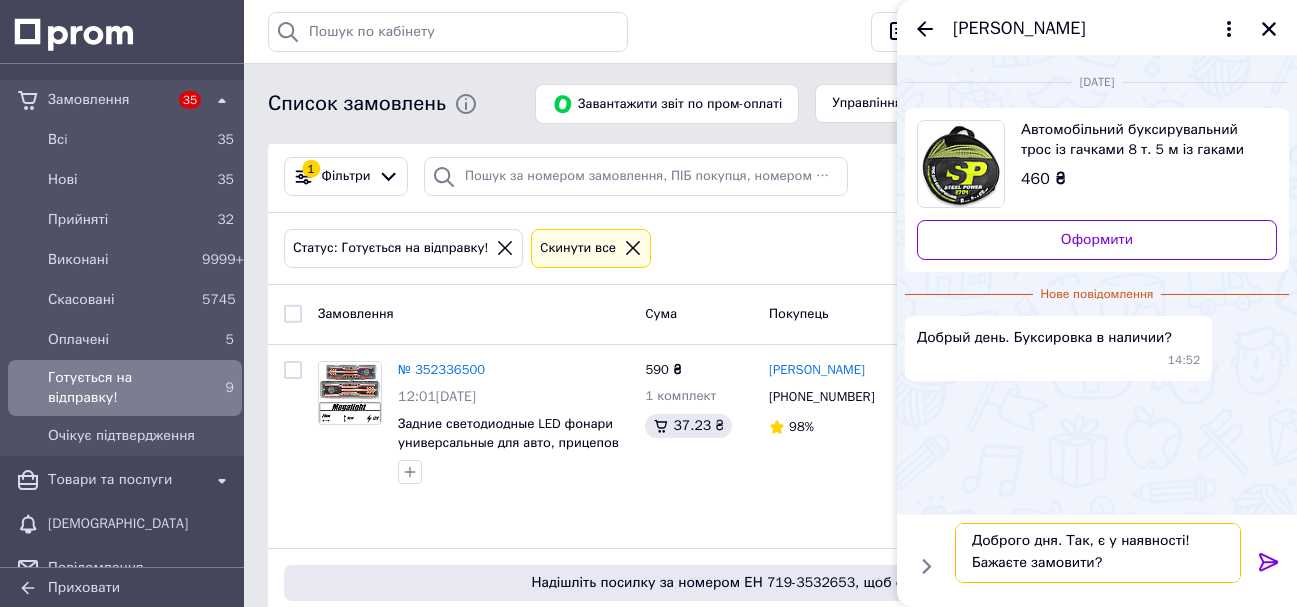 type 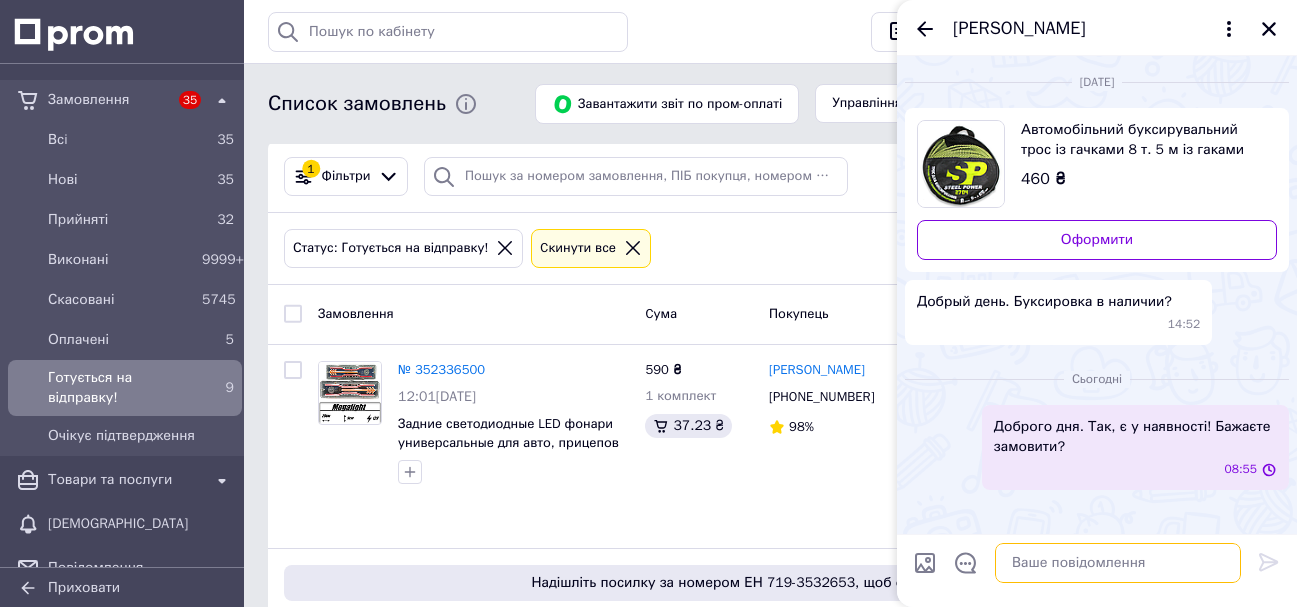 scroll, scrollTop: 0, scrollLeft: 0, axis: both 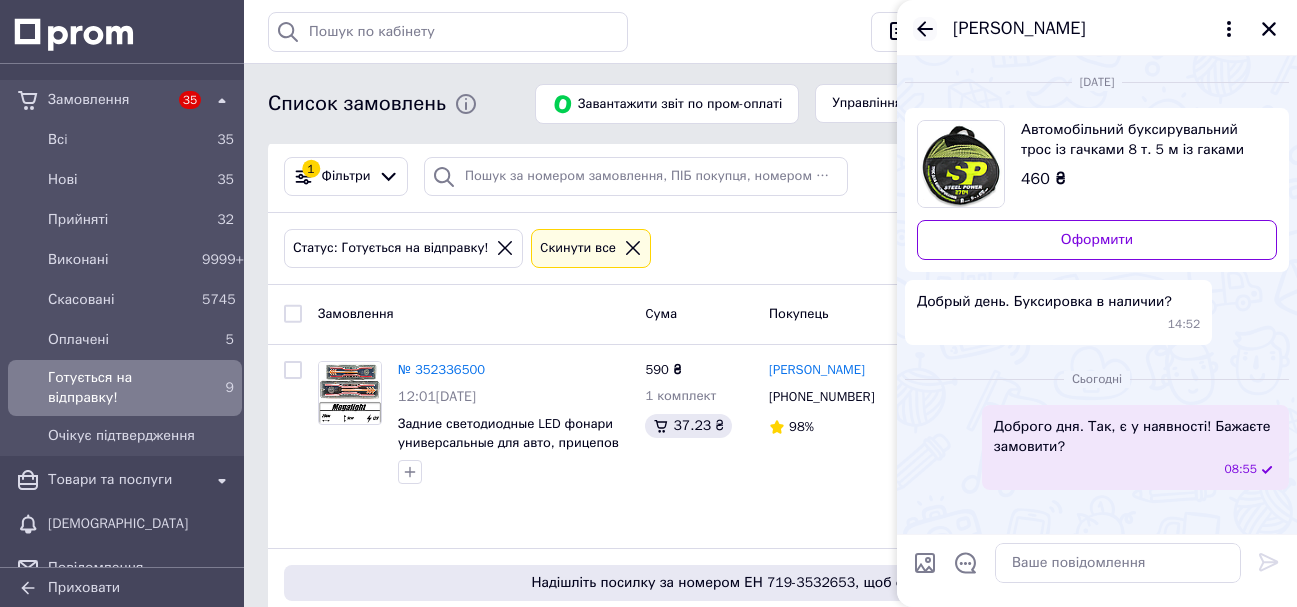 click 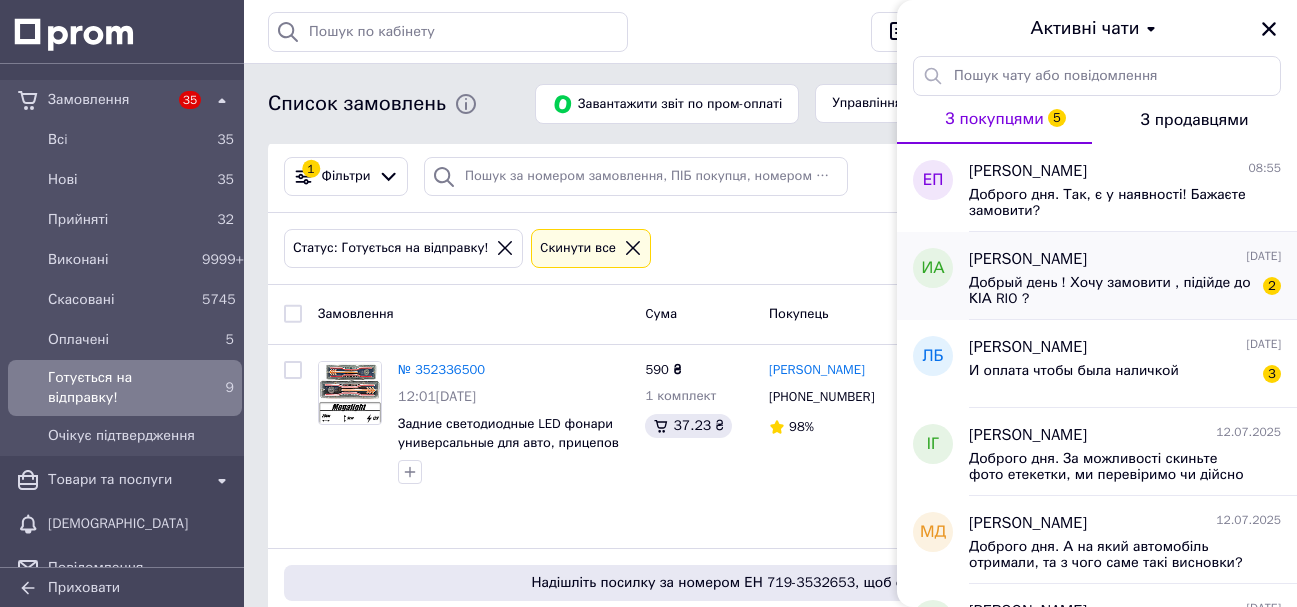 click on "Добрый день ! Хочу замовити , підійде до КІА RIO  ?" at bounding box center (1111, 291) 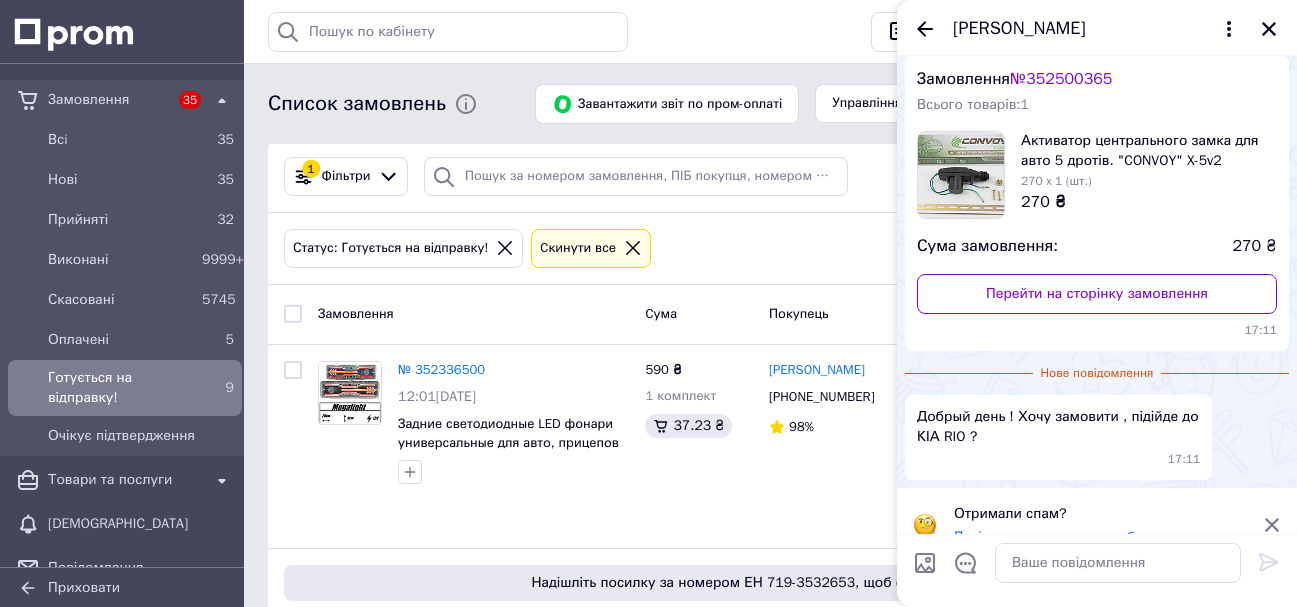 scroll, scrollTop: 79, scrollLeft: 0, axis: vertical 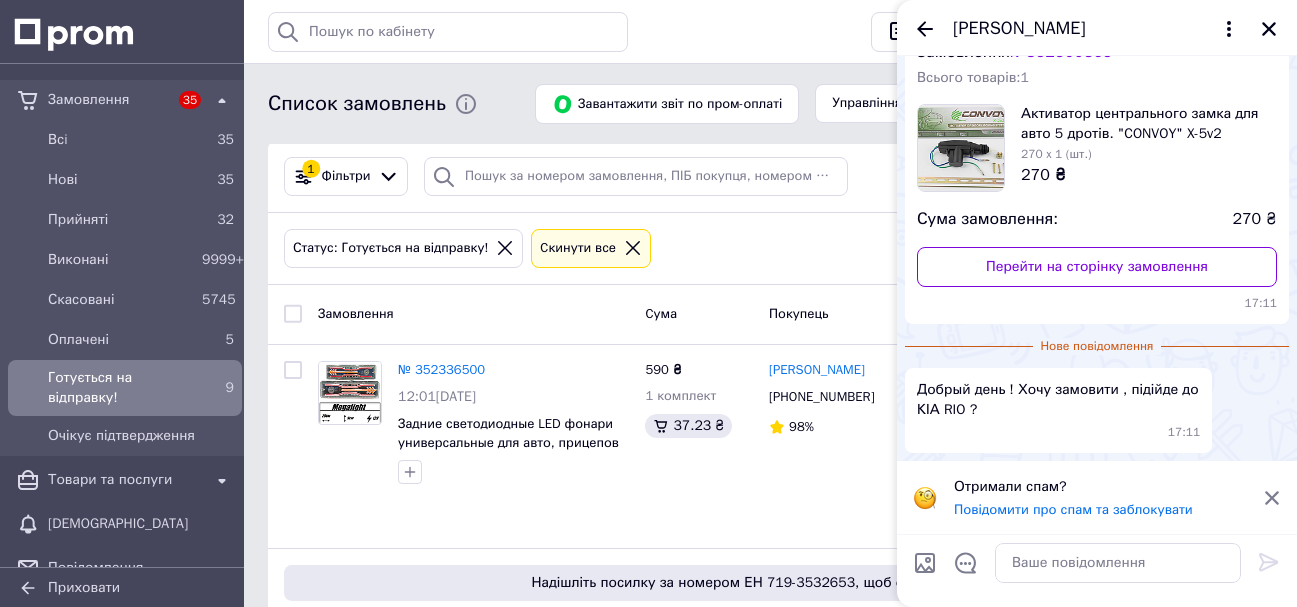 click 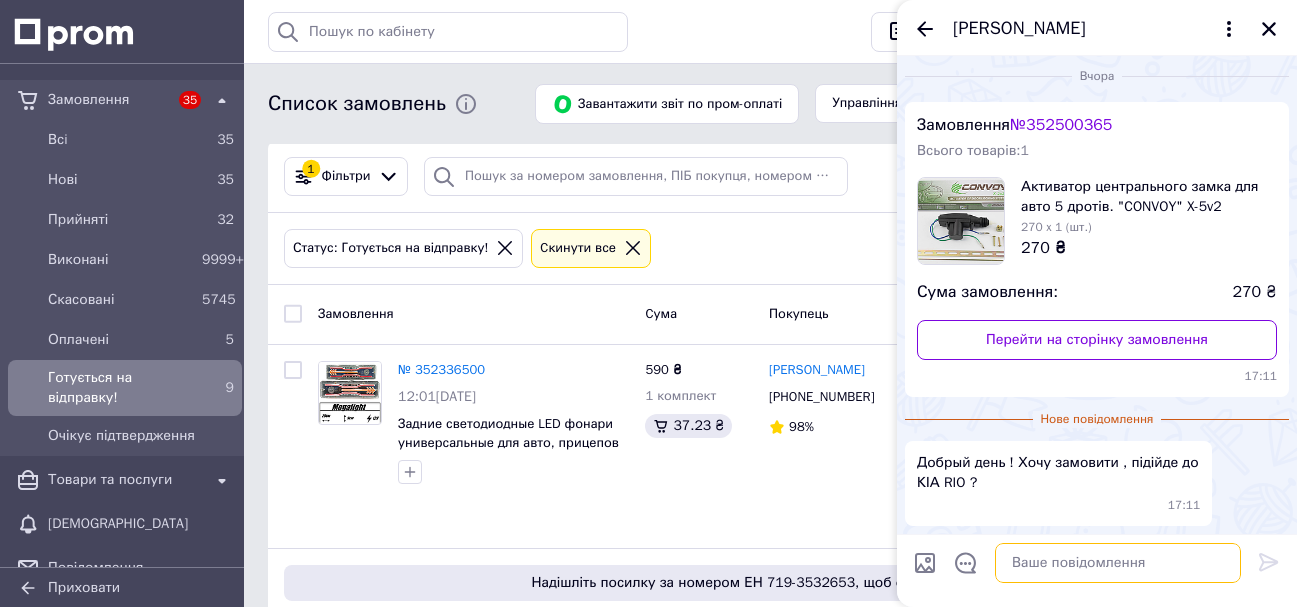 click at bounding box center [1118, 563] 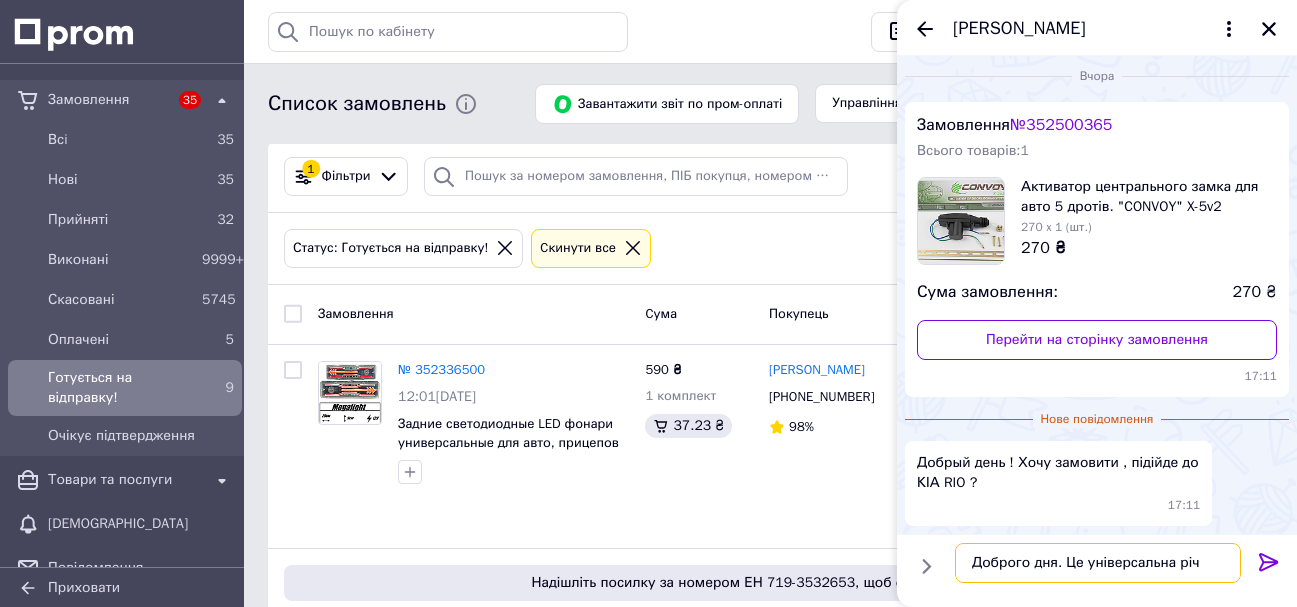 type on "Доброго дня. Це універсальна річ!" 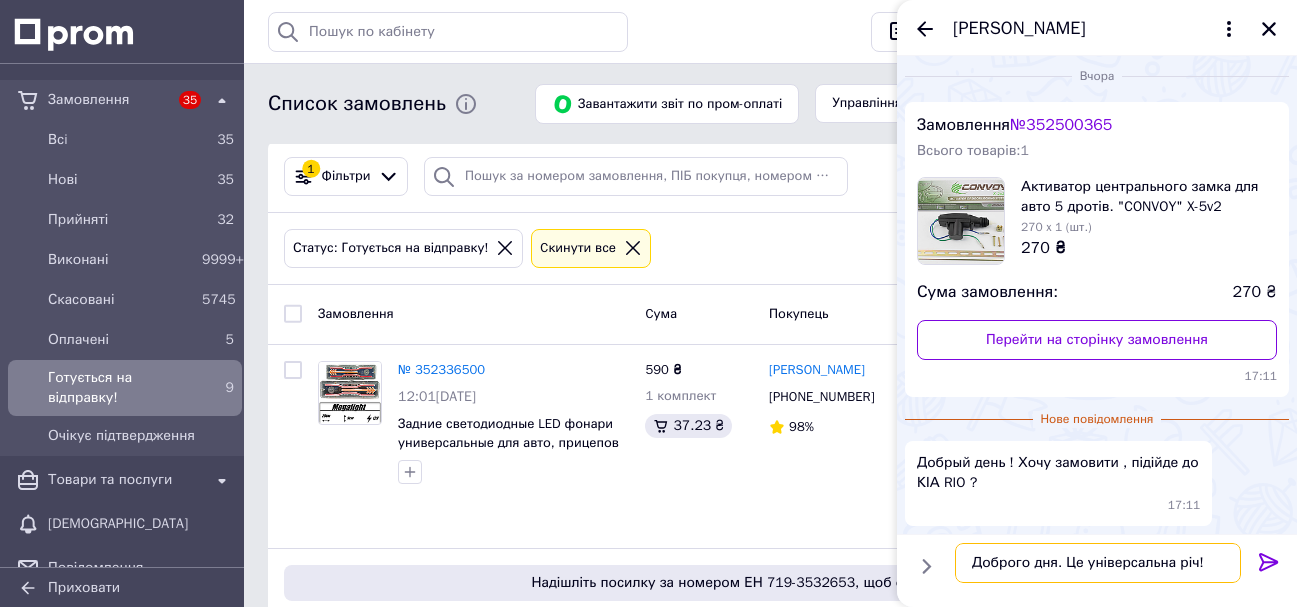 type 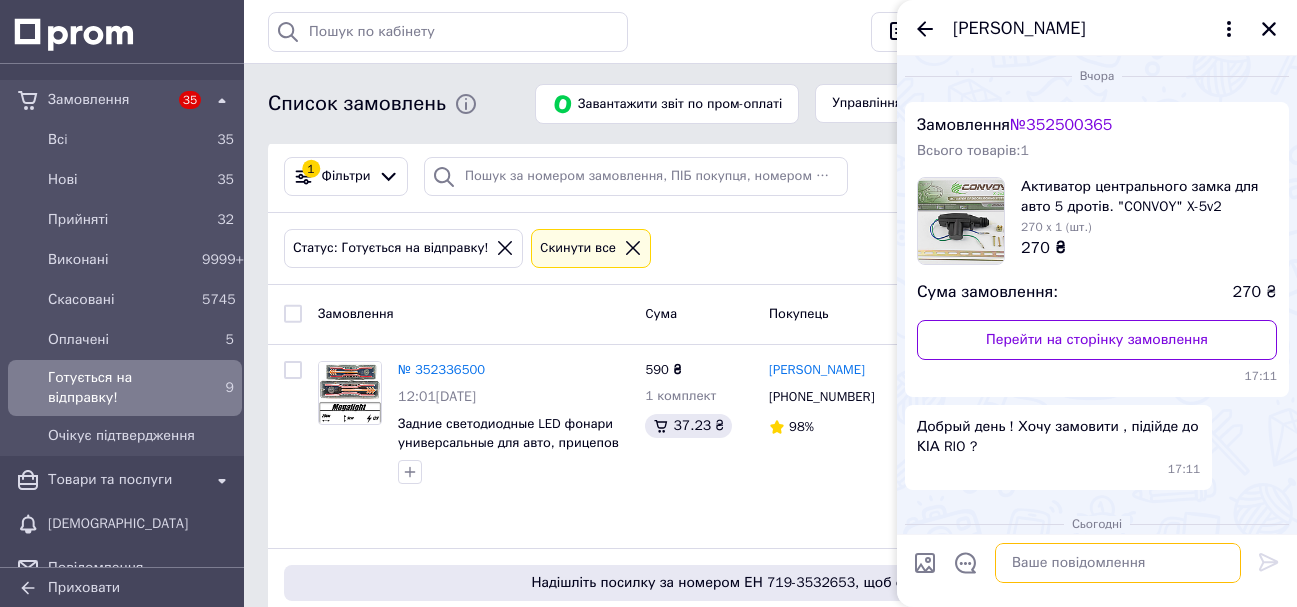 scroll, scrollTop: 75, scrollLeft: 0, axis: vertical 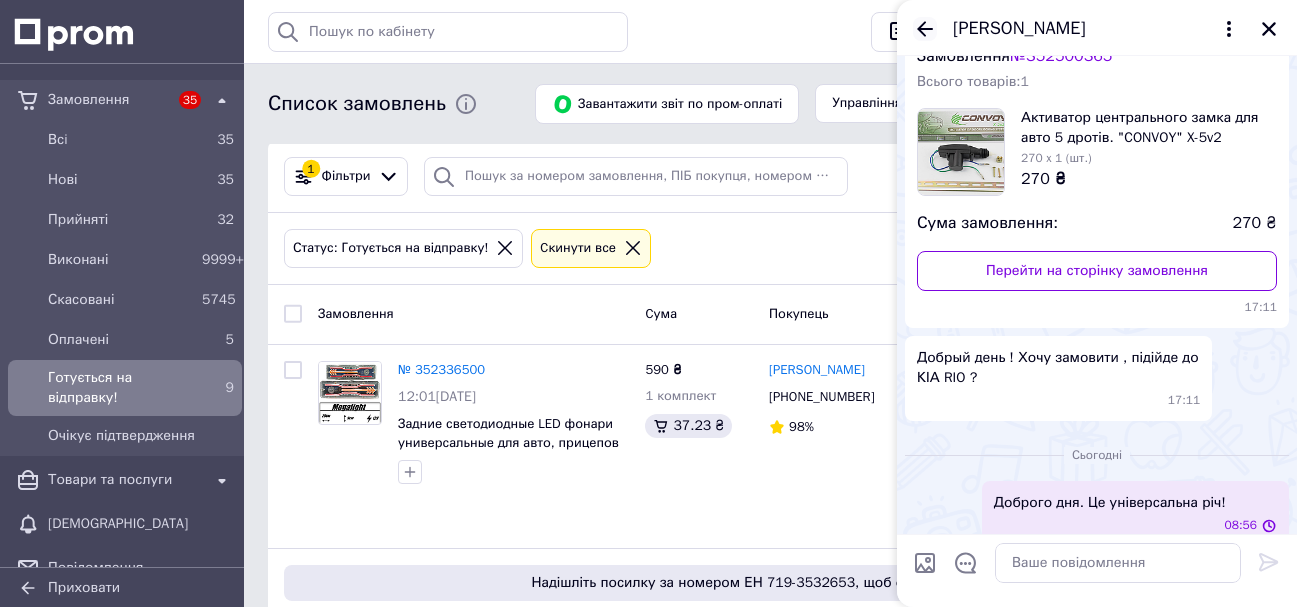 click 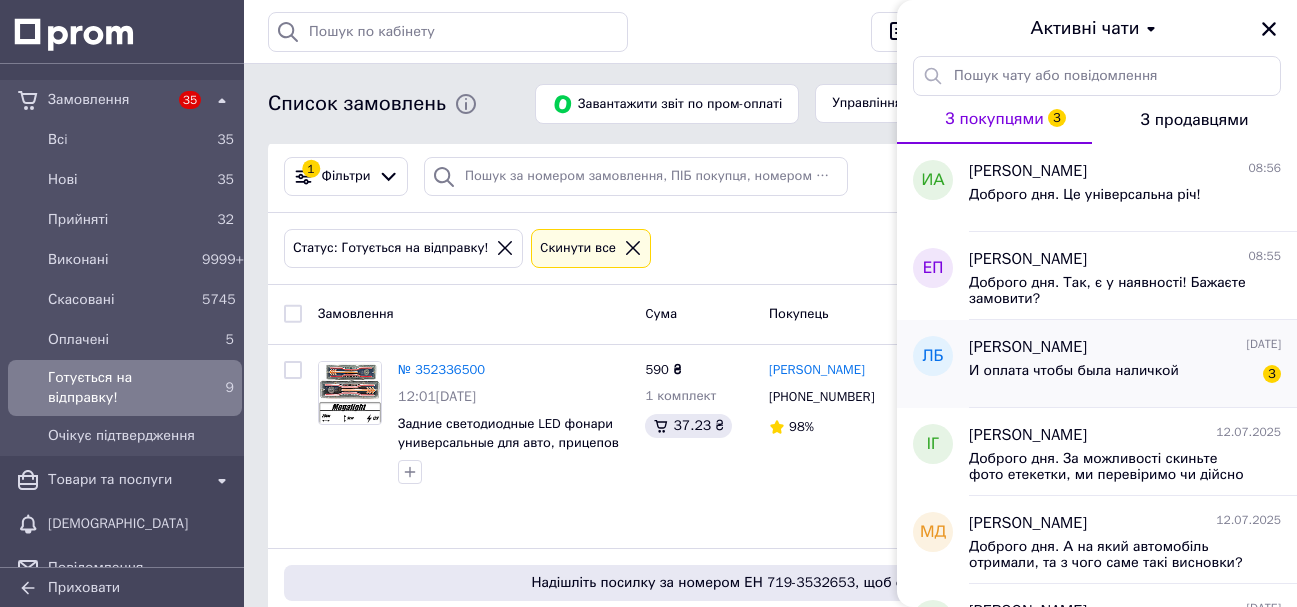 click on "И оплата чтобы была наличкой" at bounding box center (1074, 371) 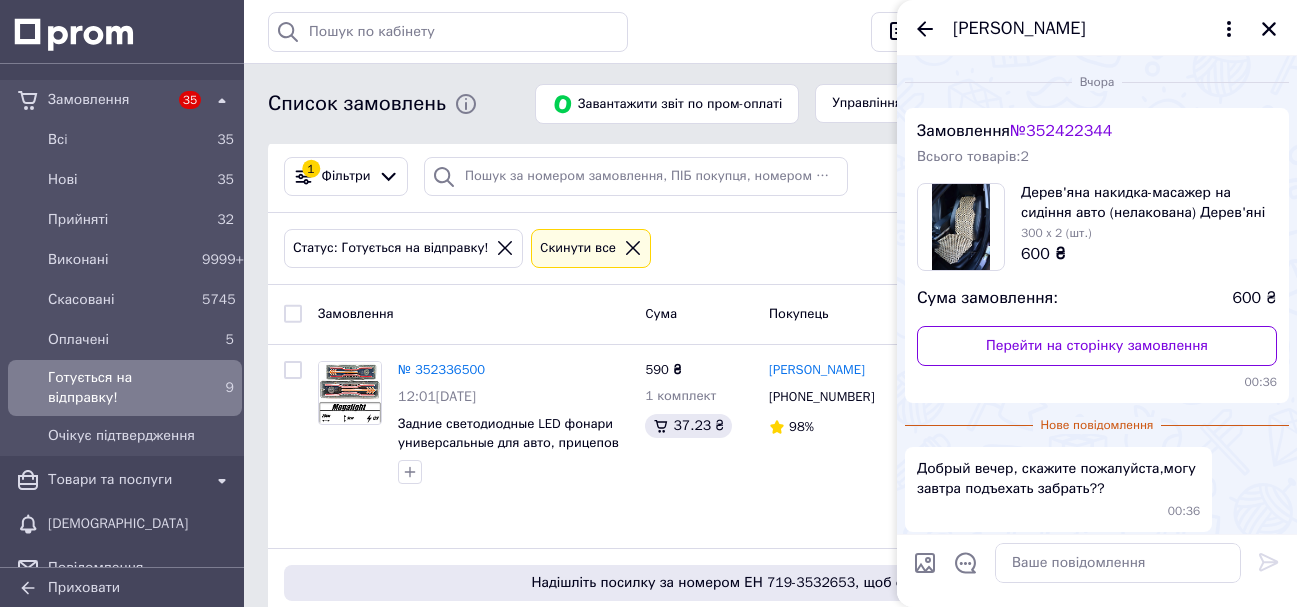 scroll, scrollTop: 132, scrollLeft: 0, axis: vertical 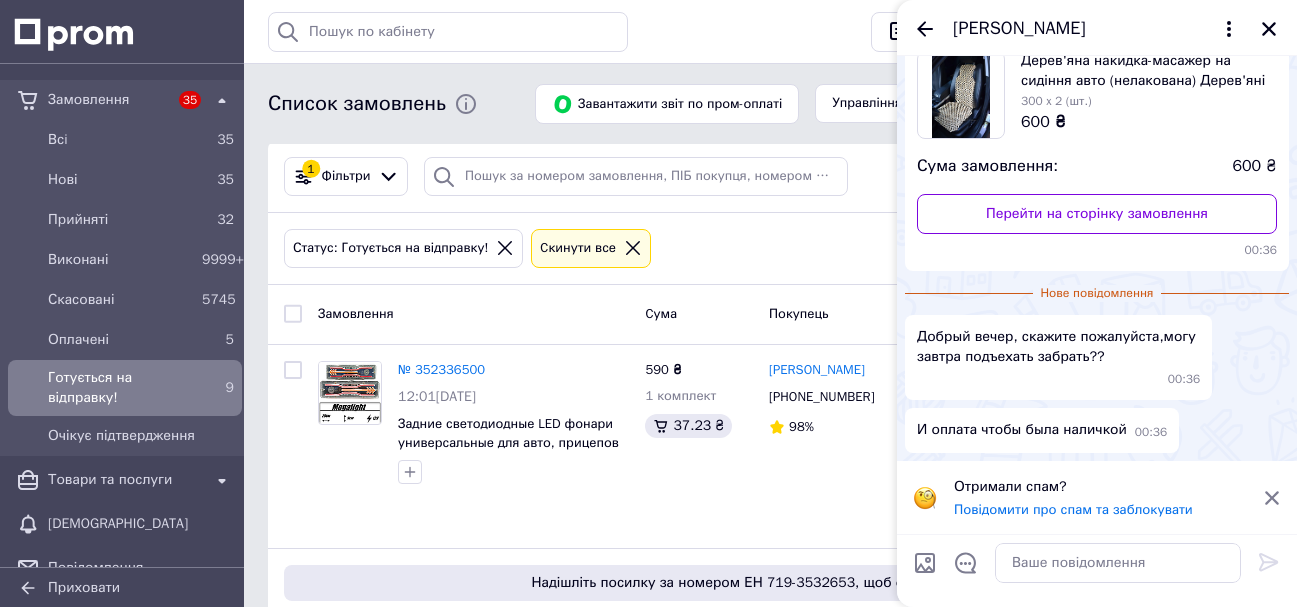 click 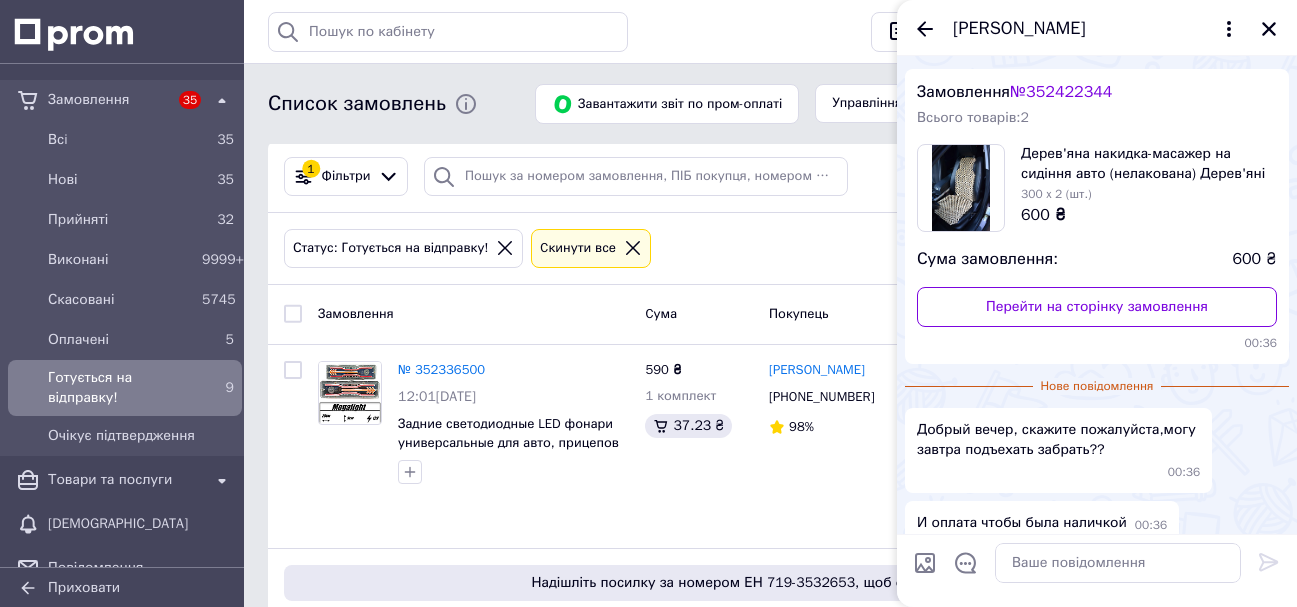 scroll, scrollTop: 59, scrollLeft: 0, axis: vertical 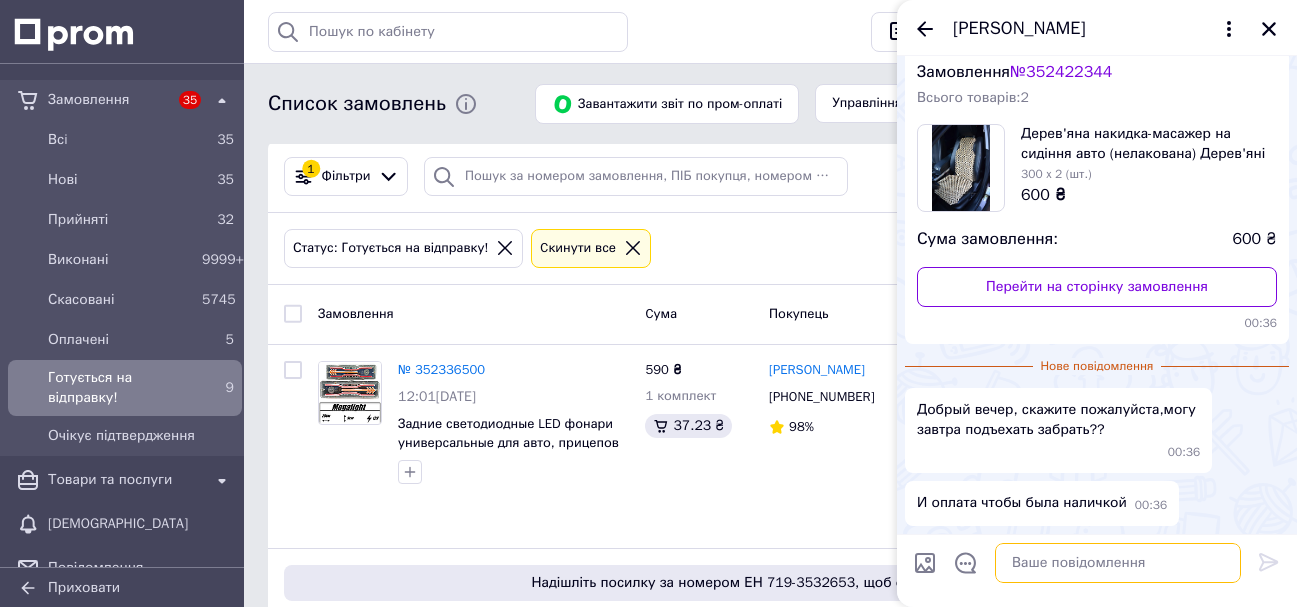 click at bounding box center [1118, 563] 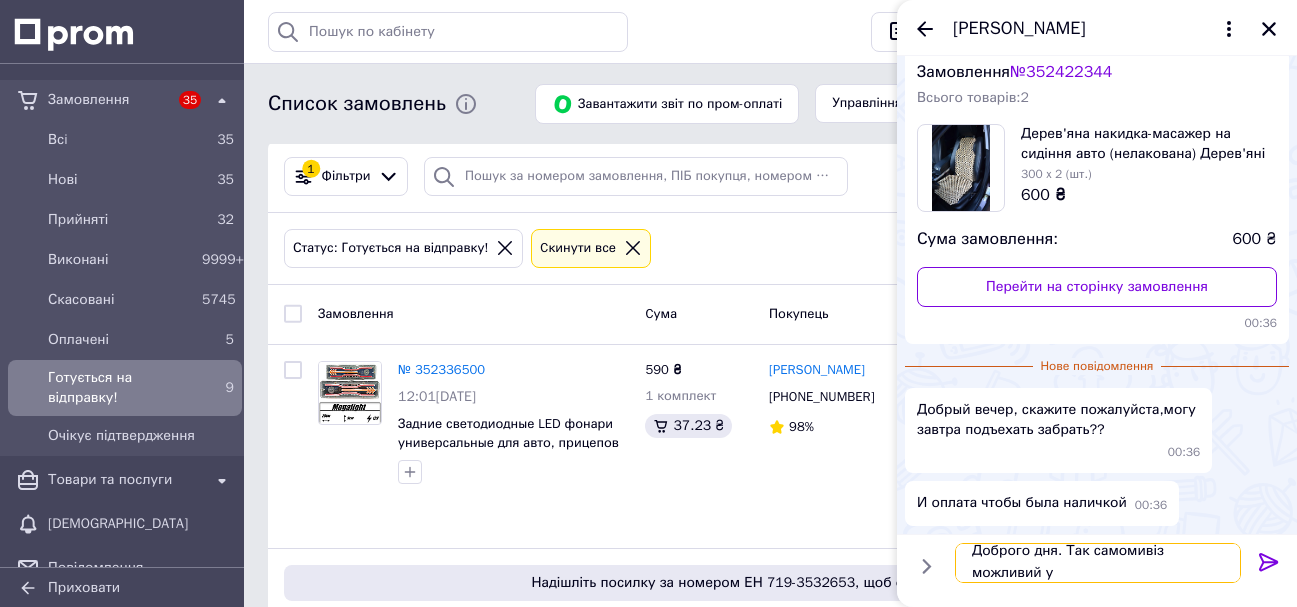 scroll, scrollTop: 2, scrollLeft: 0, axis: vertical 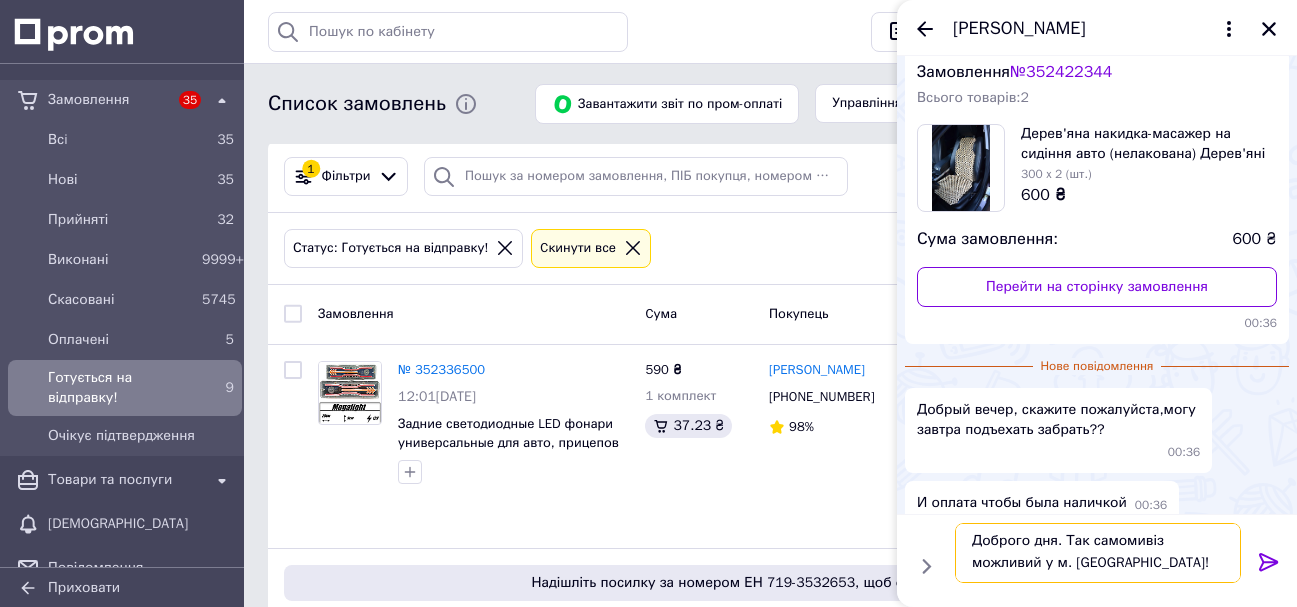 click on "Доброго дня. Так самомивіз можливий у м. Вінниця!" at bounding box center [1098, 553] 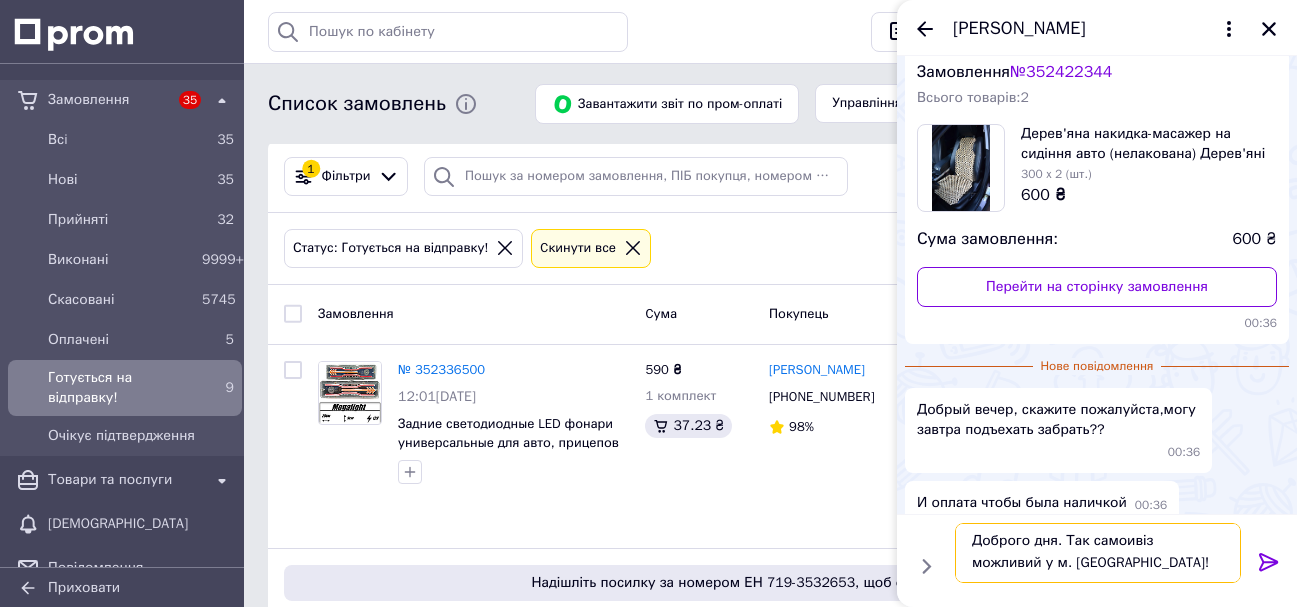 type on "Доброго дня. Так самовивіз можливий у м. Вінниця!" 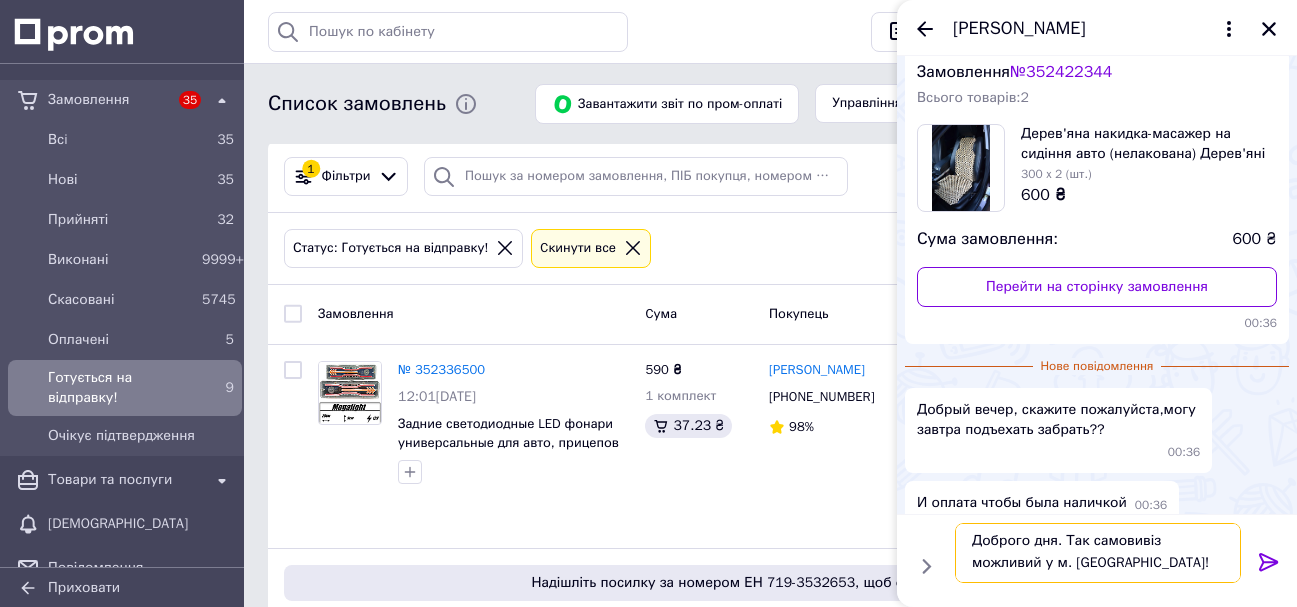 click on "Доброго дня. Так самовивіз можливий у м. Вінниця!" at bounding box center [1098, 553] 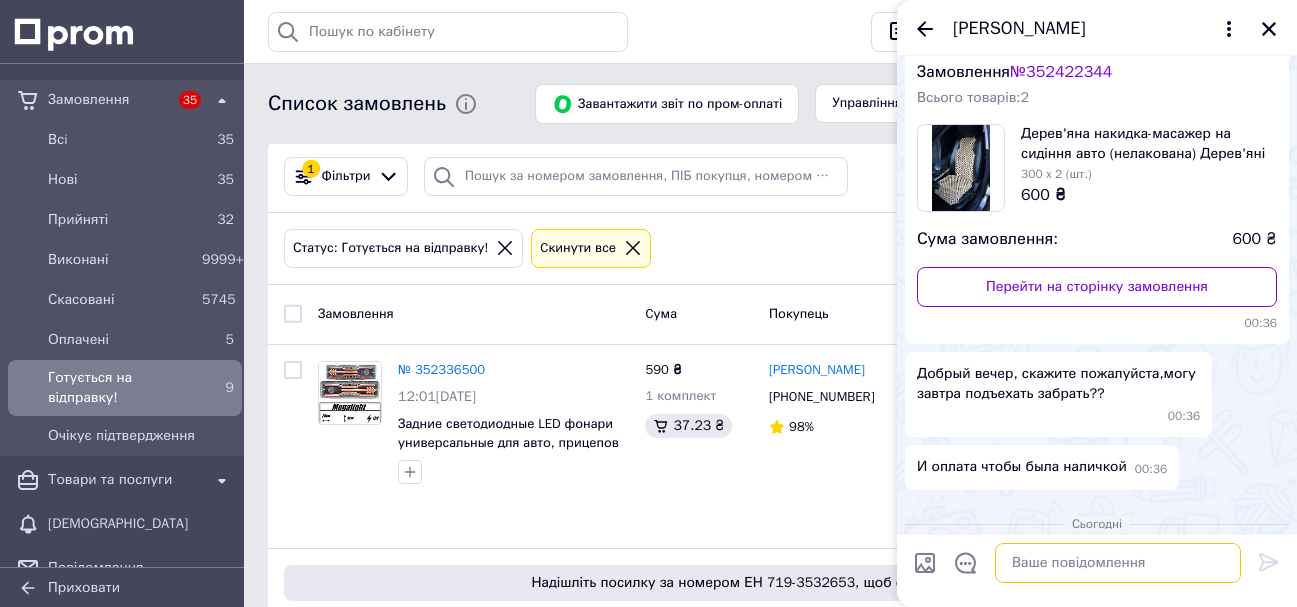 scroll, scrollTop: 0, scrollLeft: 0, axis: both 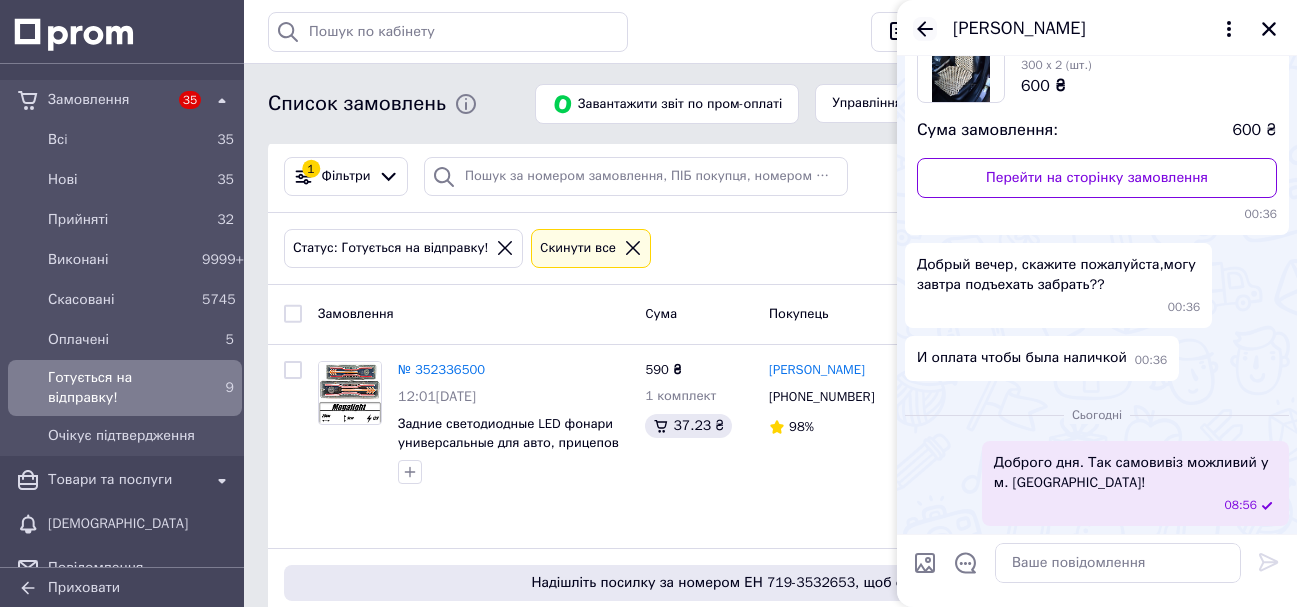 click 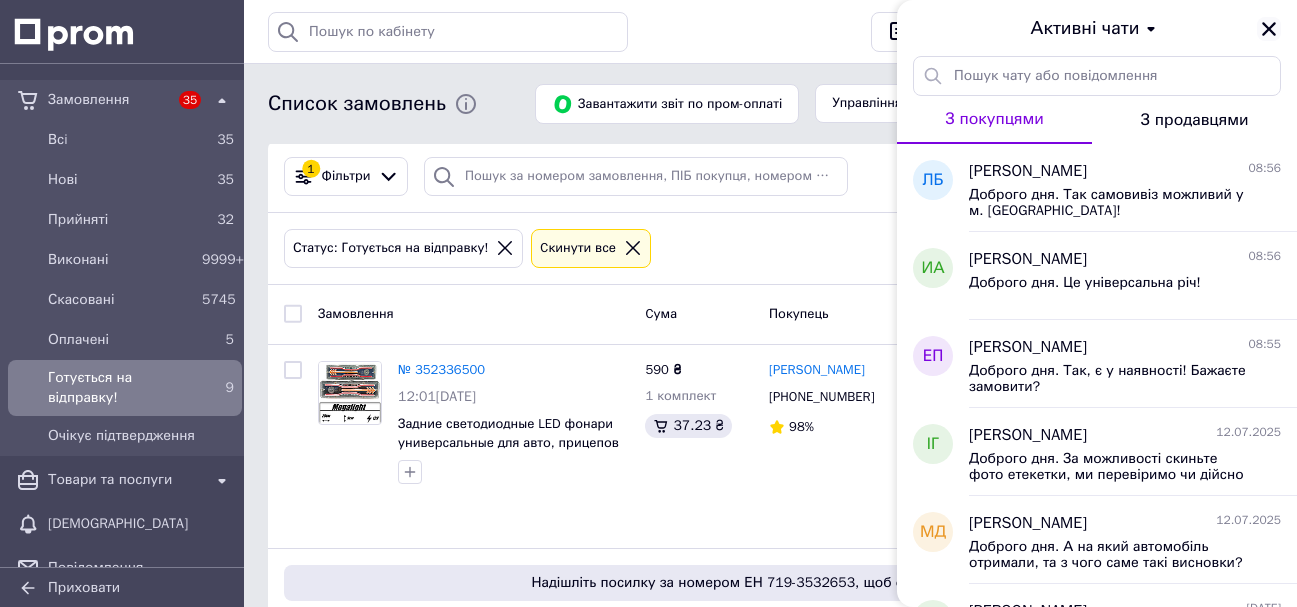 click 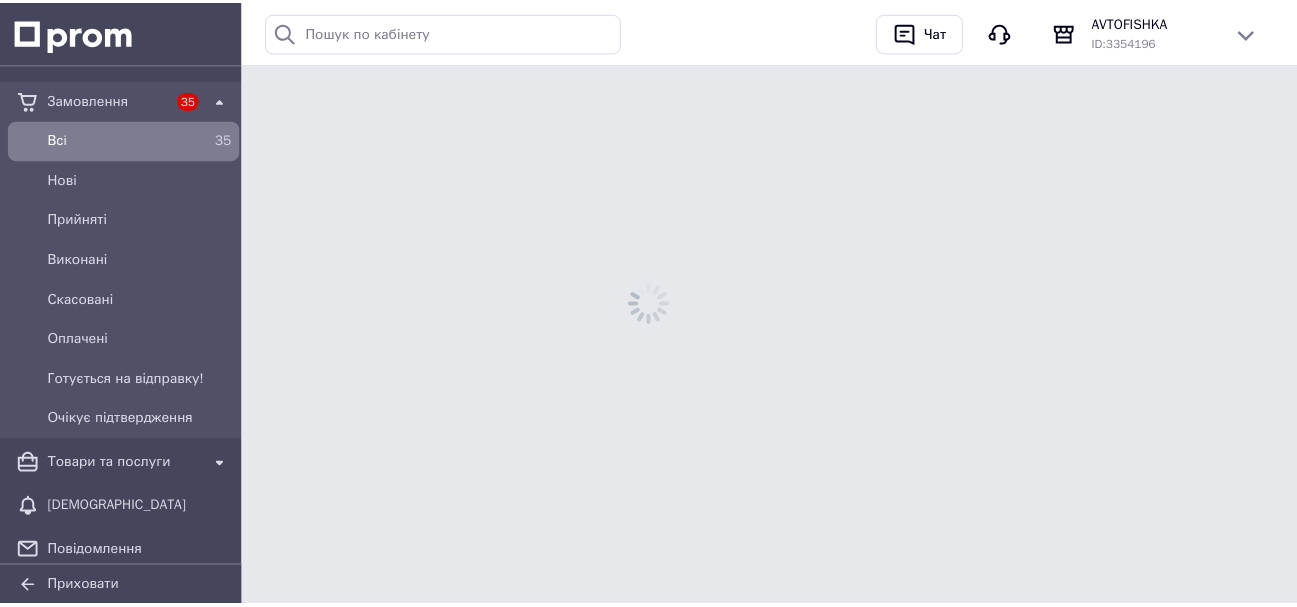 scroll, scrollTop: 0, scrollLeft: 0, axis: both 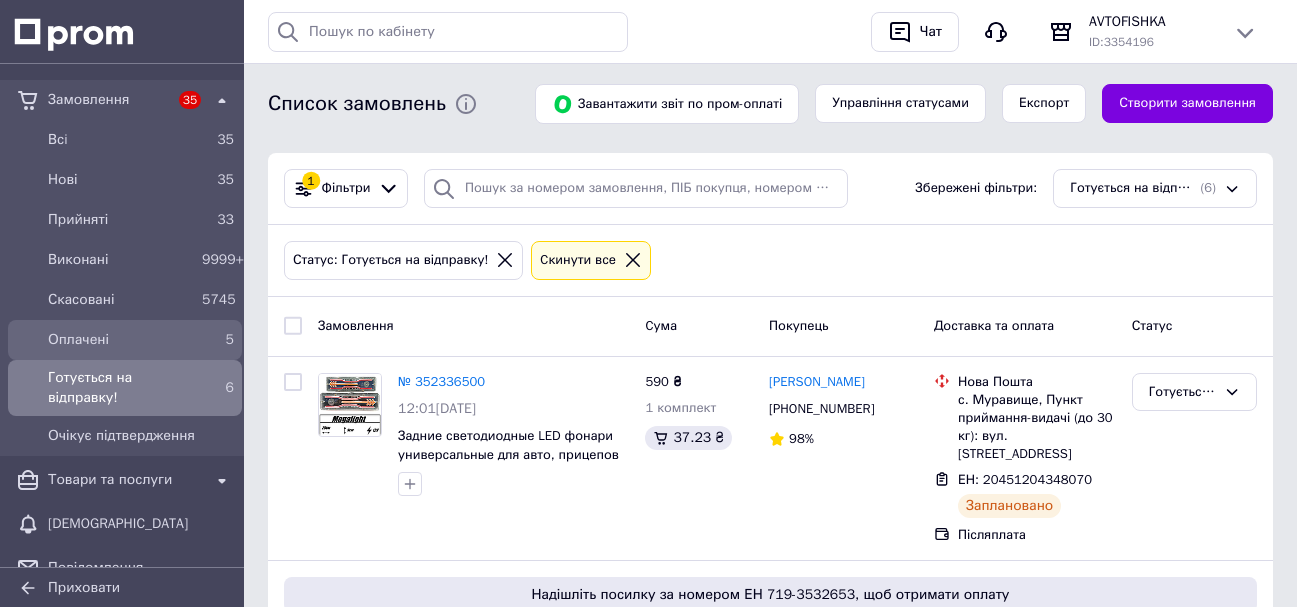 click on "Оплачені" at bounding box center (121, 340) 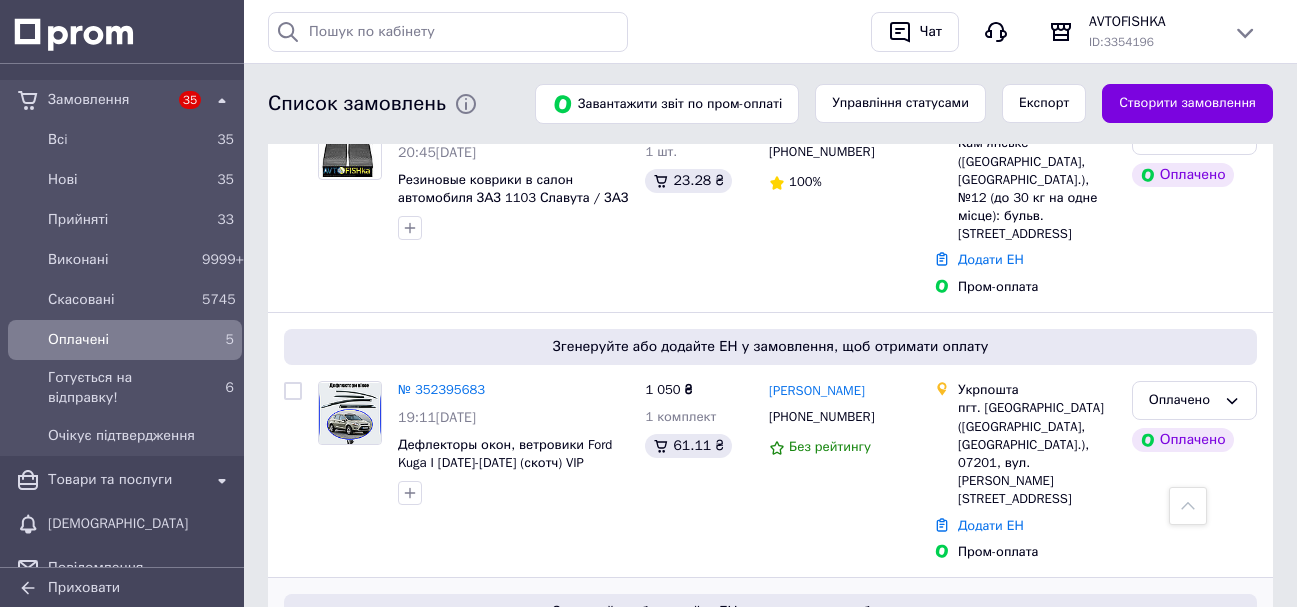 scroll, scrollTop: 1069, scrollLeft: 0, axis: vertical 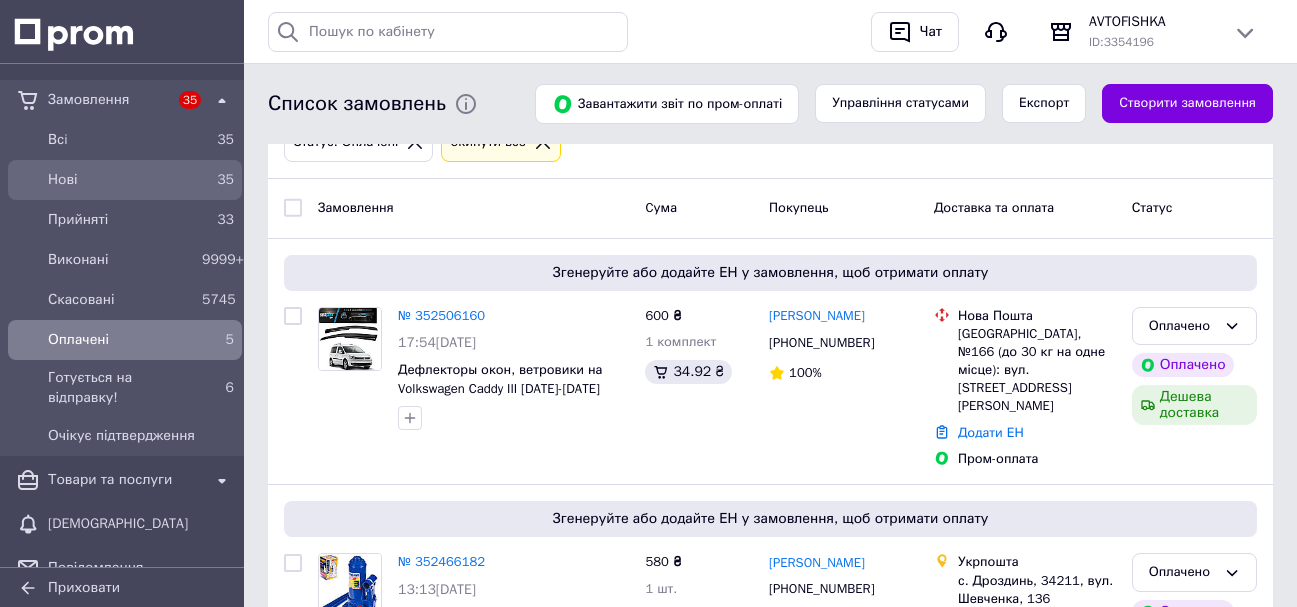 click on "Нові" at bounding box center [121, 180] 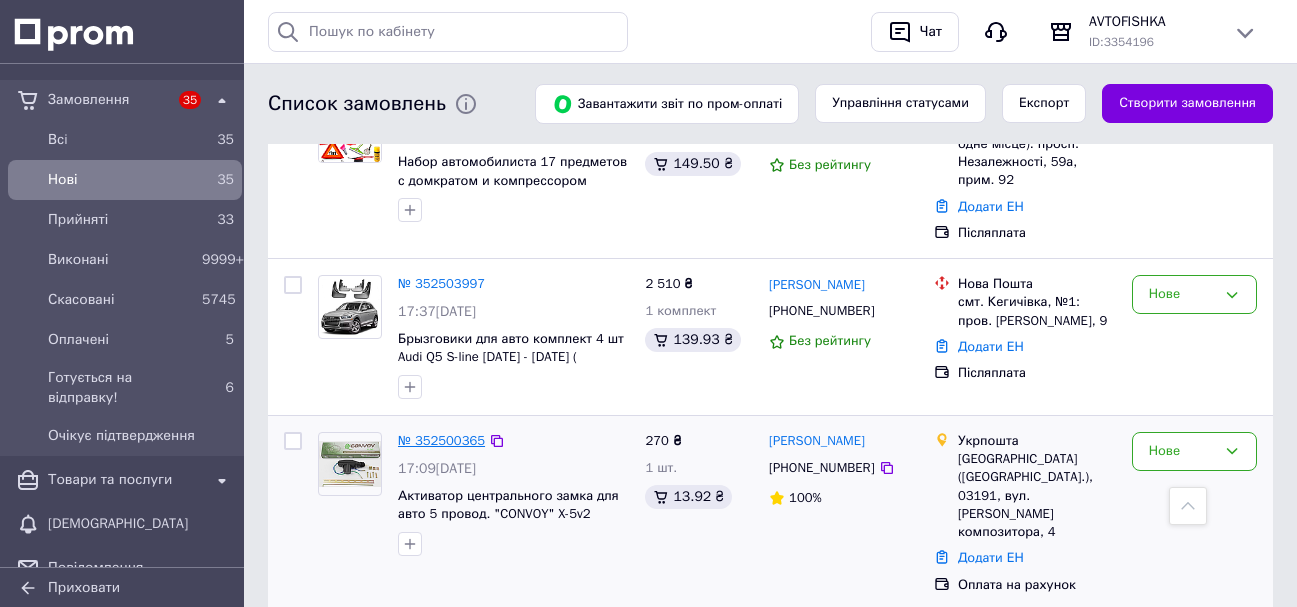 scroll, scrollTop: 1834, scrollLeft: 0, axis: vertical 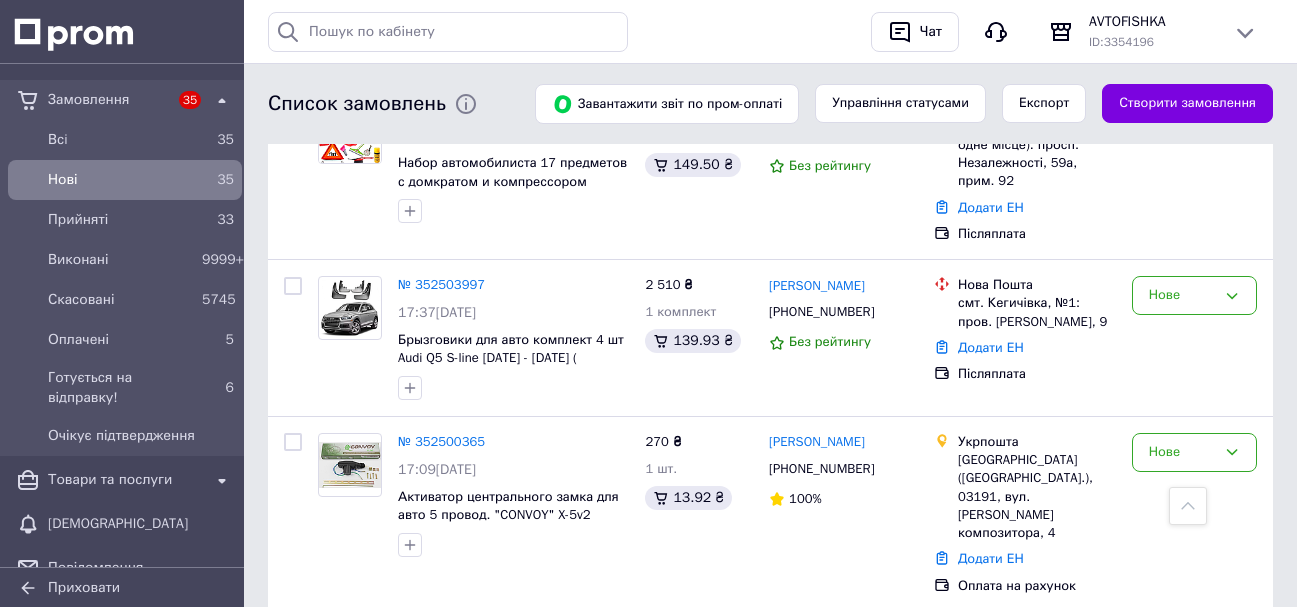 click on "№ 352498612" at bounding box center [441, 636] 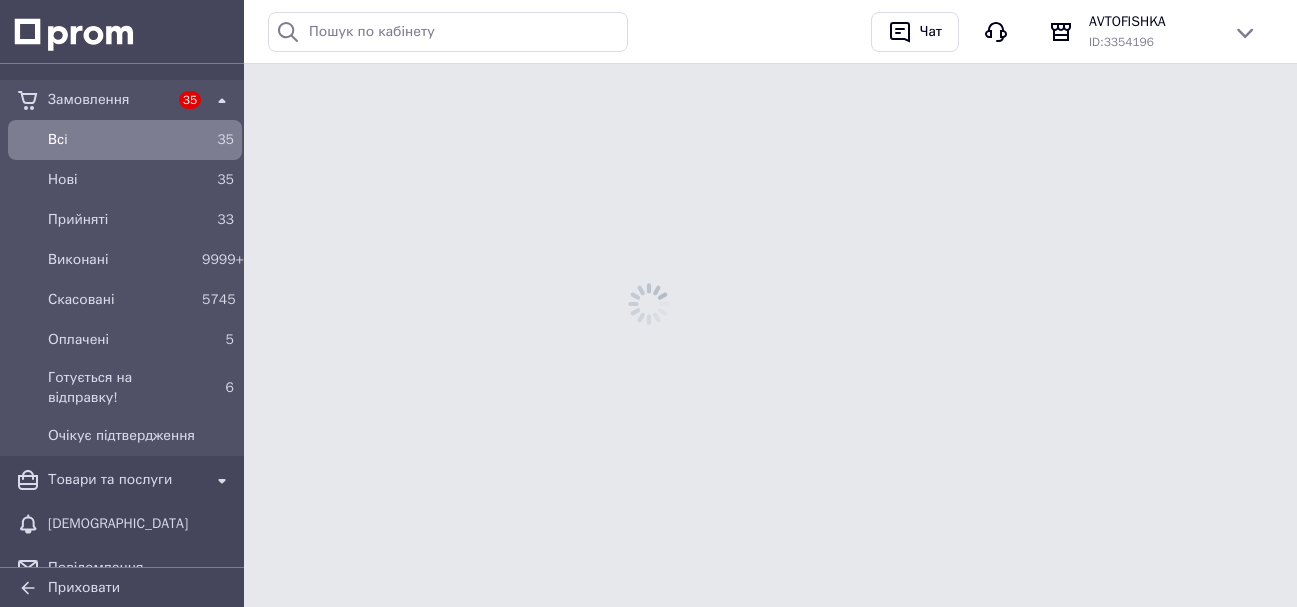 scroll, scrollTop: 0, scrollLeft: 0, axis: both 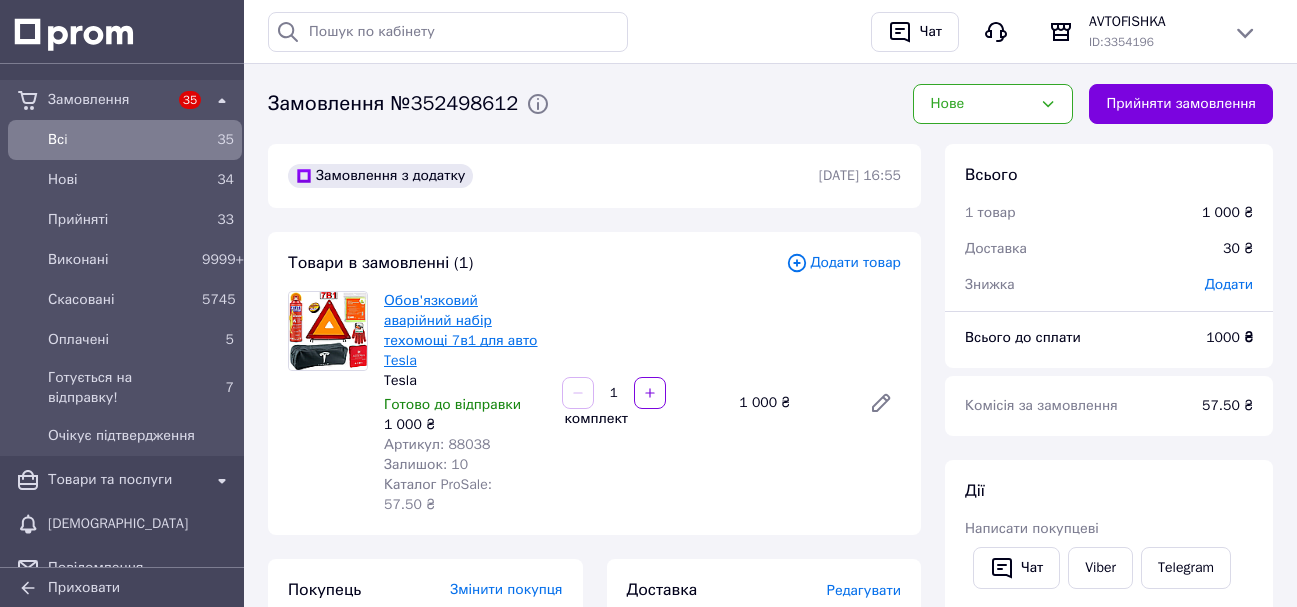 click on "Обов'язковий аварійний набір техомощі 7в1 для авто Tesla" at bounding box center (461, 330) 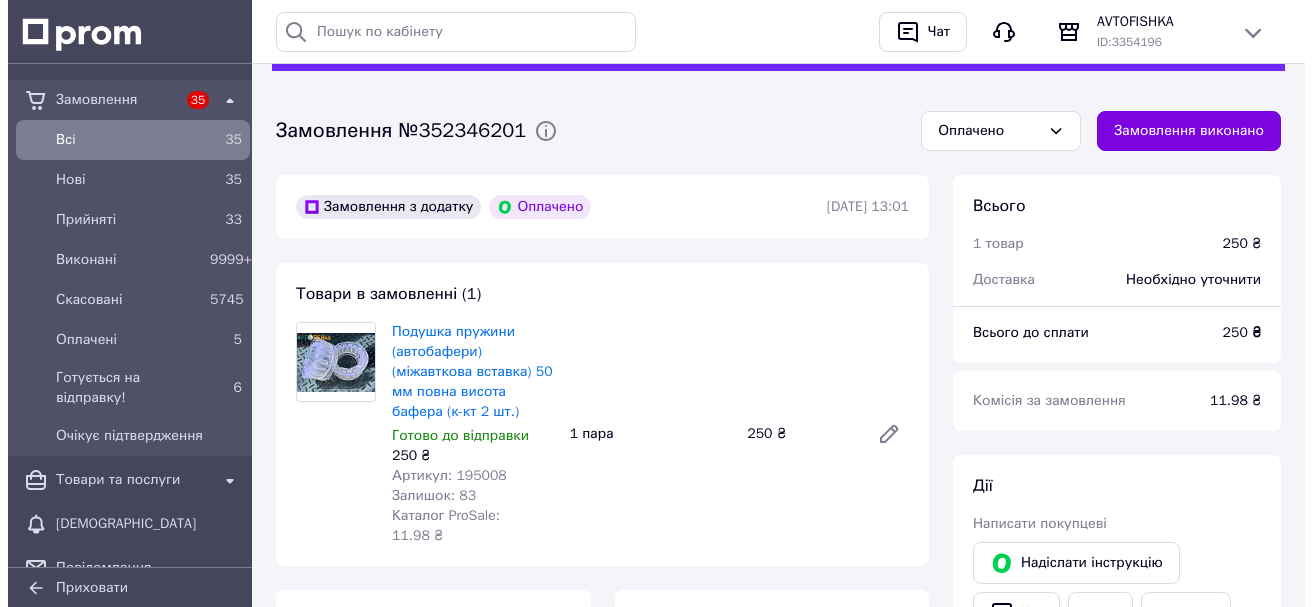 scroll, scrollTop: 100, scrollLeft: 0, axis: vertical 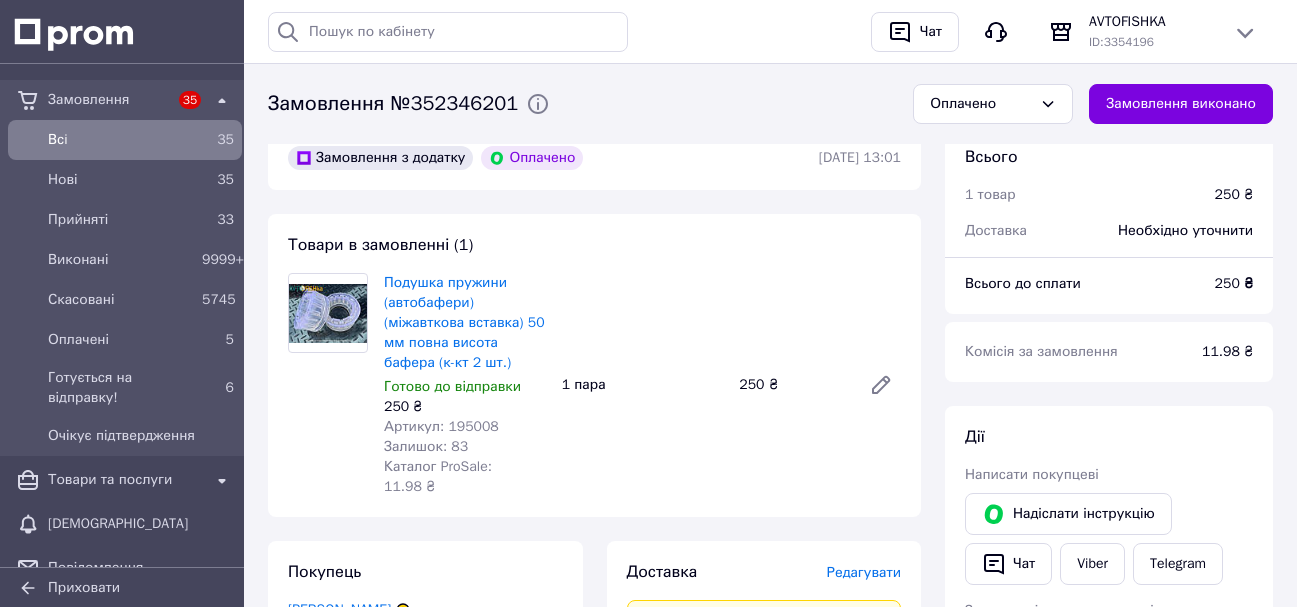 click on "Артикул: 195008" at bounding box center [441, 426] 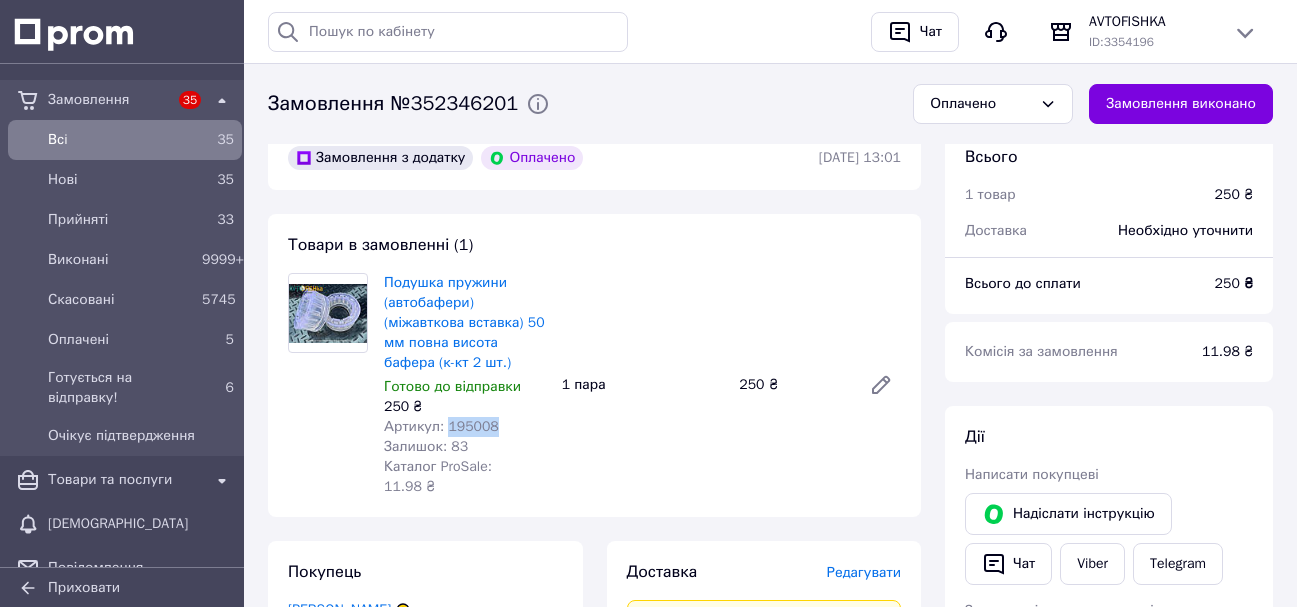 click on "Артикул: 195008" at bounding box center (441, 426) 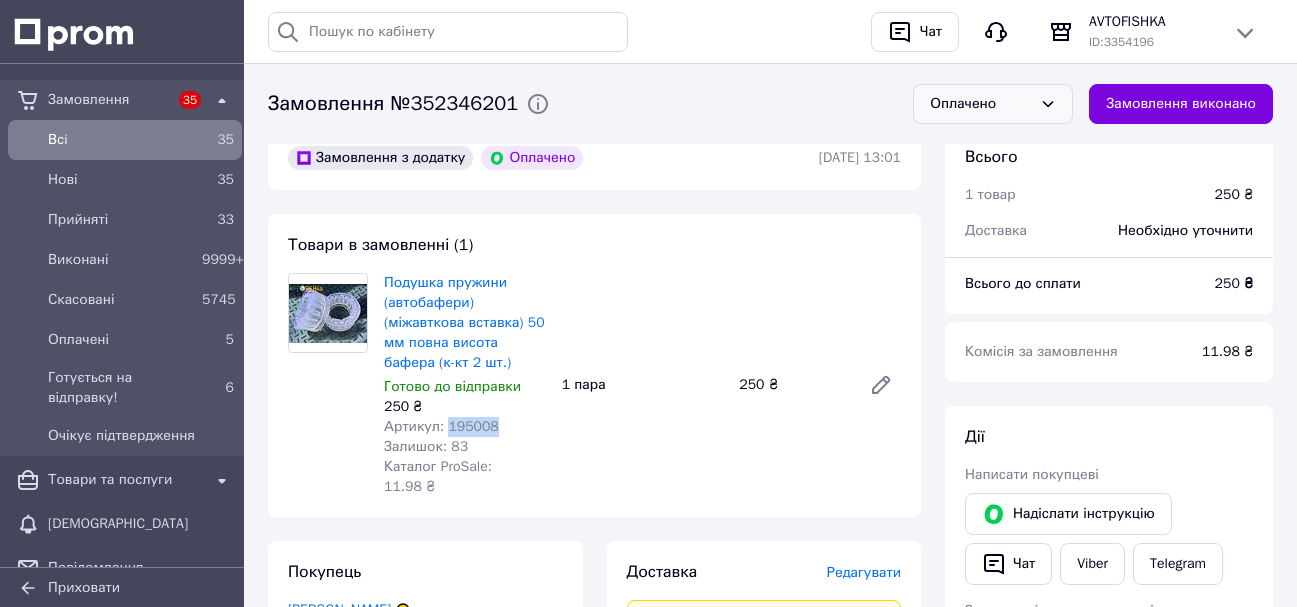 click on "Оплачено" at bounding box center (981, 104) 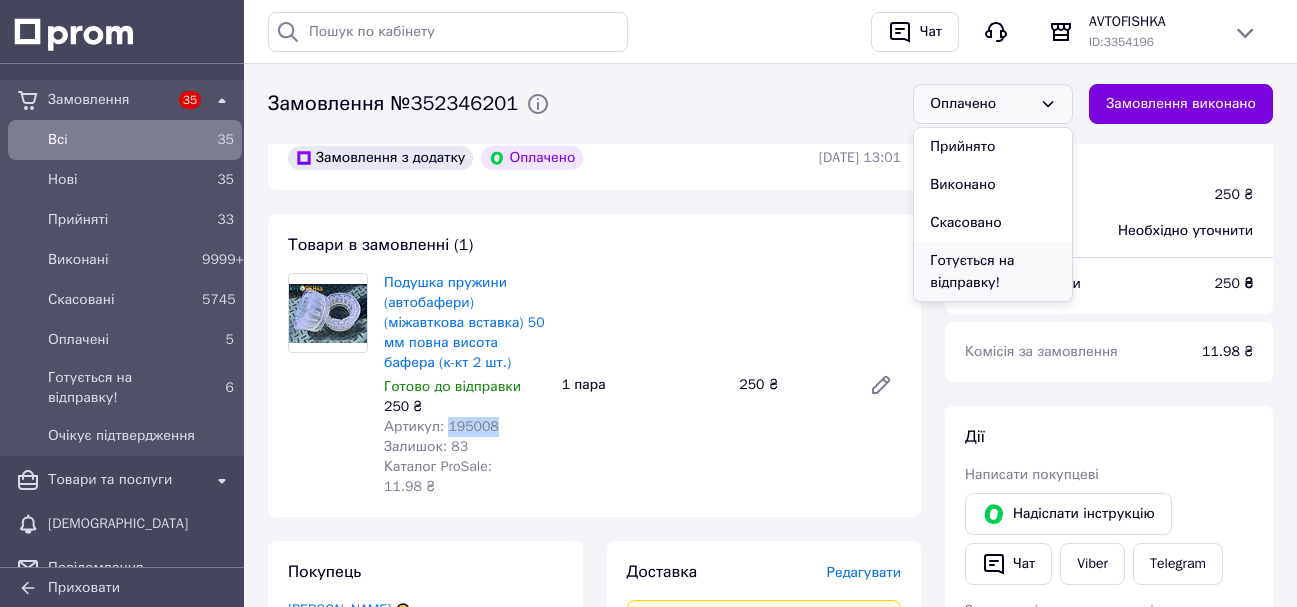 click on "Готується на відправку!" at bounding box center (993, 272) 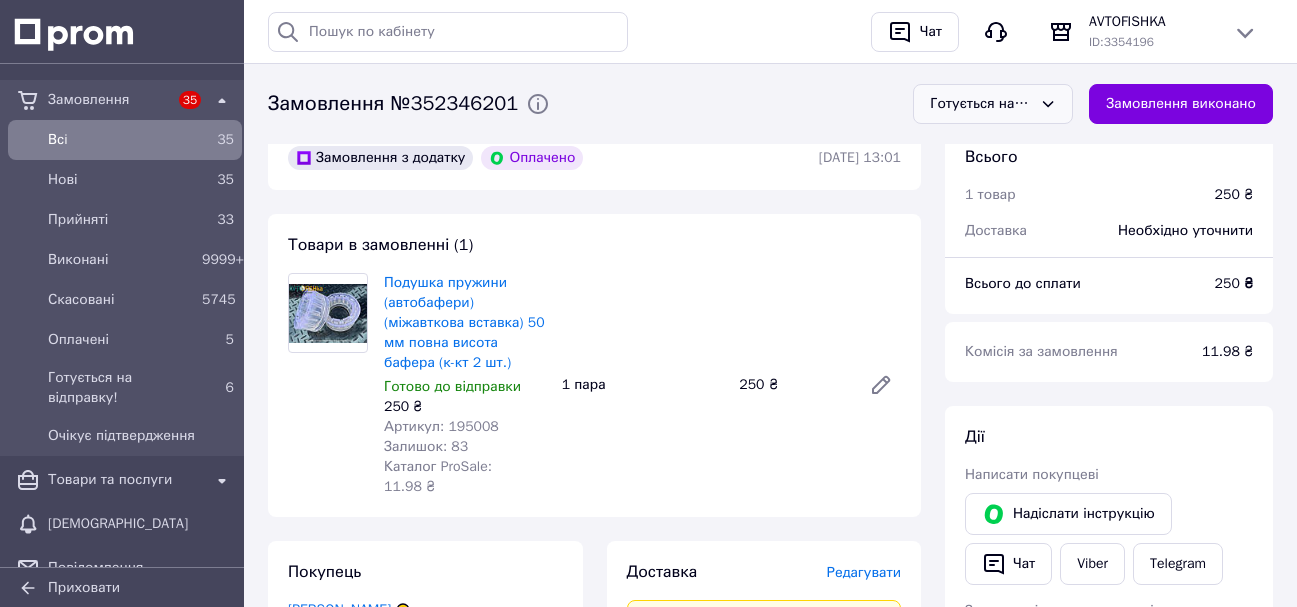 click on "Редагувати" at bounding box center [864, 572] 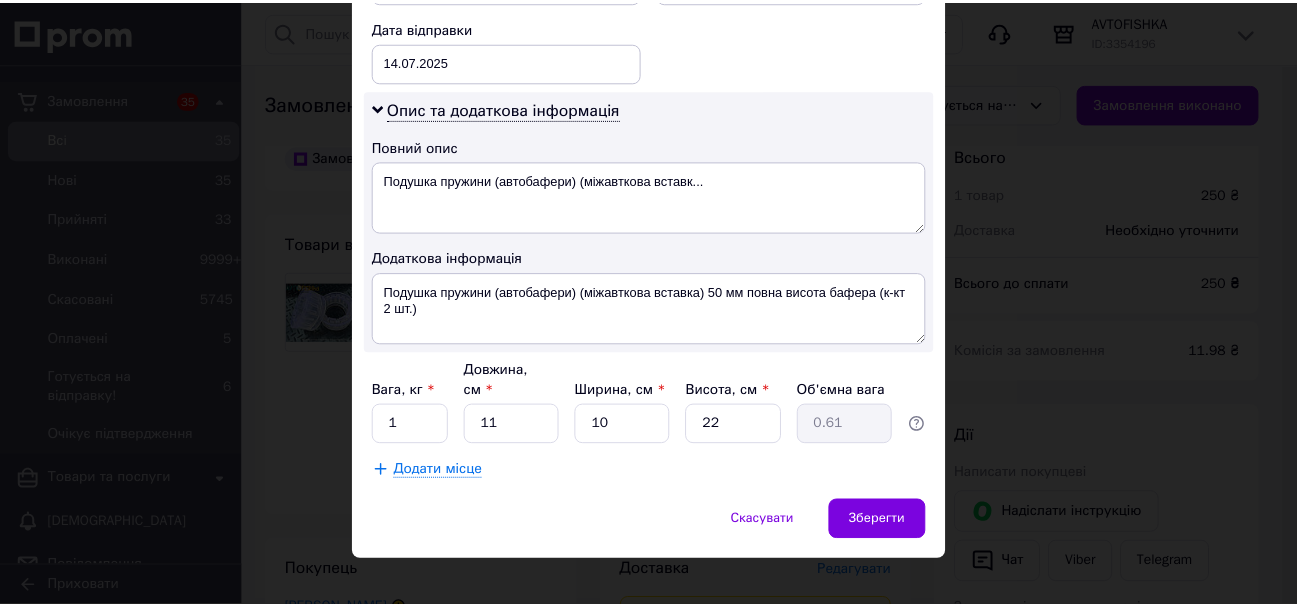 scroll, scrollTop: 945, scrollLeft: 0, axis: vertical 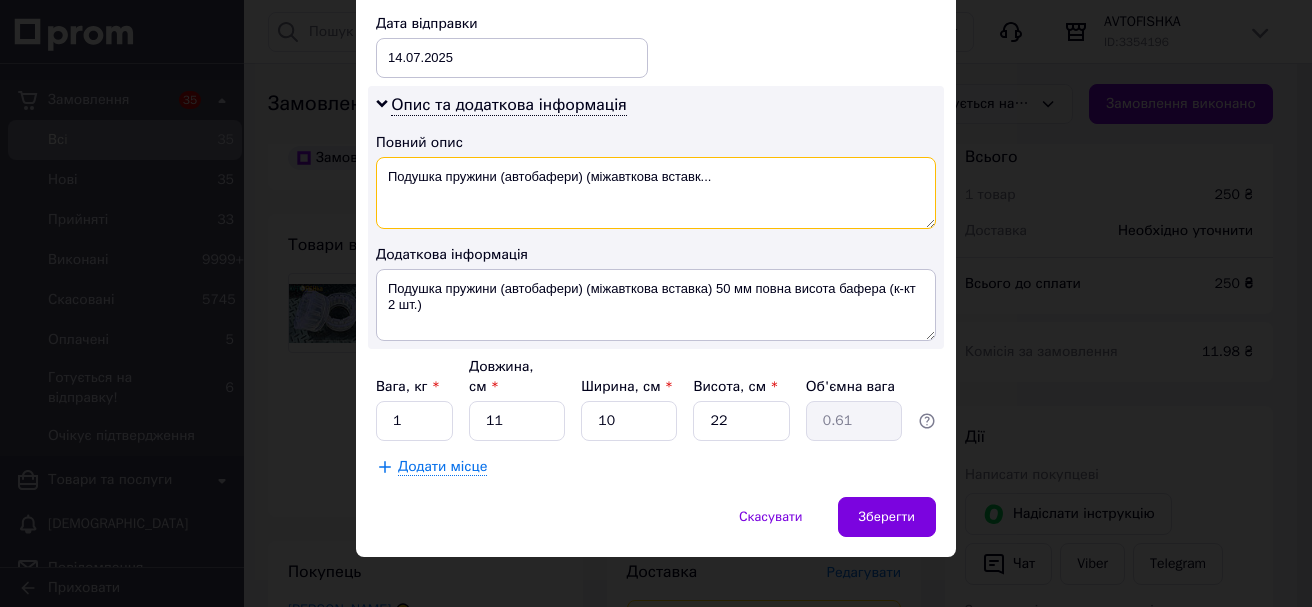 drag, startPoint x: 383, startPoint y: 178, endPoint x: 770, endPoint y: 175, distance: 387.01163 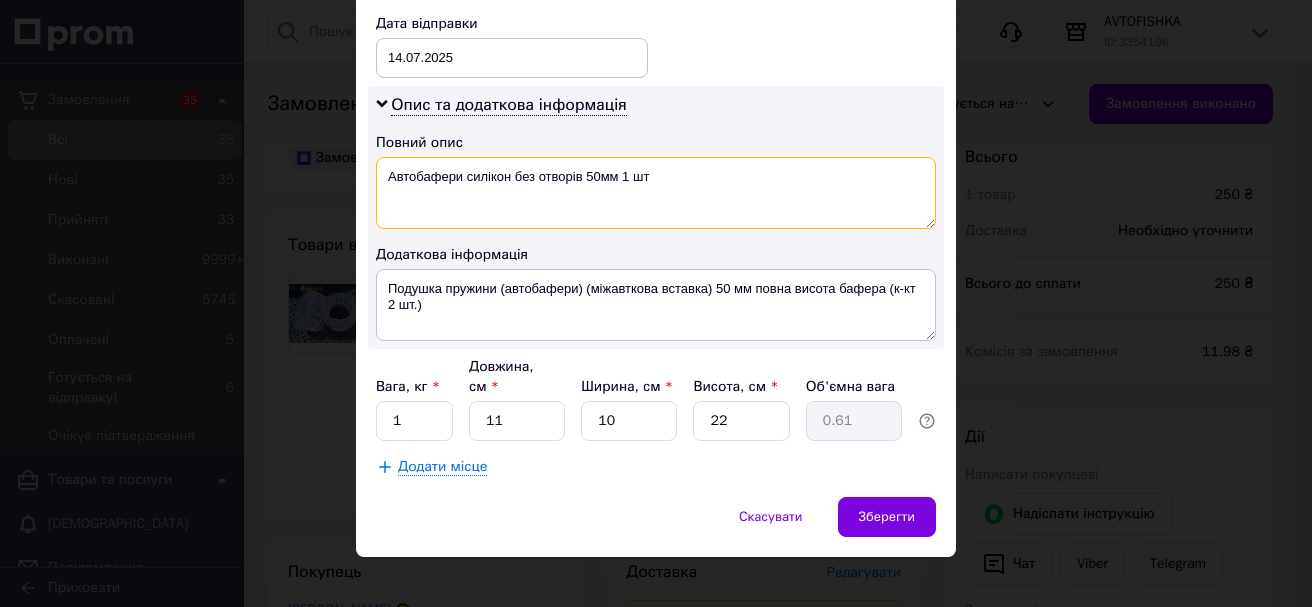 drag, startPoint x: 450, startPoint y: 183, endPoint x: 715, endPoint y: 188, distance: 265.04718 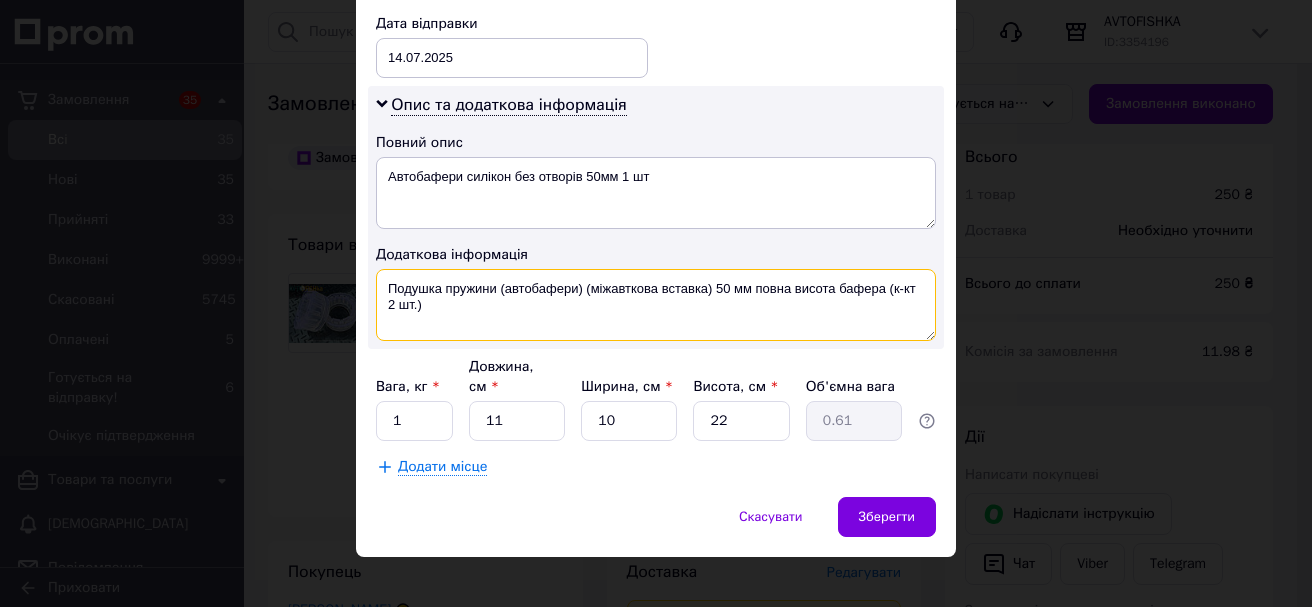 drag, startPoint x: 383, startPoint y: 287, endPoint x: 467, endPoint y: 312, distance: 87.64131 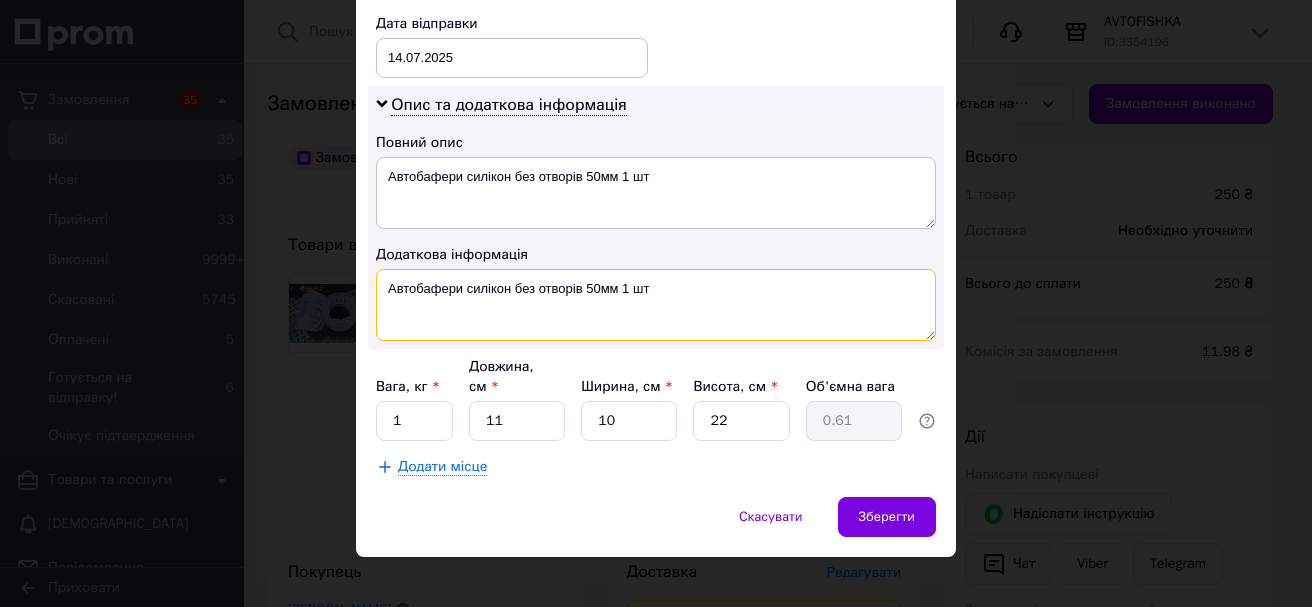 type on "Автобафери силікон без отворів 50мм 1 шт" 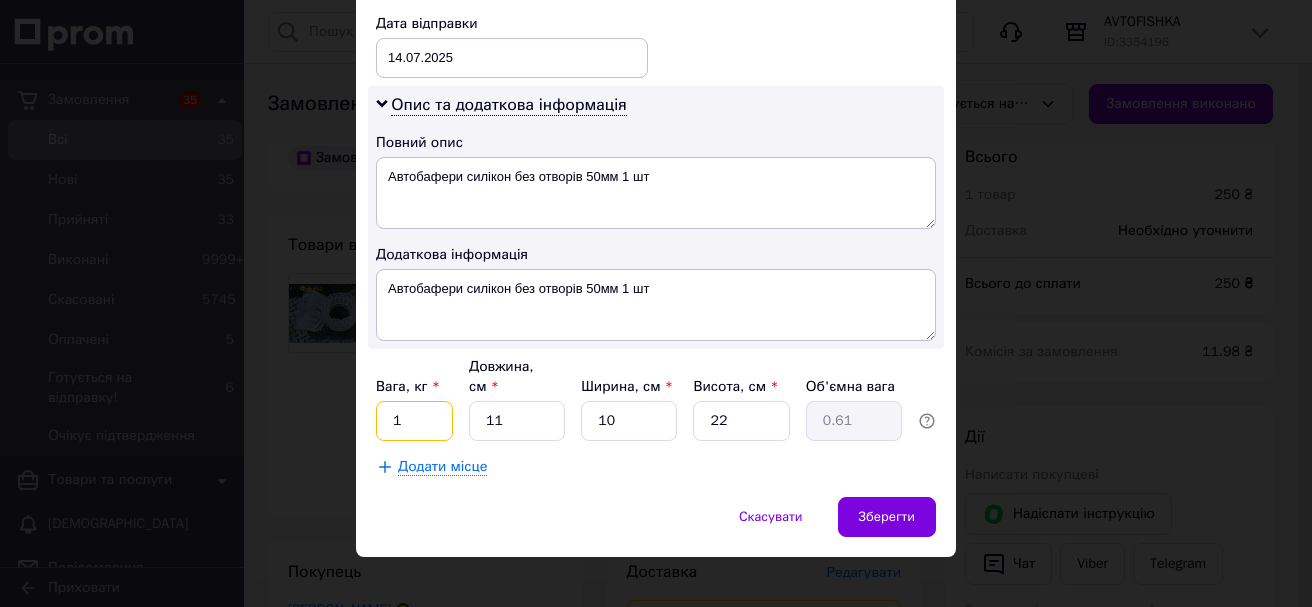 click on "1" at bounding box center (414, 421) 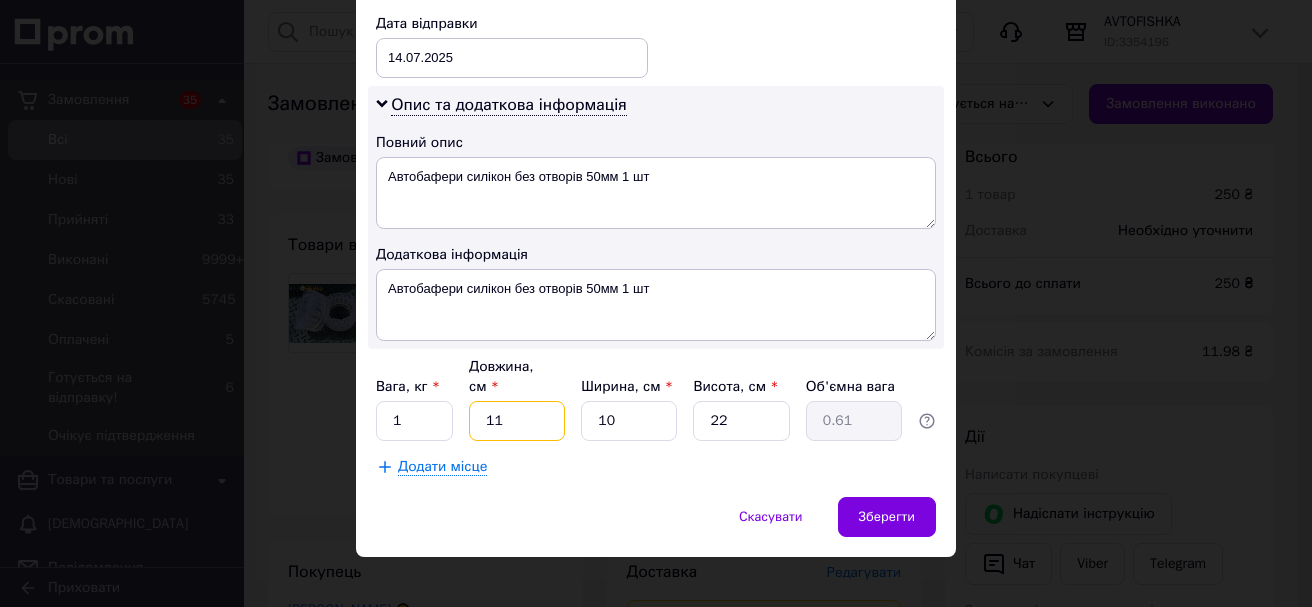click on "11" at bounding box center [517, 421] 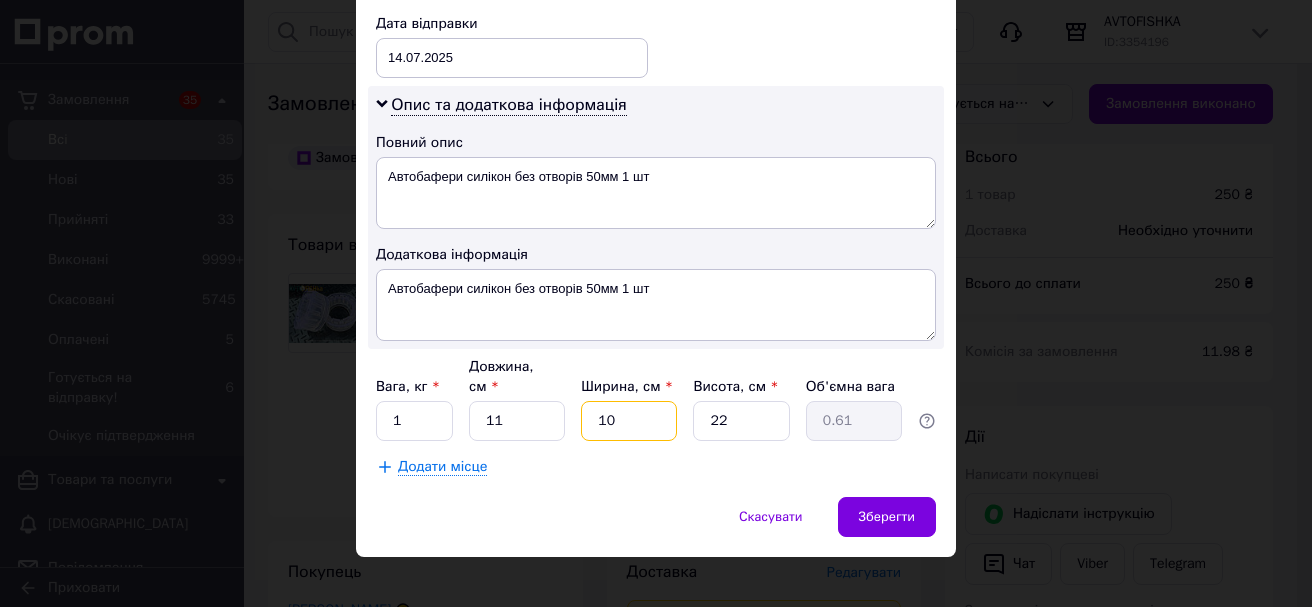 click on "10" at bounding box center [629, 421] 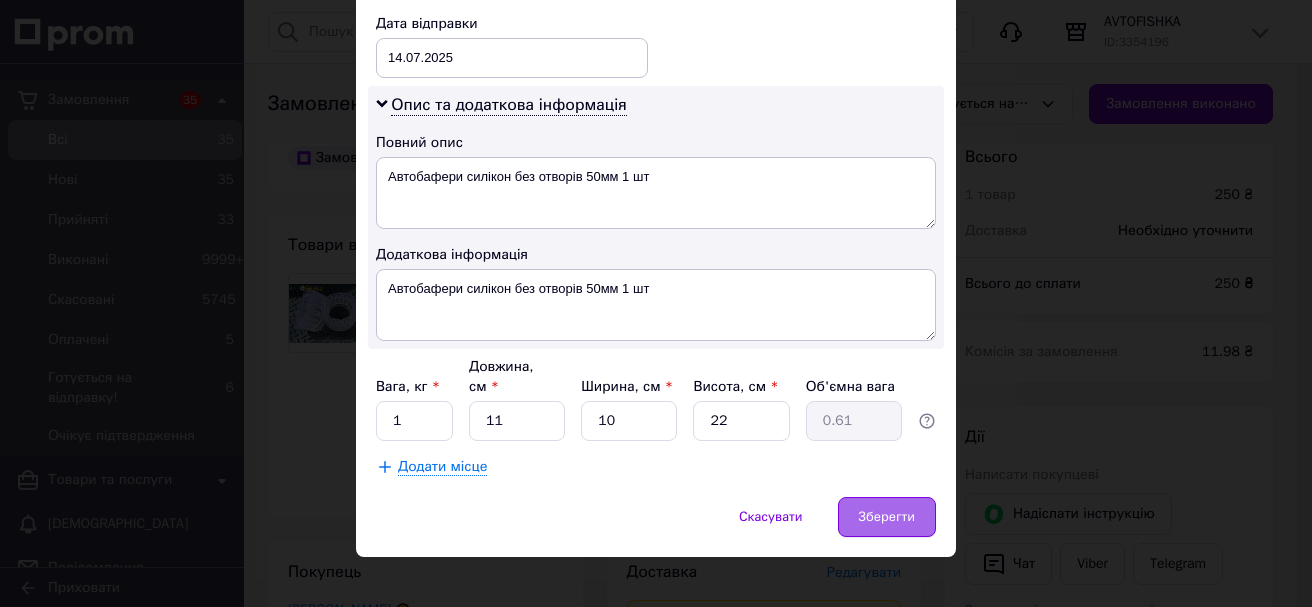 click on "Зберегти" at bounding box center (887, 517) 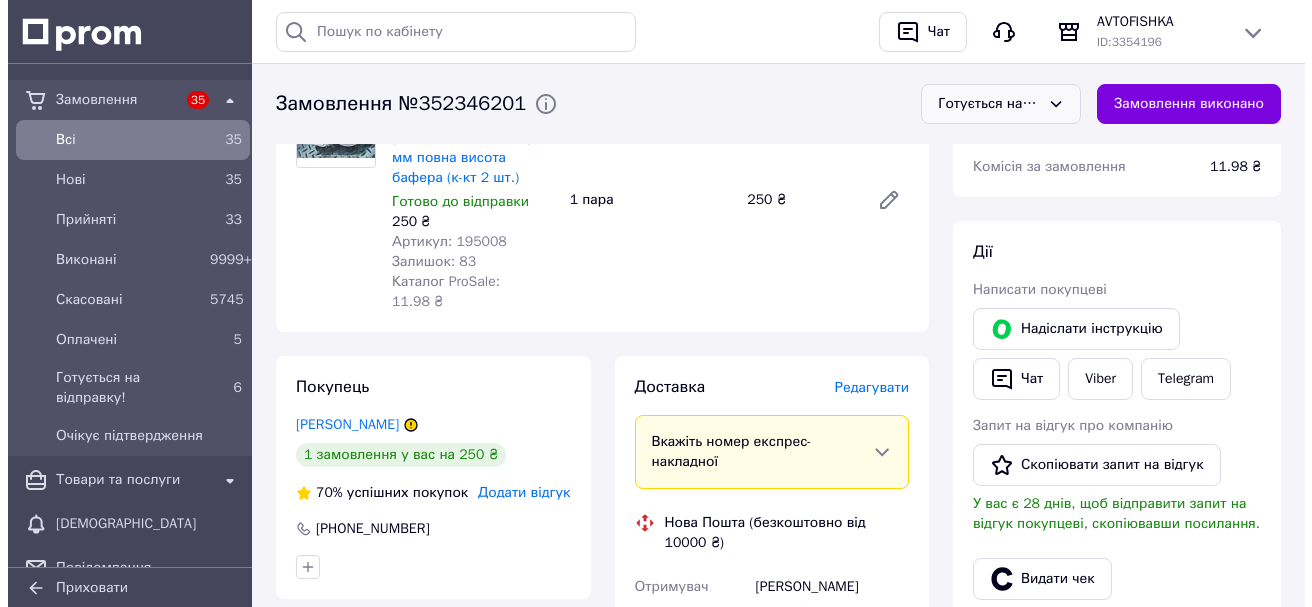 scroll, scrollTop: 400, scrollLeft: 0, axis: vertical 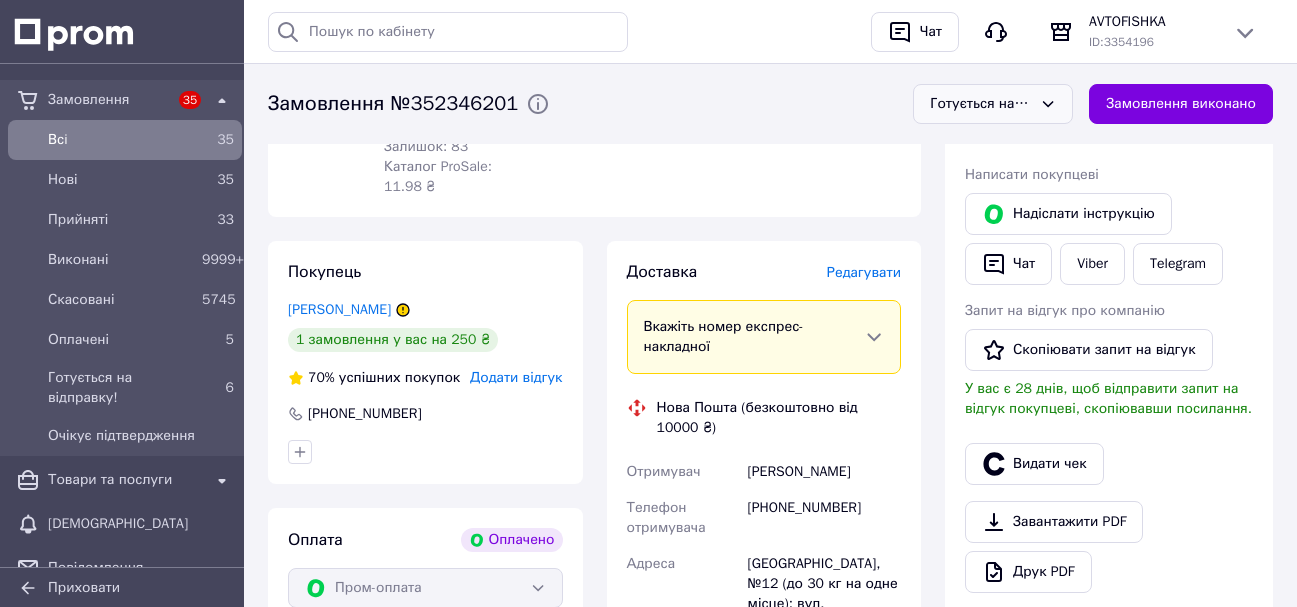 click on "Редагувати" at bounding box center [864, 272] 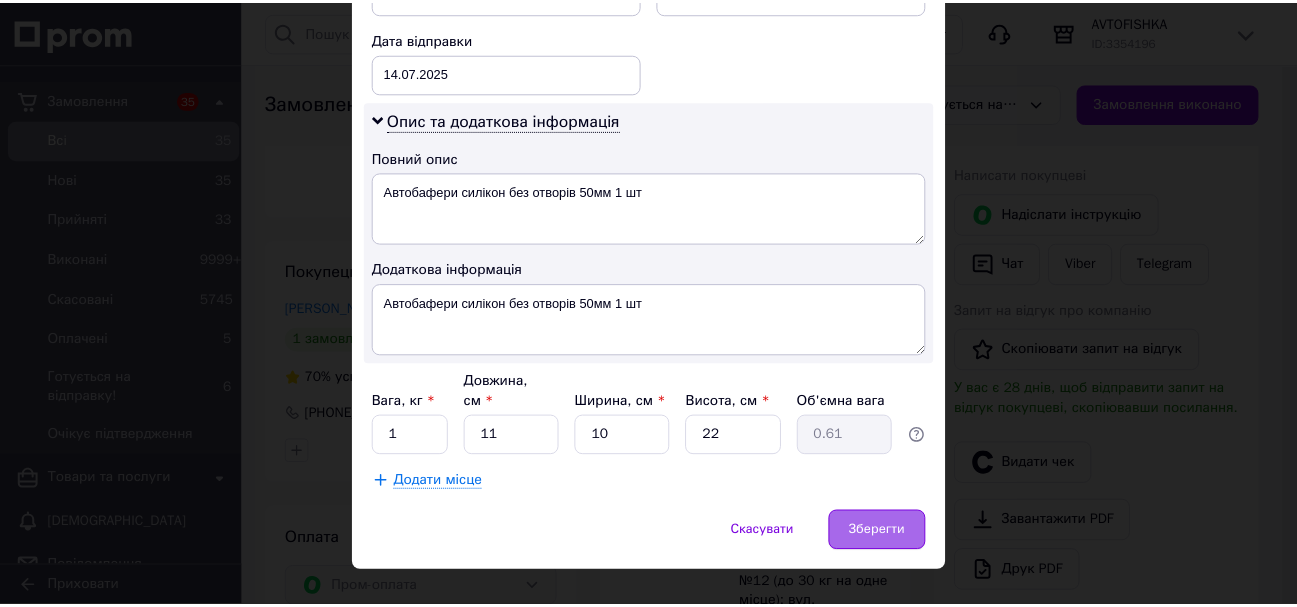 scroll, scrollTop: 945, scrollLeft: 0, axis: vertical 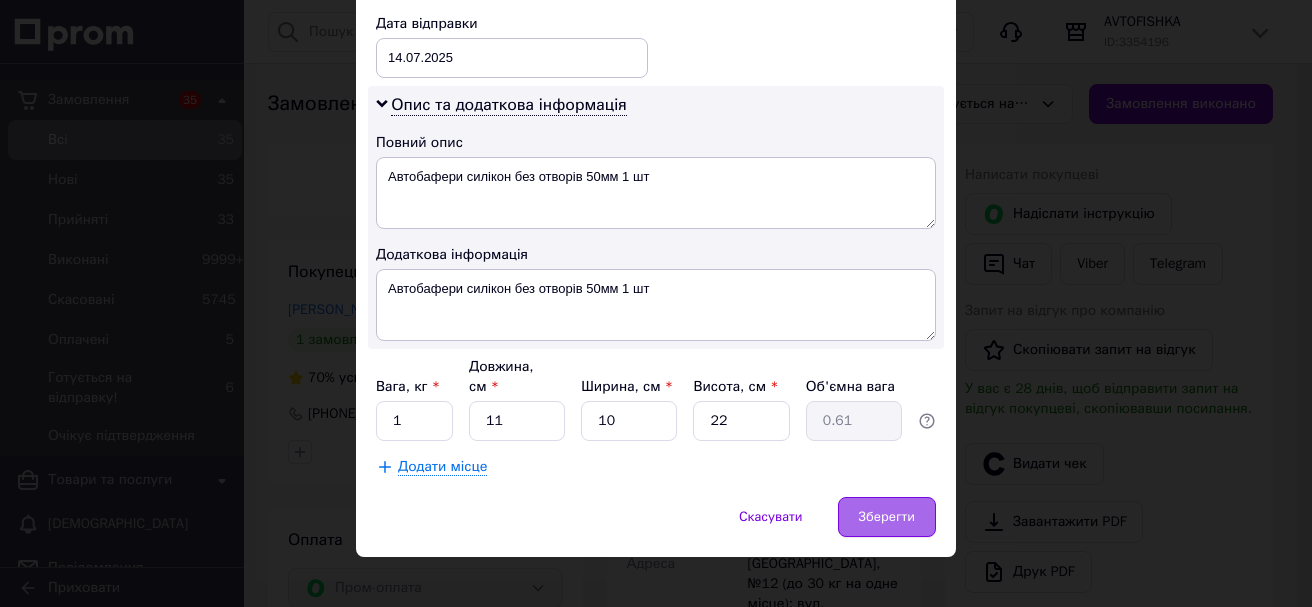 click on "Зберегти" at bounding box center [887, 517] 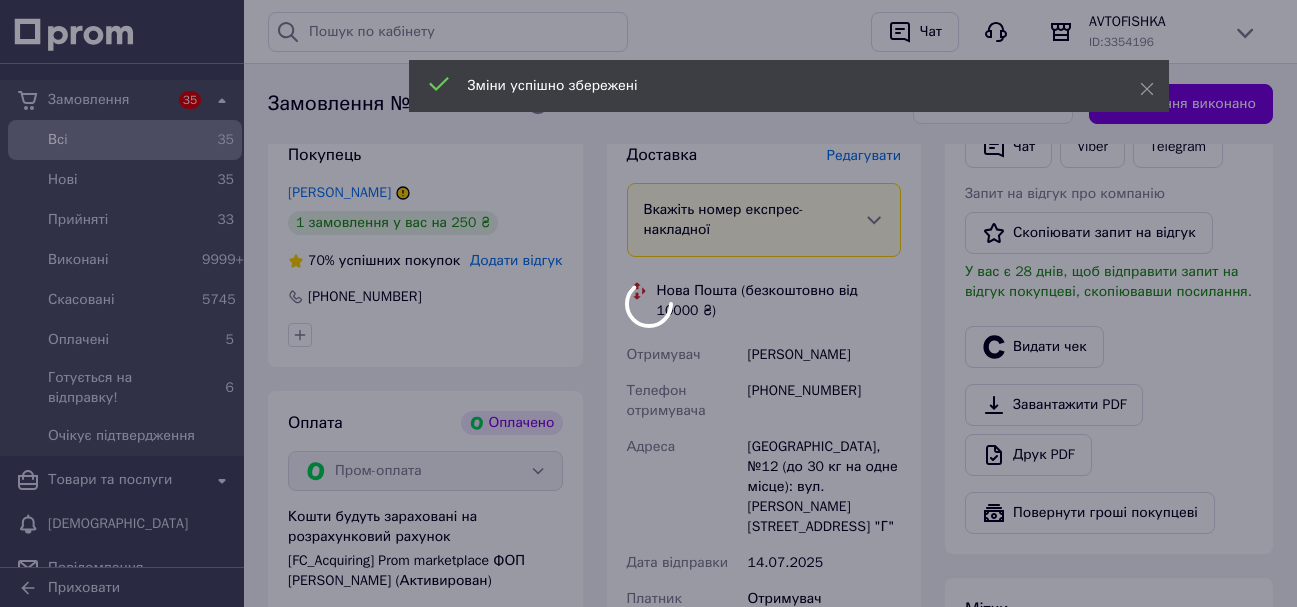 scroll, scrollTop: 800, scrollLeft: 0, axis: vertical 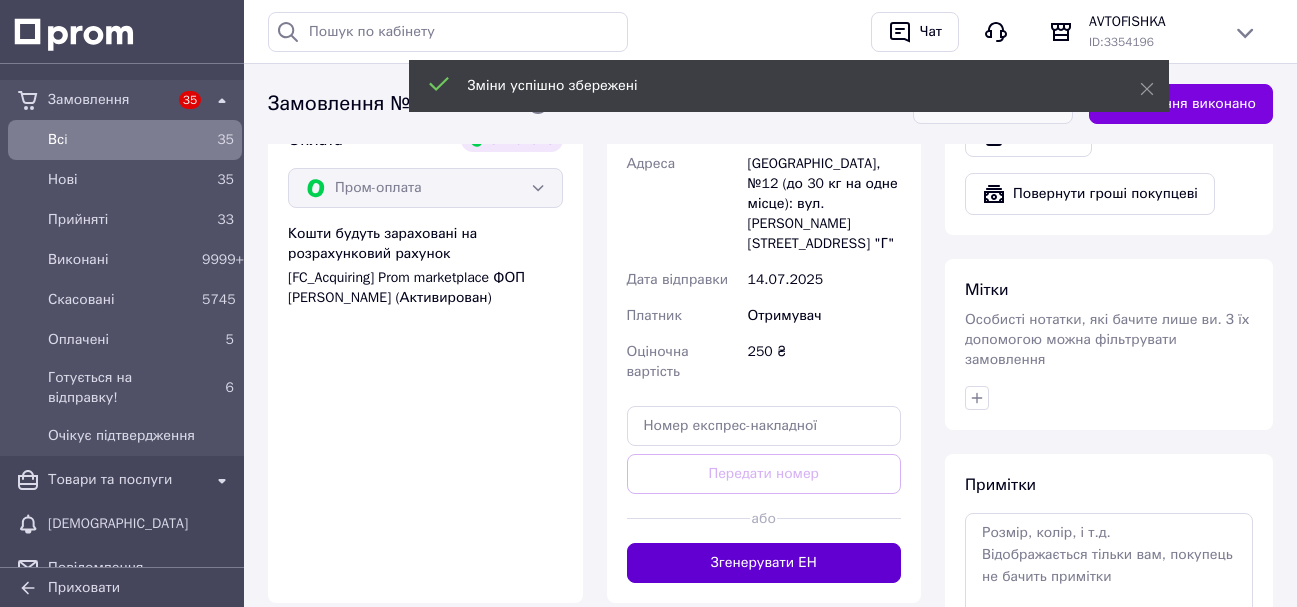 click on "Згенерувати ЕН" at bounding box center [764, 563] 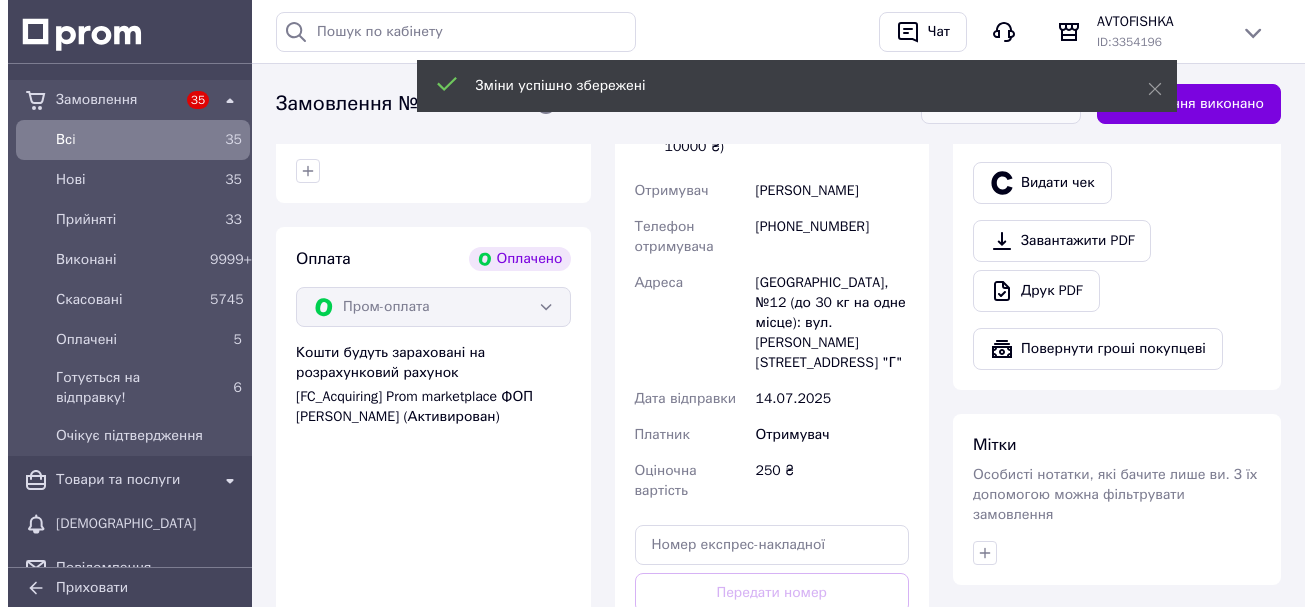 scroll, scrollTop: 500, scrollLeft: 0, axis: vertical 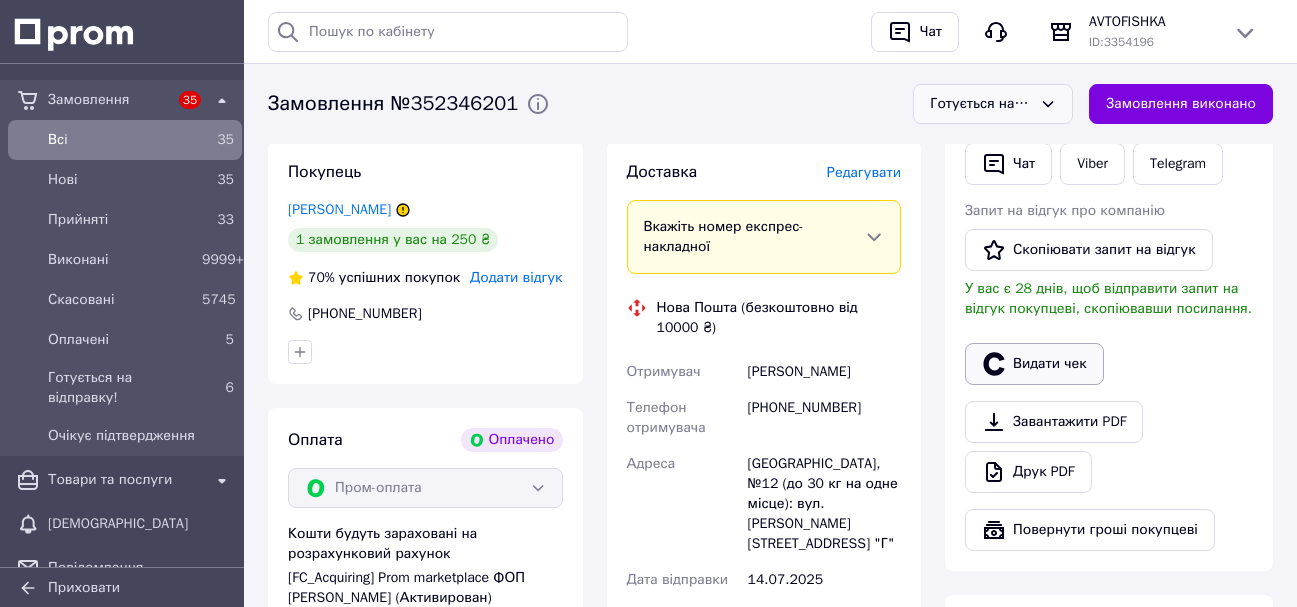 click on "Видати чек" at bounding box center (1034, 364) 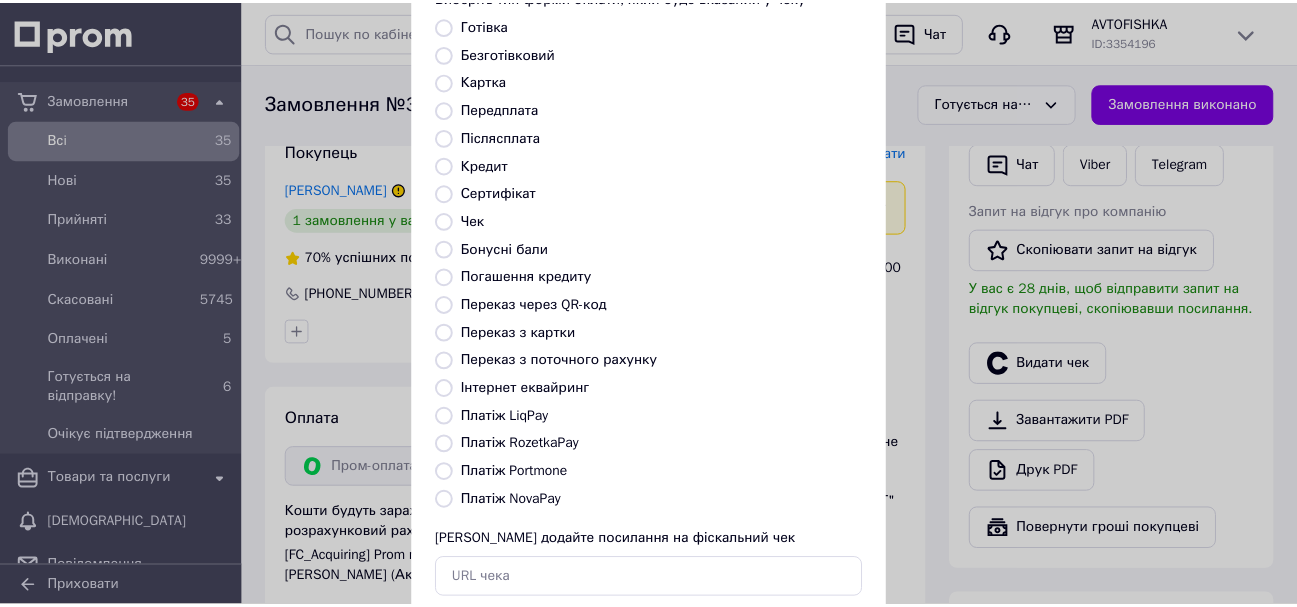 scroll, scrollTop: 252, scrollLeft: 0, axis: vertical 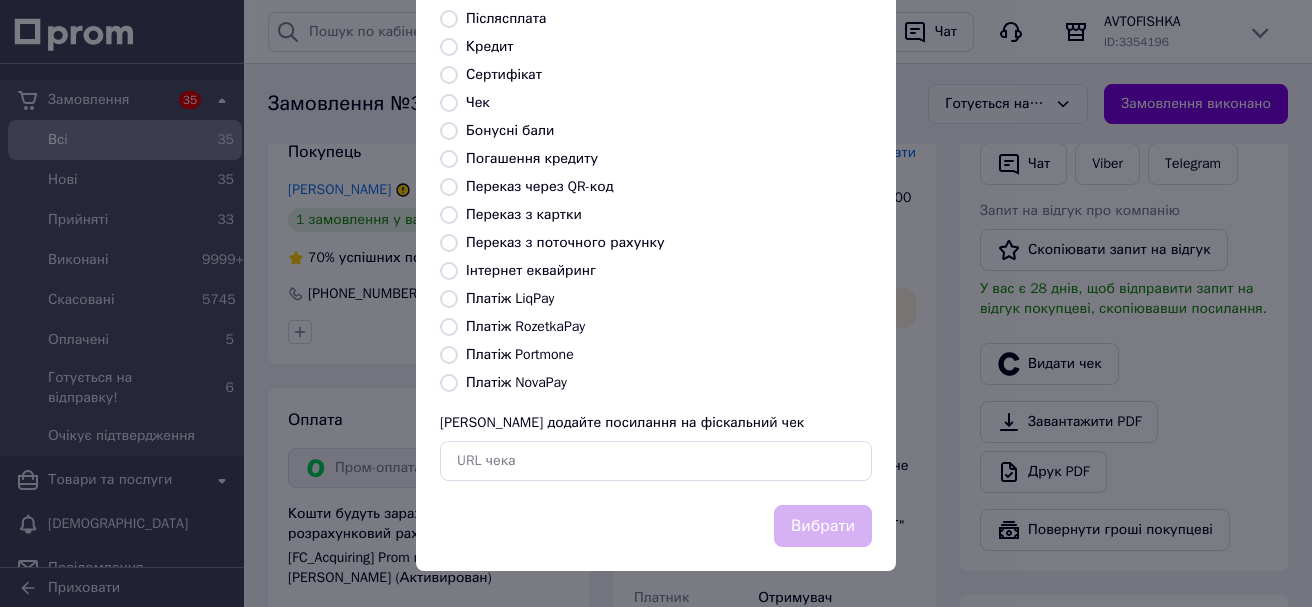 click on "Платіж RozetkaPay" at bounding box center (449, 327) 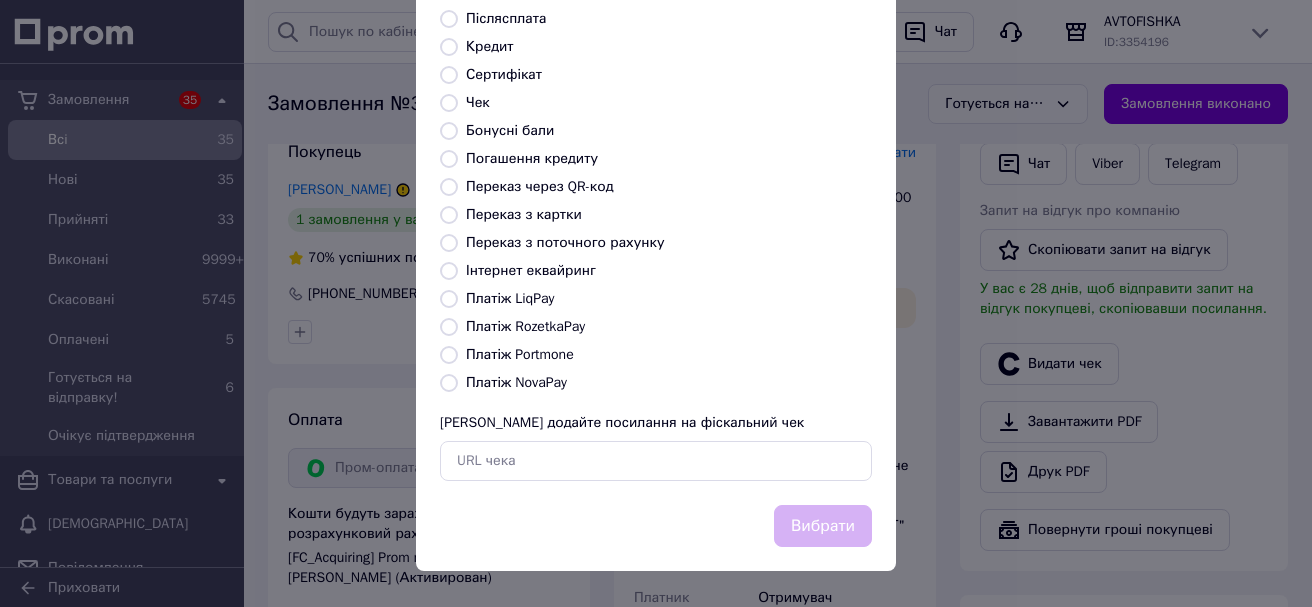 radio on "true" 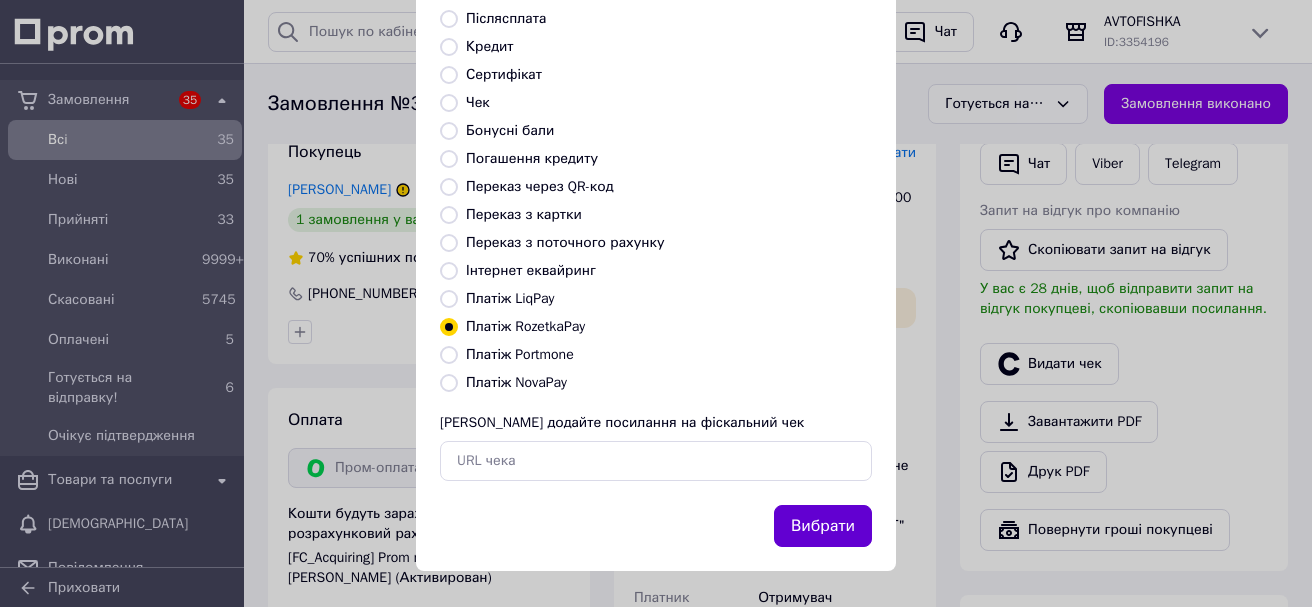 click on "Вибрати" at bounding box center (823, 526) 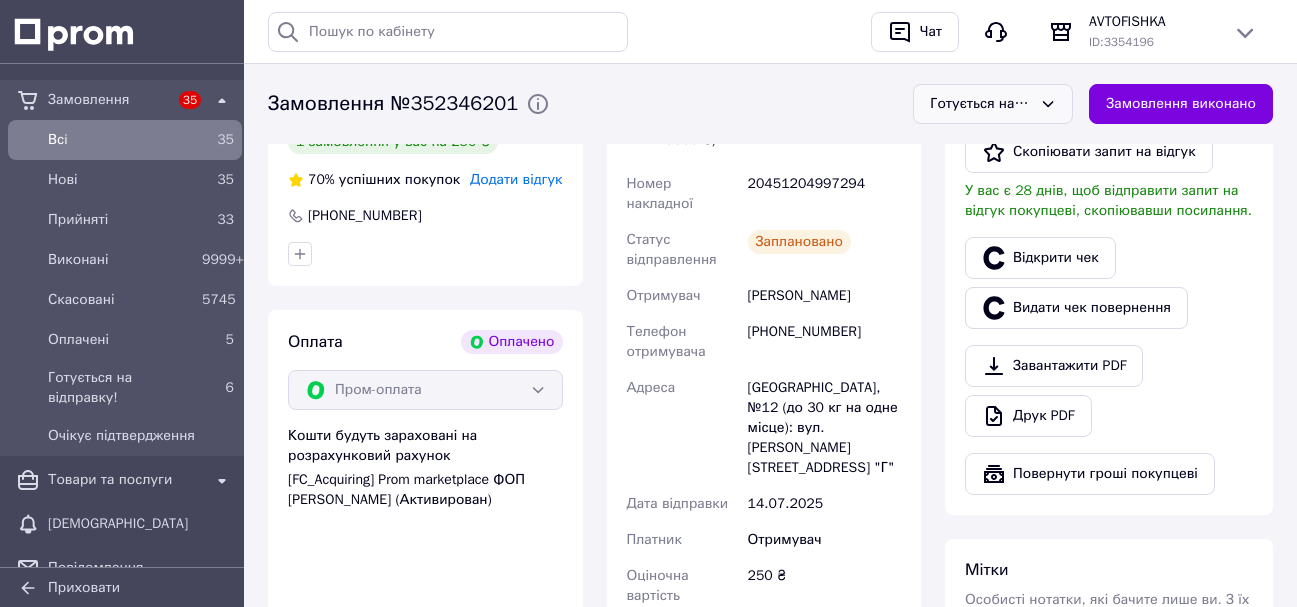 scroll, scrollTop: 300, scrollLeft: 0, axis: vertical 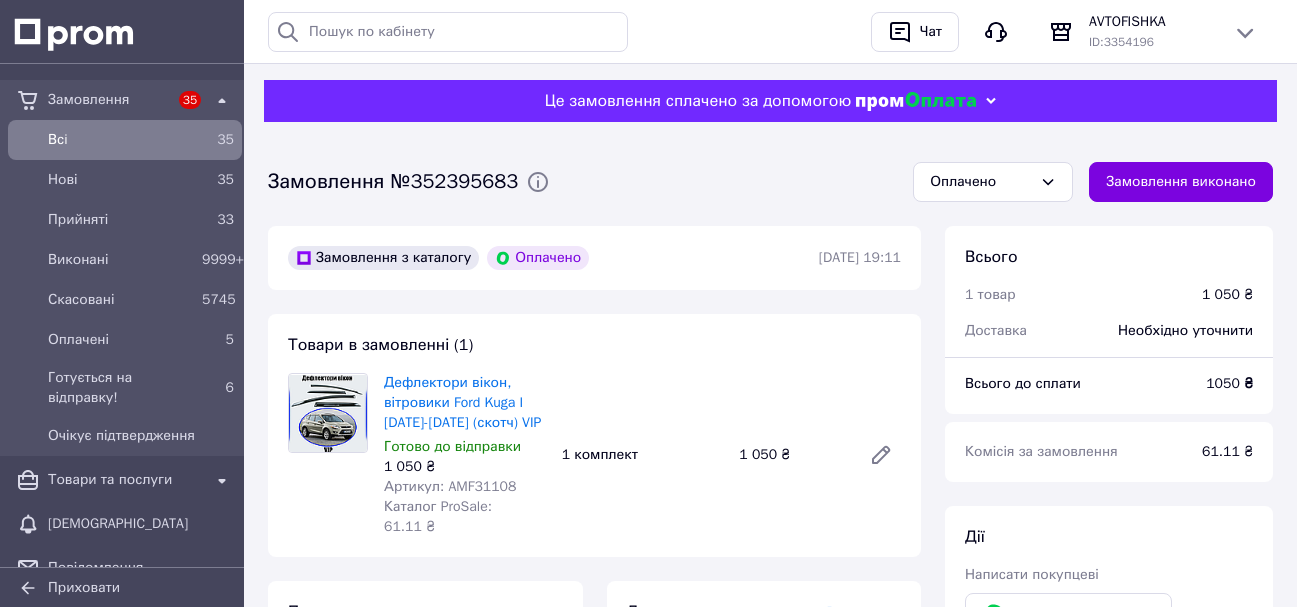 click on "Артикул: AMF31108" at bounding box center [450, 486] 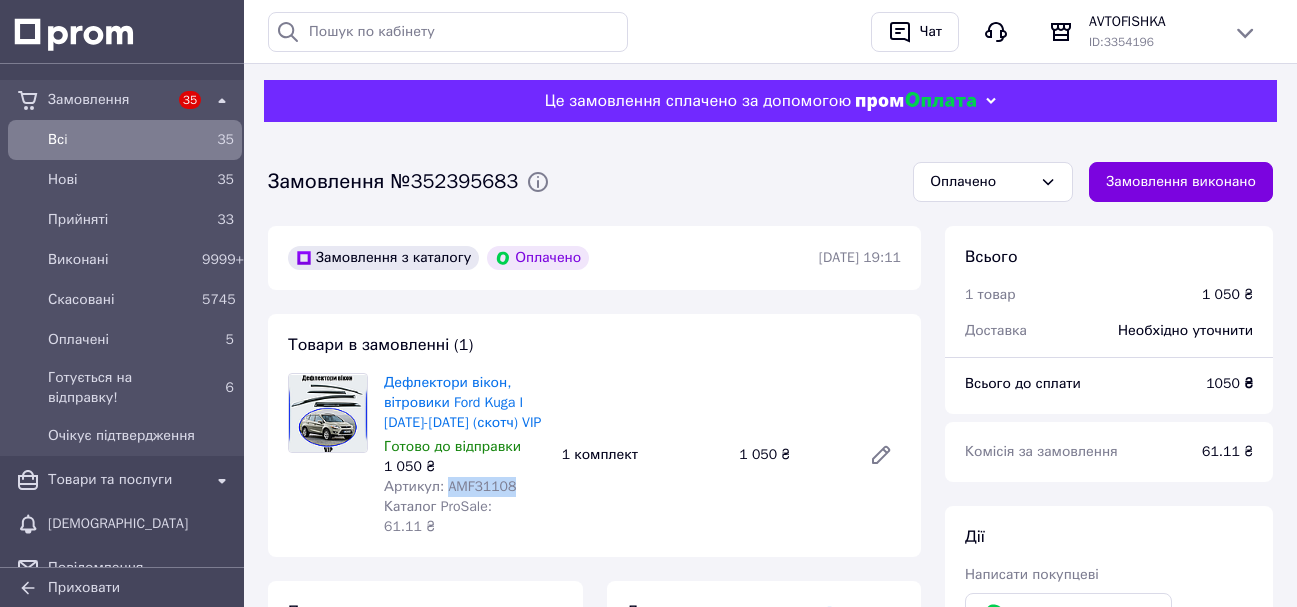 click on "Артикул: AMF31108" at bounding box center (450, 486) 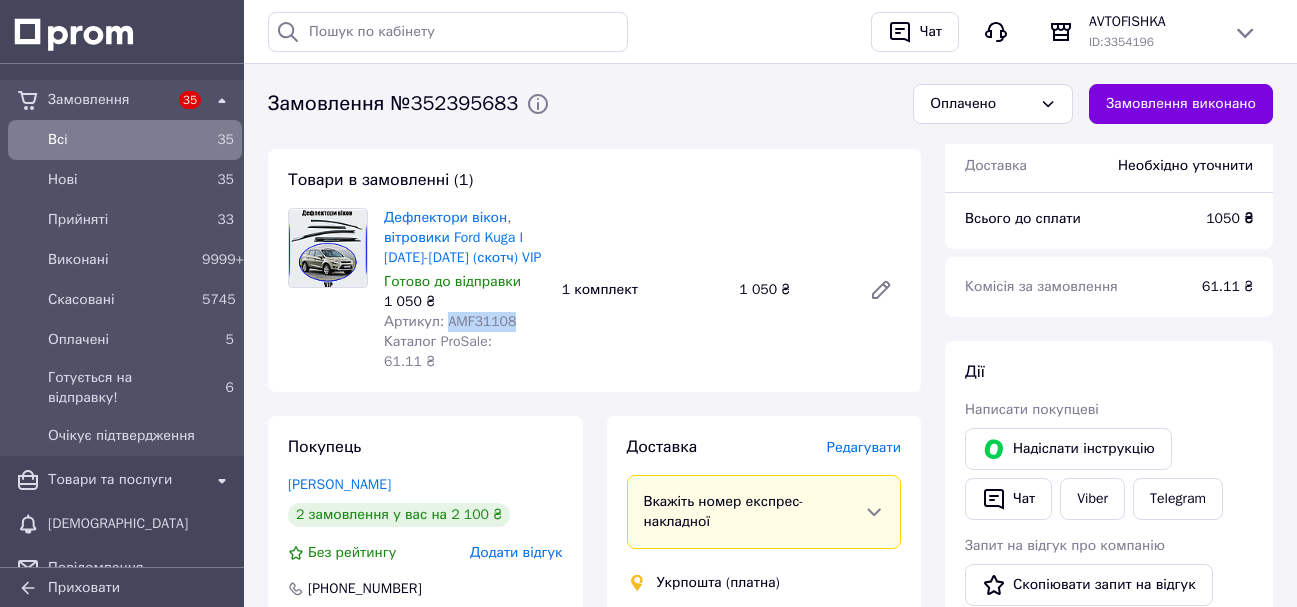 scroll, scrollTop: 200, scrollLeft: 0, axis: vertical 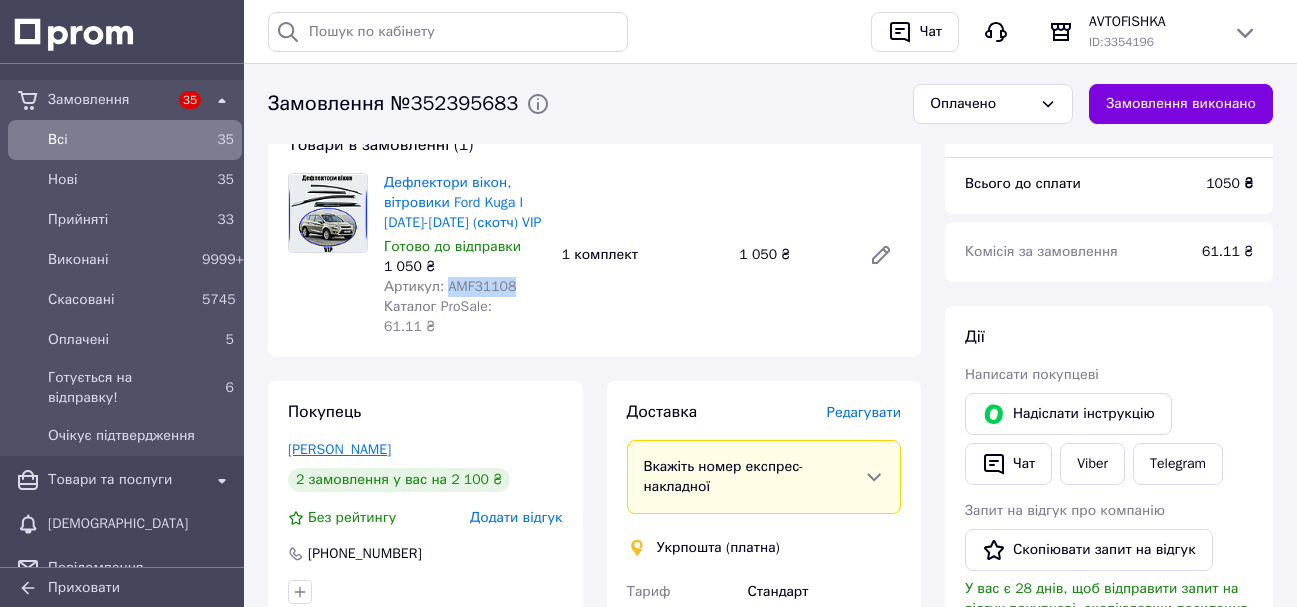 click on "[PERSON_NAME]" at bounding box center (339, 449) 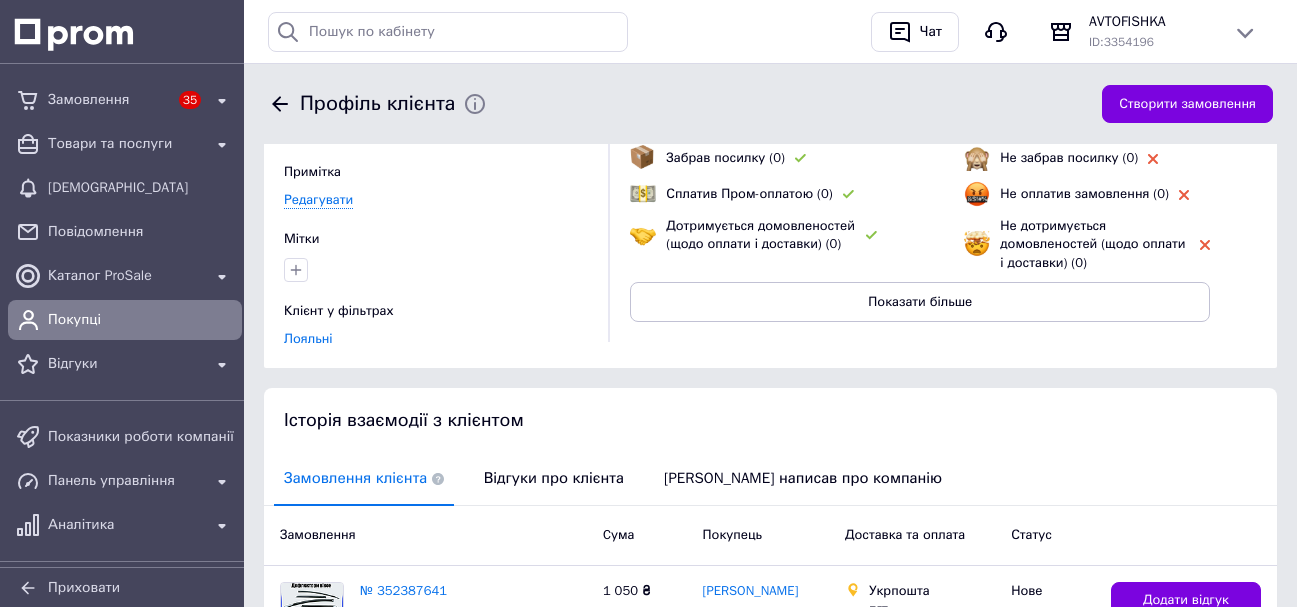 scroll, scrollTop: 26, scrollLeft: 0, axis: vertical 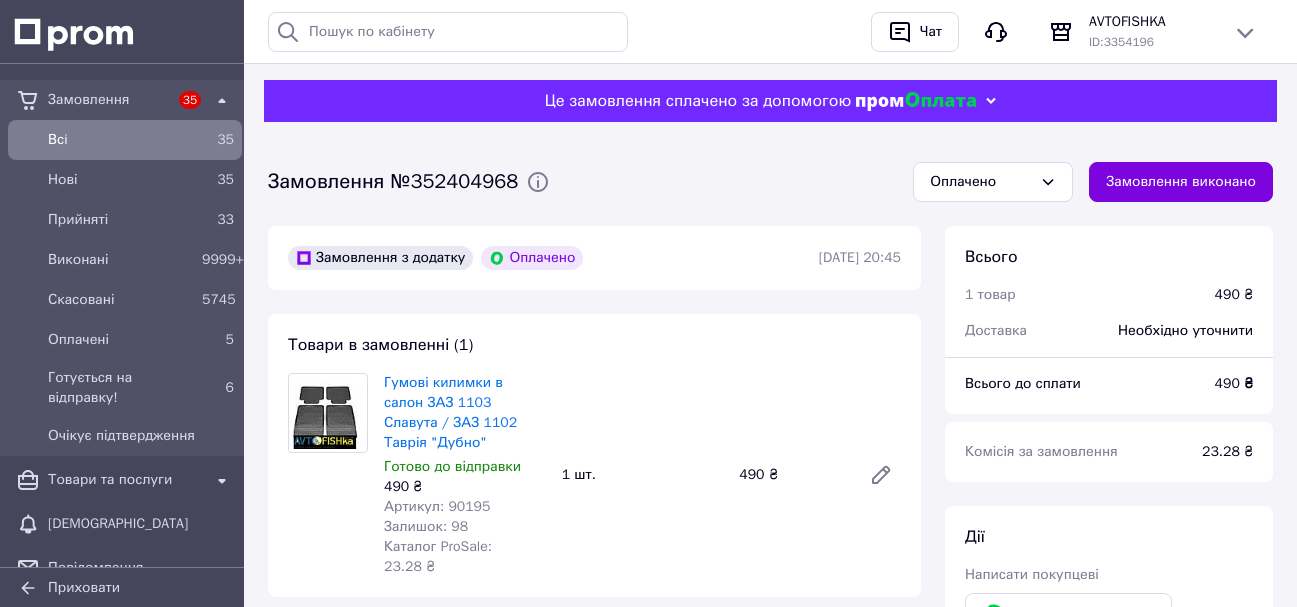 click on "Артикул: 90195" at bounding box center (437, 506) 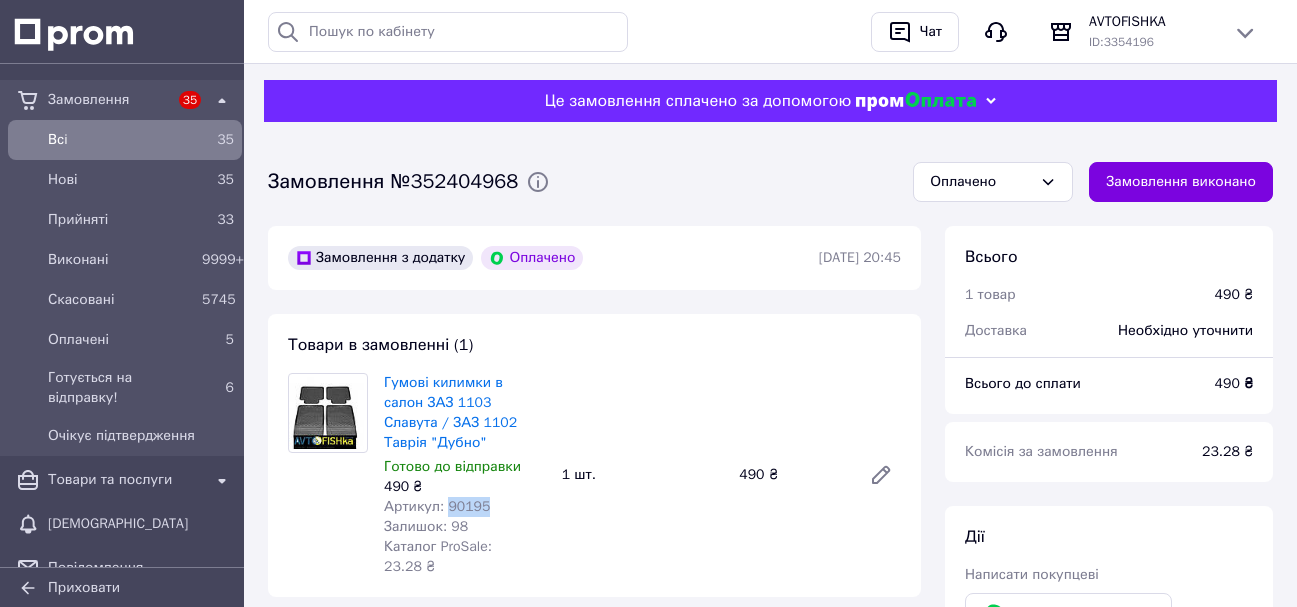click on "Артикул: 90195" at bounding box center (437, 506) 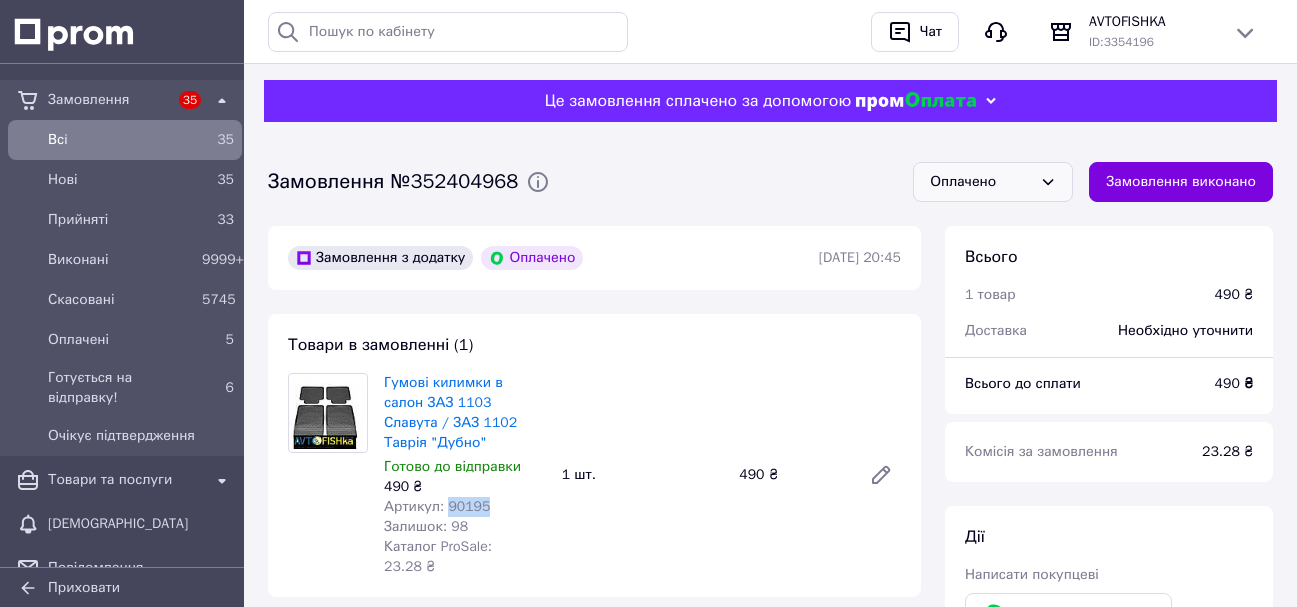 click on "Оплачено" at bounding box center (981, 182) 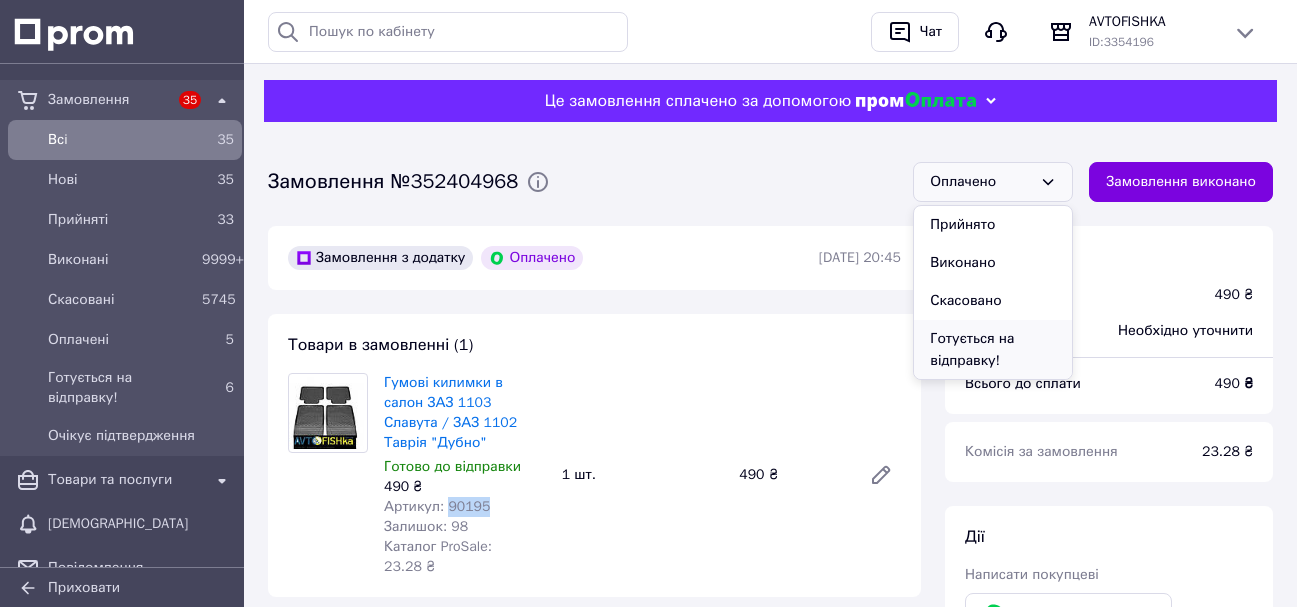 click on "Готується на відправку!" at bounding box center [993, 350] 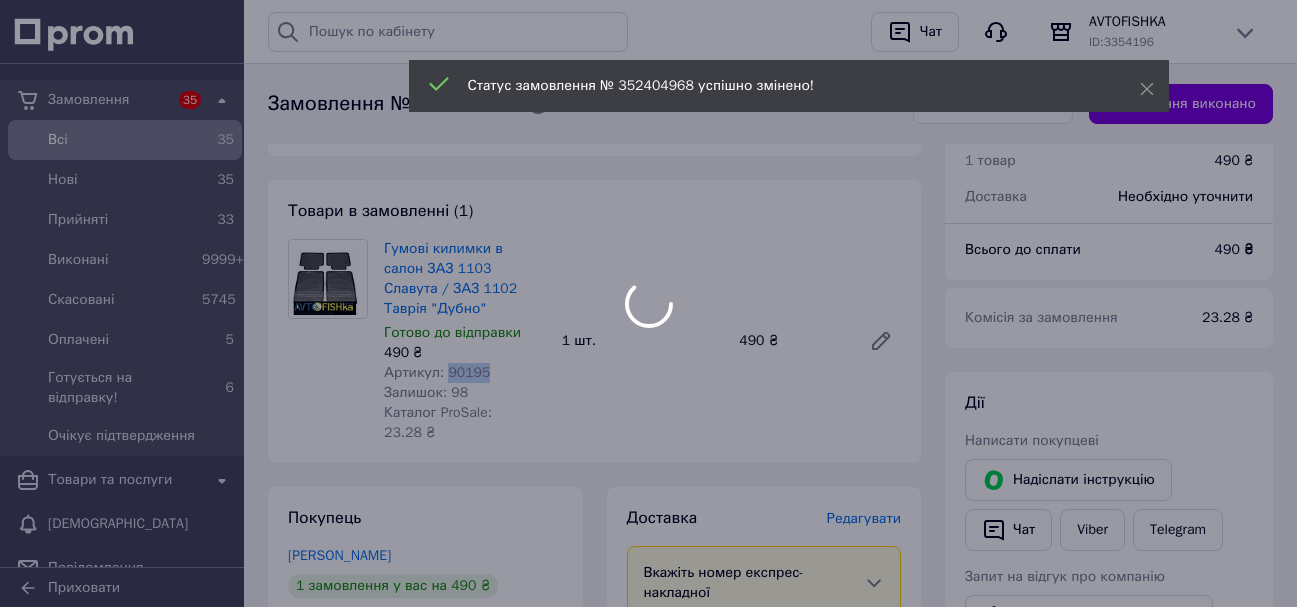 scroll, scrollTop: 100, scrollLeft: 0, axis: vertical 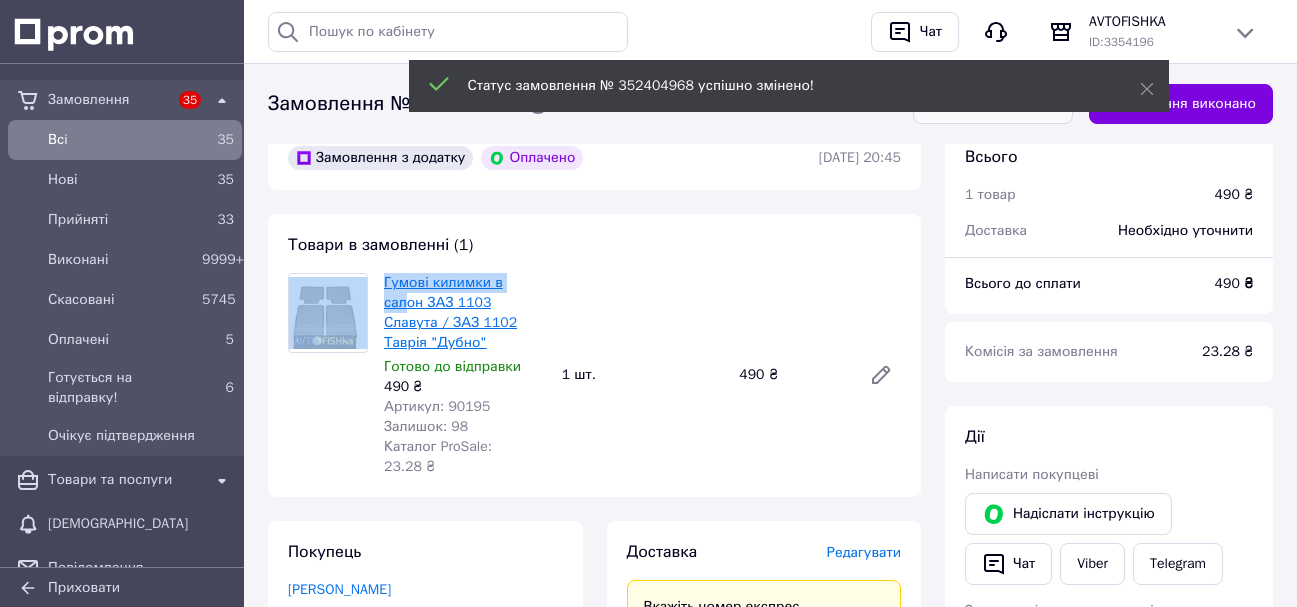 drag, startPoint x: 373, startPoint y: 285, endPoint x: 519, endPoint y: 284, distance: 146.00342 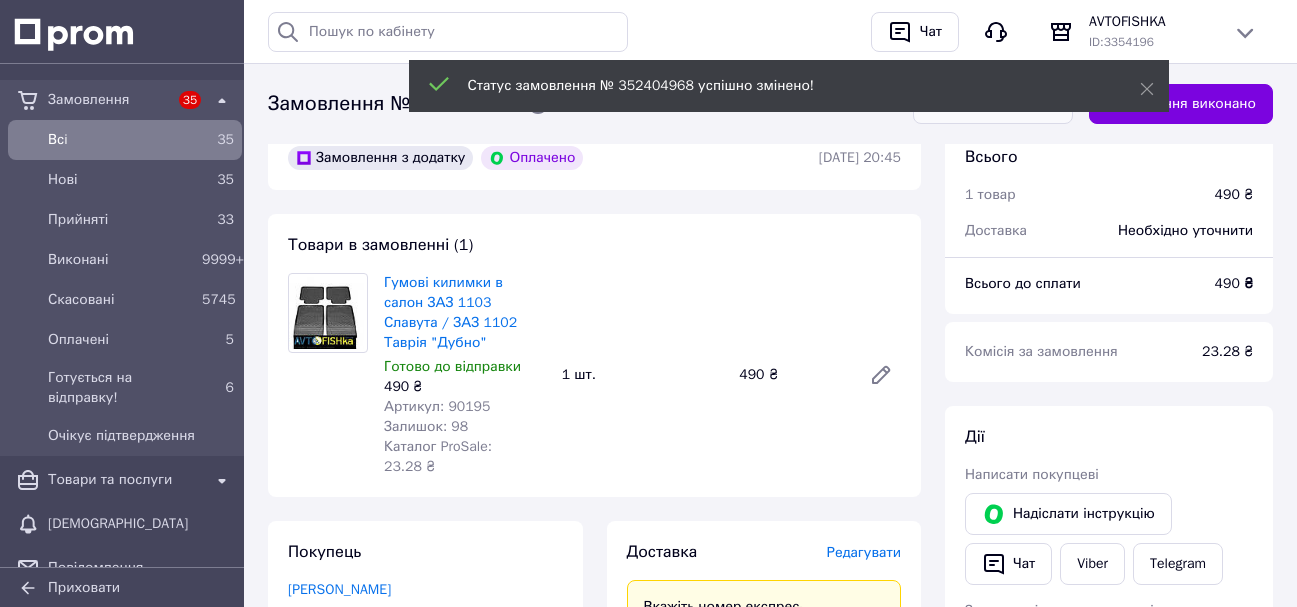 click on "Товари в замовленні (1) Гумові килимки в салон ЗАЗ 1103 Славута / ЗАЗ 1102 Таврія "Дубно" Готово до відправки 490 ₴ Артикул: 90195 Залишок: 98 Каталог ProSale: 23.28 ₴  1 шт. 490 ₴" at bounding box center (594, 355) 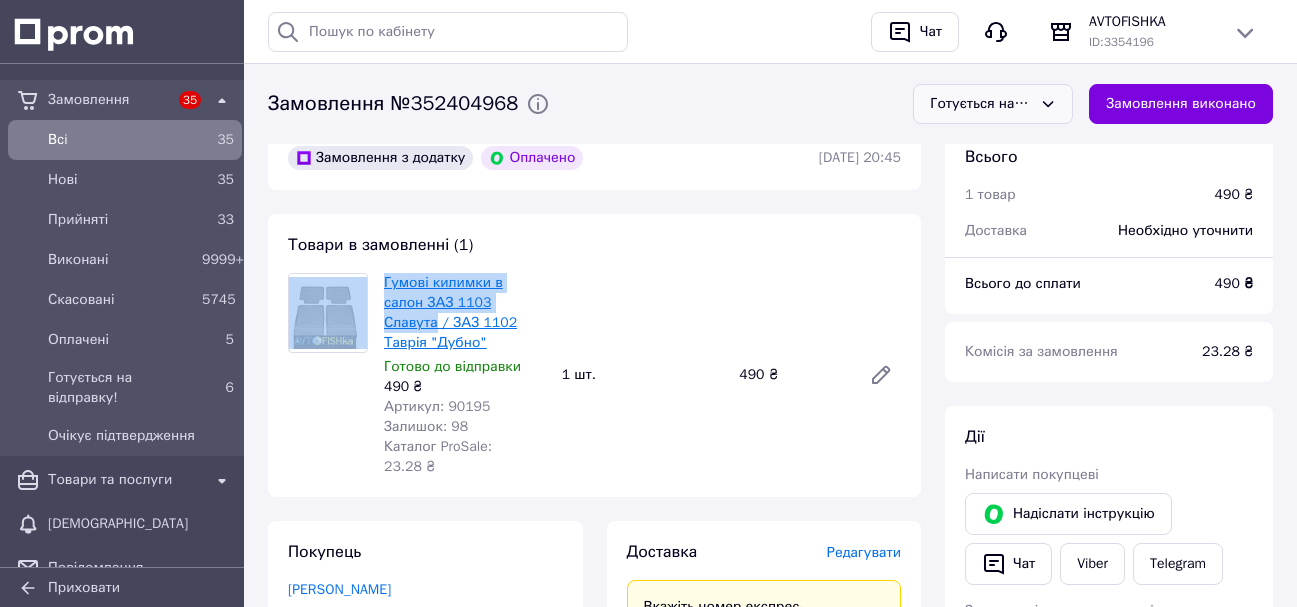 drag, startPoint x: 374, startPoint y: 285, endPoint x: 495, endPoint y: 299, distance: 121.80723 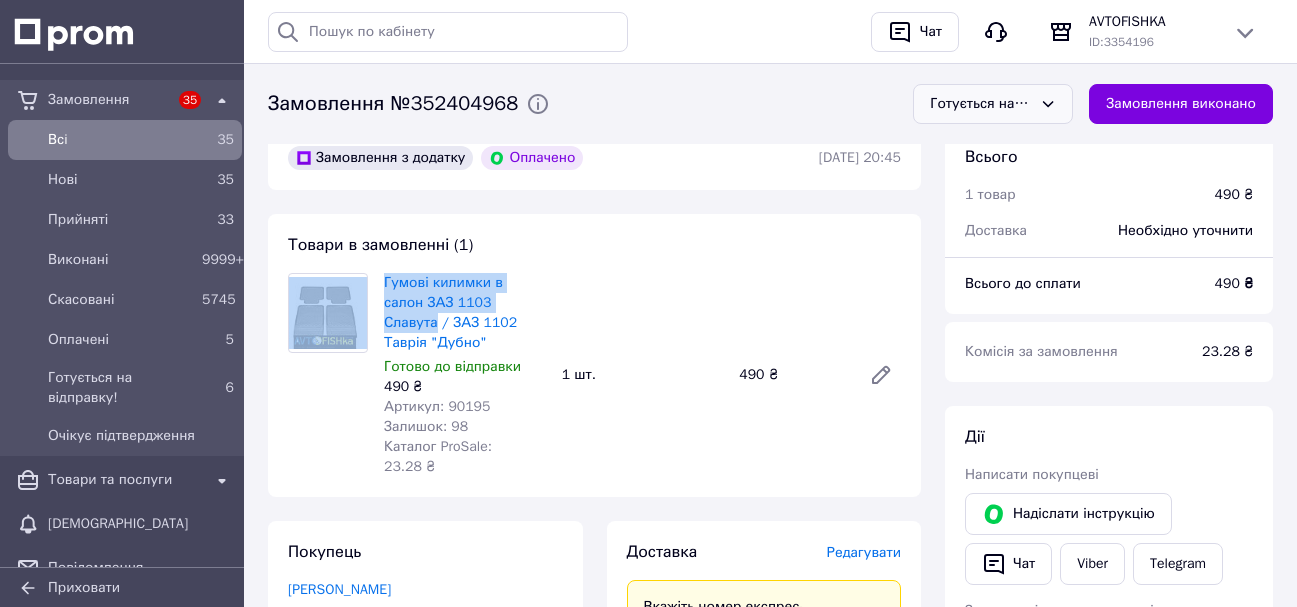 copy on "Гумові килимки в салон ЗАЗ 1103 Славута" 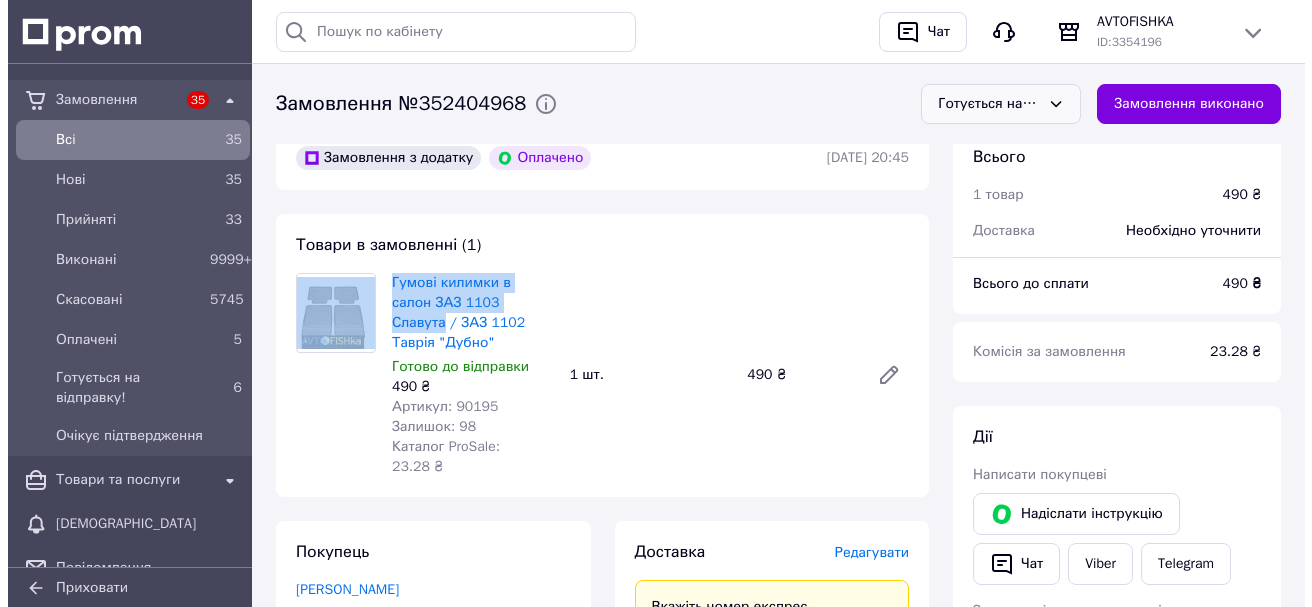 scroll, scrollTop: 300, scrollLeft: 0, axis: vertical 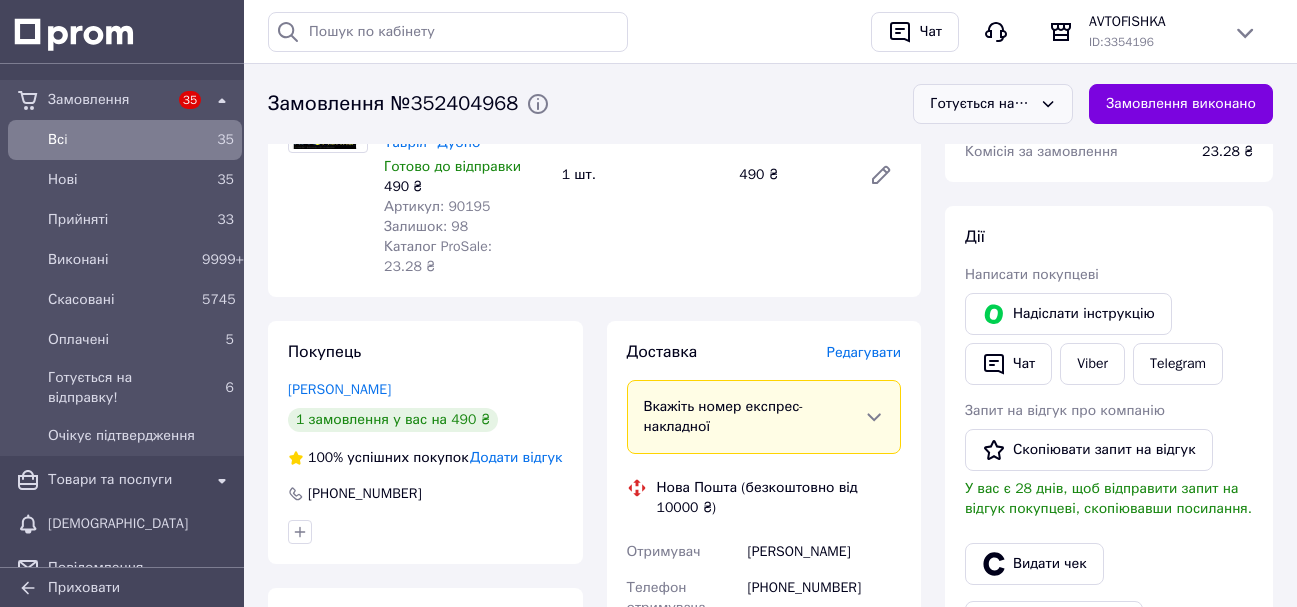 click on "Редагувати" at bounding box center (864, 352) 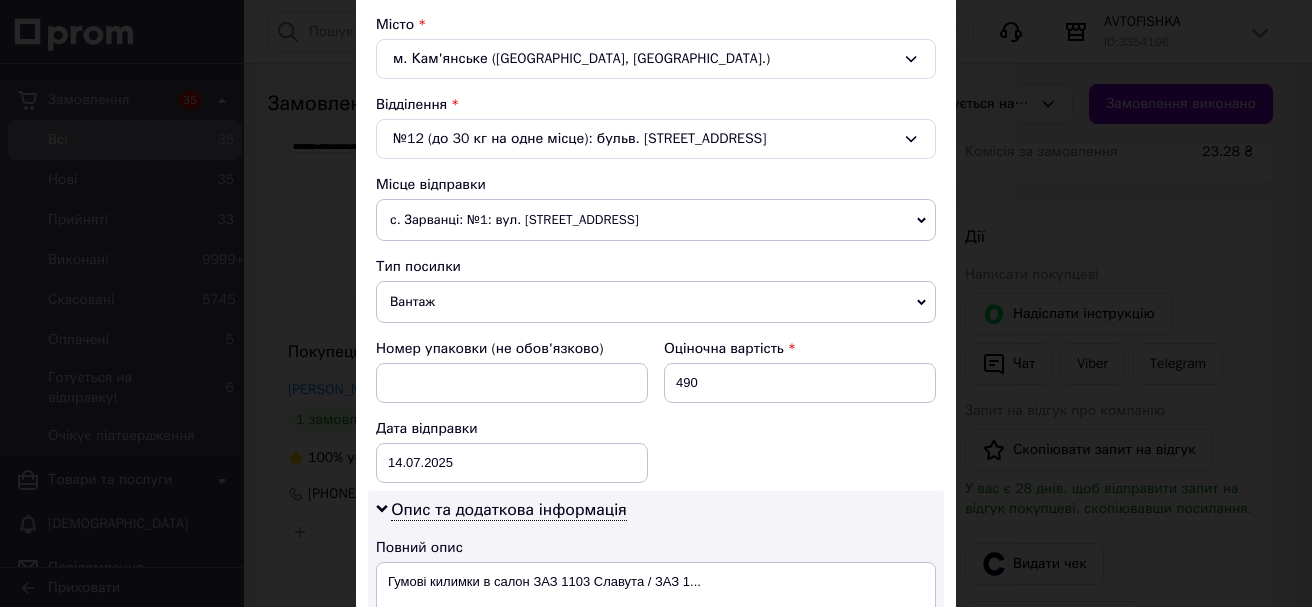 scroll, scrollTop: 800, scrollLeft: 0, axis: vertical 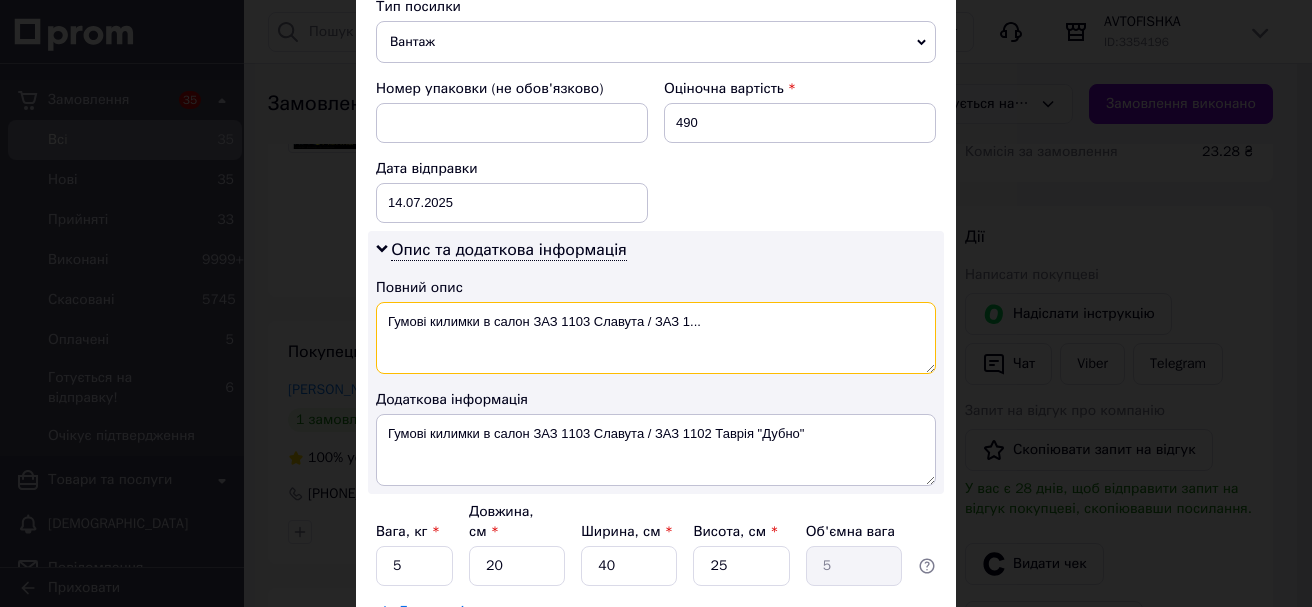 drag, startPoint x: 383, startPoint y: 322, endPoint x: 767, endPoint y: 323, distance: 384.0013 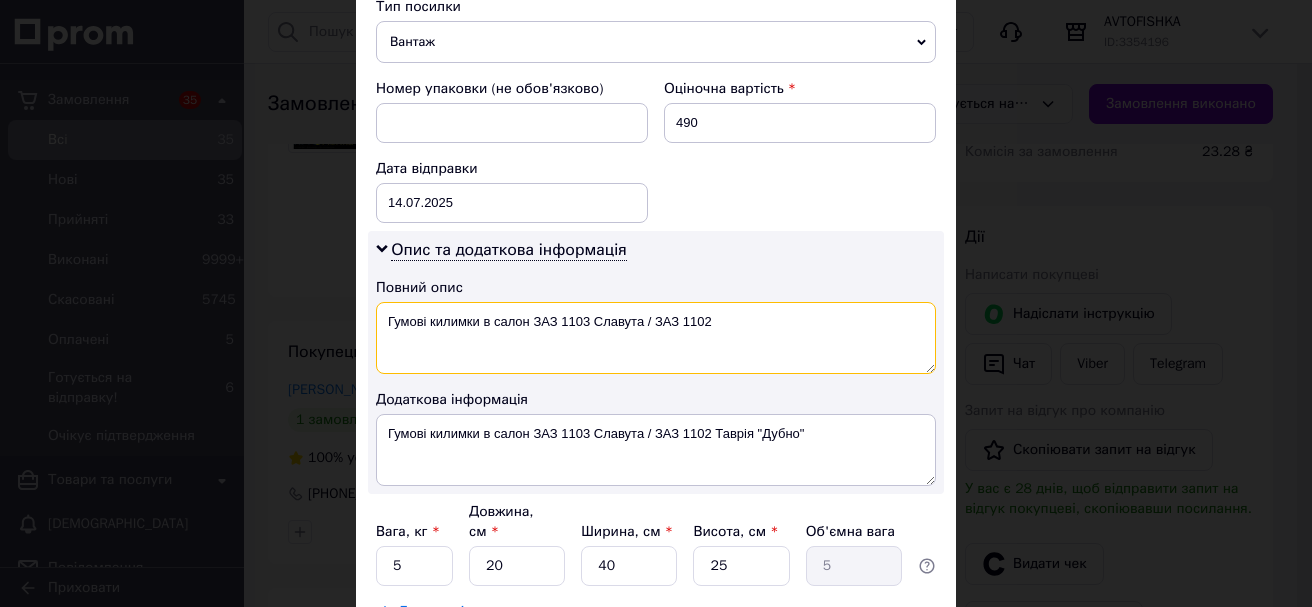 drag, startPoint x: 477, startPoint y: 326, endPoint x: 385, endPoint y: 326, distance: 92 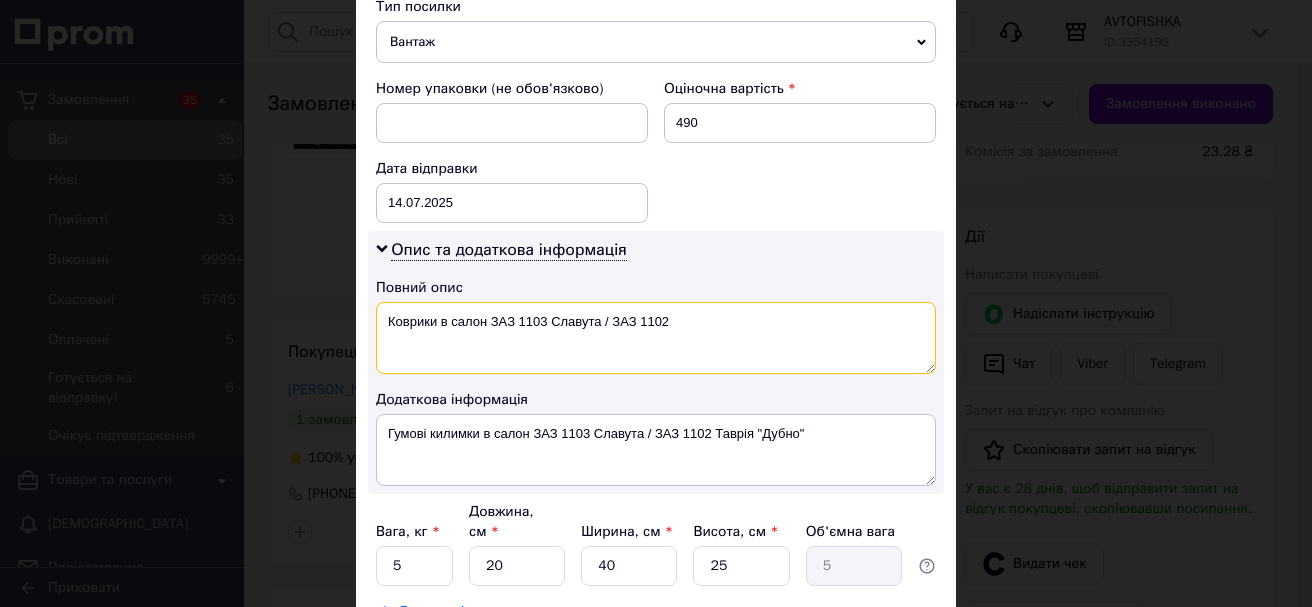 drag, startPoint x: 541, startPoint y: 318, endPoint x: 486, endPoint y: 324, distance: 55.326305 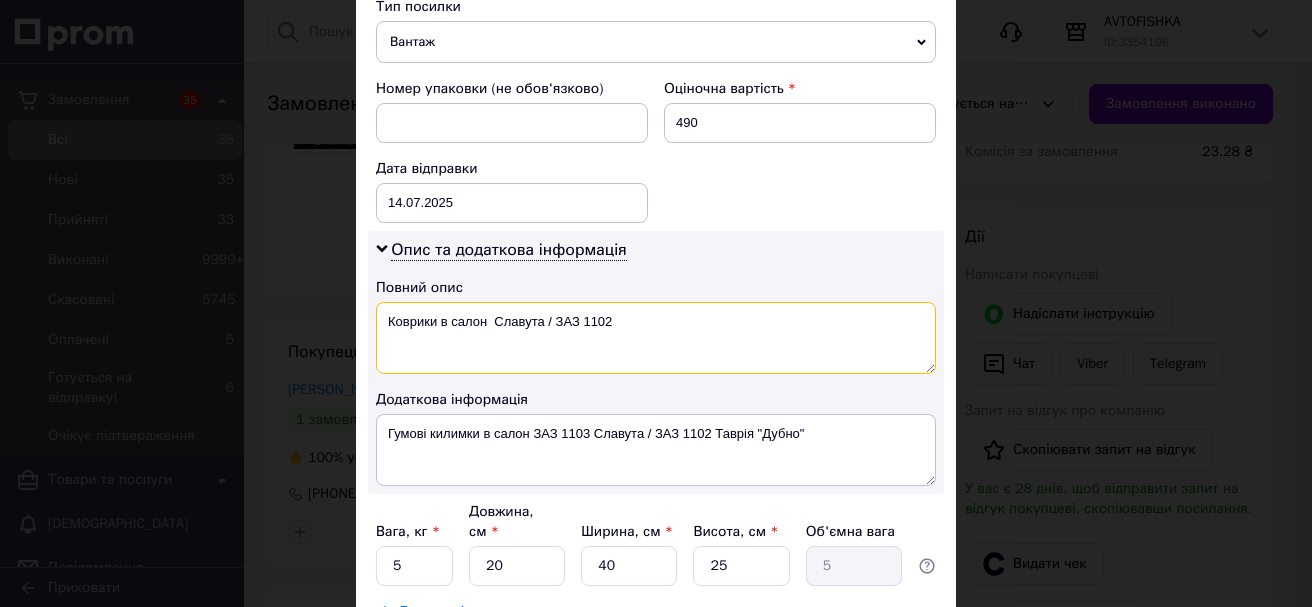 click on "Коврики в салон  Славута / ЗАЗ 1102" at bounding box center [656, 338] 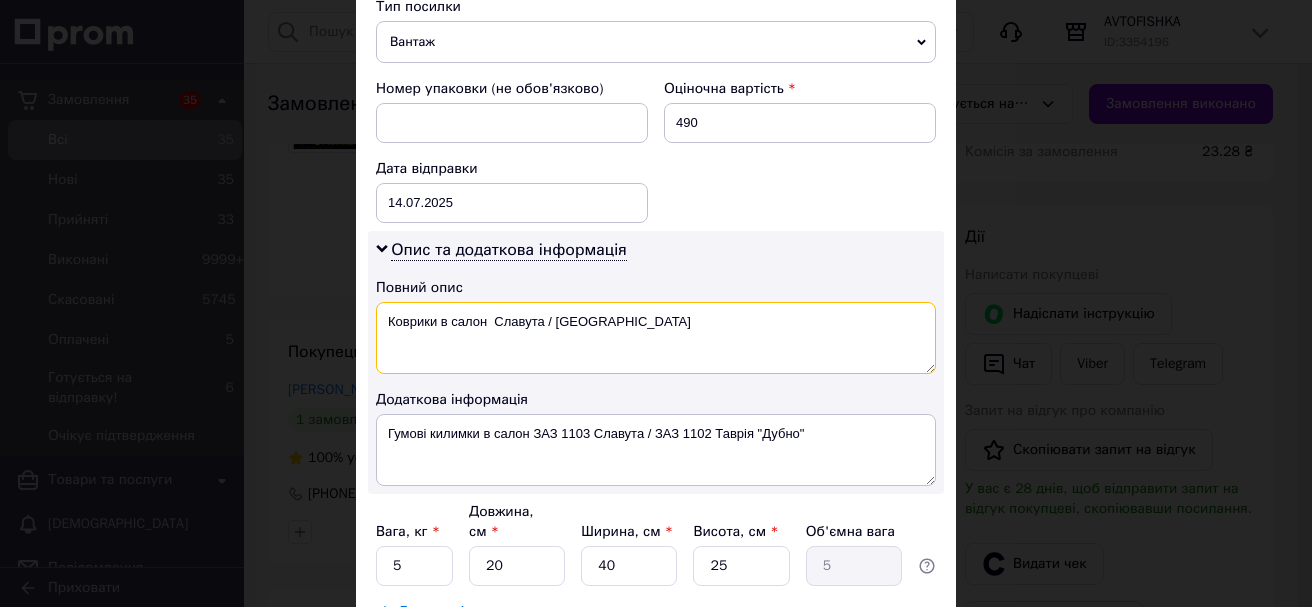 drag, startPoint x: 376, startPoint y: 321, endPoint x: 626, endPoint y: 326, distance: 250.04999 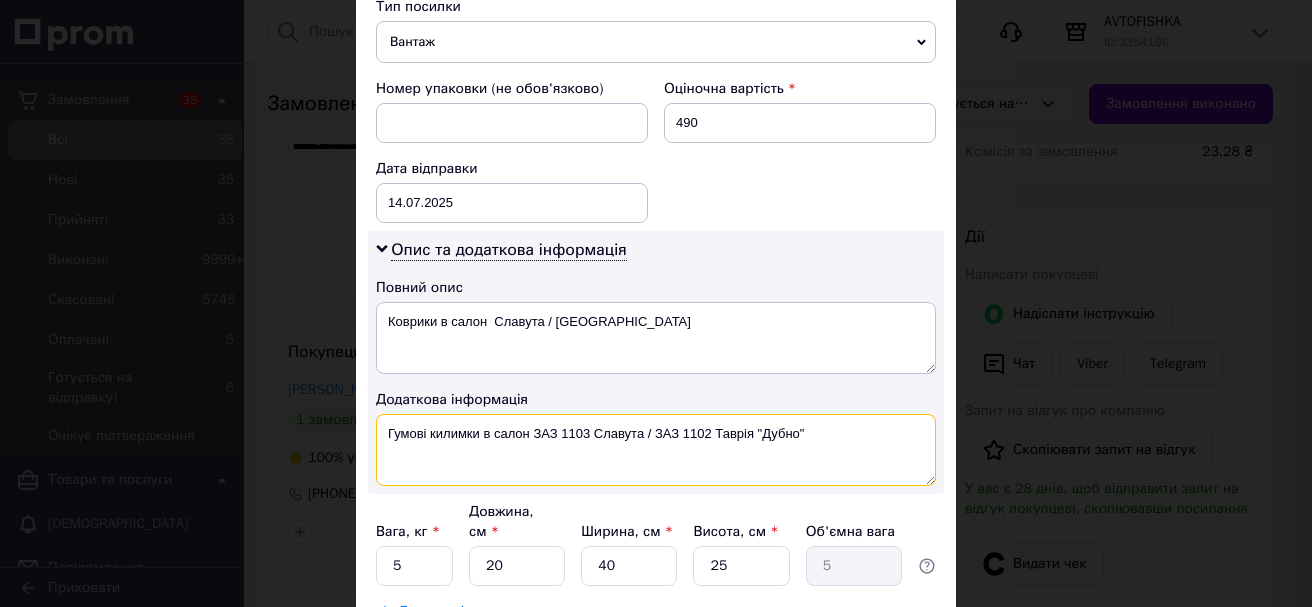 drag, startPoint x: 383, startPoint y: 439, endPoint x: 873, endPoint y: 438, distance: 490.001 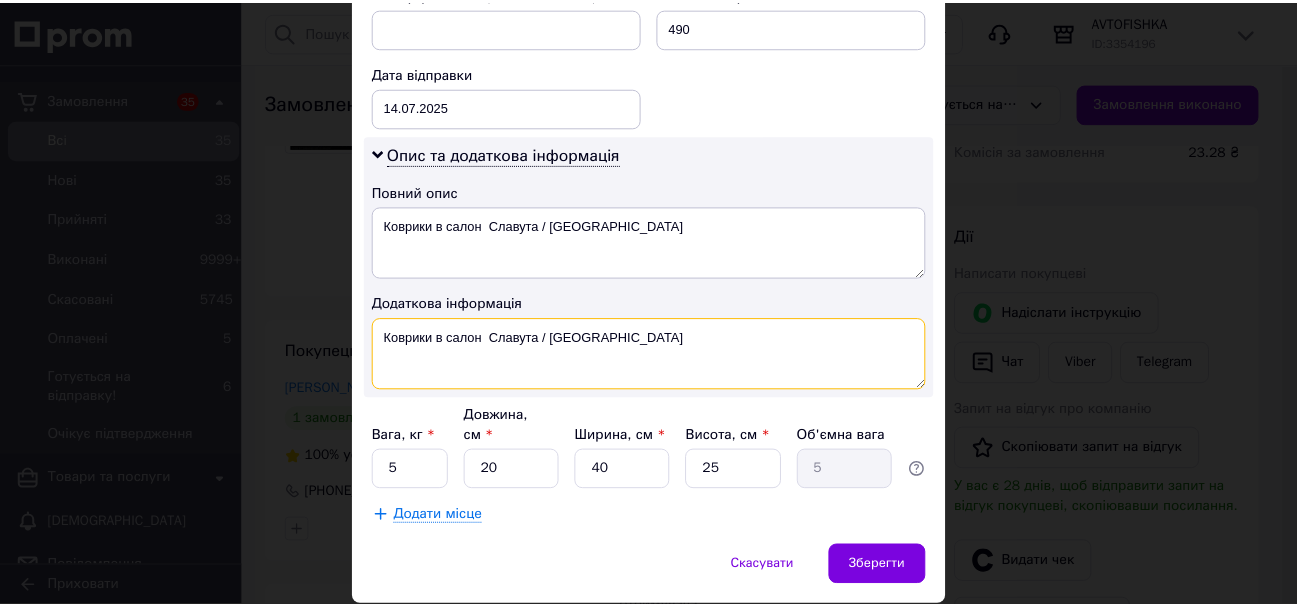 scroll, scrollTop: 945, scrollLeft: 0, axis: vertical 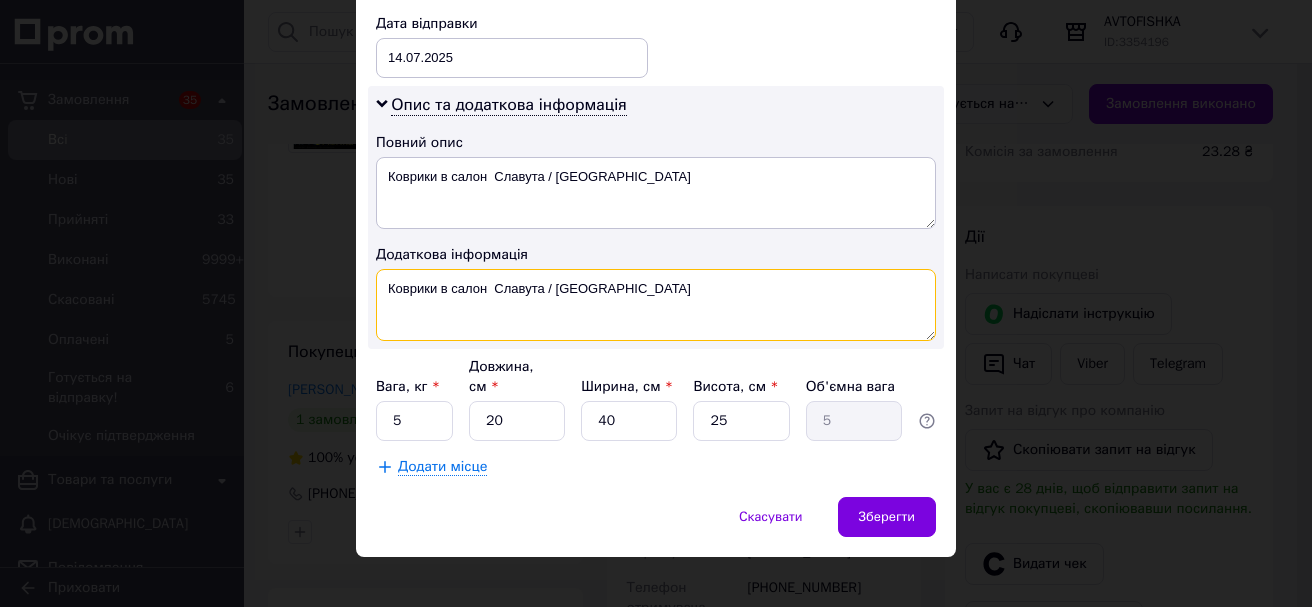 type on "Коврики в салон  Славута / Таврія" 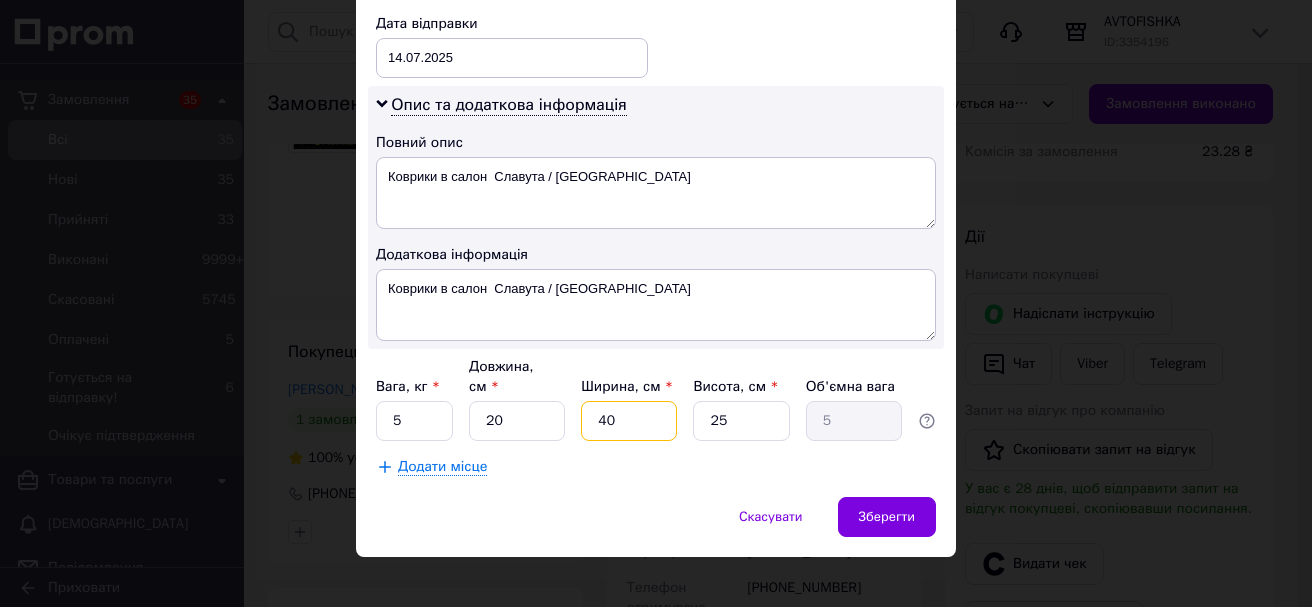 click on "40" at bounding box center [629, 421] 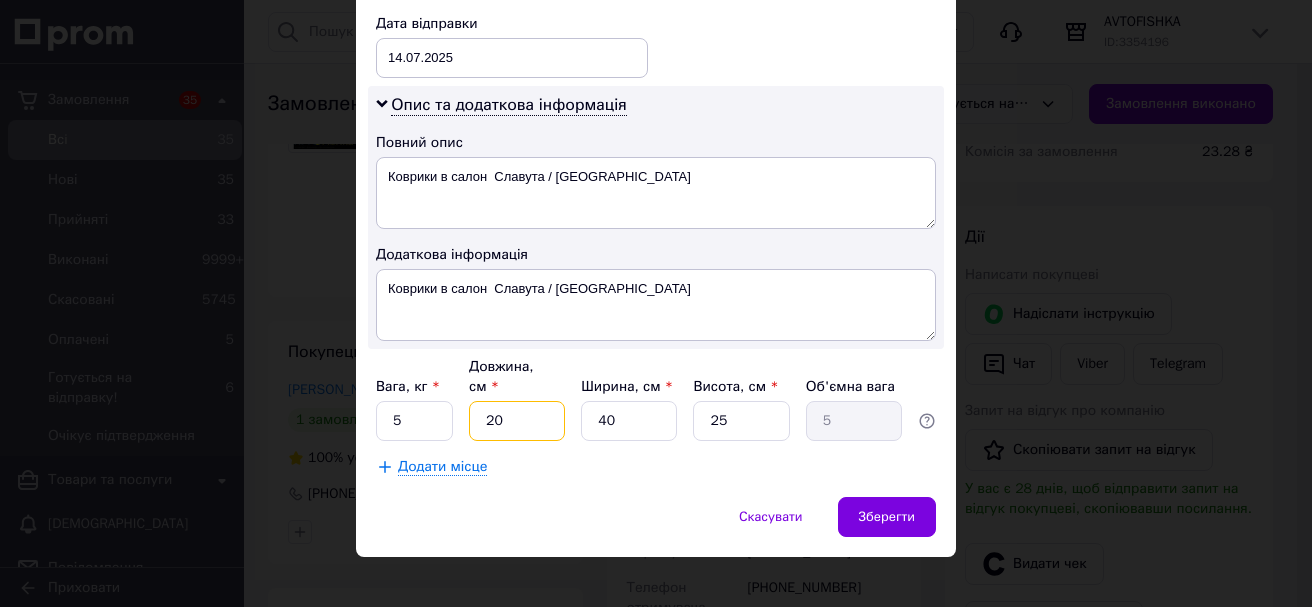 drag, startPoint x: 490, startPoint y: 404, endPoint x: 474, endPoint y: 400, distance: 16.492422 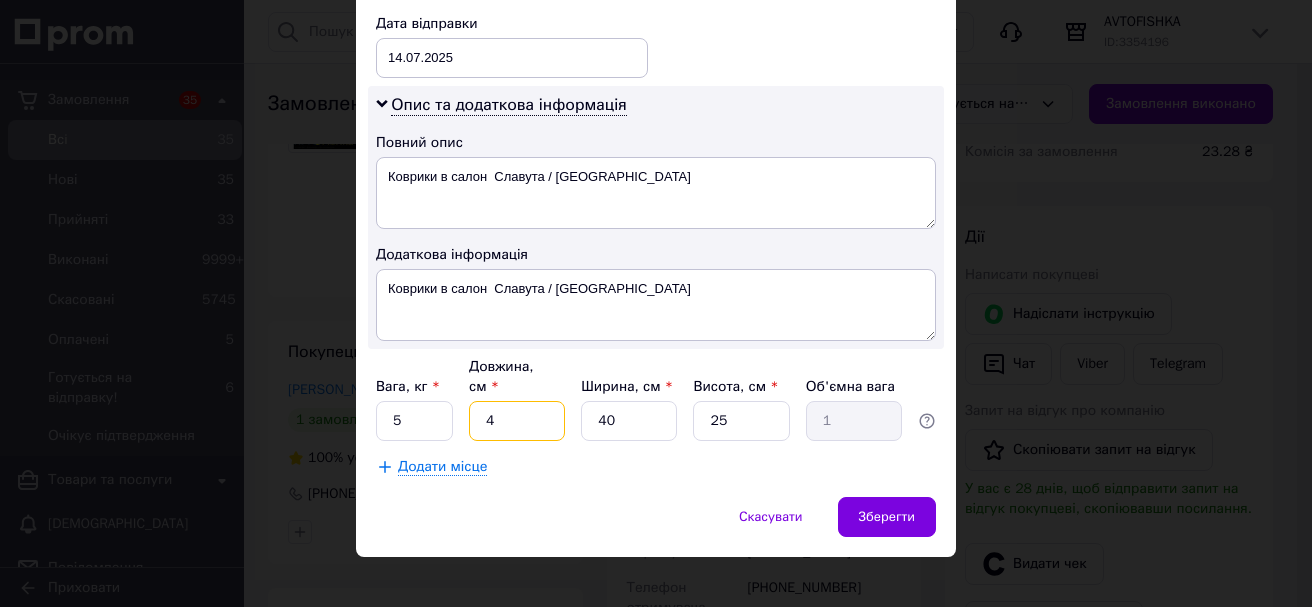 type on "4" 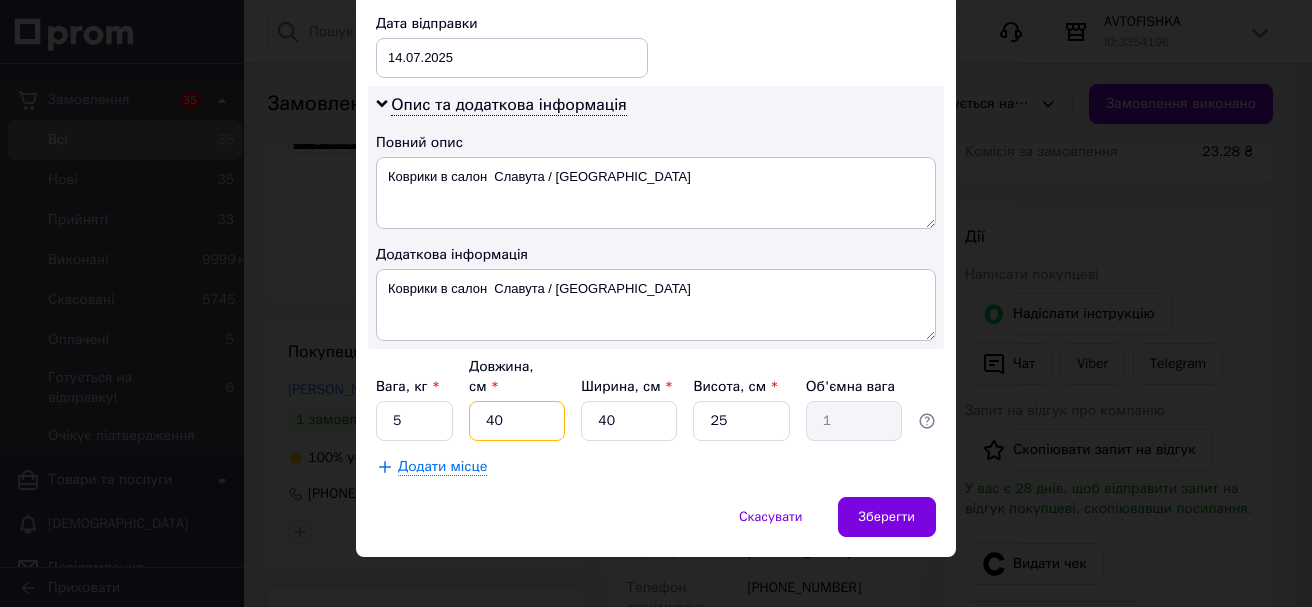 type on "10" 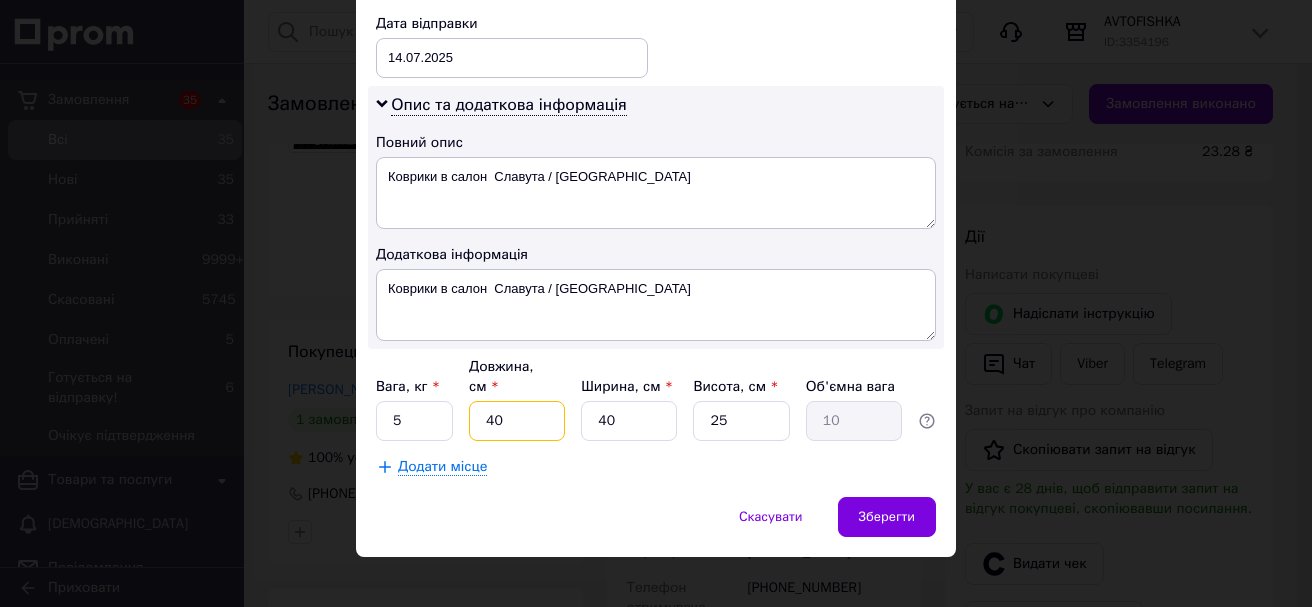 type on "4" 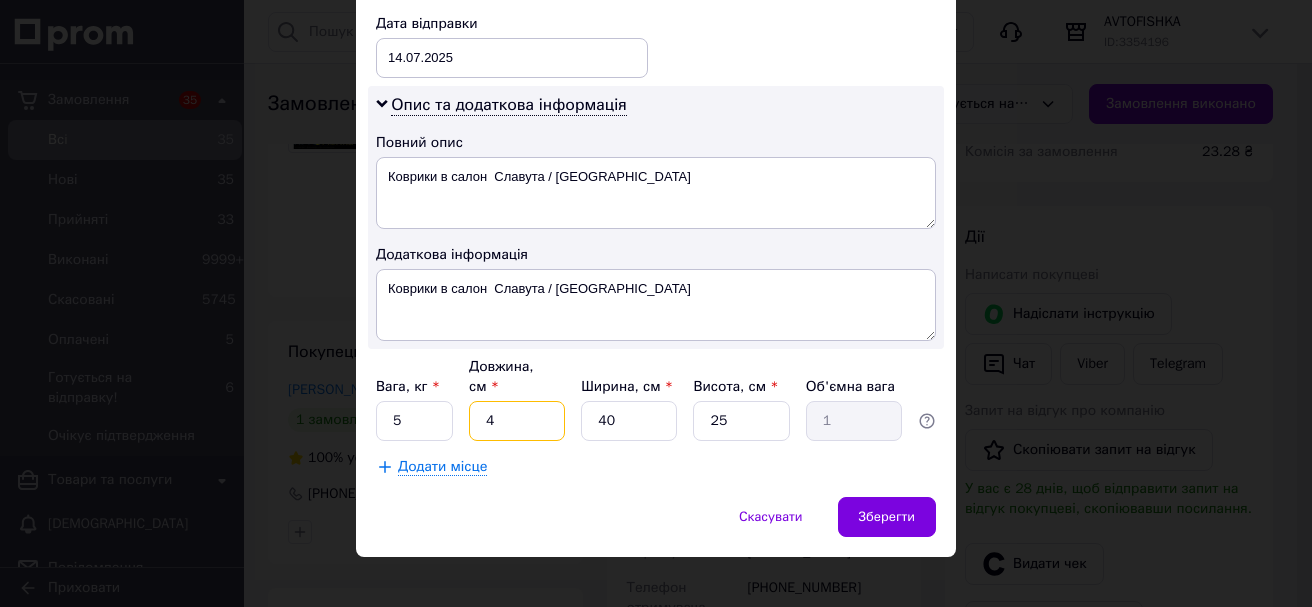 type on "45" 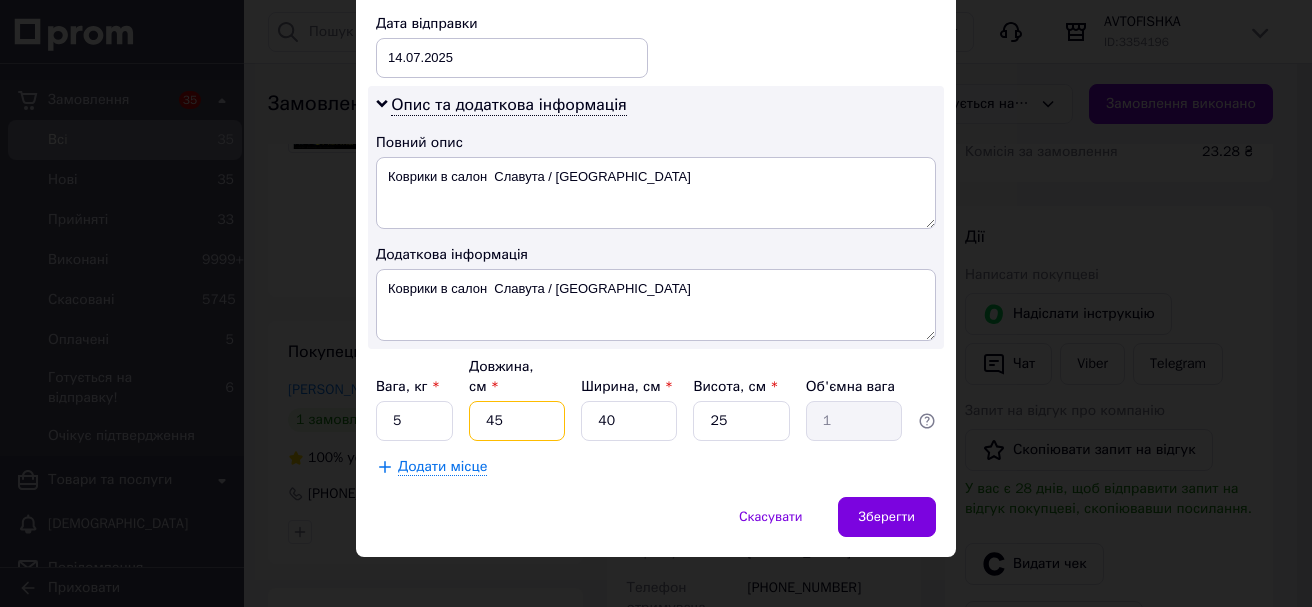 type on "11.25" 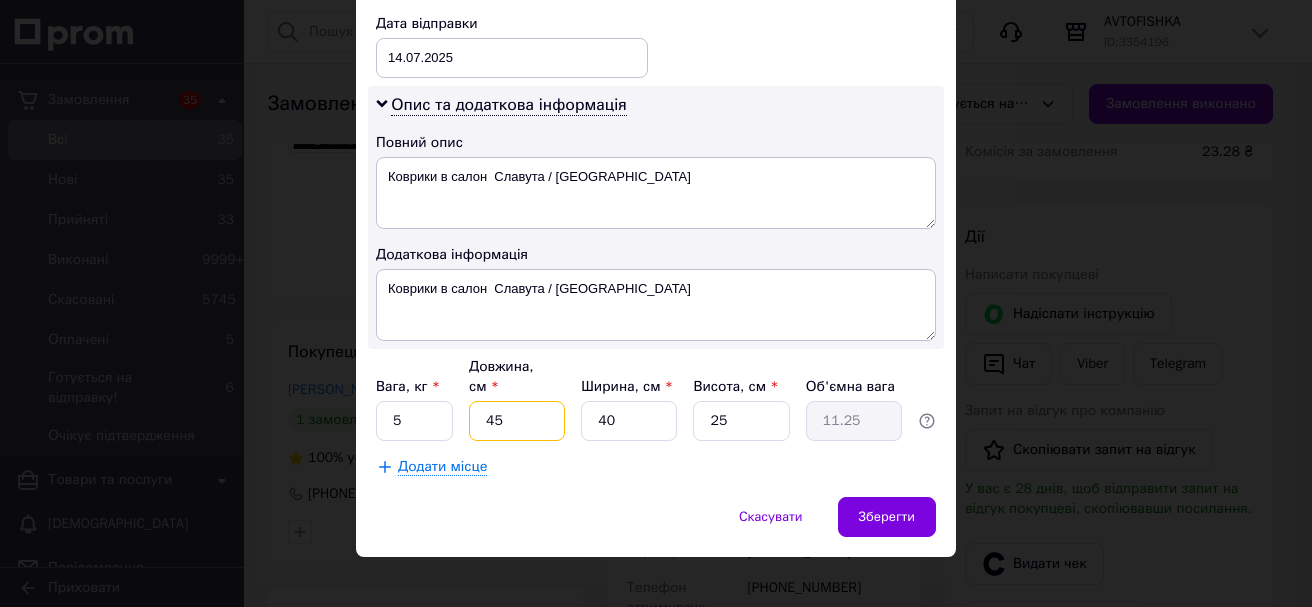 type on "45" 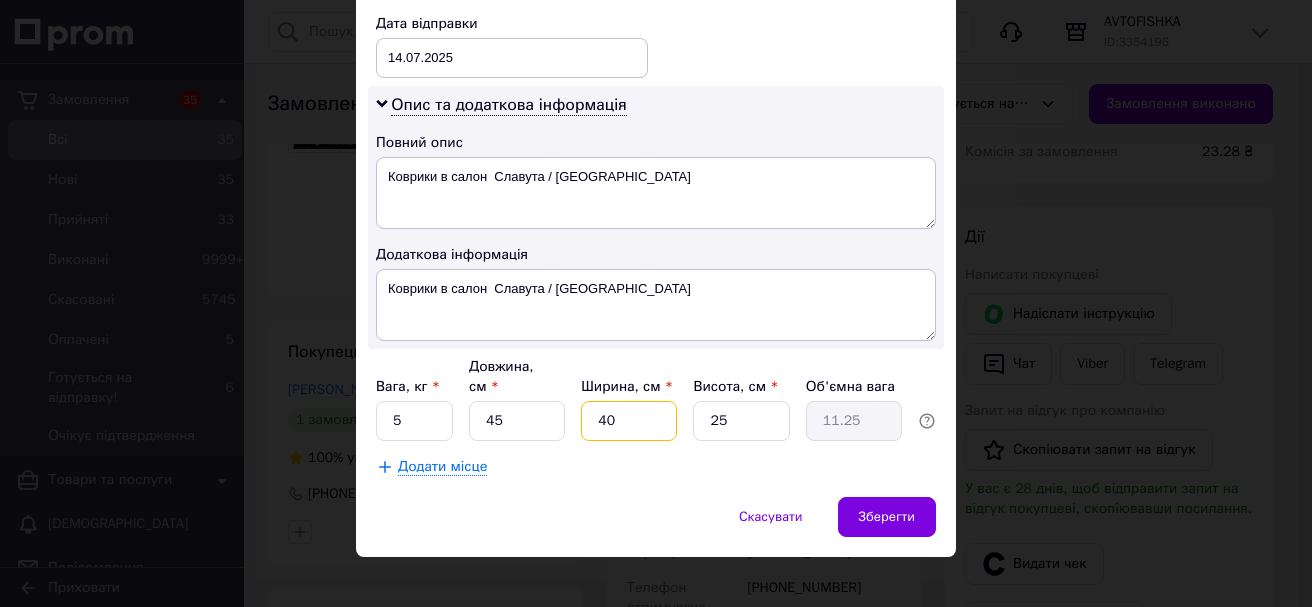 click on "40" at bounding box center (629, 421) 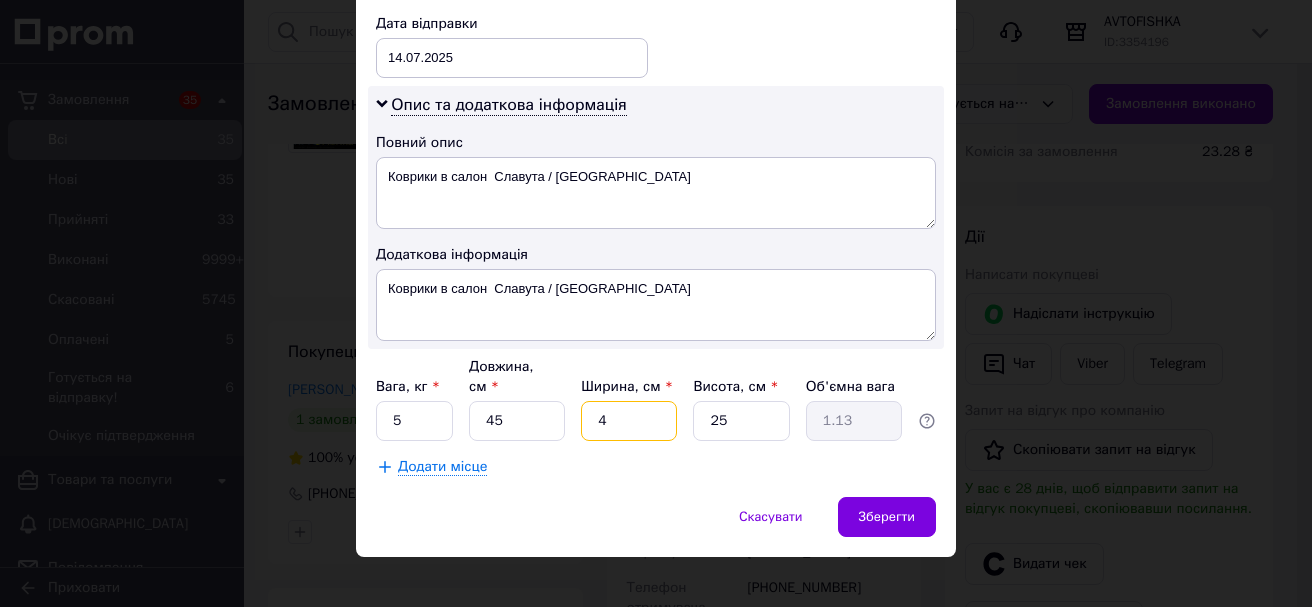 type 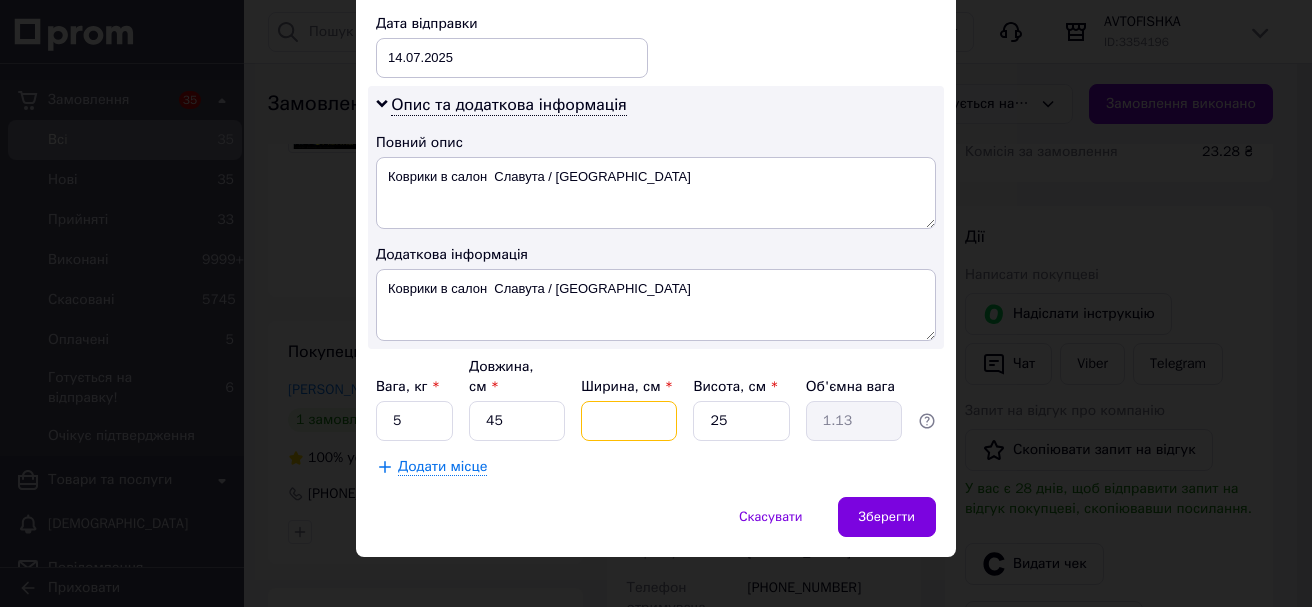 type 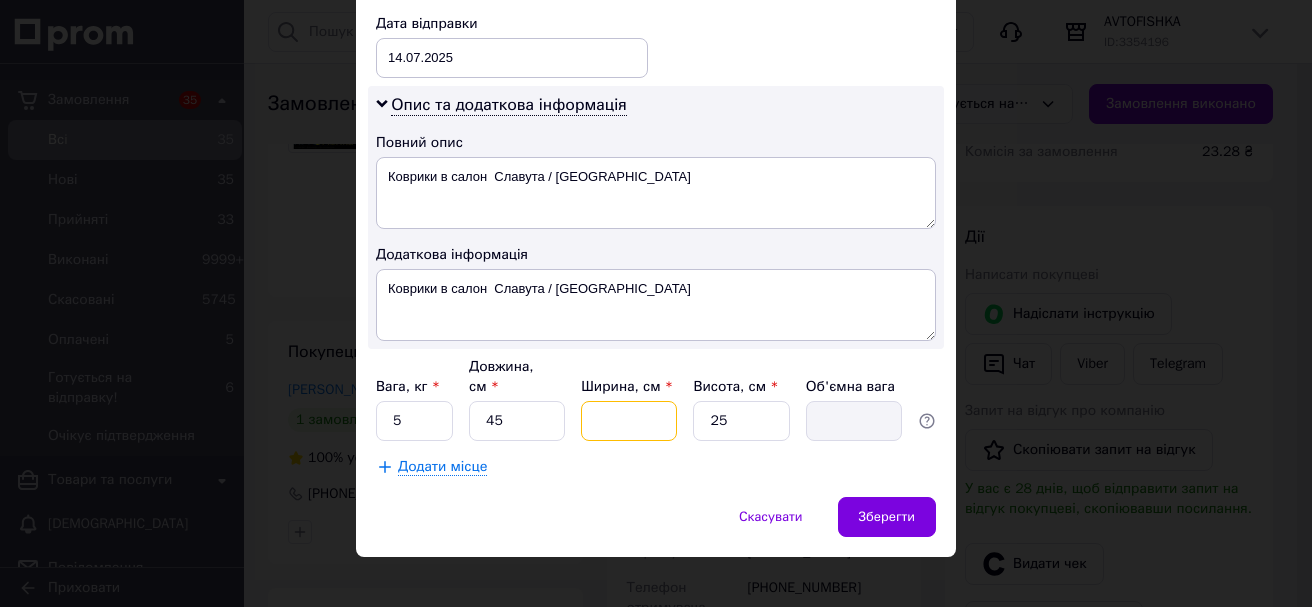 type on "2" 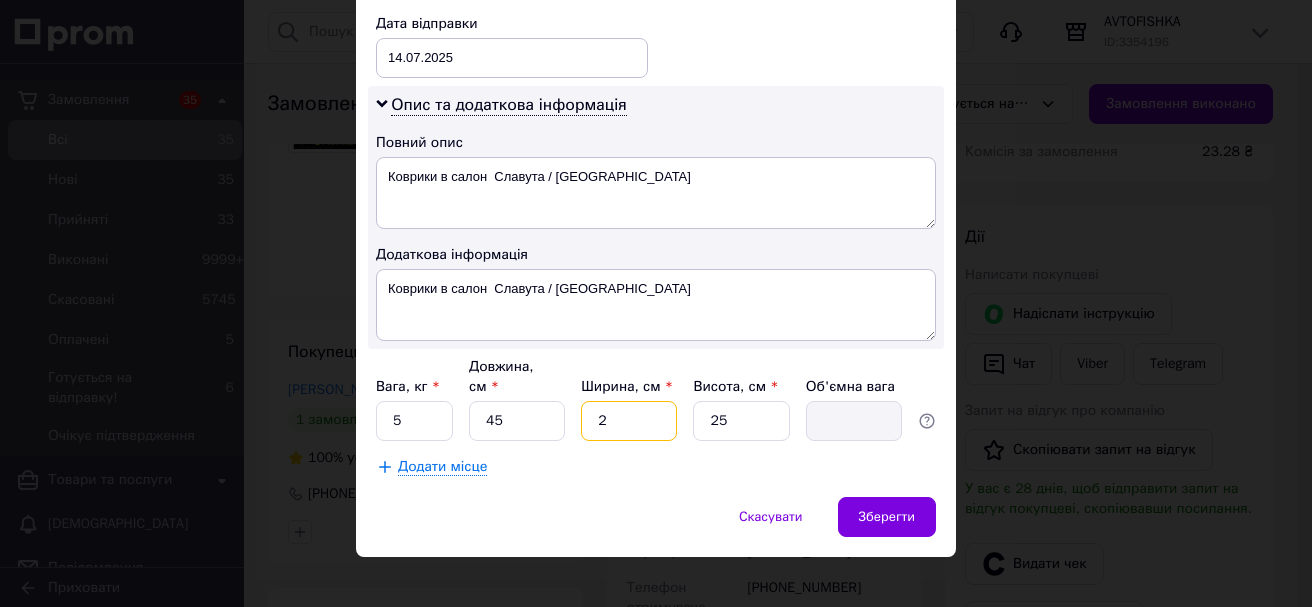 type on "0.56" 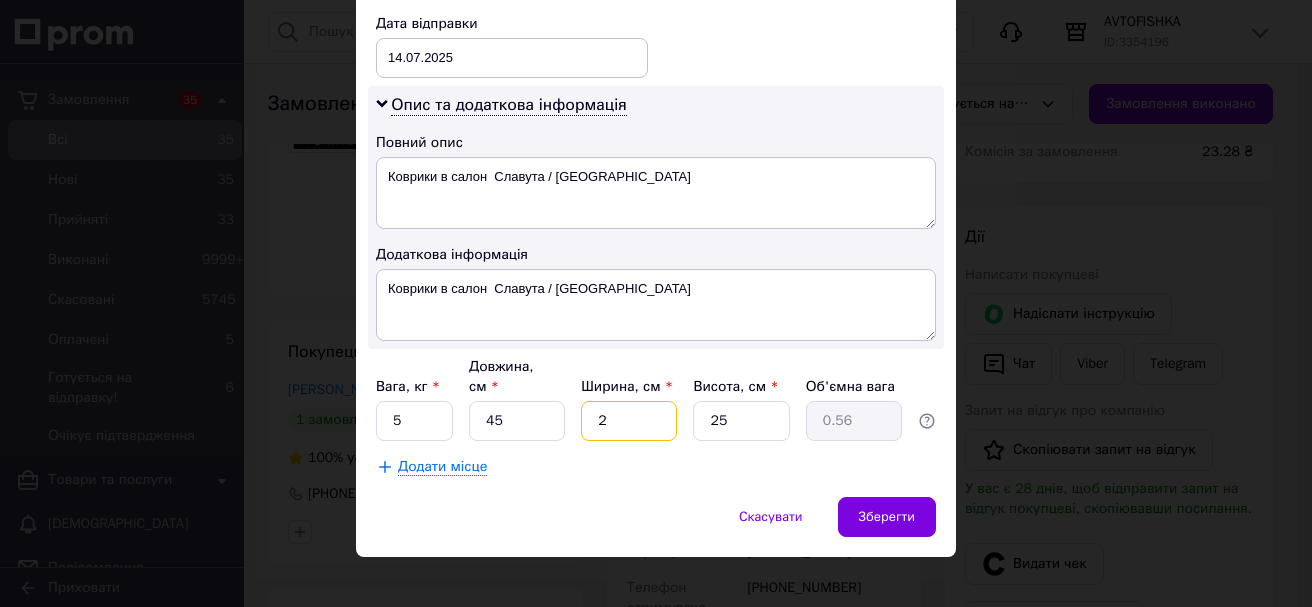 type on "20" 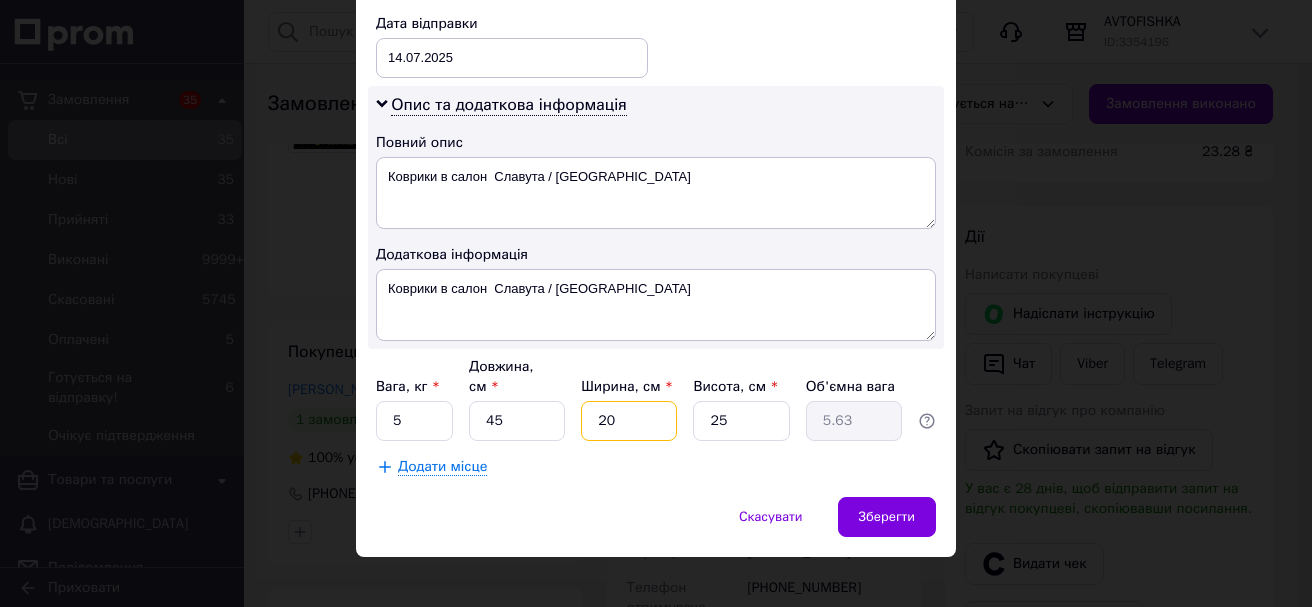 type on "20" 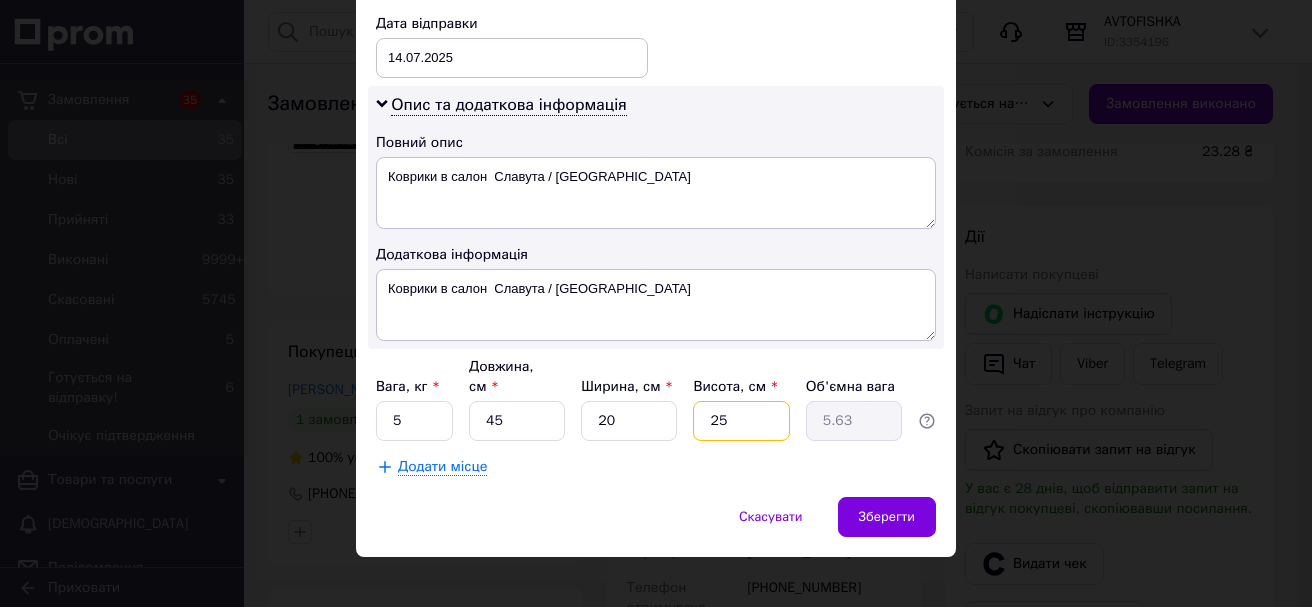 click on "25" at bounding box center [741, 421] 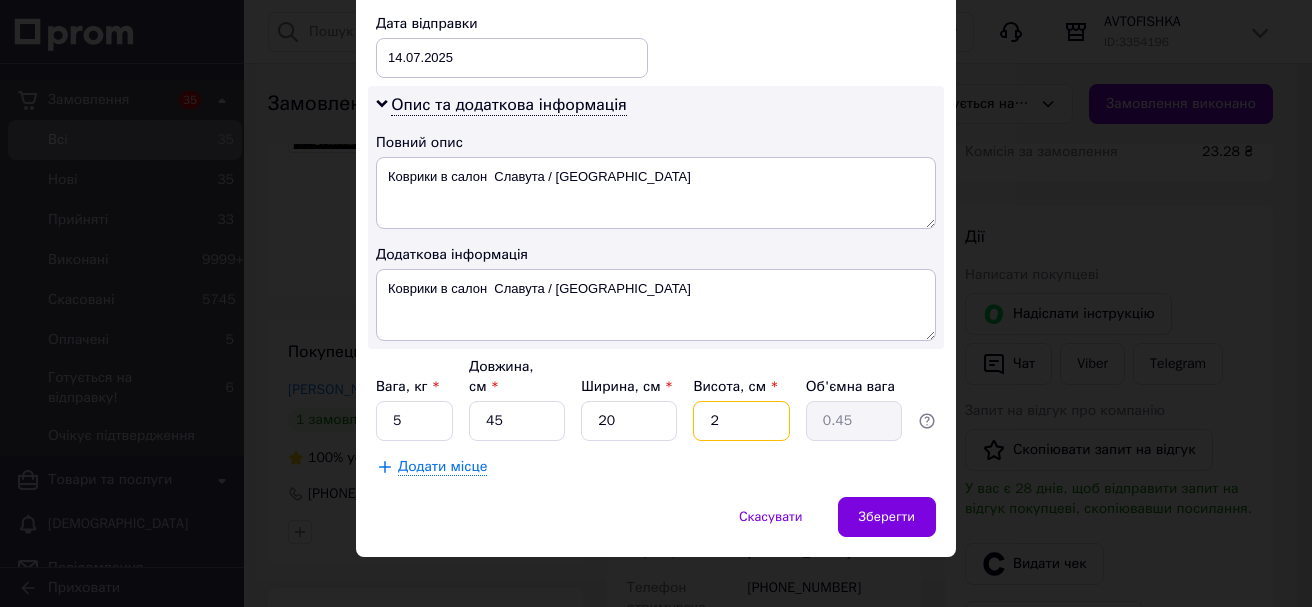 type on "20" 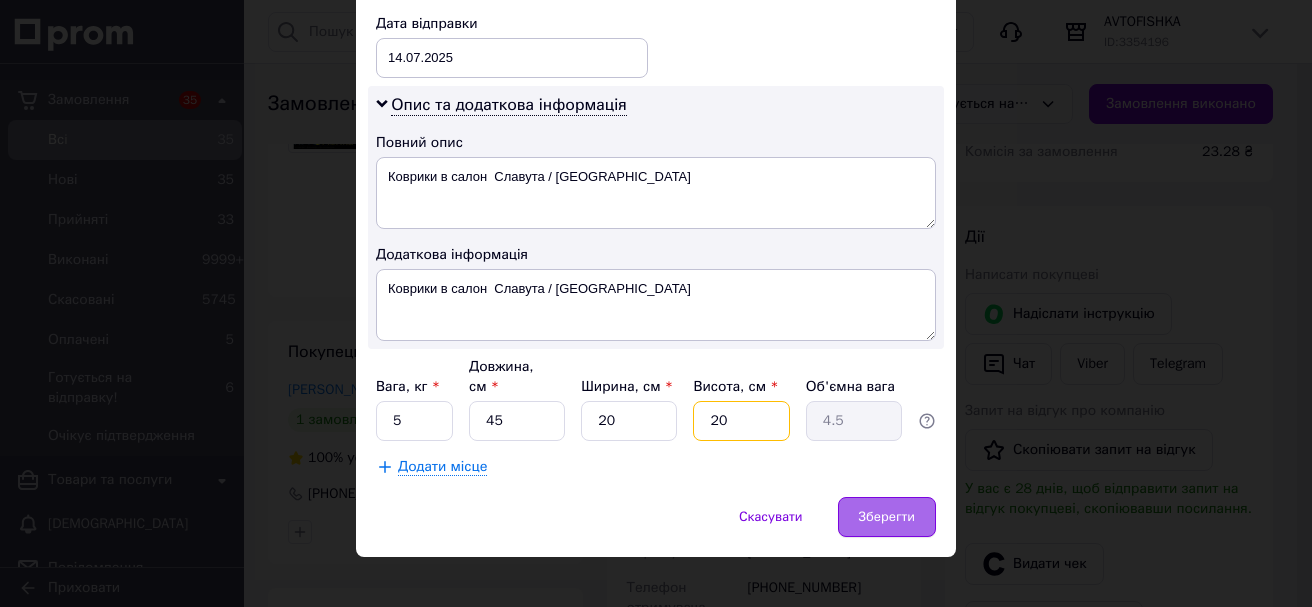 type on "20" 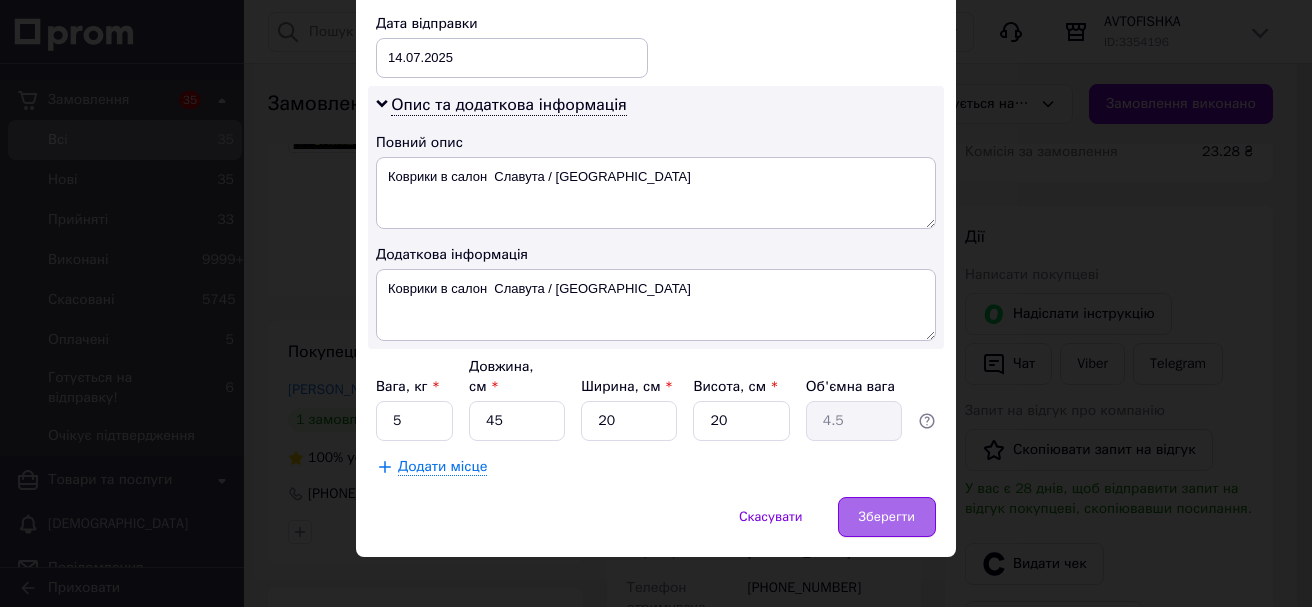 click on "Зберегти" at bounding box center (887, 517) 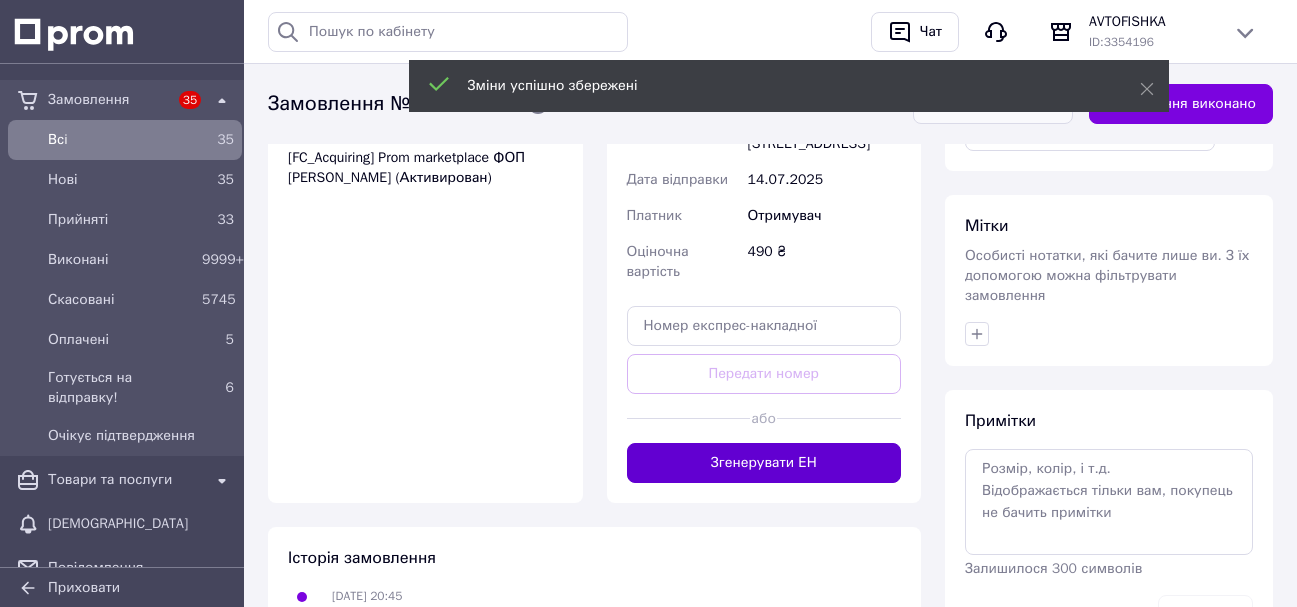 click on "Згенерувати ЕН" at bounding box center (764, 463) 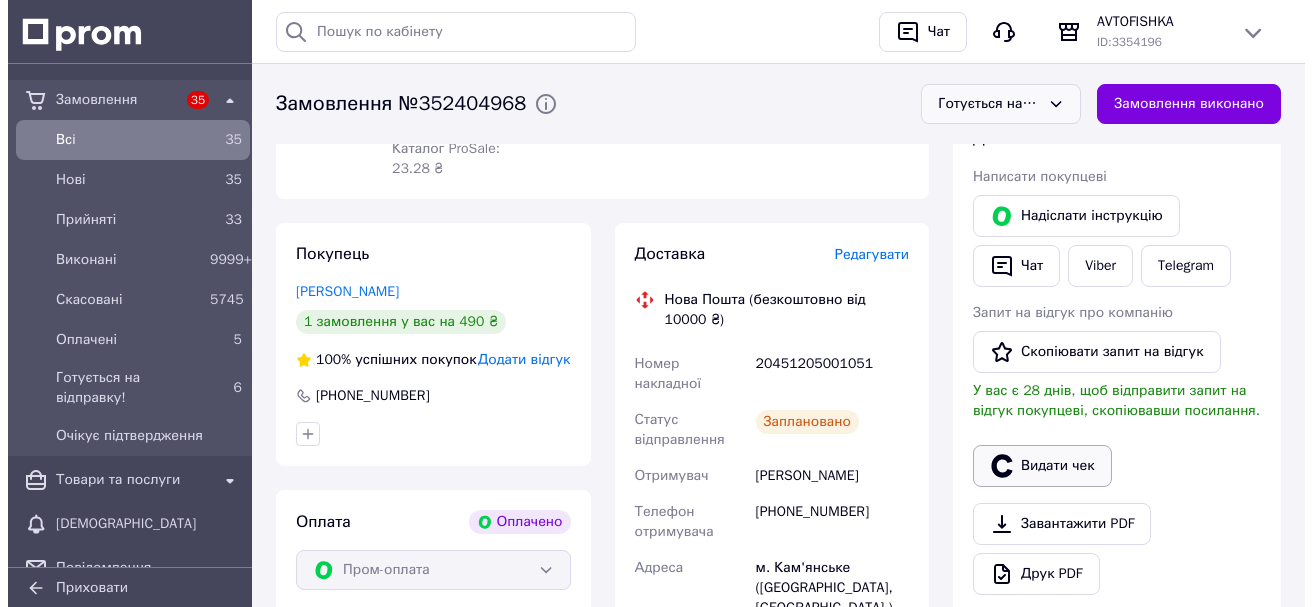scroll, scrollTop: 400, scrollLeft: 0, axis: vertical 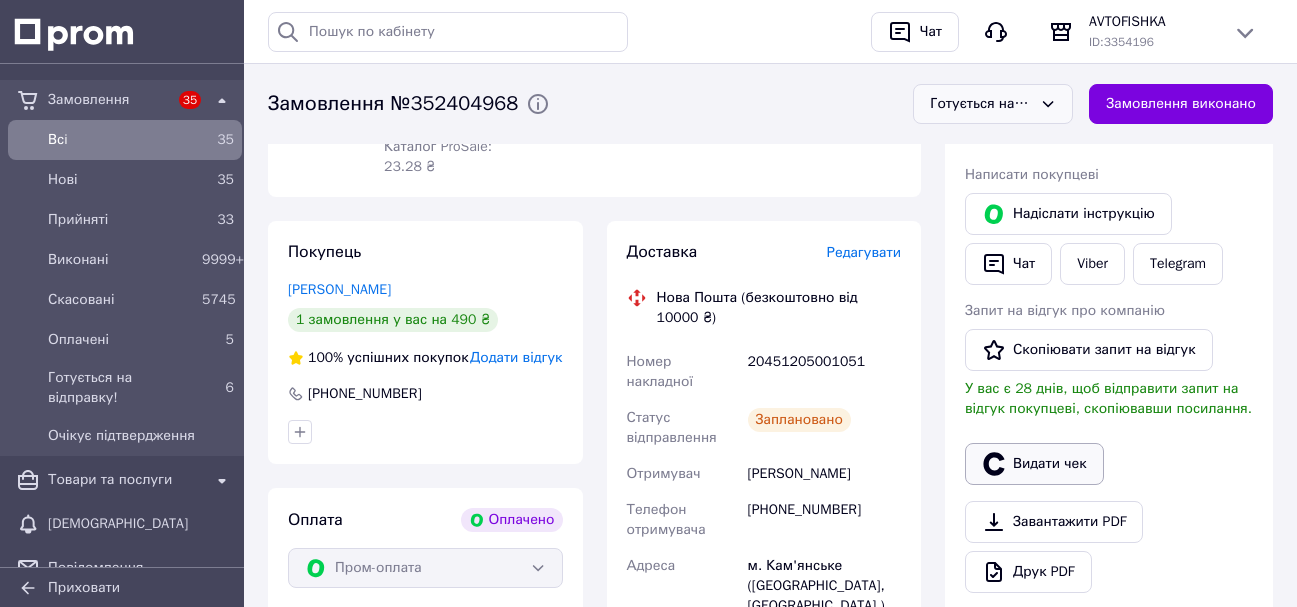 click on "Видати чек" at bounding box center (1034, 464) 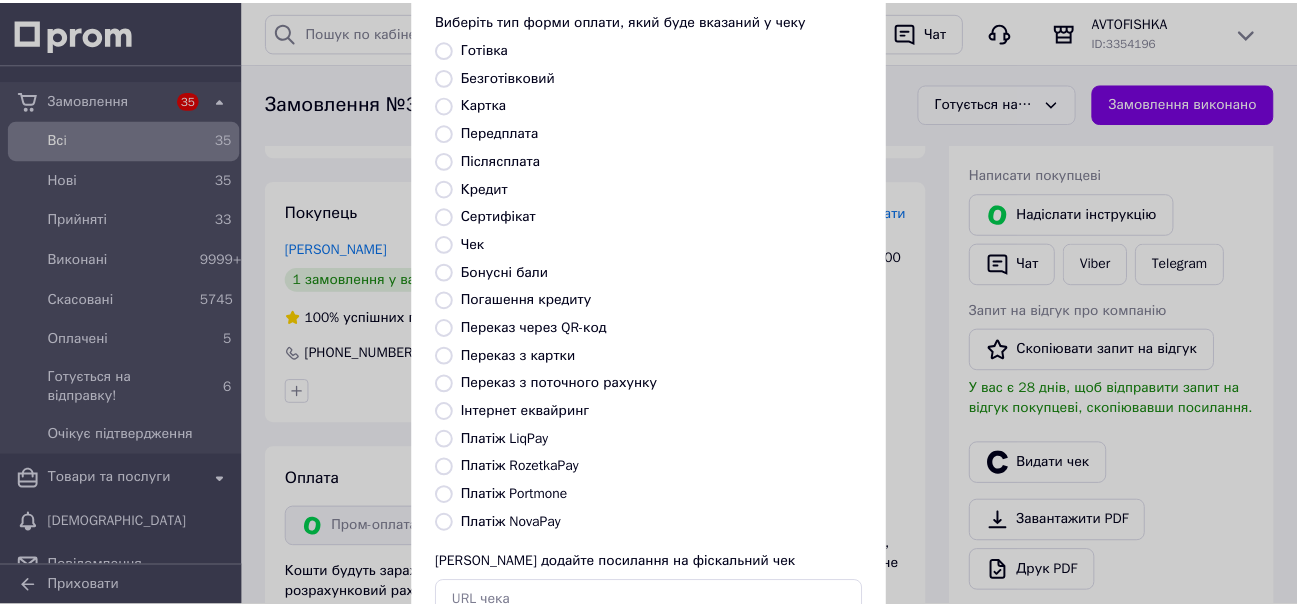 scroll, scrollTop: 252, scrollLeft: 0, axis: vertical 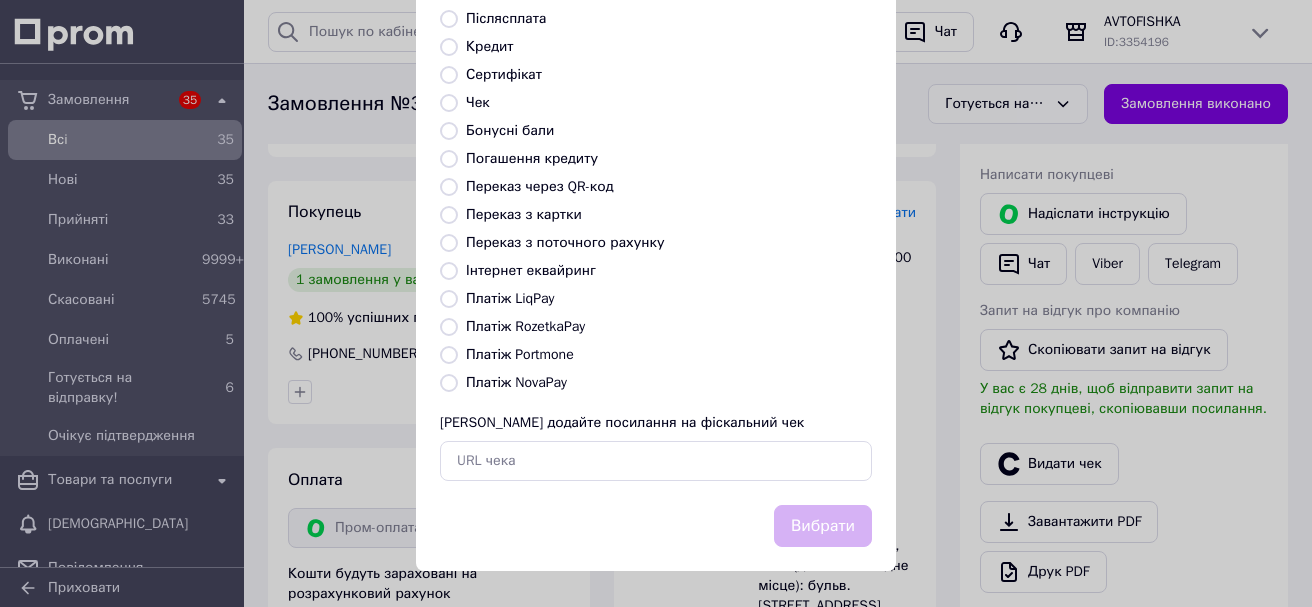 click on "Платіж RozetkaPay" at bounding box center [449, 327] 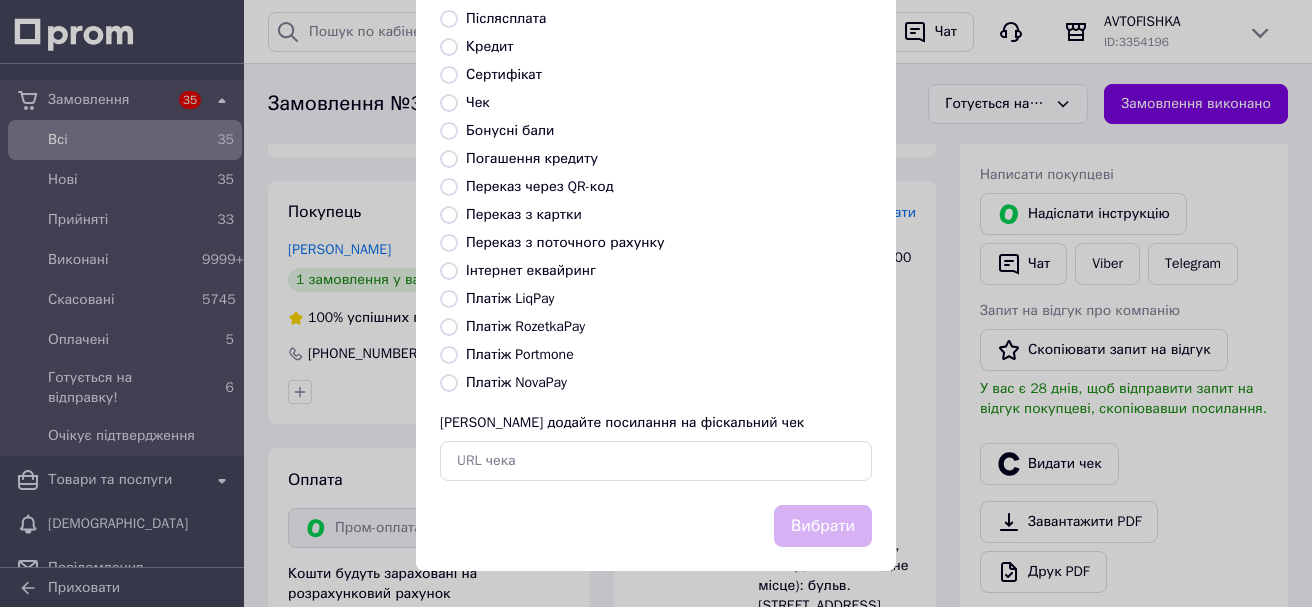 radio on "true" 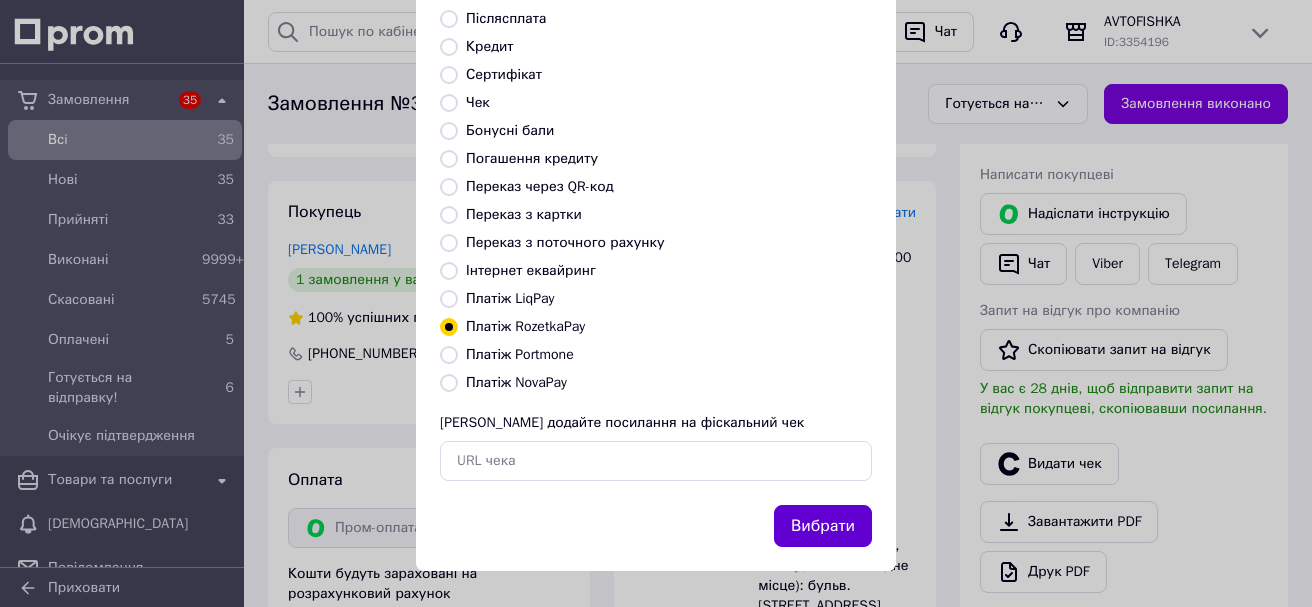 click on "Вибрати" at bounding box center [823, 526] 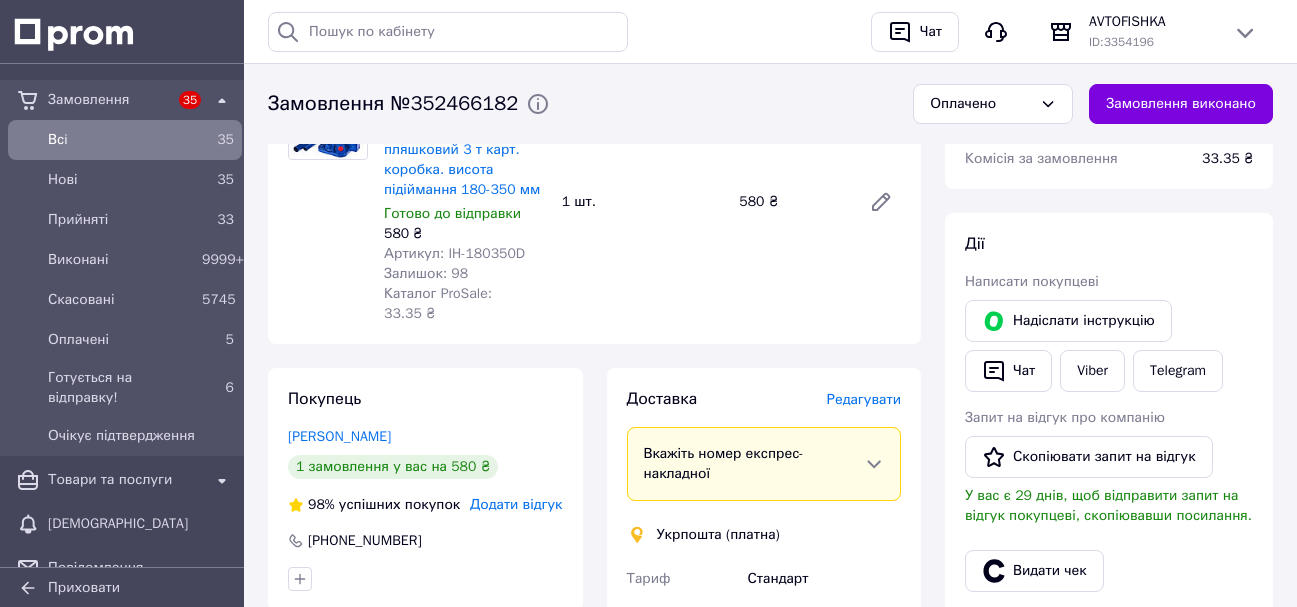 scroll, scrollTop: 300, scrollLeft: 0, axis: vertical 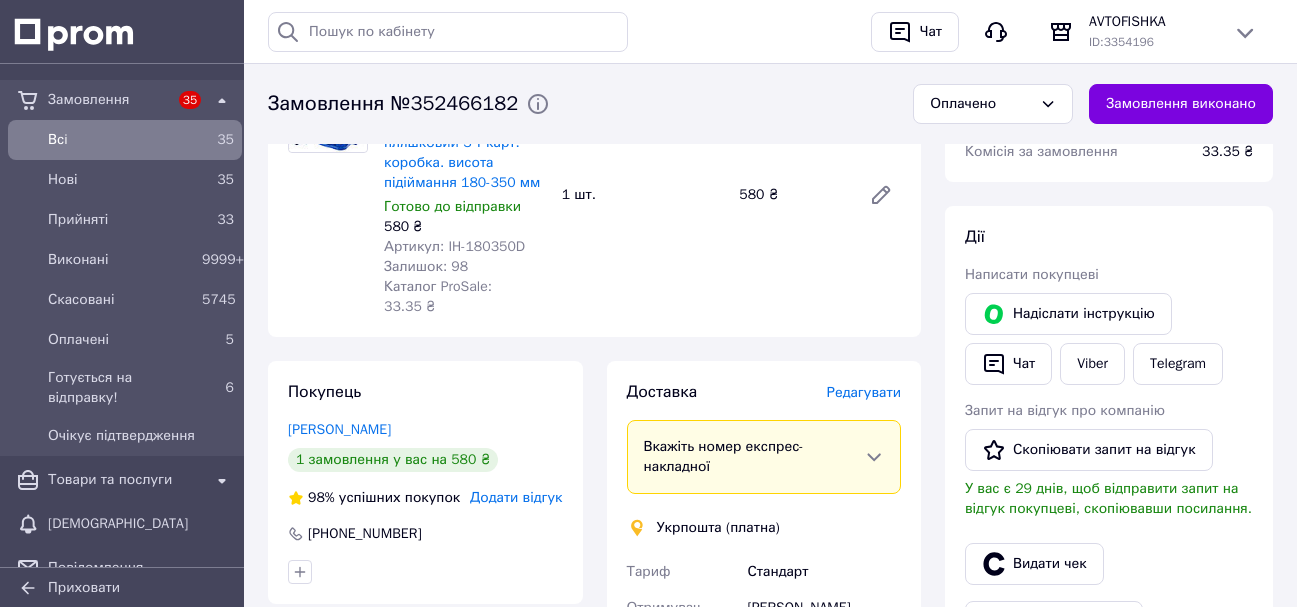 click on "Артикул: IH-180350D" at bounding box center (454, 246) 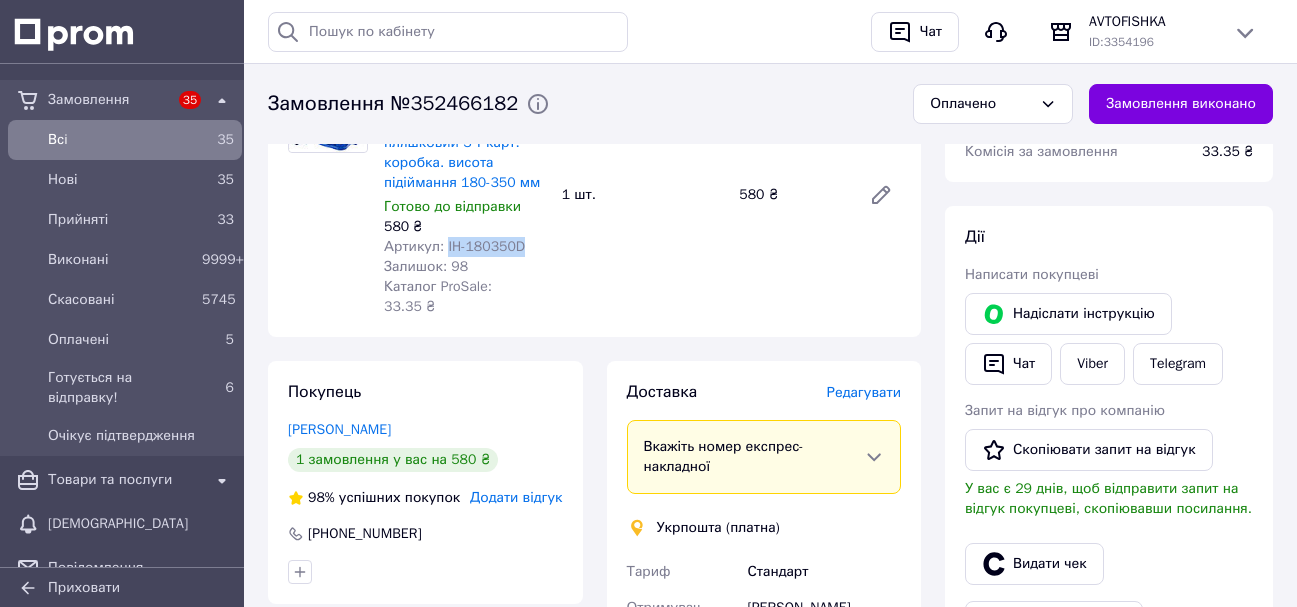 drag, startPoint x: 442, startPoint y: 228, endPoint x: 532, endPoint y: 236, distance: 90.35486 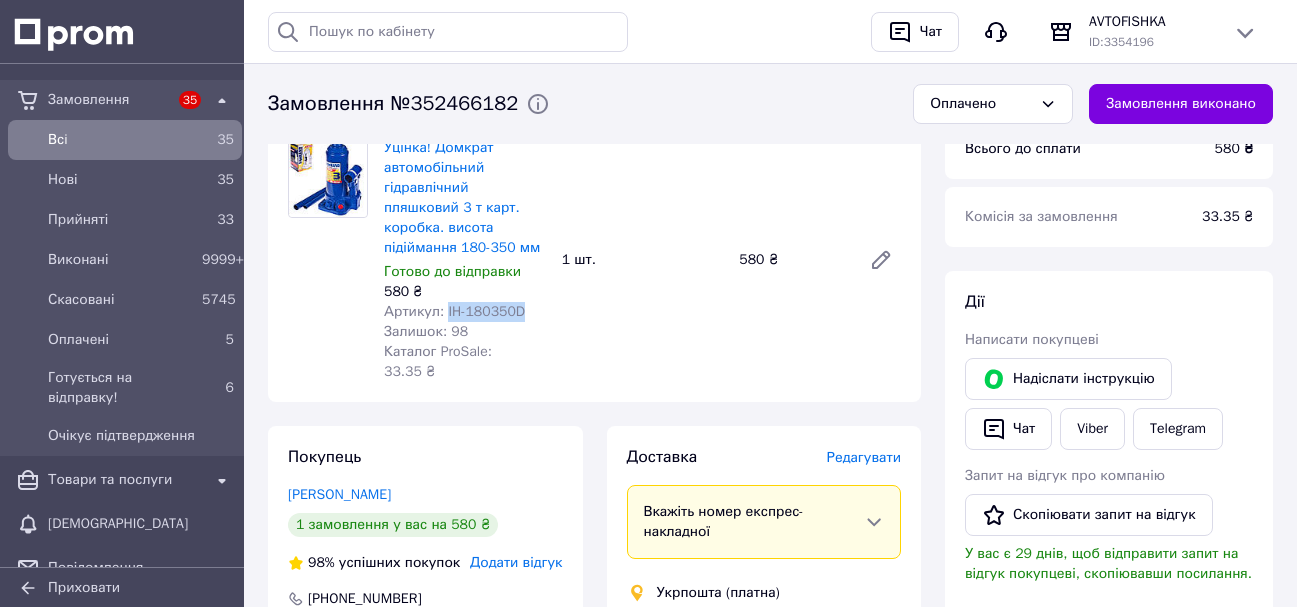 scroll, scrollTop: 200, scrollLeft: 0, axis: vertical 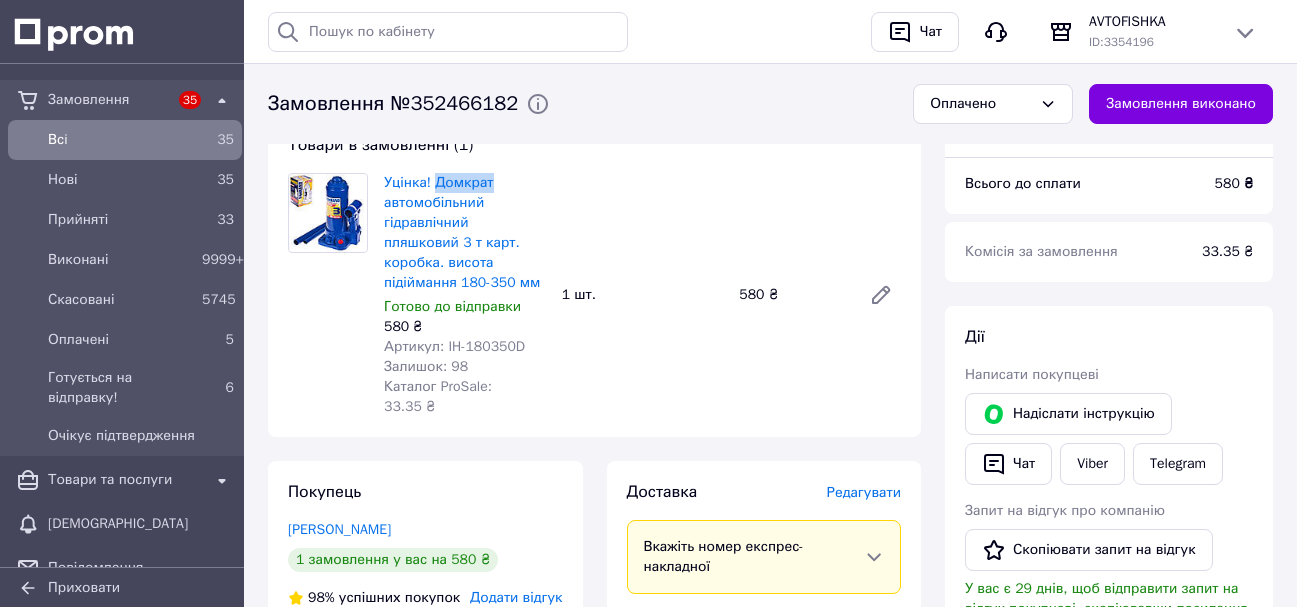 drag, startPoint x: 436, startPoint y: 185, endPoint x: 495, endPoint y: 187, distance: 59.03389 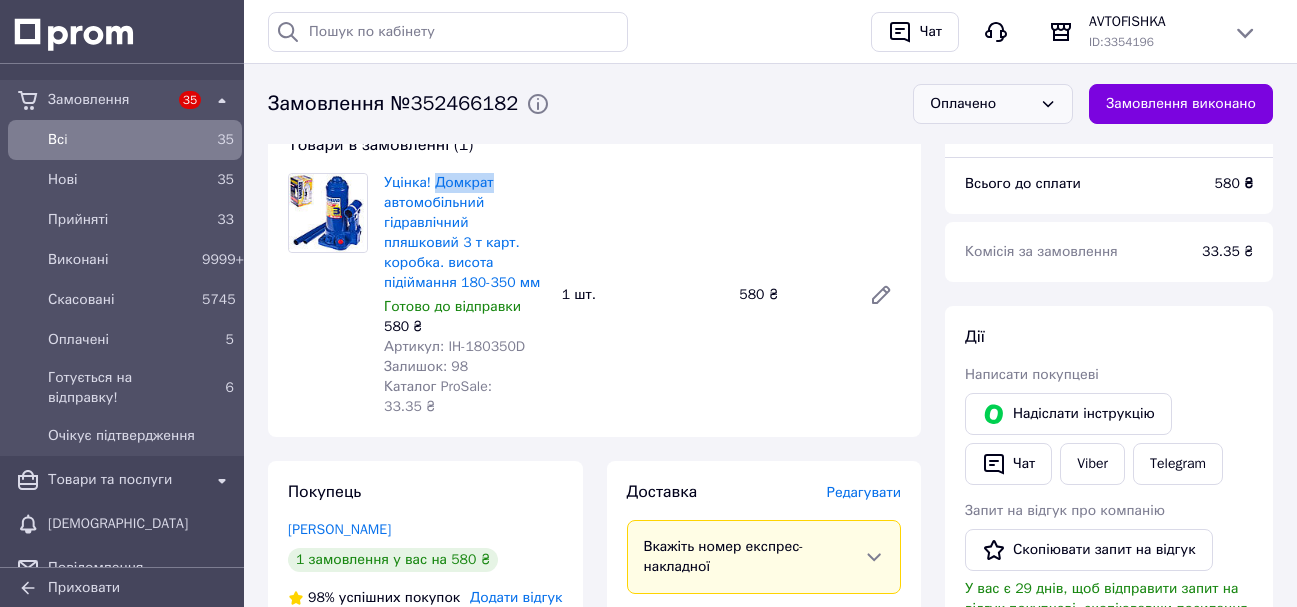 click on "Оплачено" at bounding box center (993, 104) 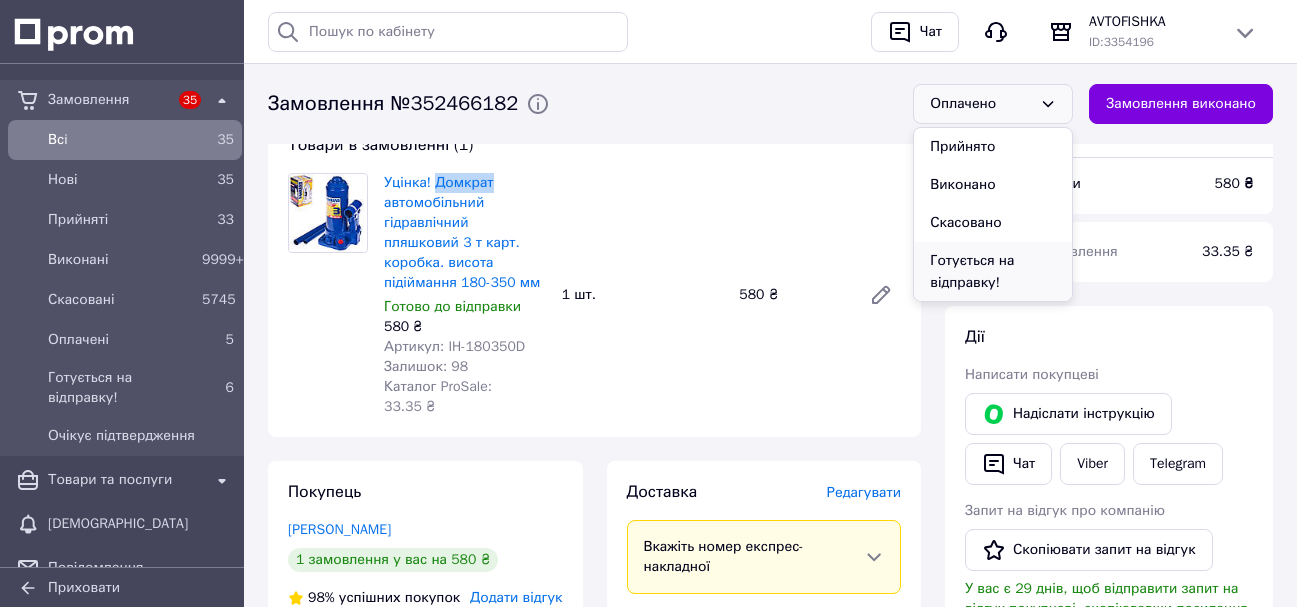 click on "Готується на відправку!" at bounding box center [993, 272] 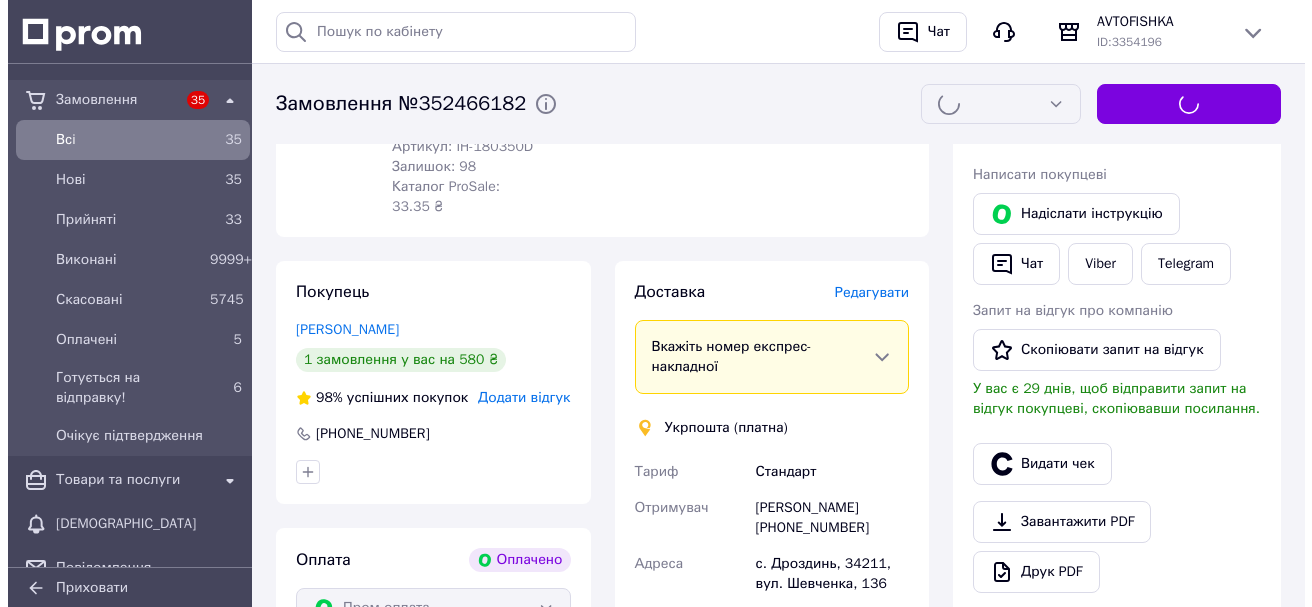 scroll, scrollTop: 300, scrollLeft: 0, axis: vertical 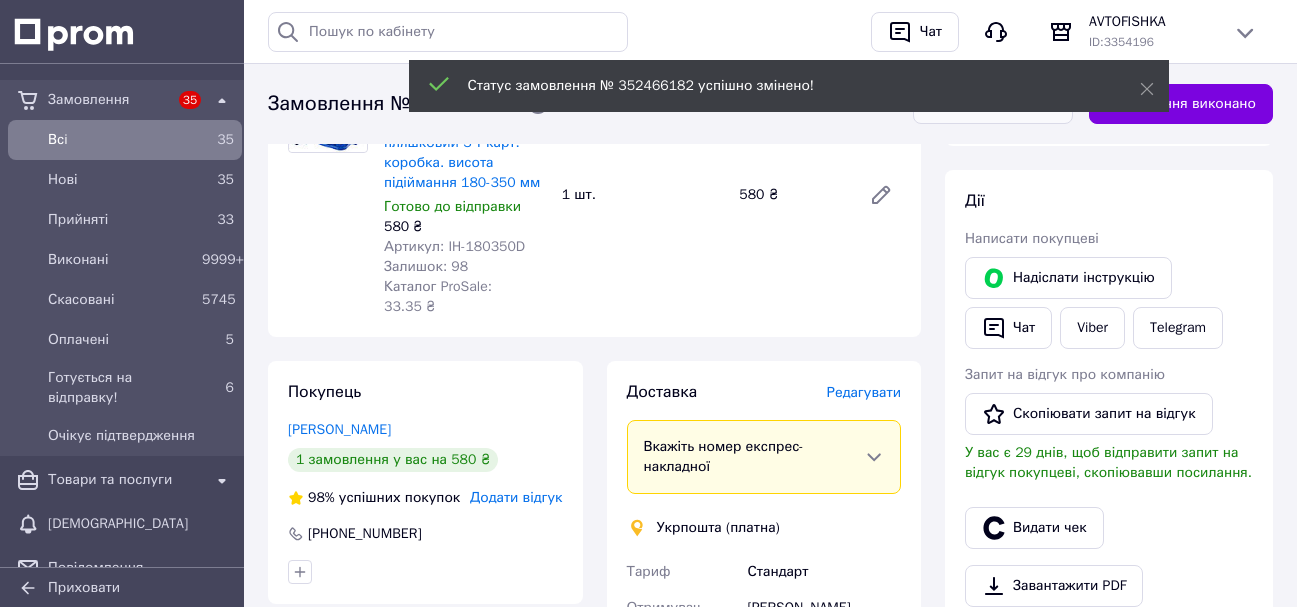 click on "Редагувати" at bounding box center [864, 392] 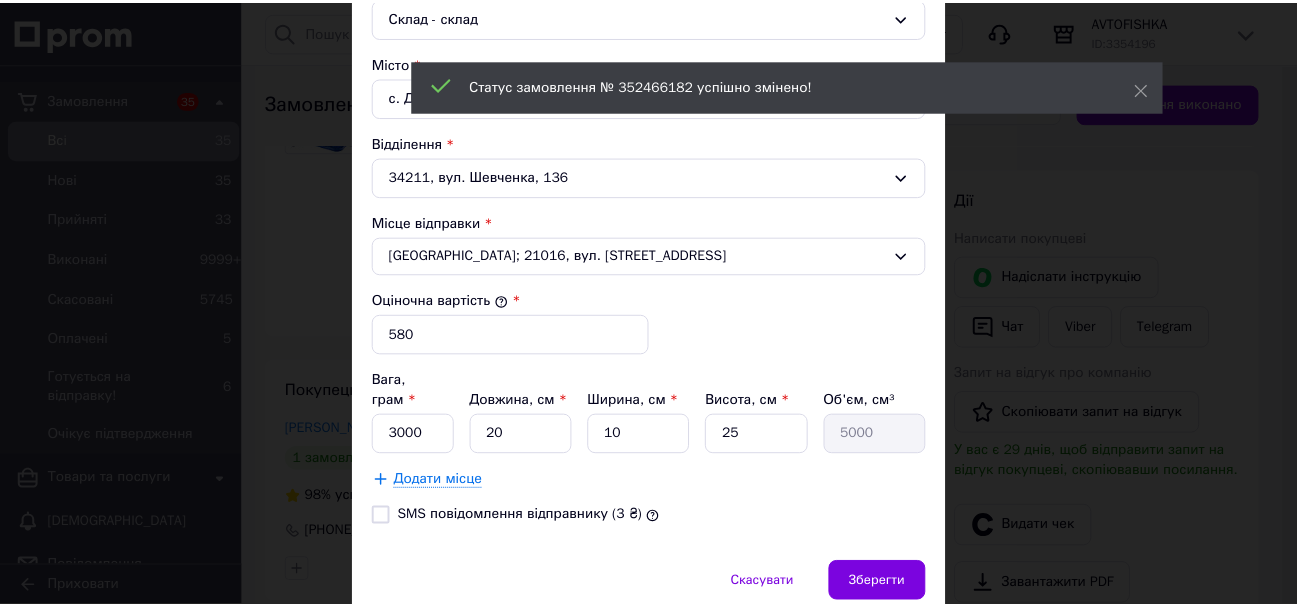 scroll, scrollTop: 644, scrollLeft: 0, axis: vertical 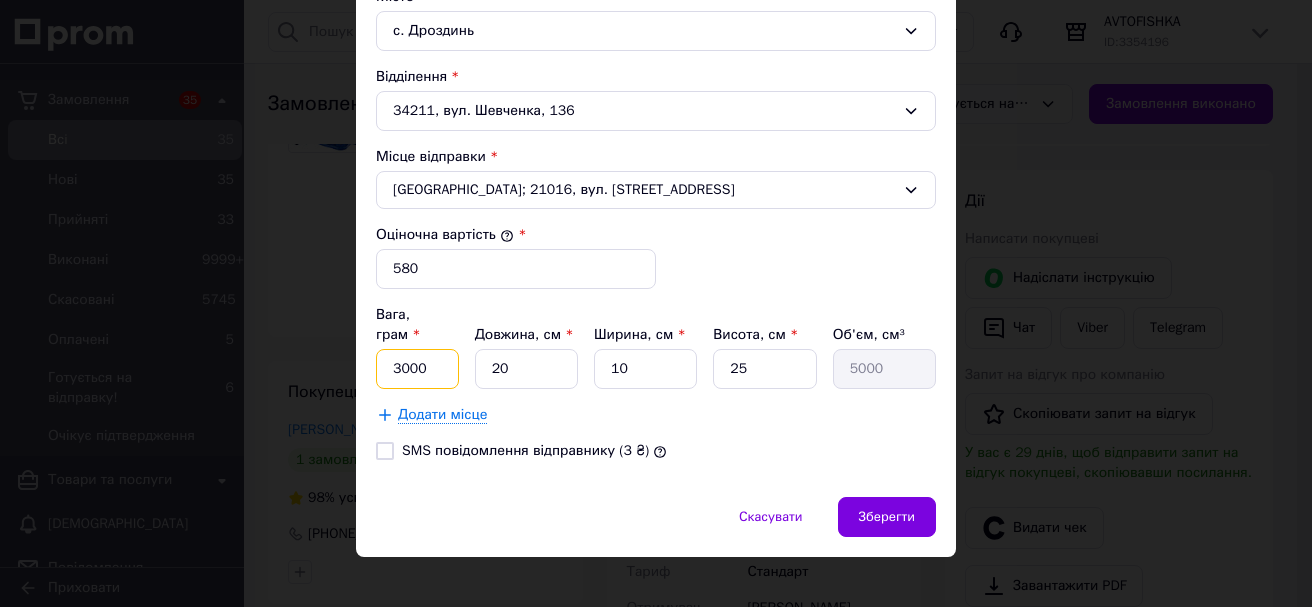 click on "3000" at bounding box center [417, 369] 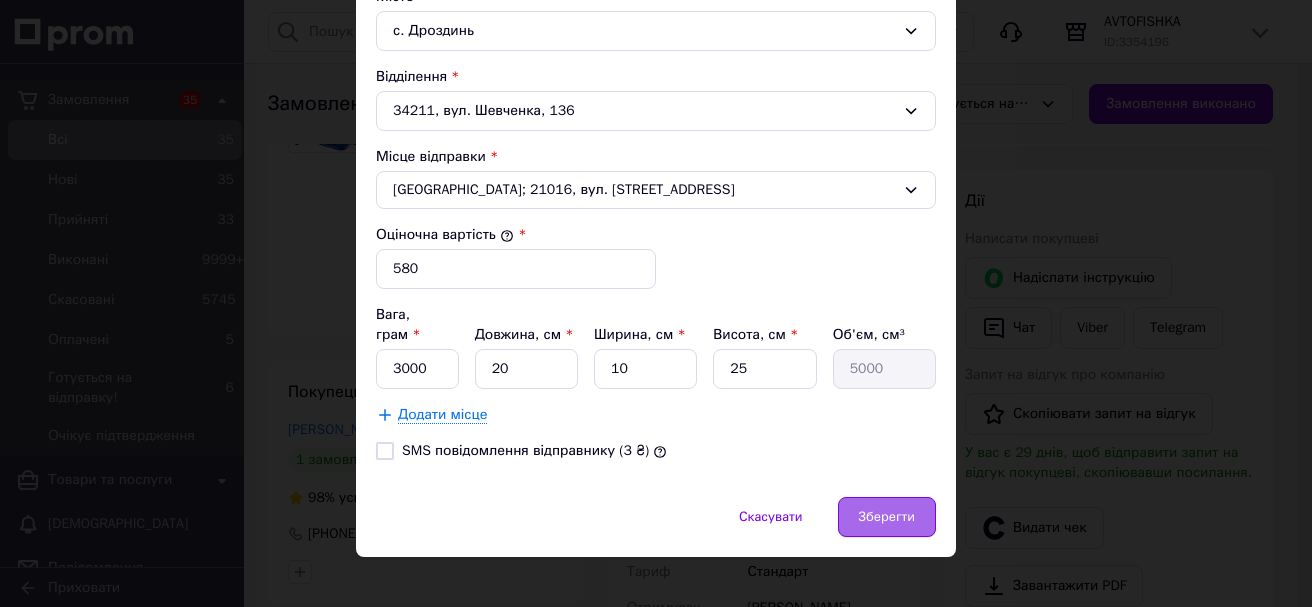 click on "Зберегти" at bounding box center [887, 517] 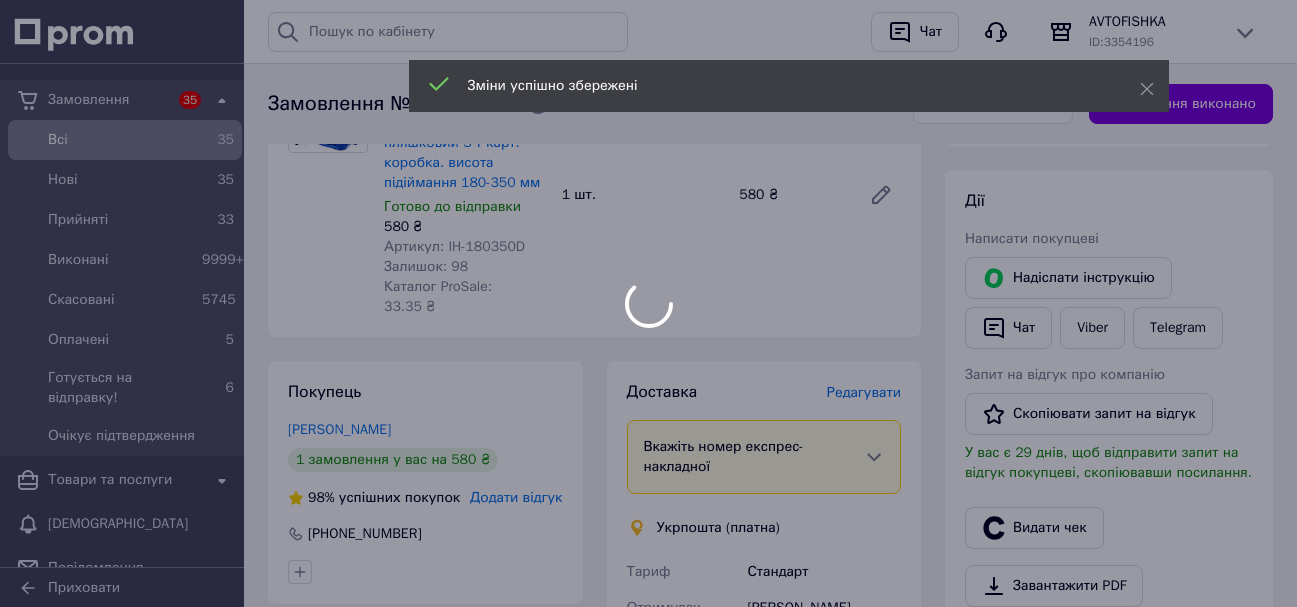 scroll, scrollTop: 800, scrollLeft: 0, axis: vertical 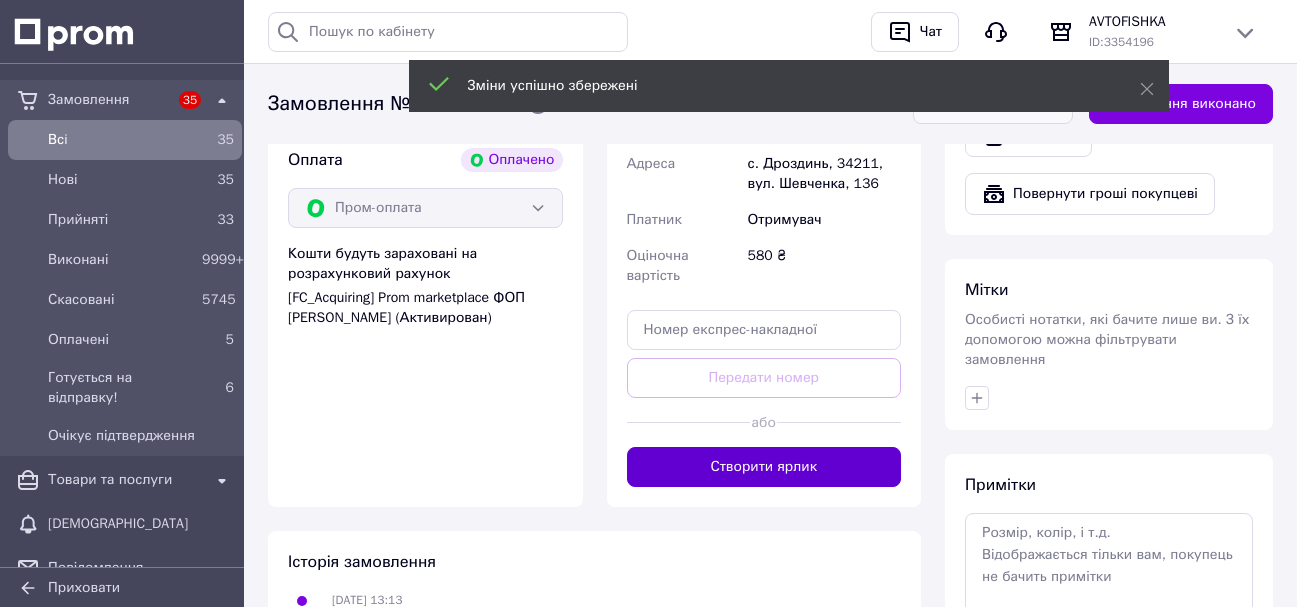 click on "Створити ярлик" at bounding box center (764, 467) 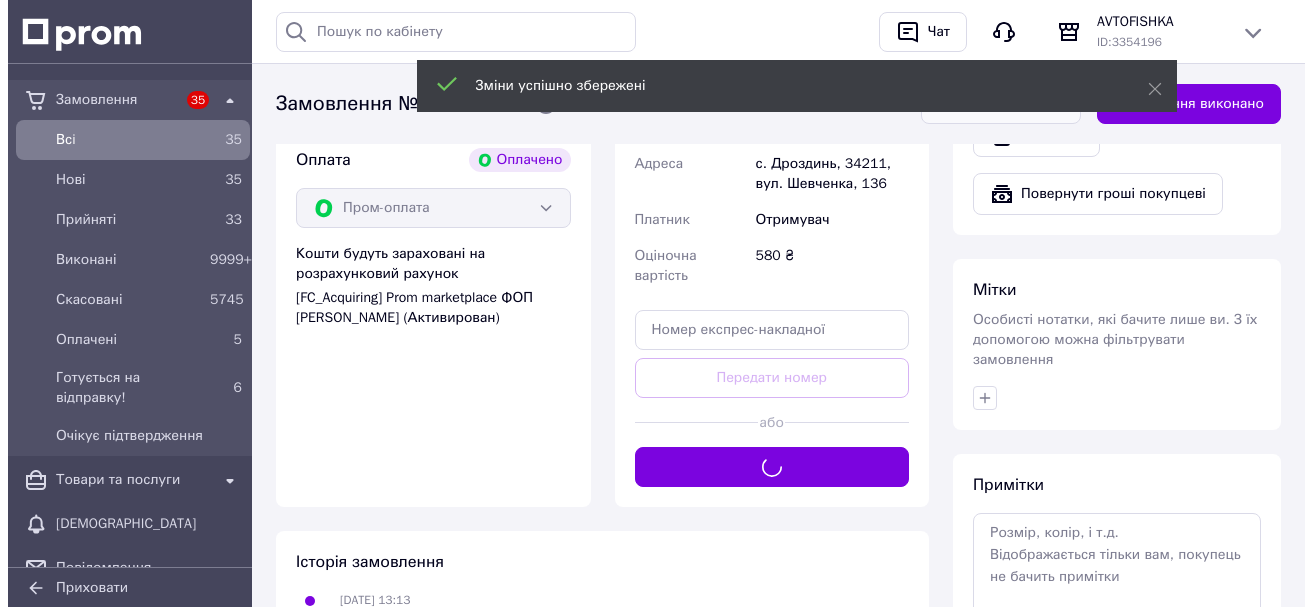 scroll, scrollTop: 500, scrollLeft: 0, axis: vertical 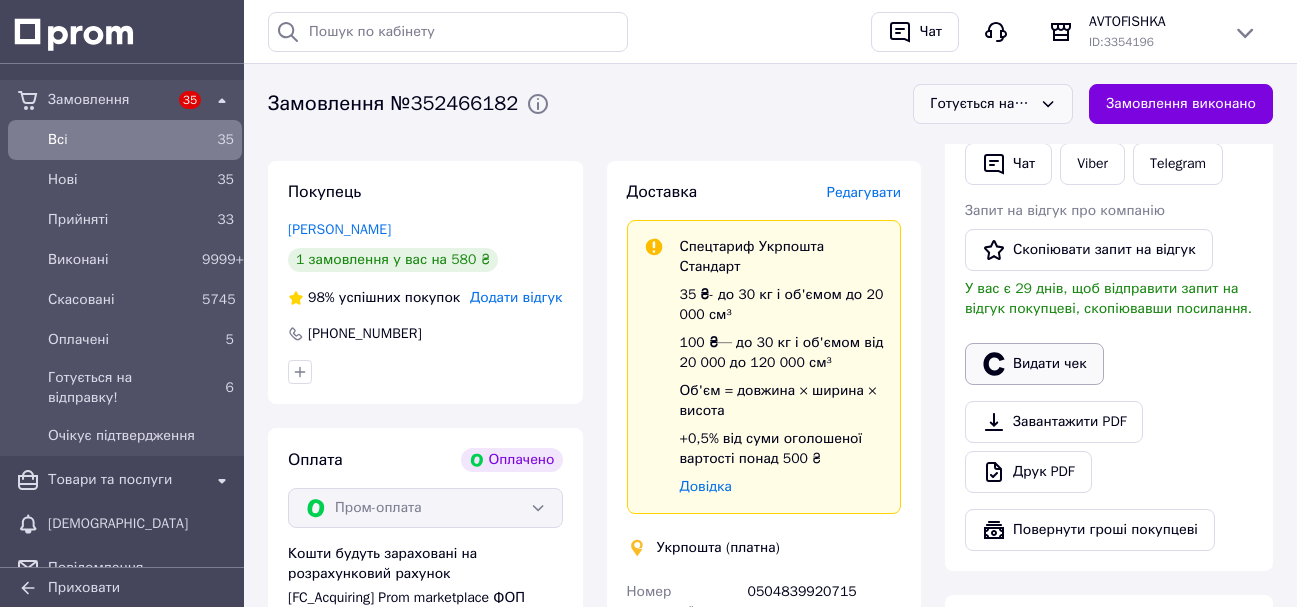 click on "Видати чек" at bounding box center [1034, 364] 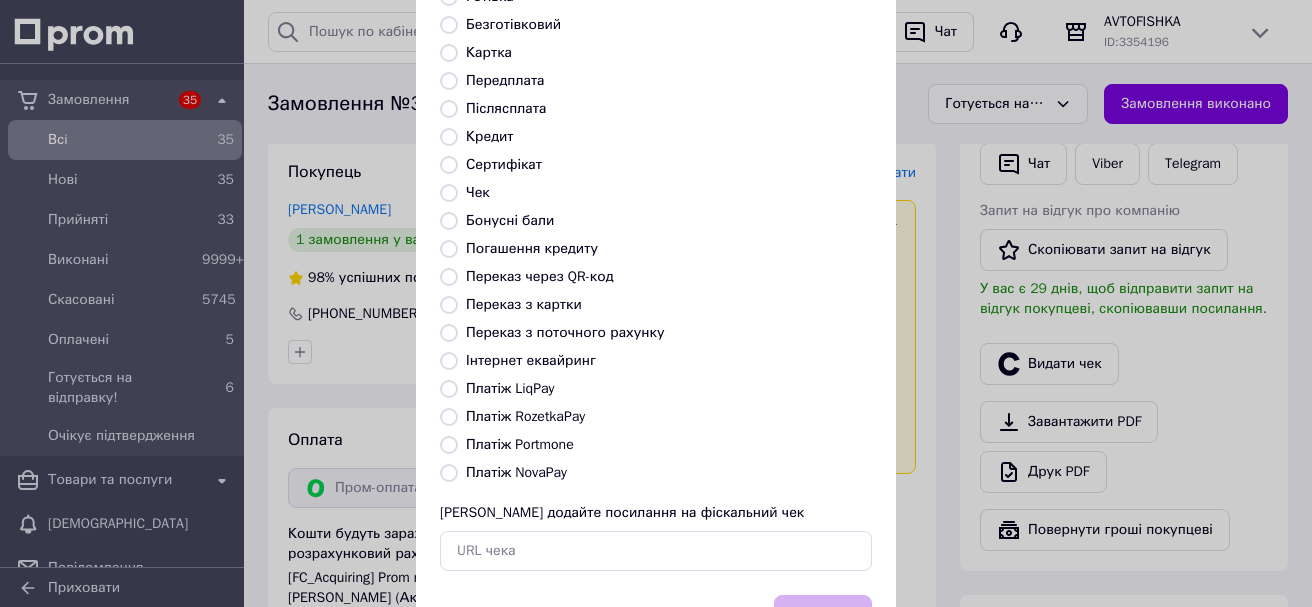 scroll, scrollTop: 200, scrollLeft: 0, axis: vertical 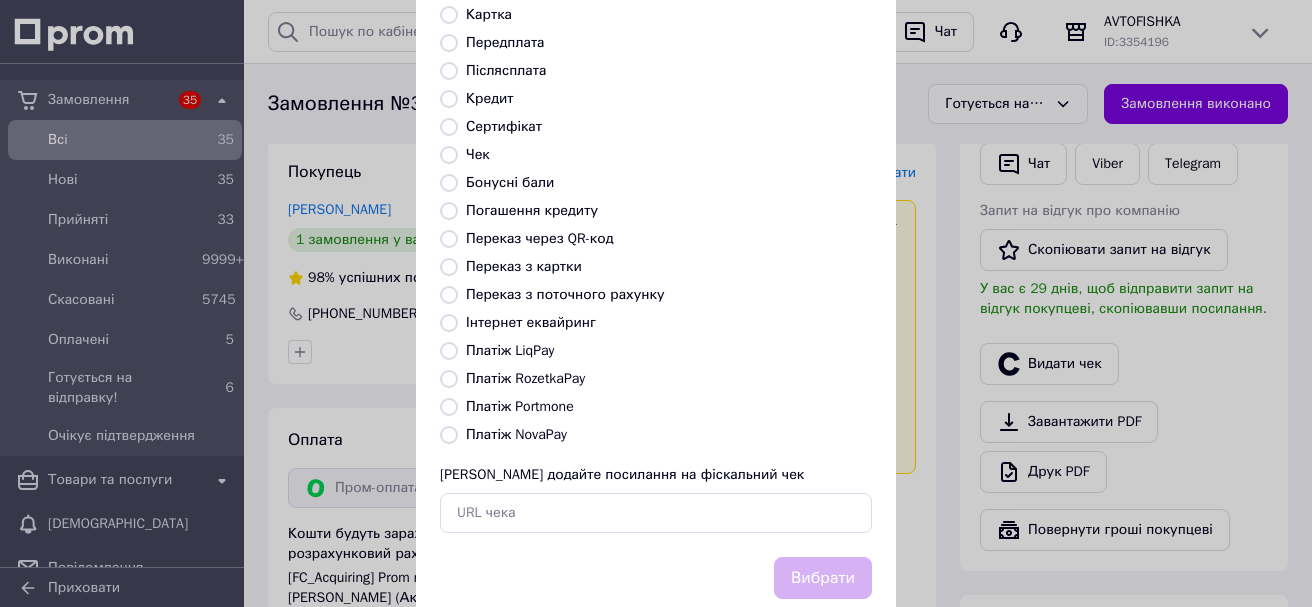 click on "Платіж RozetkaPay" at bounding box center [449, 379] 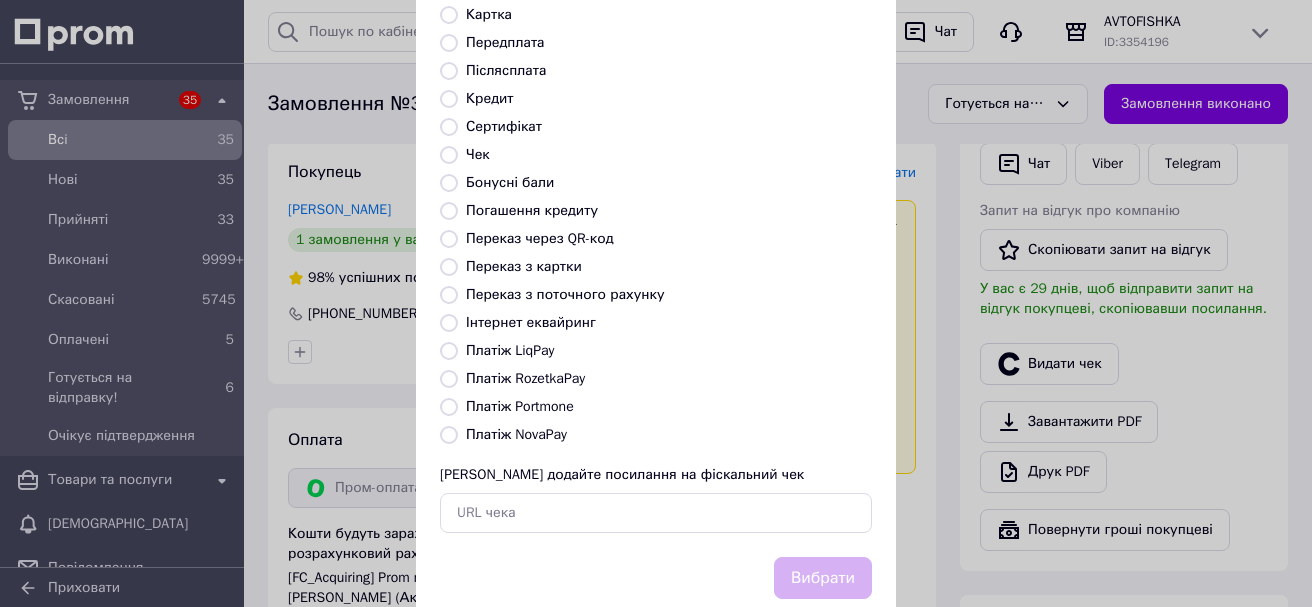 radio on "true" 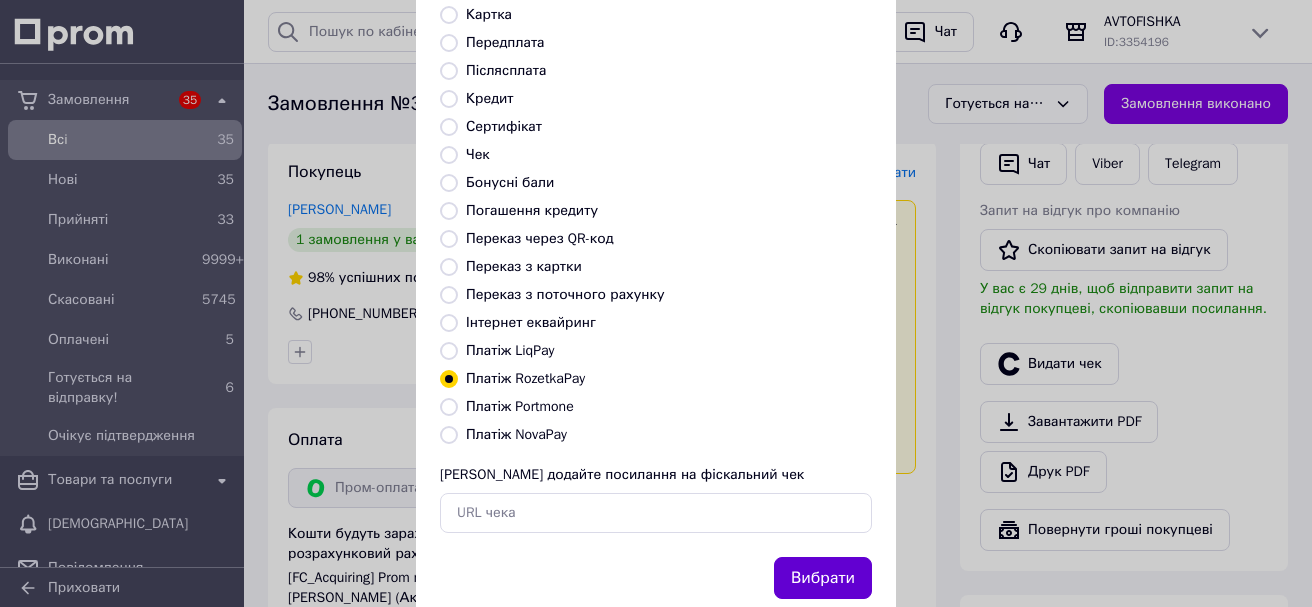click on "Вибрати" at bounding box center [823, 578] 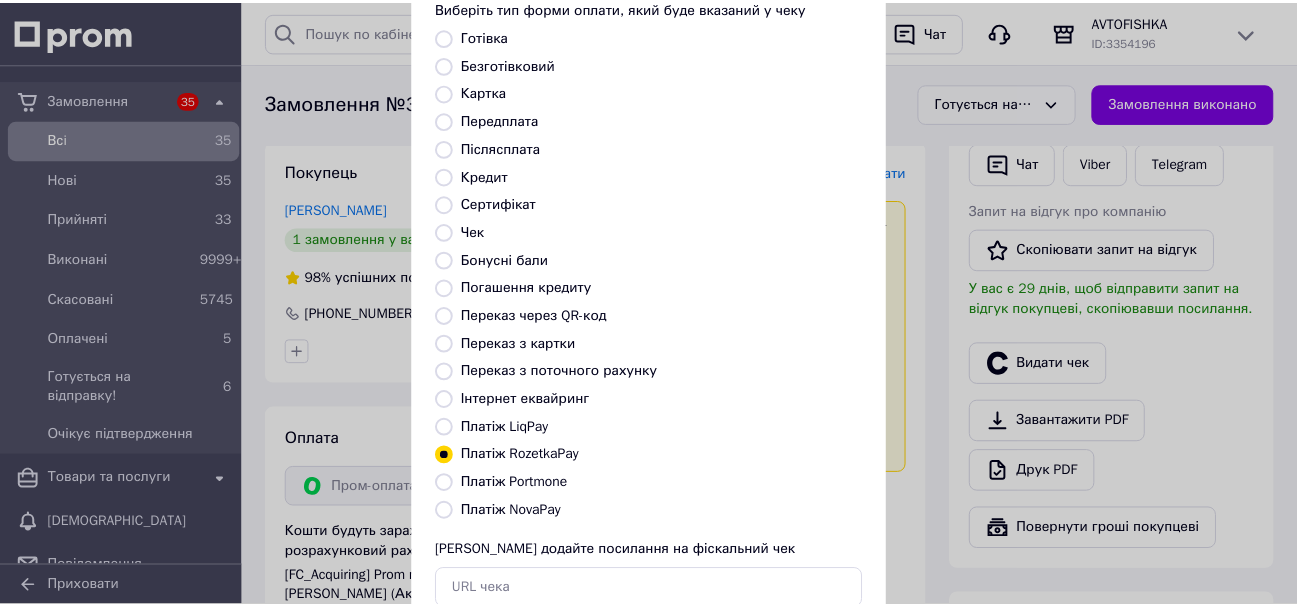 scroll, scrollTop: 0, scrollLeft: 0, axis: both 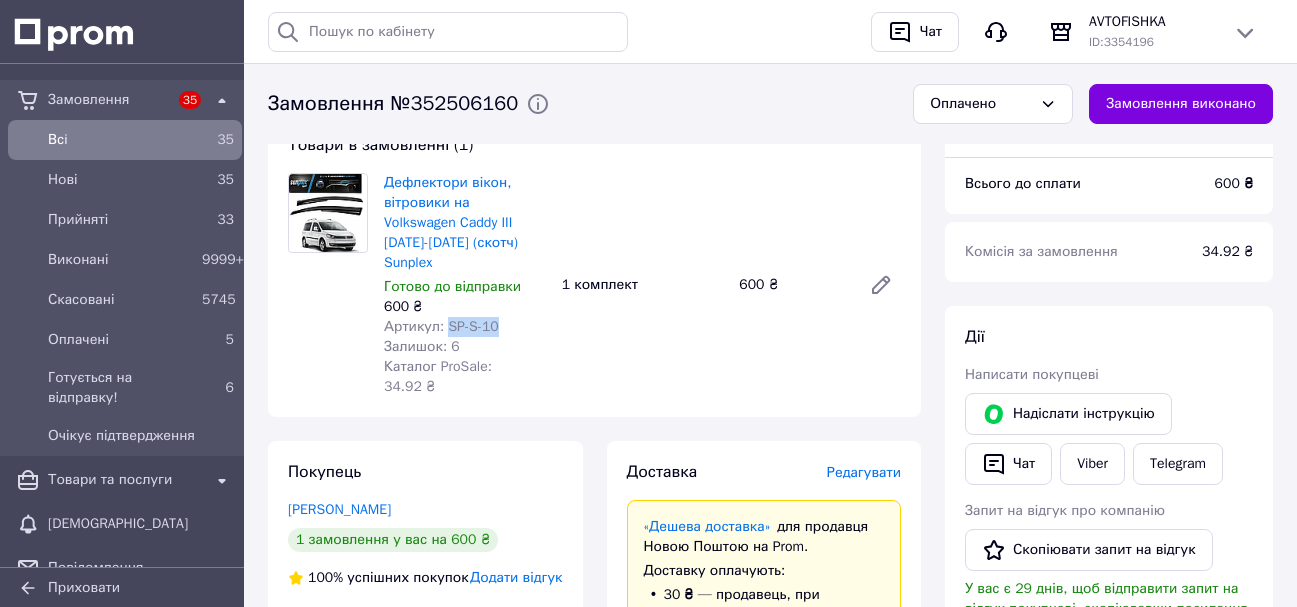drag, startPoint x: 442, startPoint y: 306, endPoint x: 528, endPoint y: 307, distance: 86.00581 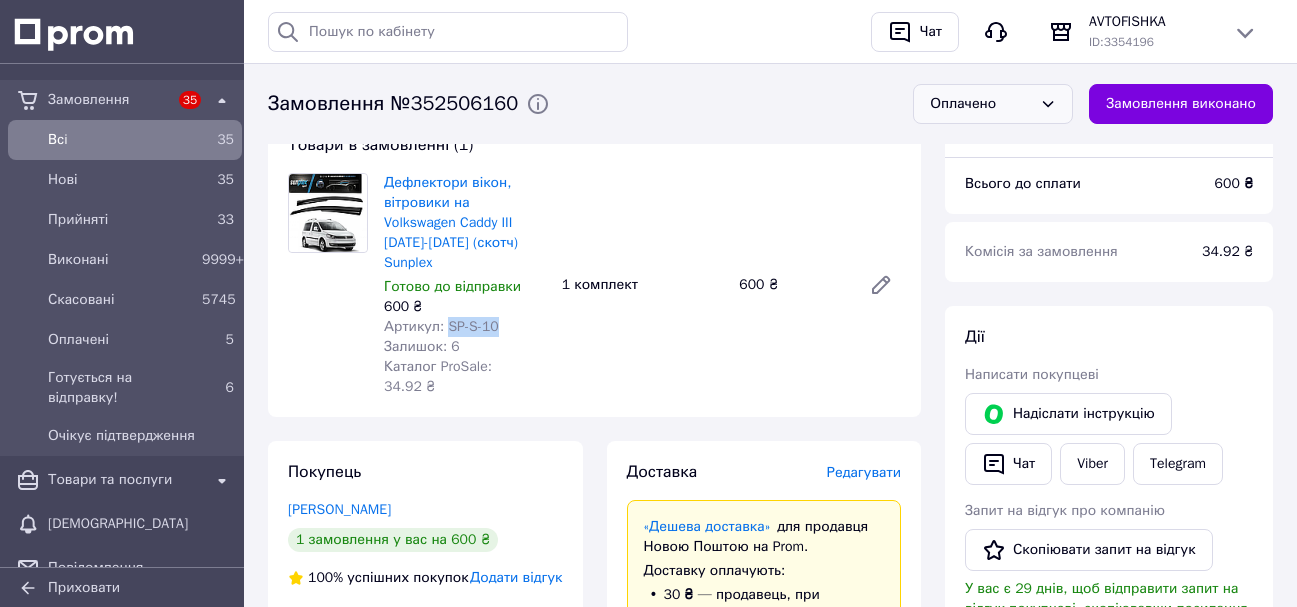 click 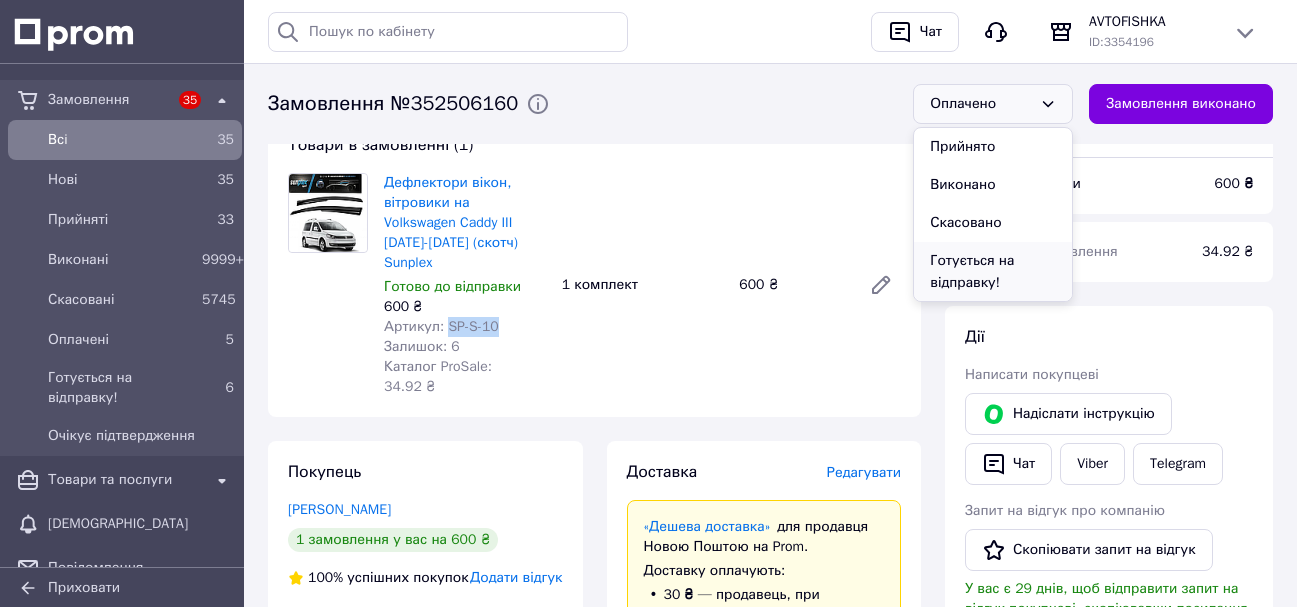 click on "Готується на відправку!" at bounding box center (993, 272) 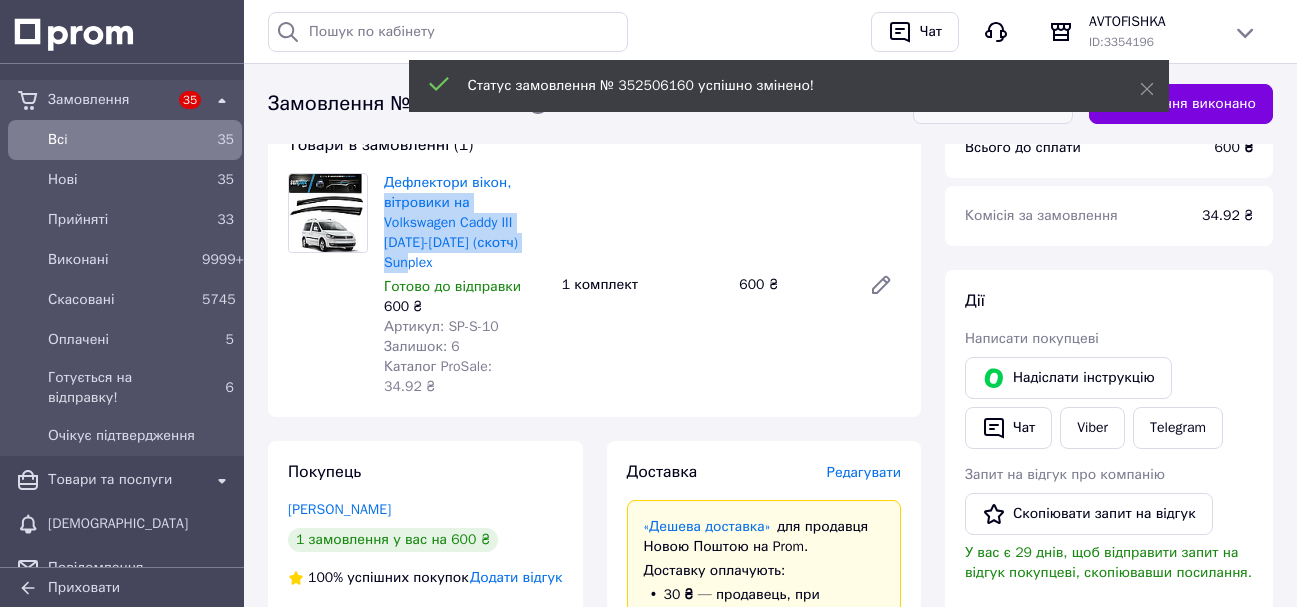 drag, startPoint x: 383, startPoint y: 206, endPoint x: 483, endPoint y: 243, distance: 106.62551 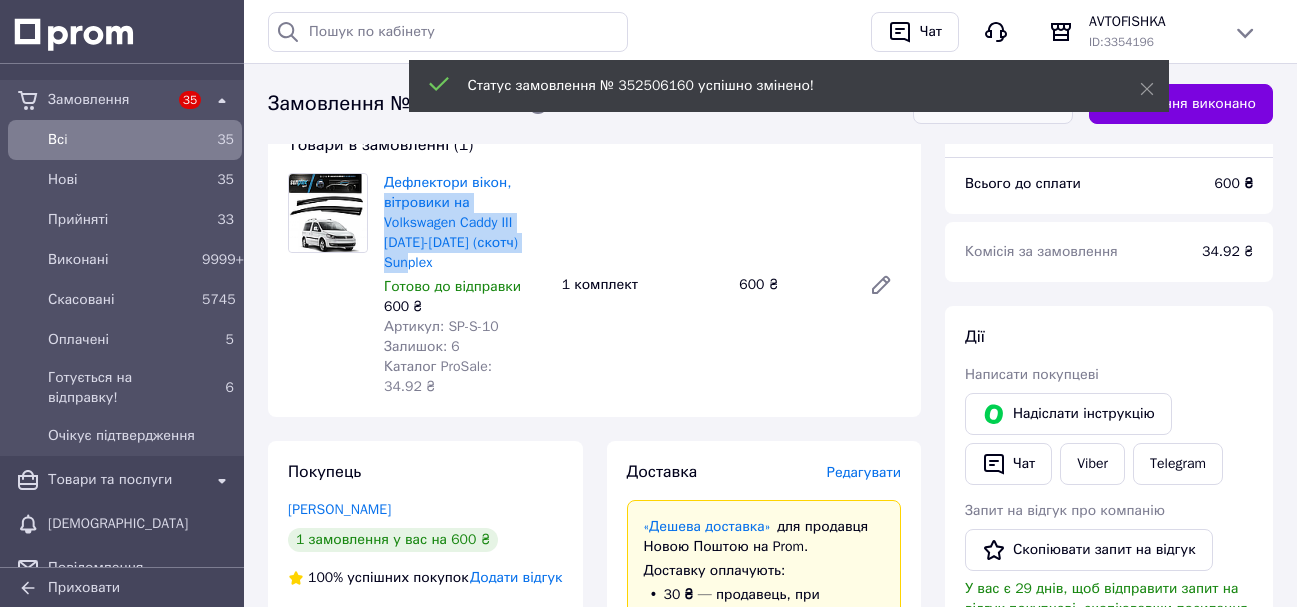 copy on "вітровики на Volkswagen Caddy III [DATE]-[DATE] (скотч) Sunplex" 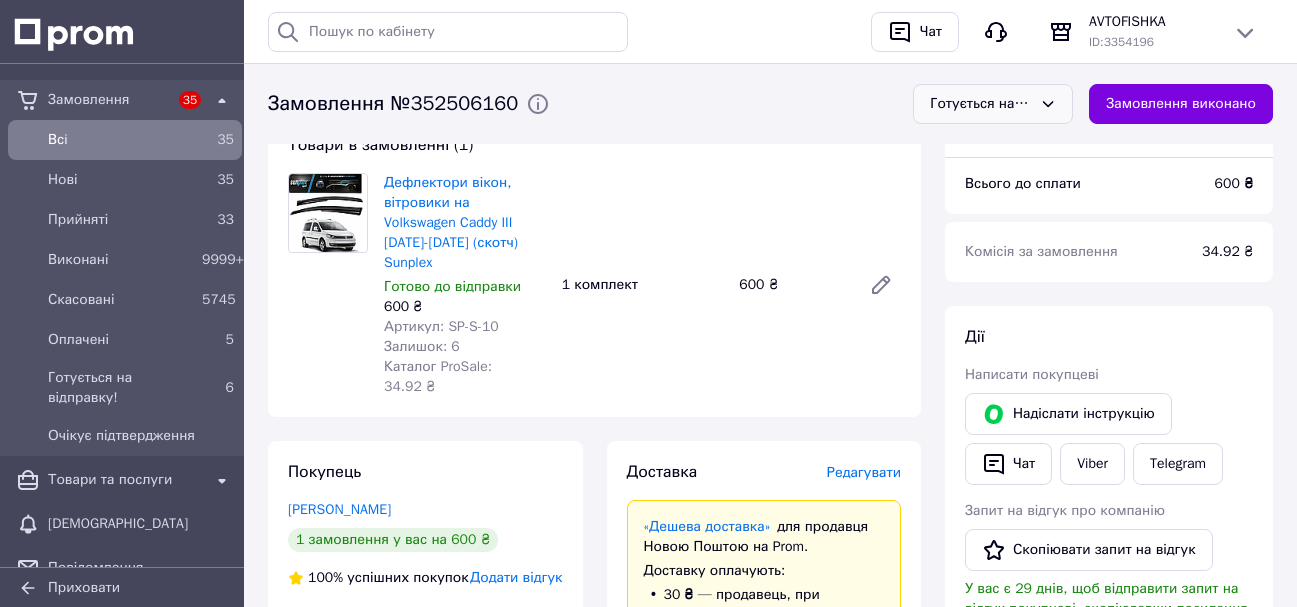 click on "Редагувати" at bounding box center (864, 472) 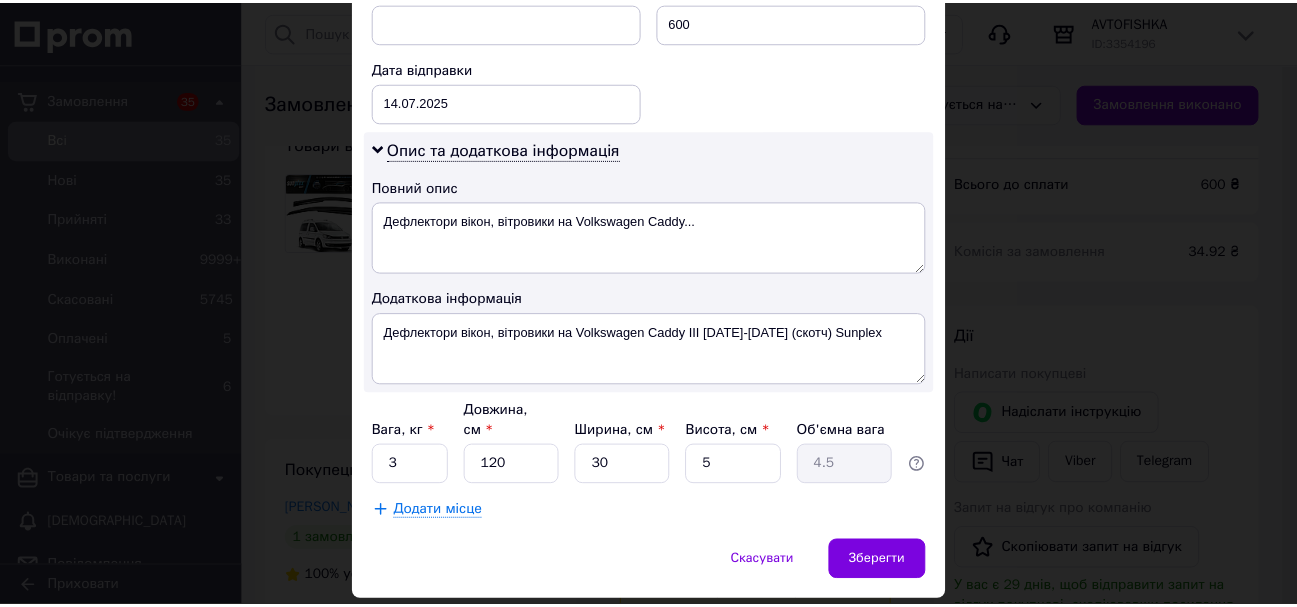 scroll, scrollTop: 945, scrollLeft: 0, axis: vertical 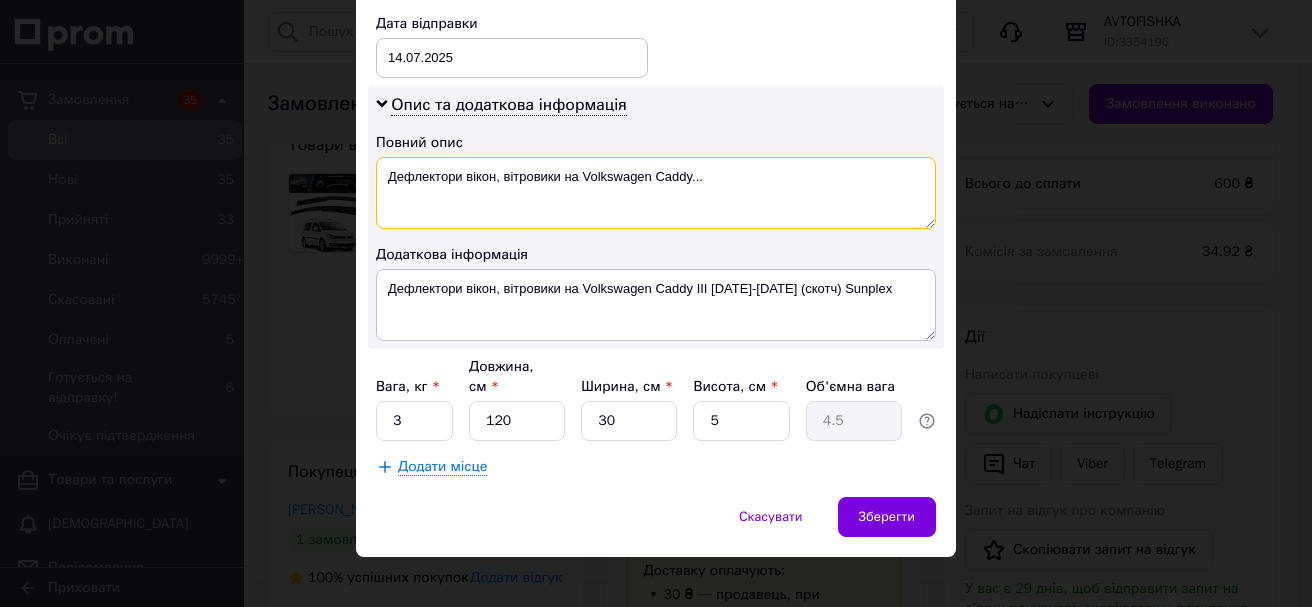 drag, startPoint x: 382, startPoint y: 180, endPoint x: 774, endPoint y: 212, distance: 393.30396 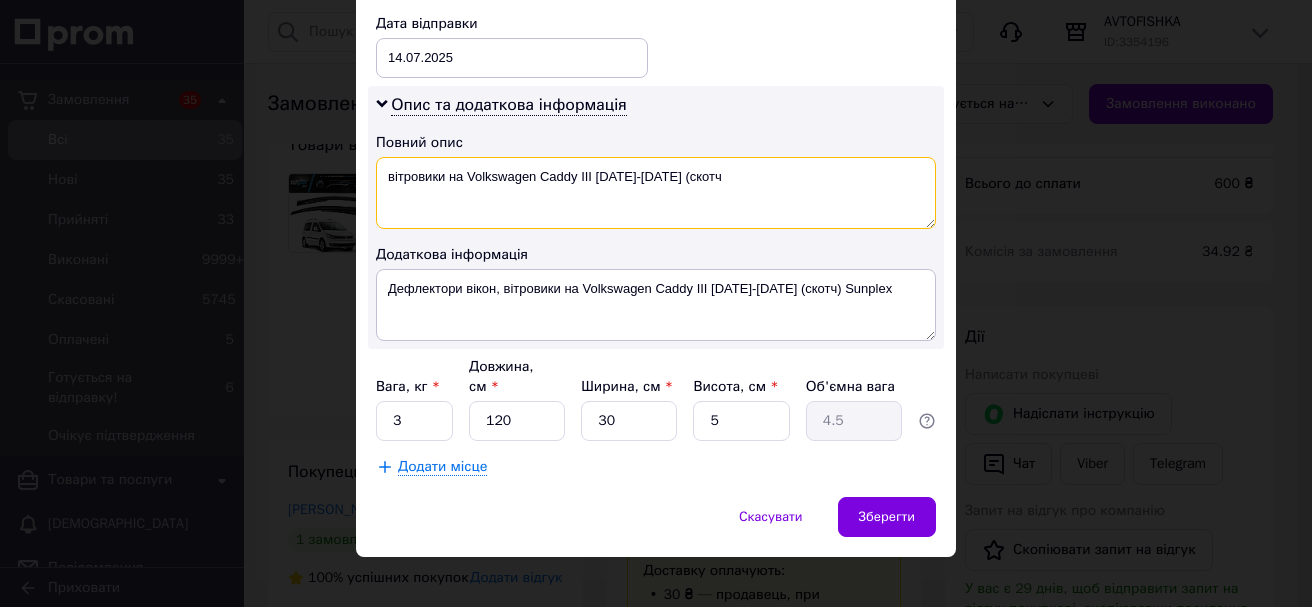 type on "вітровики на Volkswagen Caddy III [DATE]-[DATE] (скотч" 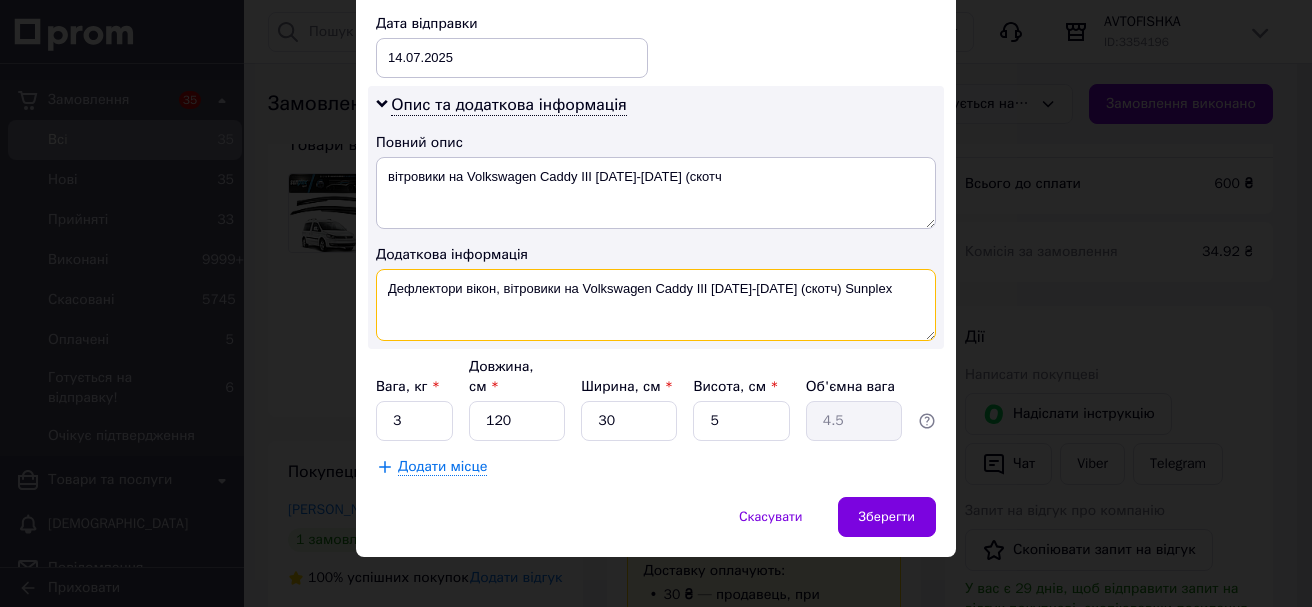 drag, startPoint x: 386, startPoint y: 288, endPoint x: 894, endPoint y: 292, distance: 508.01575 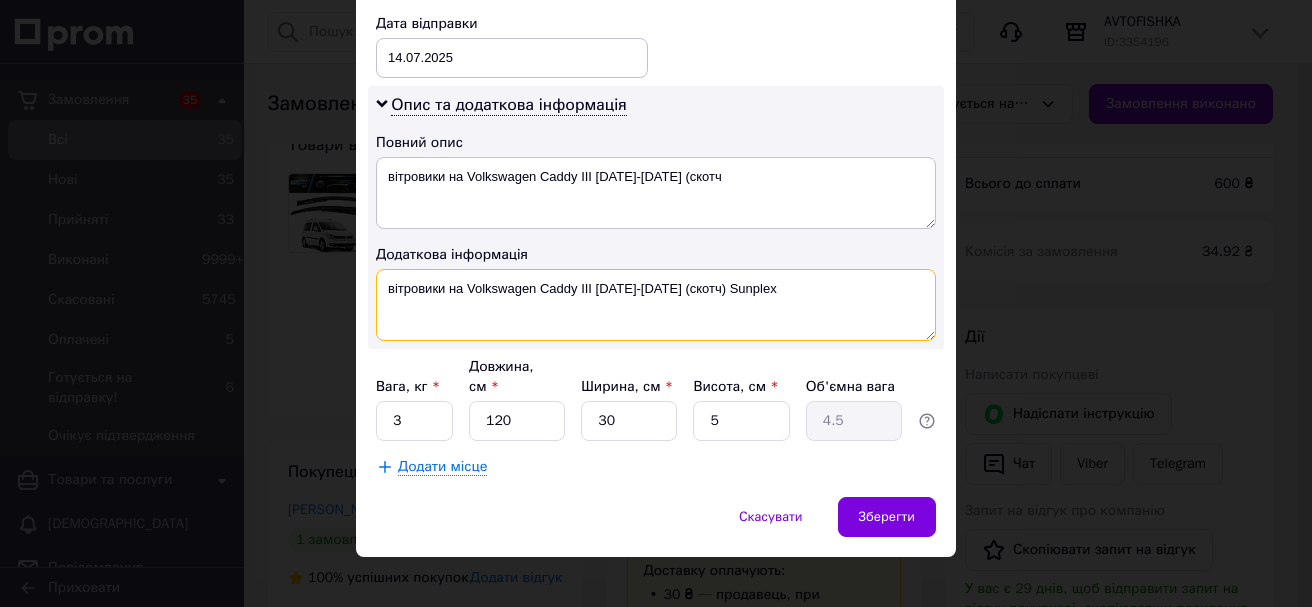 drag, startPoint x: 699, startPoint y: 293, endPoint x: 626, endPoint y: 287, distance: 73.24616 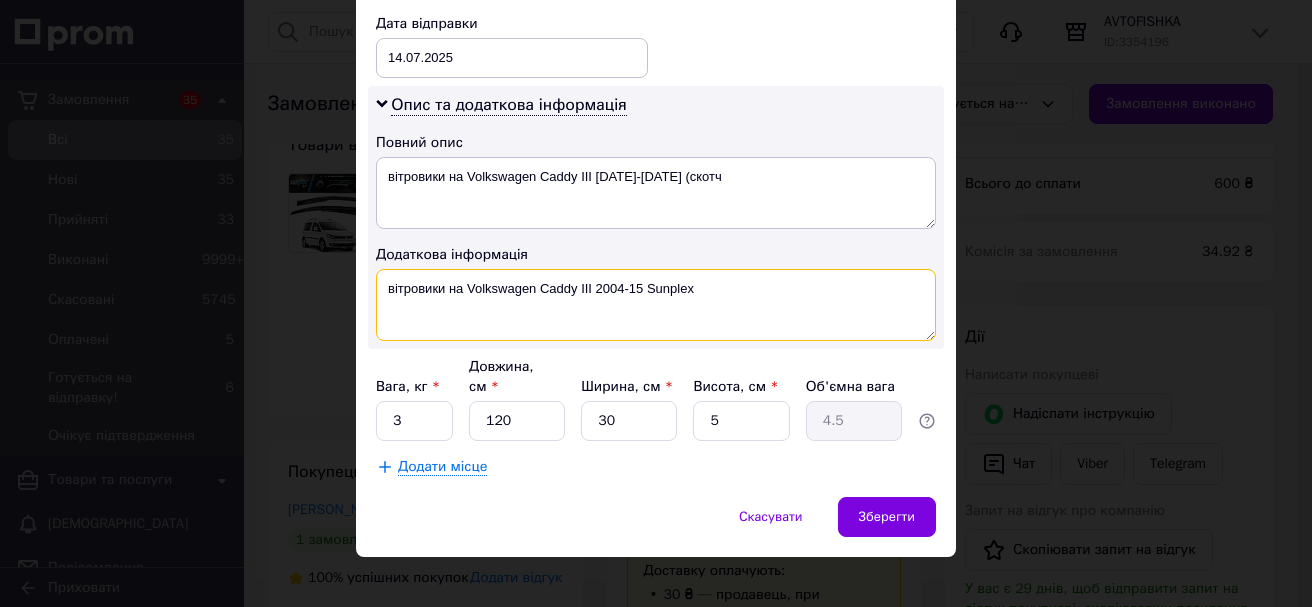 click on "вітровики на Volkswagen Caddy III 2004-15 Sunplex" at bounding box center [656, 305] 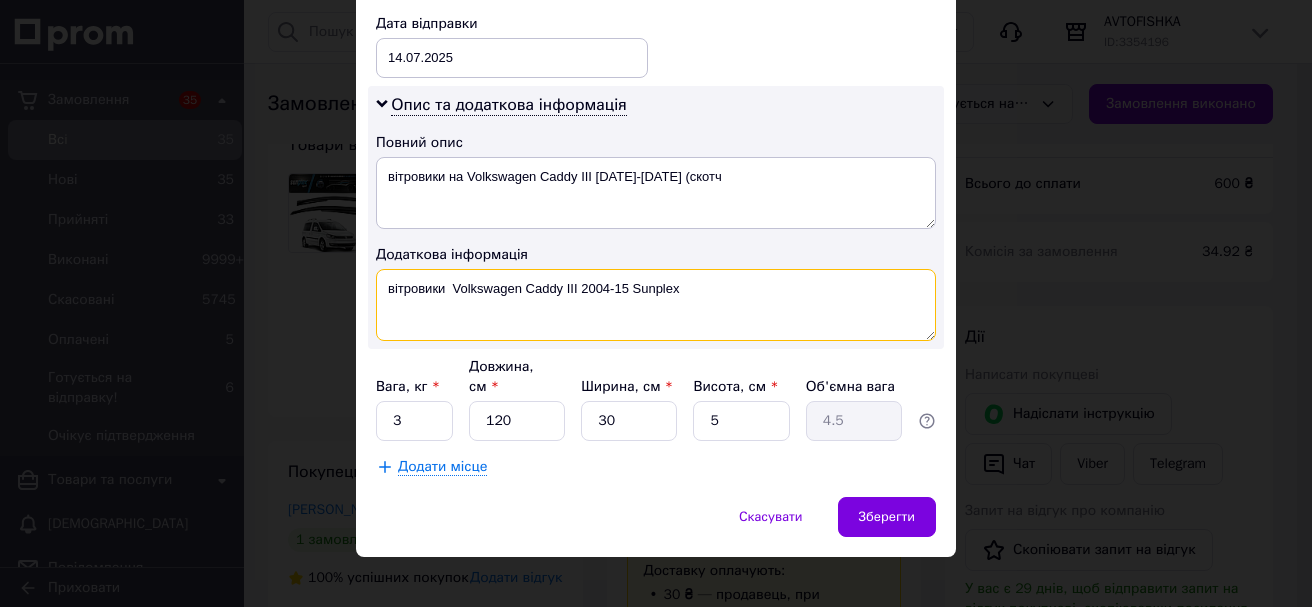 drag, startPoint x: 519, startPoint y: 287, endPoint x: 483, endPoint y: 290, distance: 36.124783 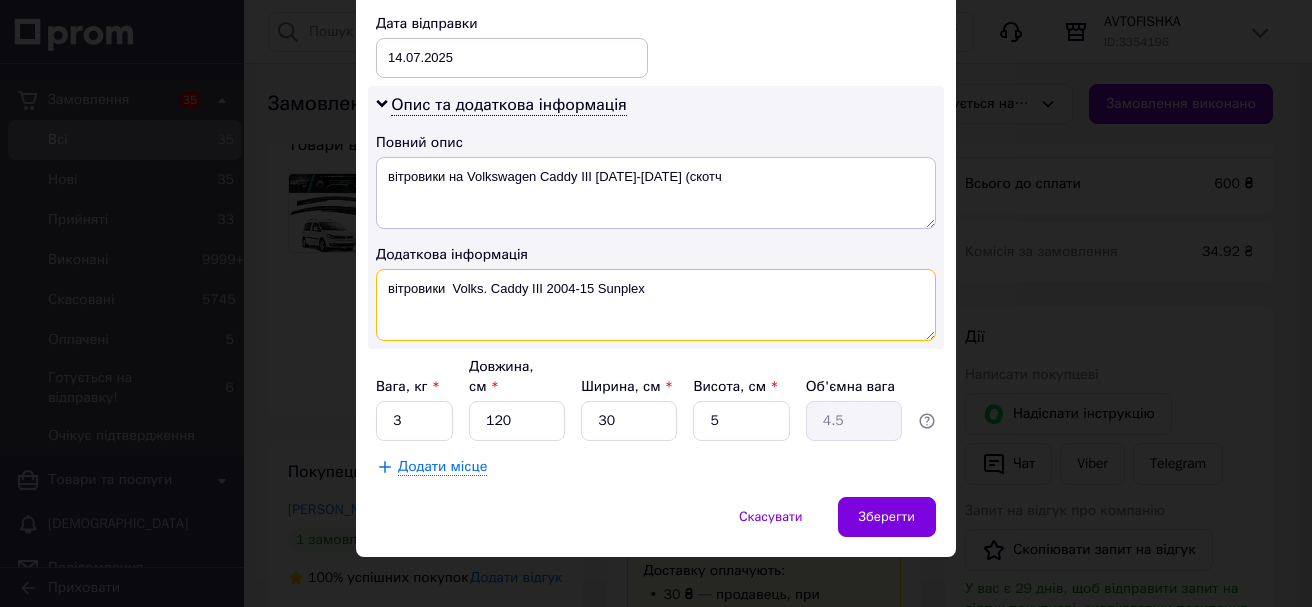 drag, startPoint x: 380, startPoint y: 291, endPoint x: 665, endPoint y: 298, distance: 285.08594 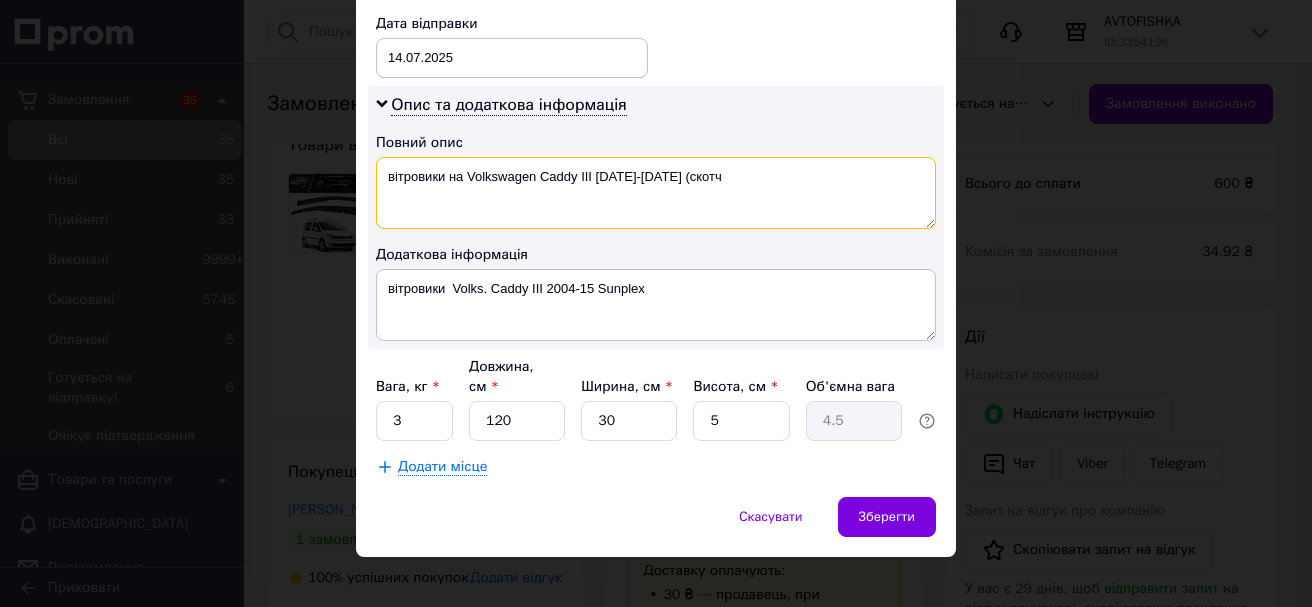 drag, startPoint x: 373, startPoint y: 176, endPoint x: 778, endPoint y: 187, distance: 405.14935 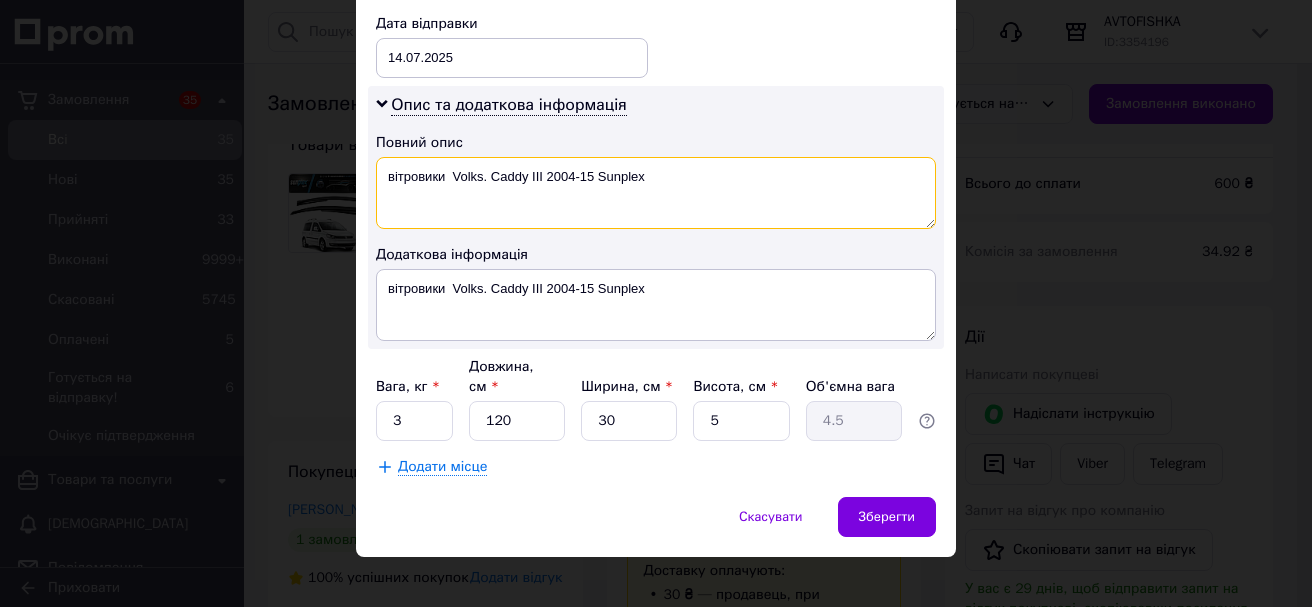 type on "вітровики  Volks. Caddy III 2004-15 Sunplex" 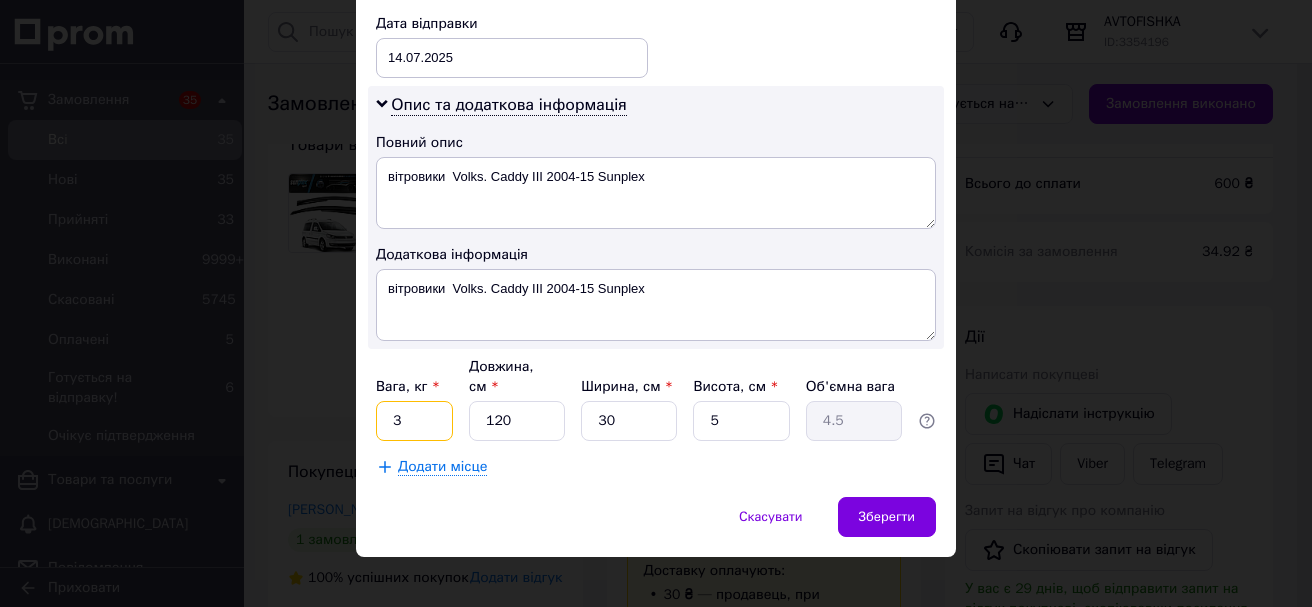 click on "3" at bounding box center (414, 421) 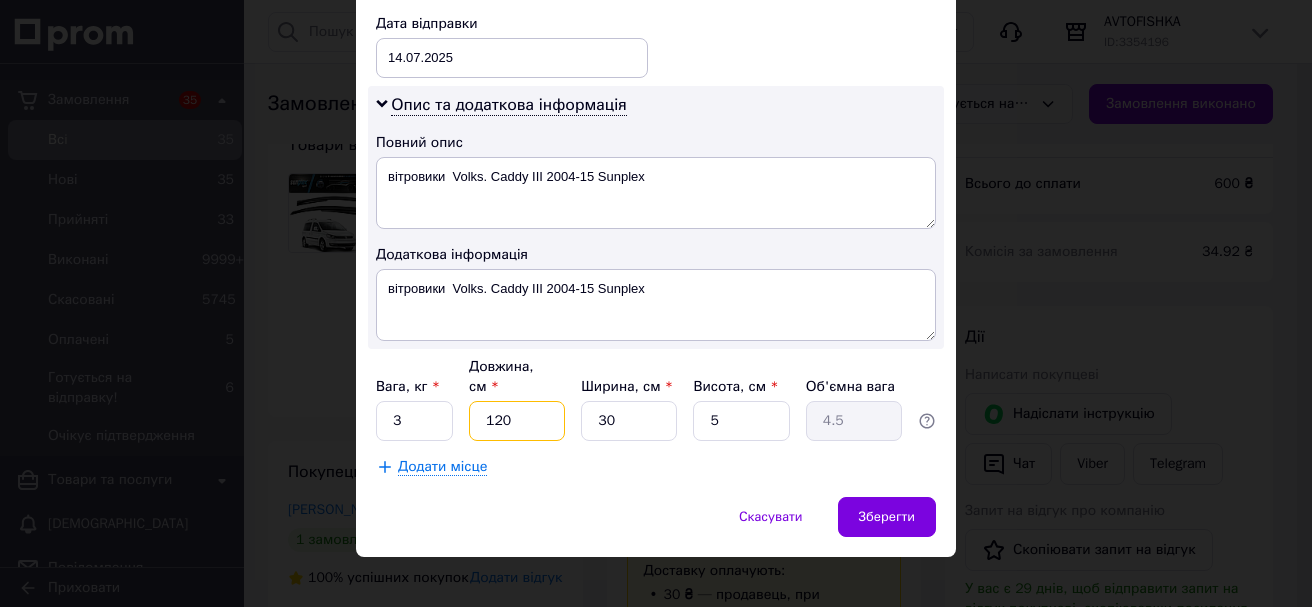 click on "120" at bounding box center (517, 421) 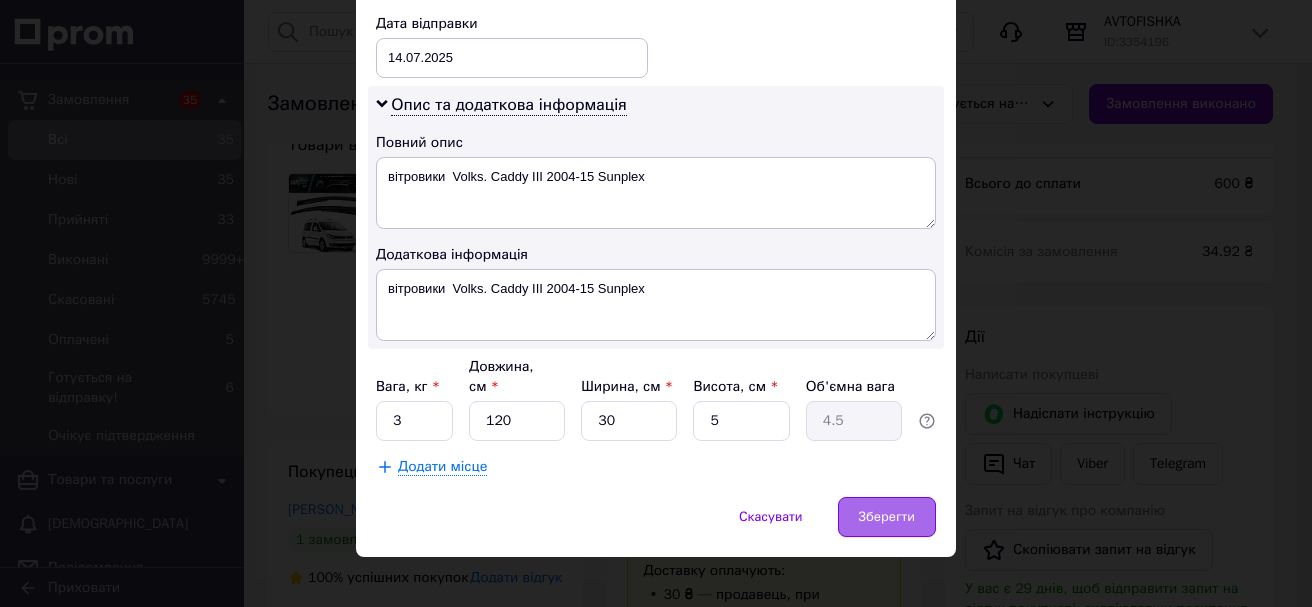 click on "Зберегти" at bounding box center (887, 517) 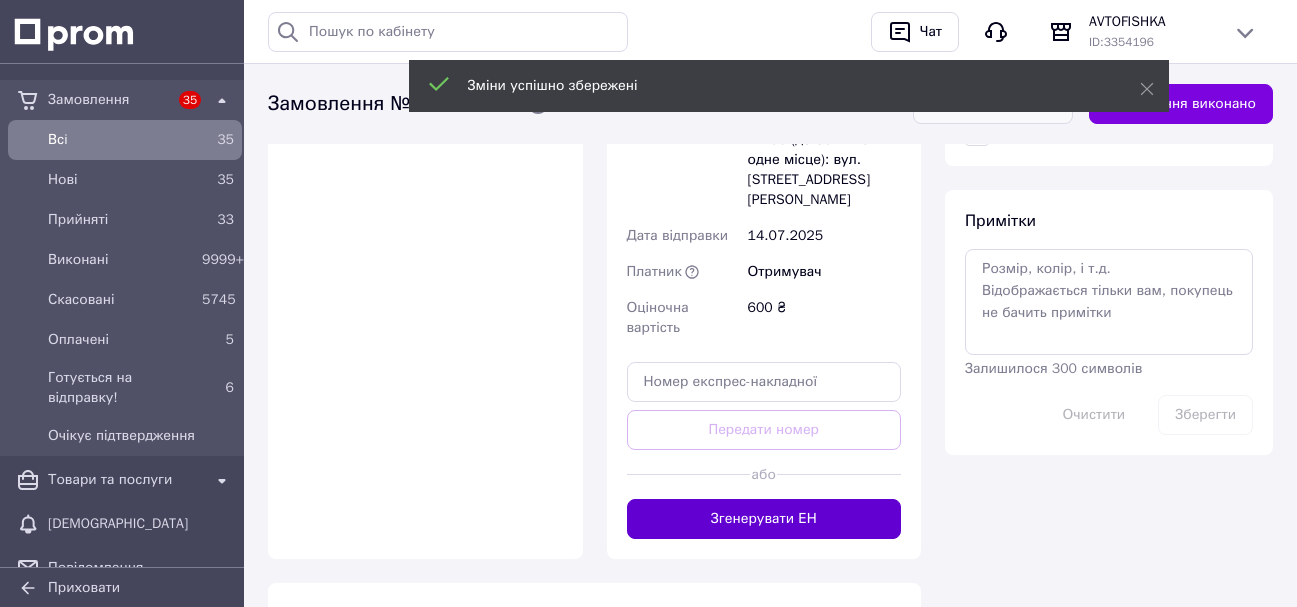 click on "Згенерувати ЕН" at bounding box center (764, 519) 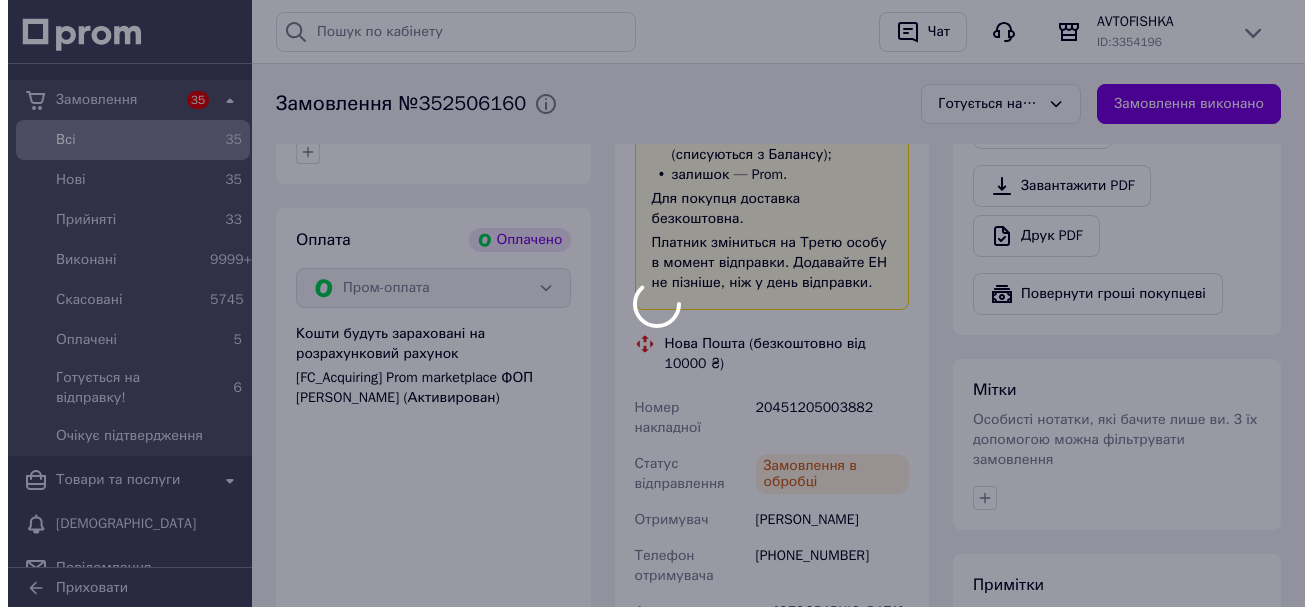 scroll, scrollTop: 600, scrollLeft: 0, axis: vertical 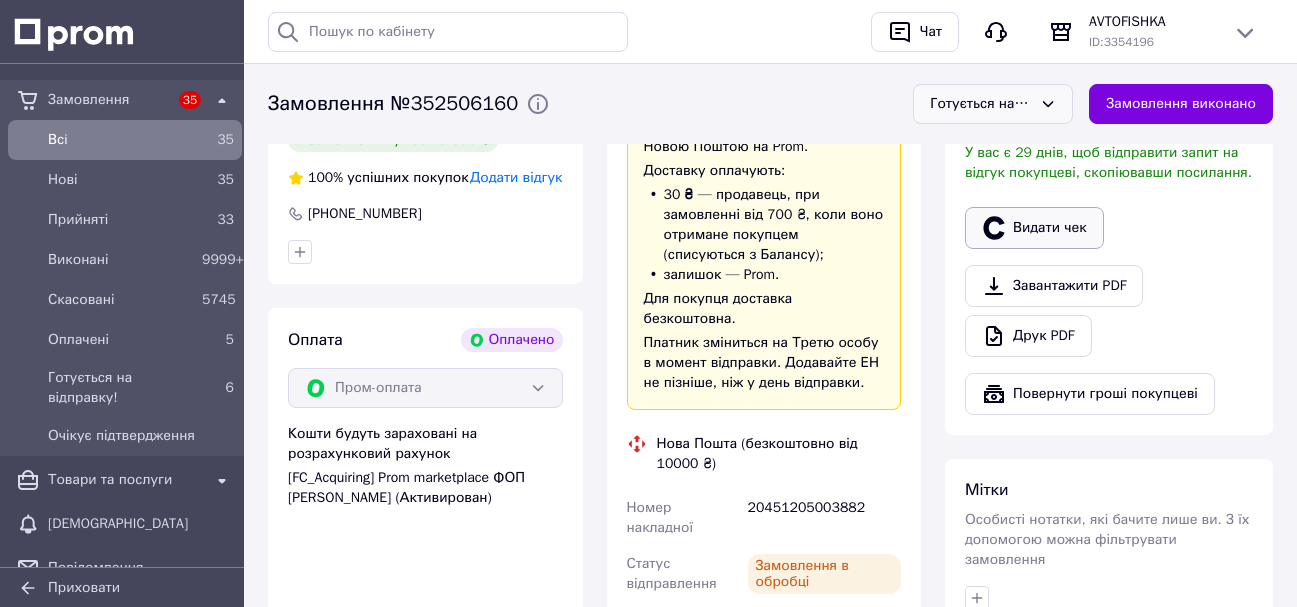 click on "Видати чек" at bounding box center [1034, 228] 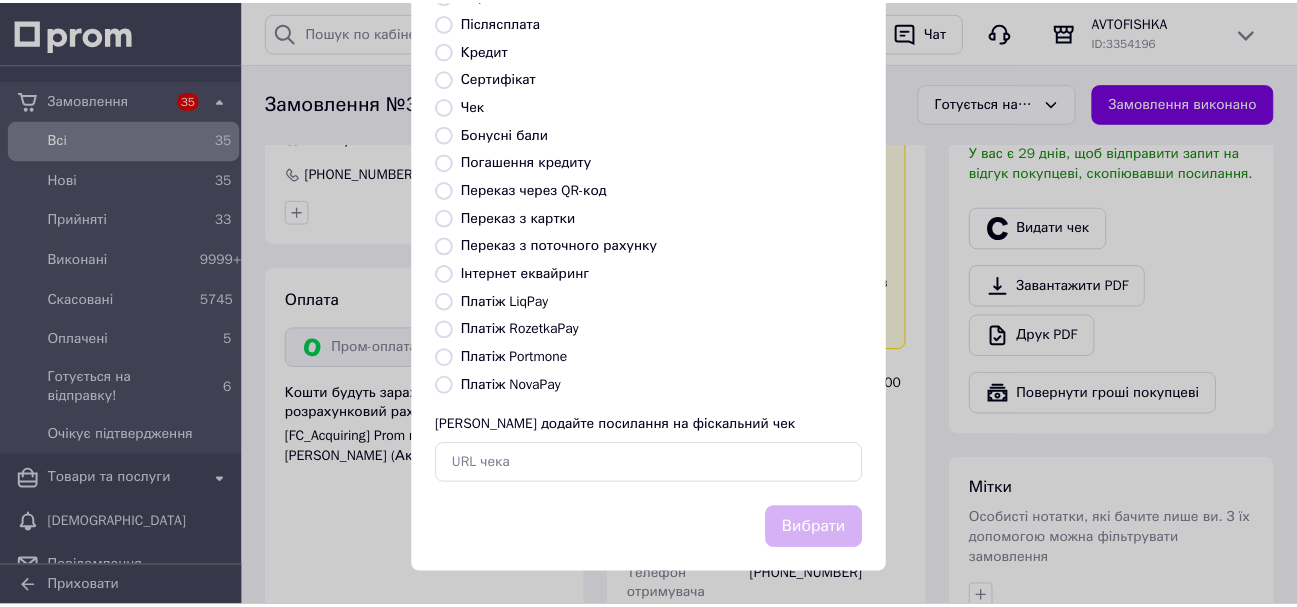 scroll, scrollTop: 252, scrollLeft: 0, axis: vertical 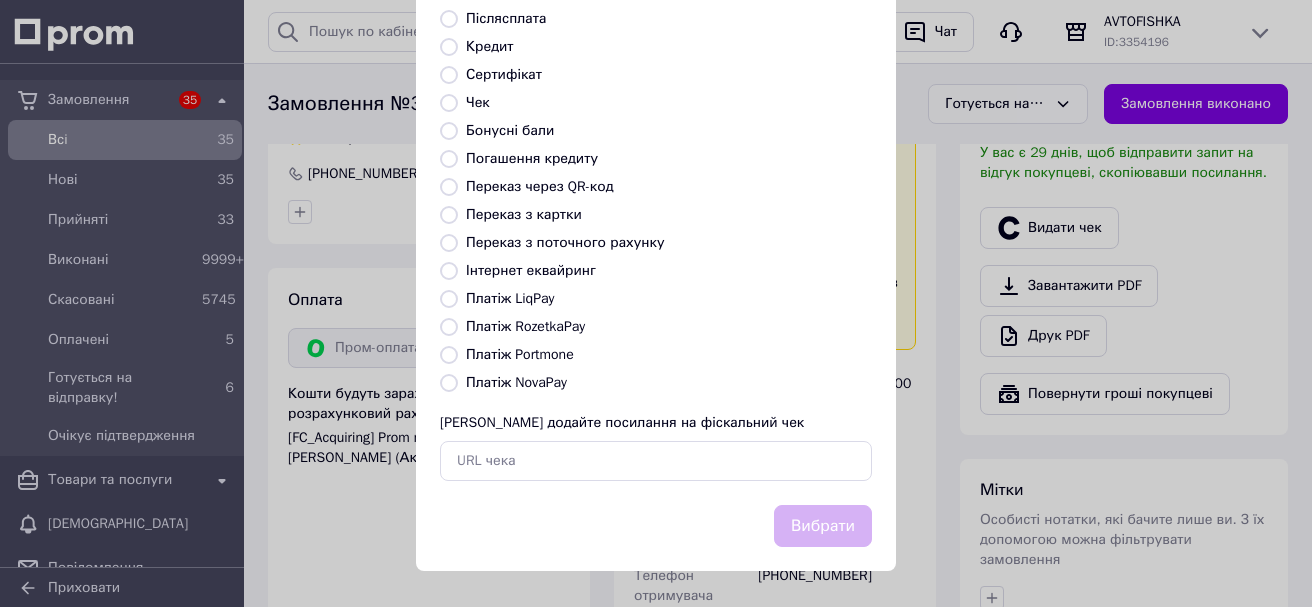 click at bounding box center (449, 327) 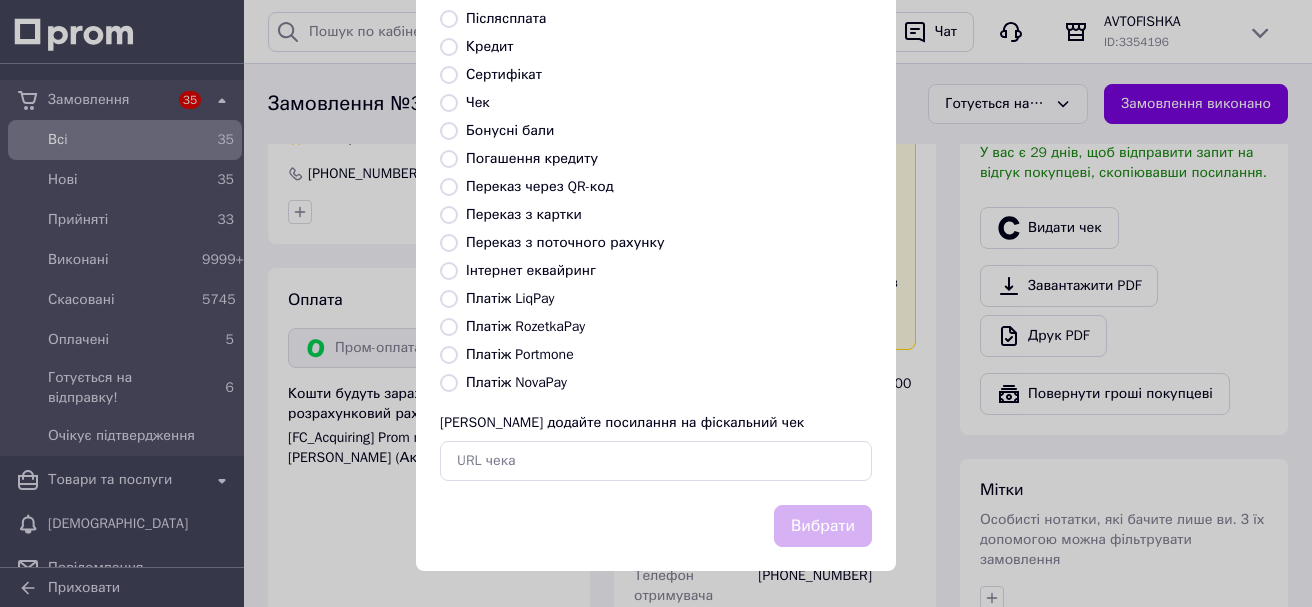 radio on "true" 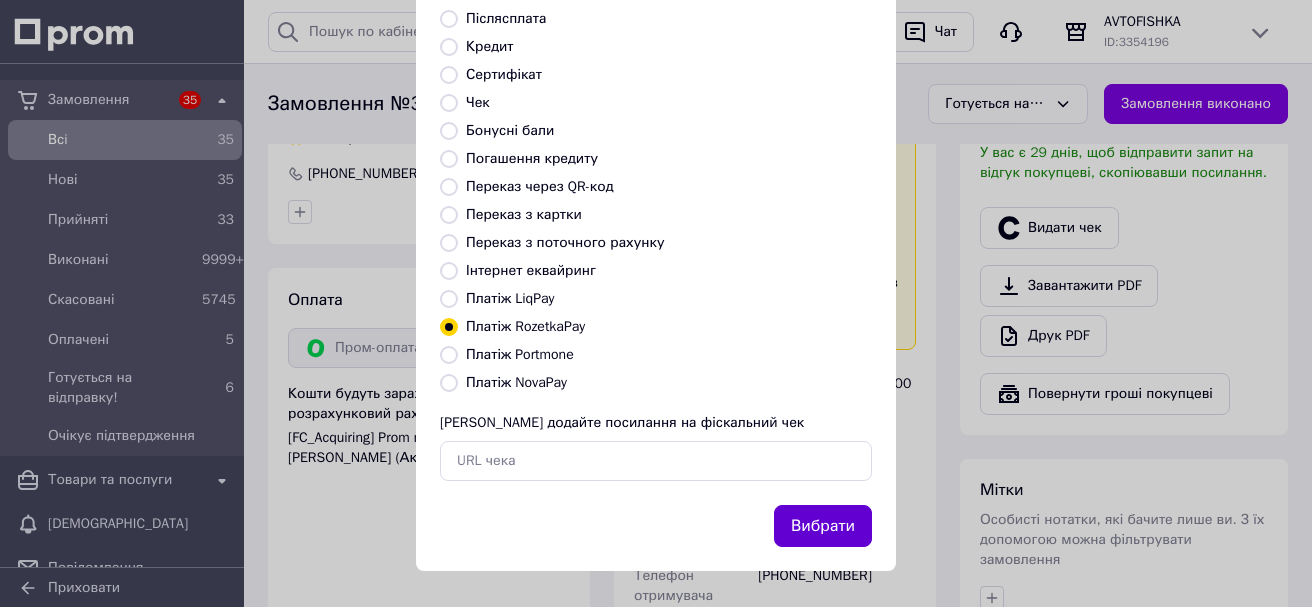 click on "Вибрати" at bounding box center (823, 526) 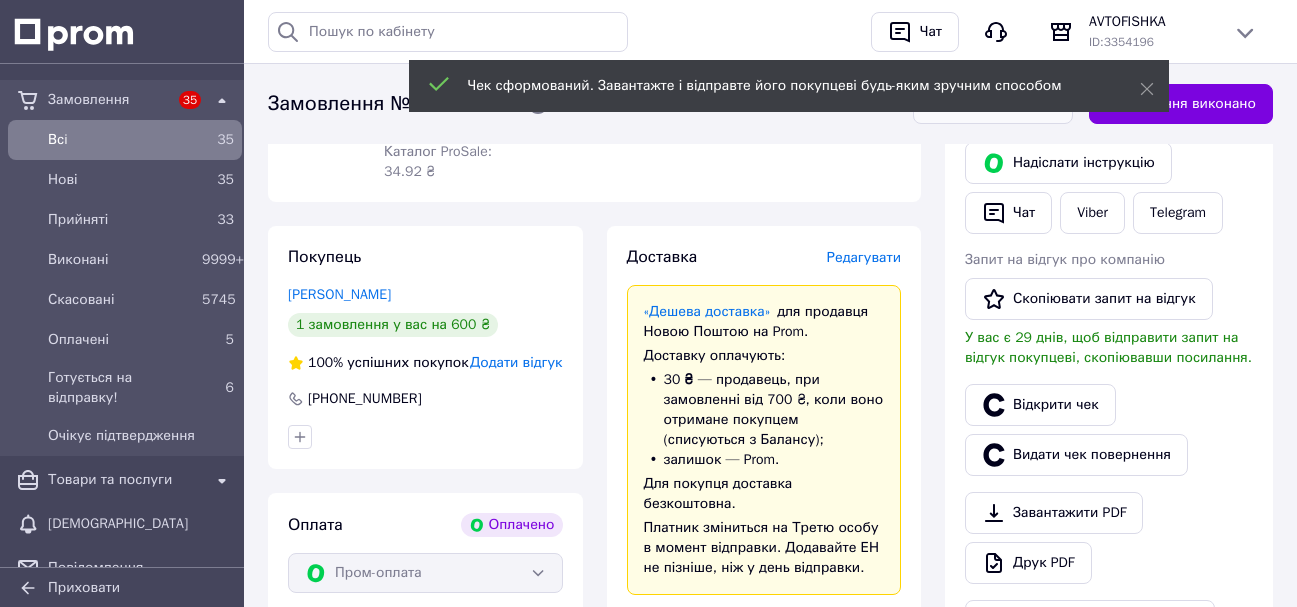 scroll, scrollTop: 200, scrollLeft: 0, axis: vertical 